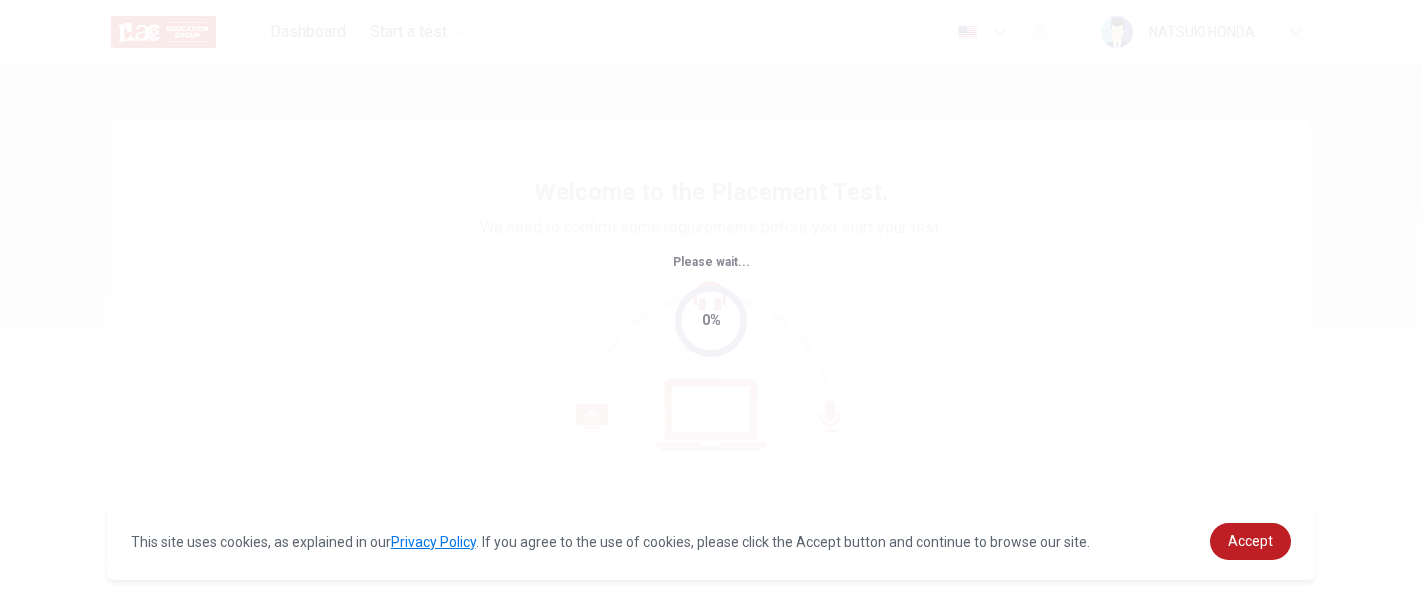 scroll, scrollTop: 0, scrollLeft: 0, axis: both 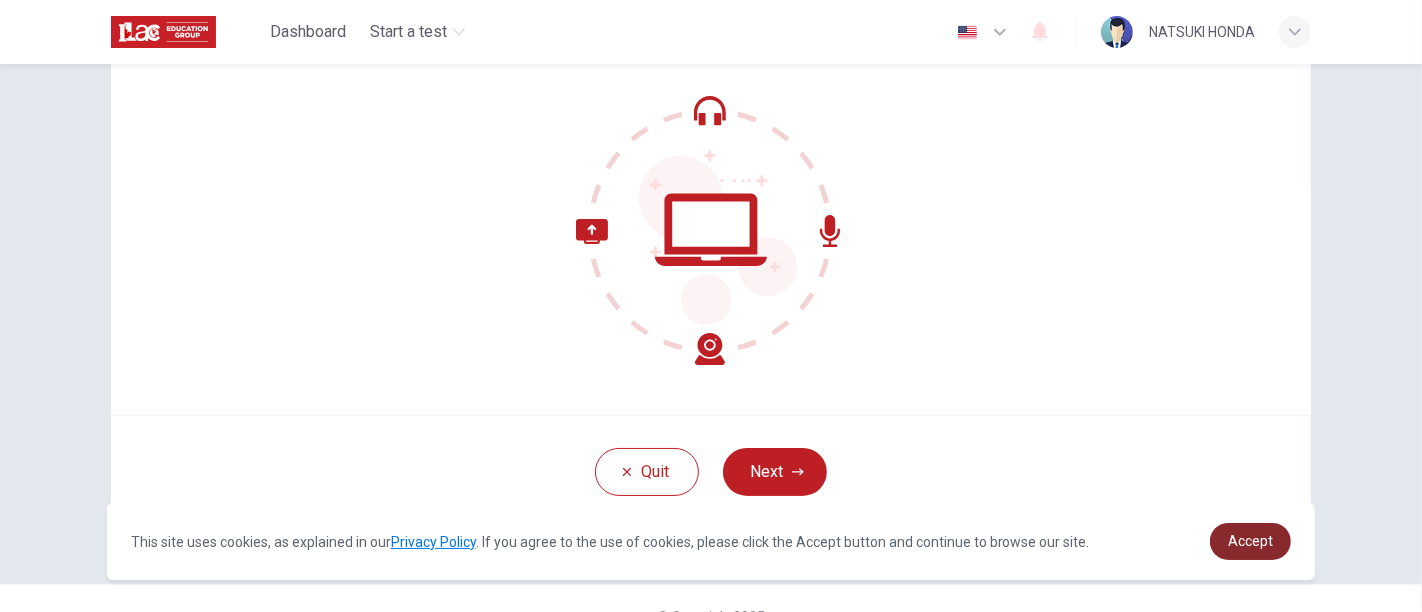 click on "Accept" at bounding box center [1250, 541] 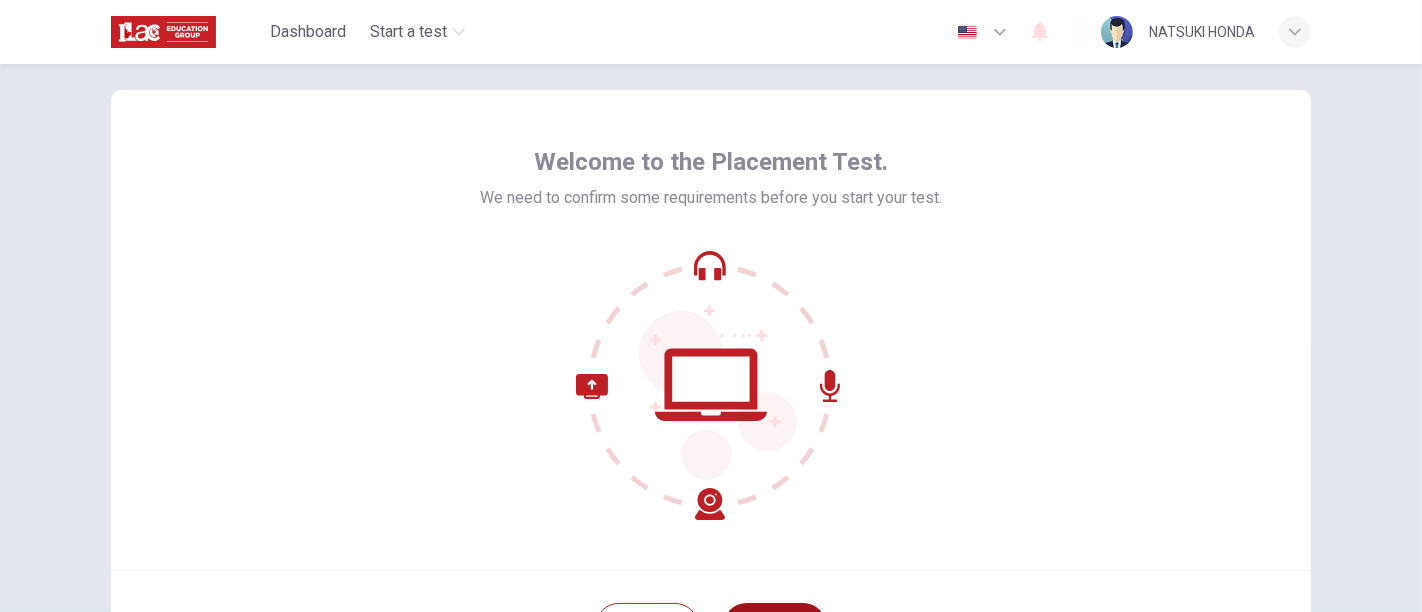 scroll, scrollTop: 0, scrollLeft: 0, axis: both 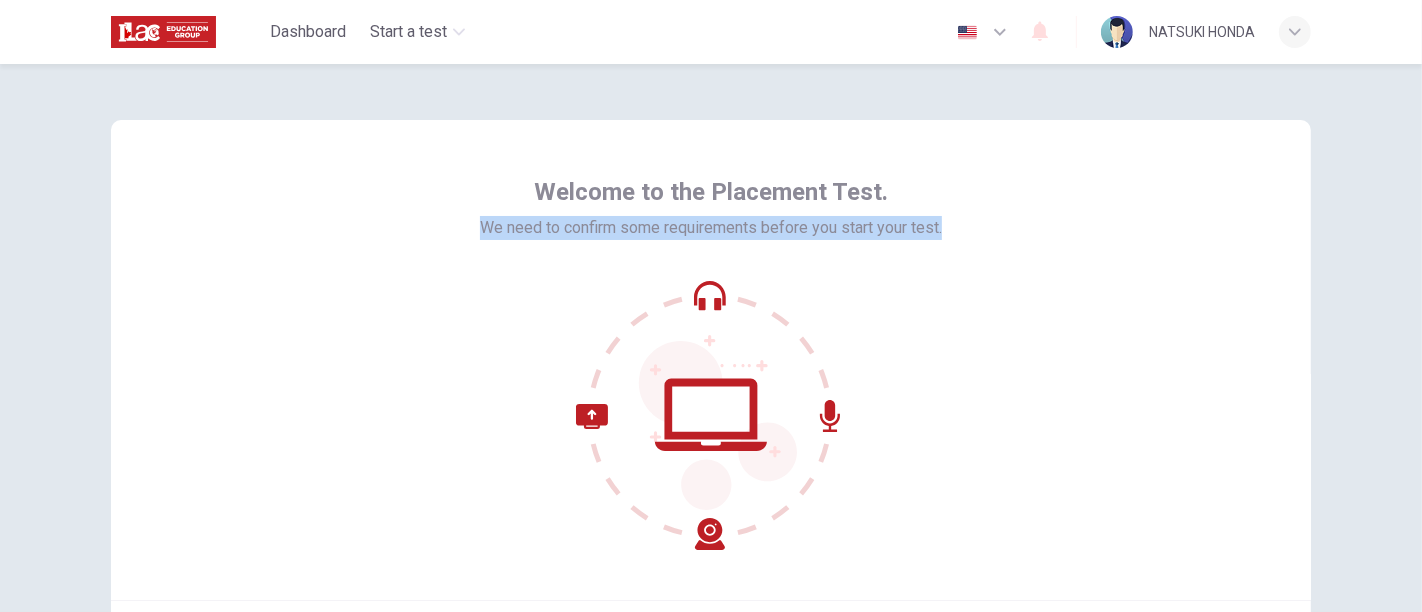 drag, startPoint x: 462, startPoint y: 226, endPoint x: 1073, endPoint y: 232, distance: 611.0295 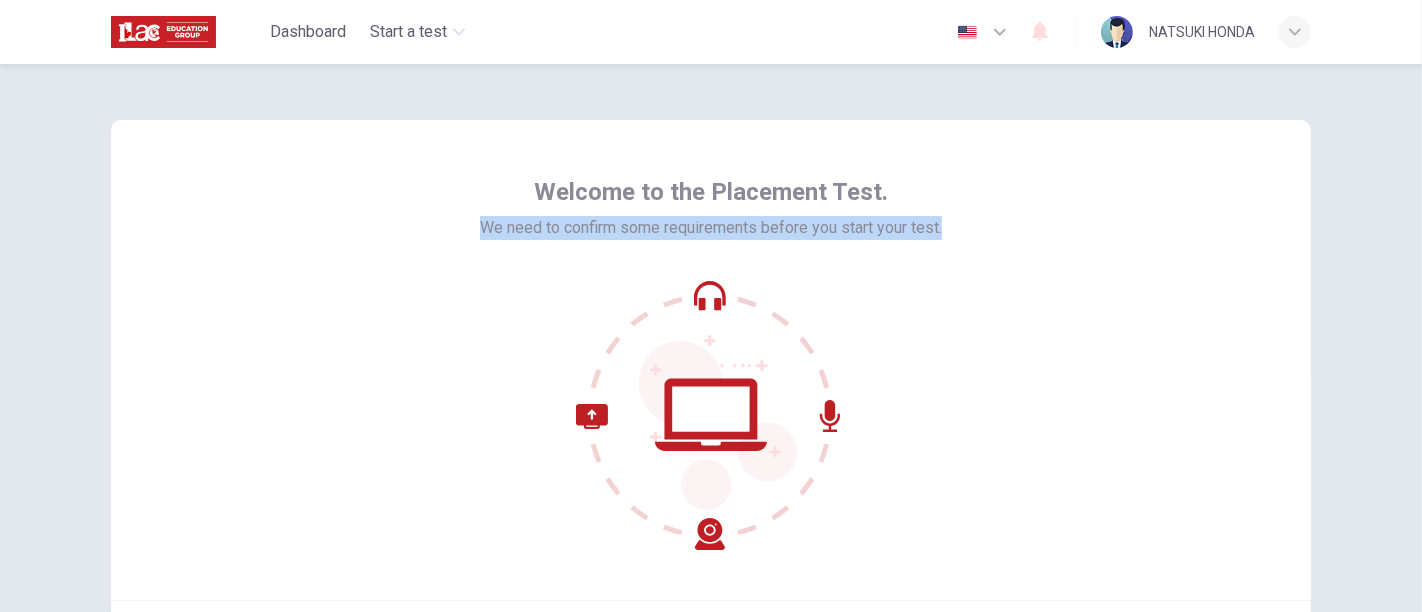 click on "We need to confirm some requirements before you start your test." at bounding box center (711, 228) 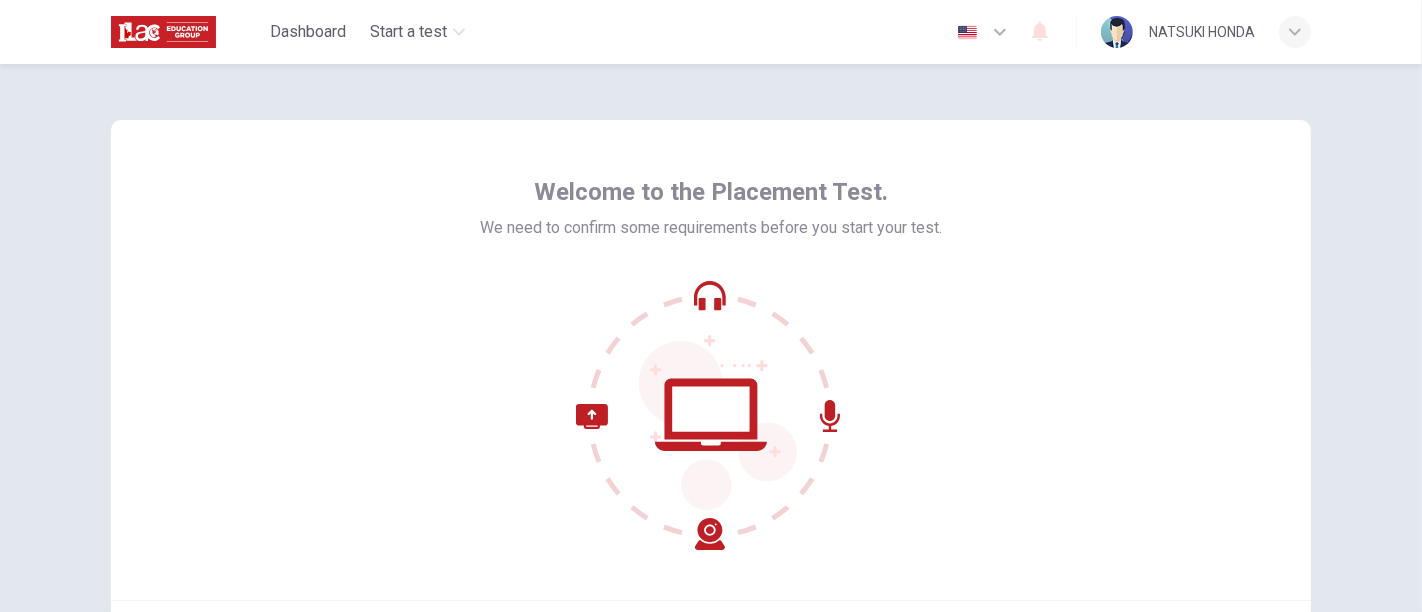 click on "We need to confirm some requirements before you start your test." at bounding box center (711, 228) 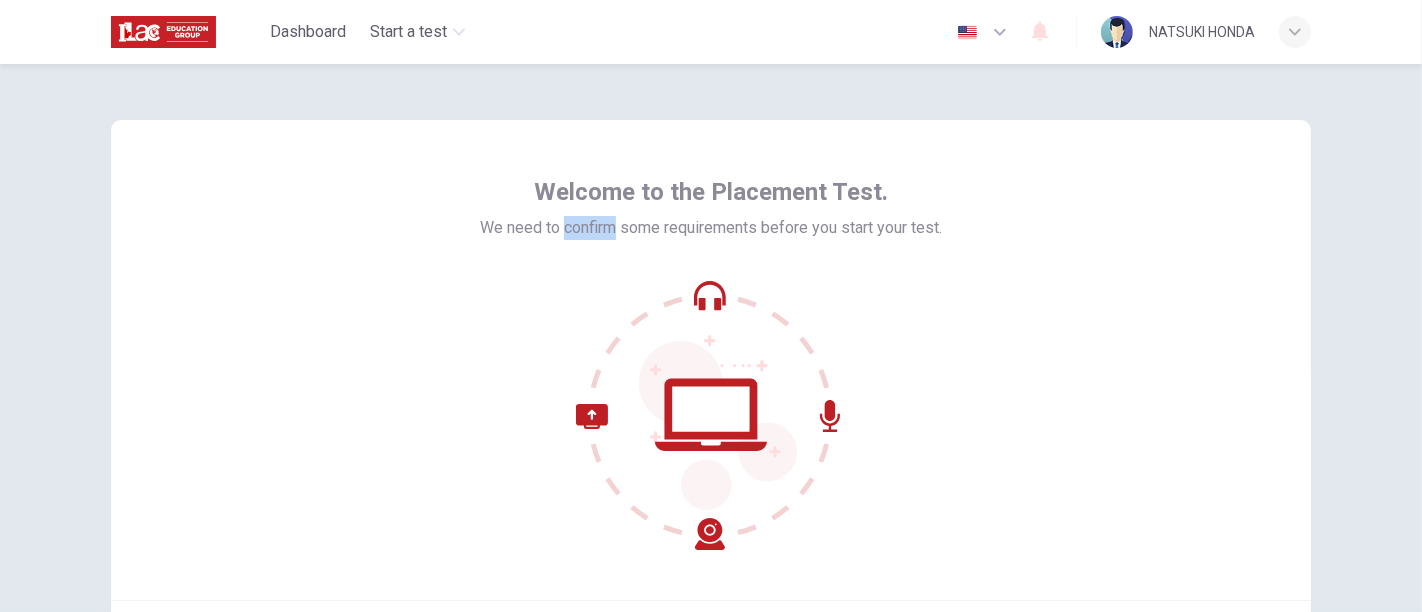 drag, startPoint x: 554, startPoint y: 230, endPoint x: 603, endPoint y: 229, distance: 49.010204 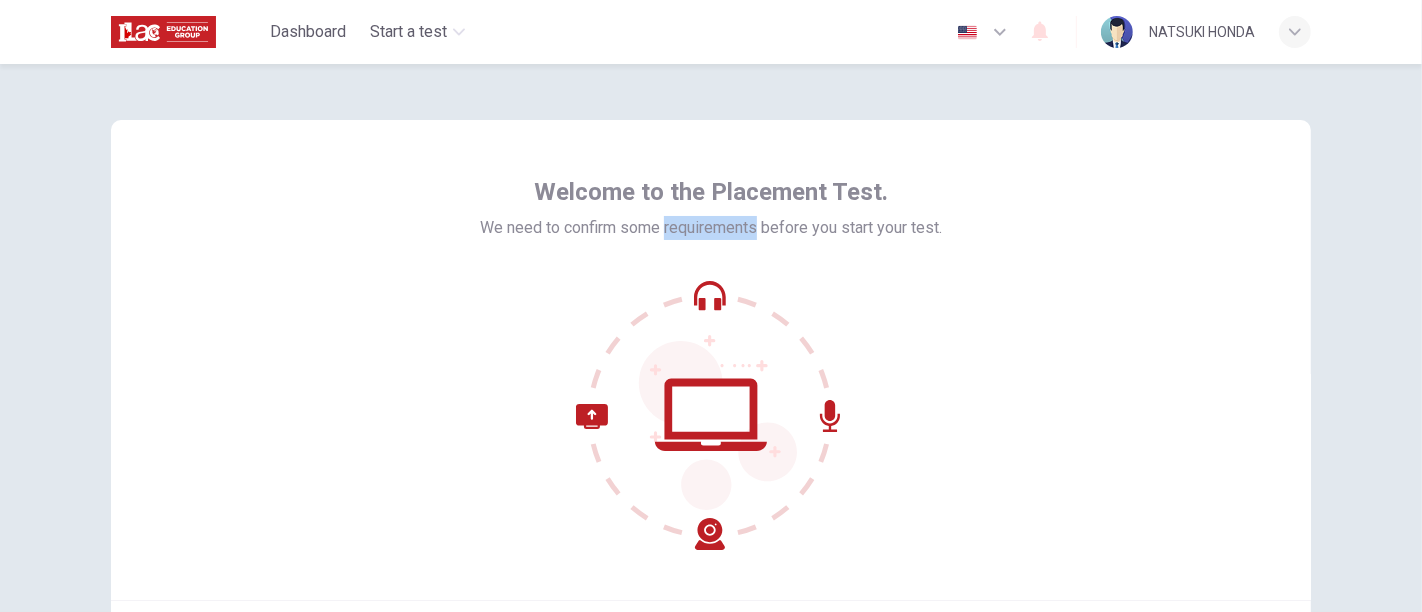drag, startPoint x: 659, startPoint y: 229, endPoint x: 748, endPoint y: 228, distance: 89.005615 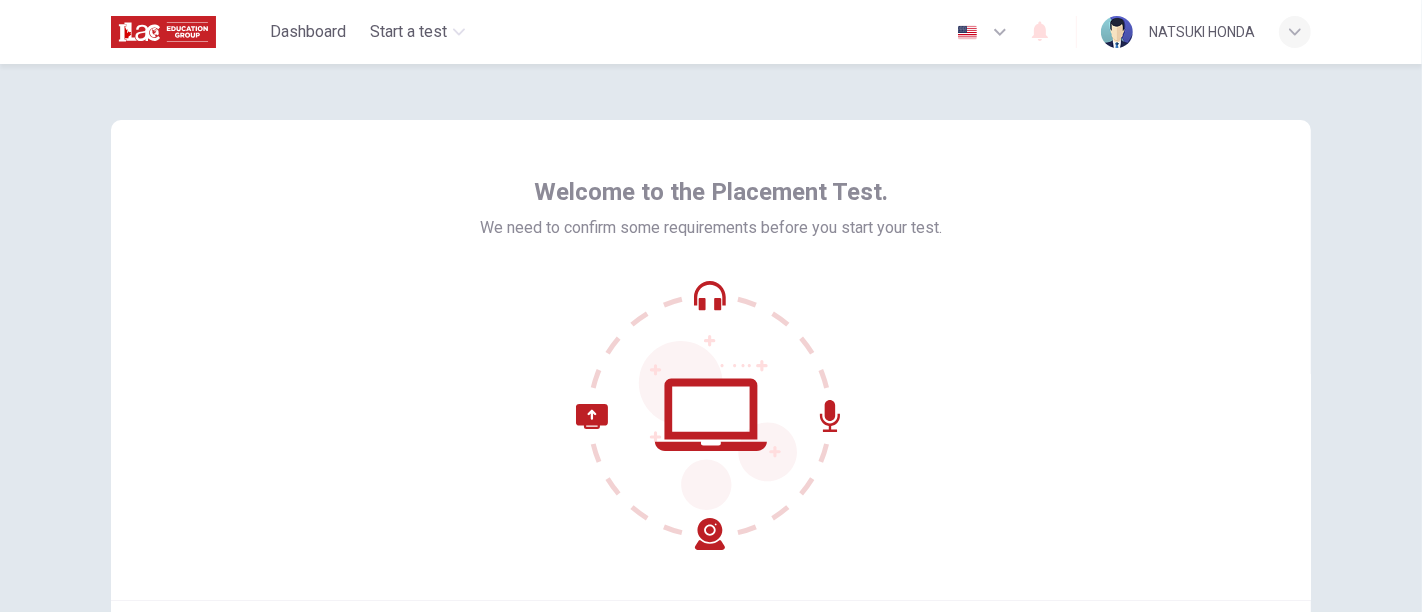 click on "Welcome to the Placement Test. We need to confirm some requirements before you start your test." at bounding box center [711, 208] 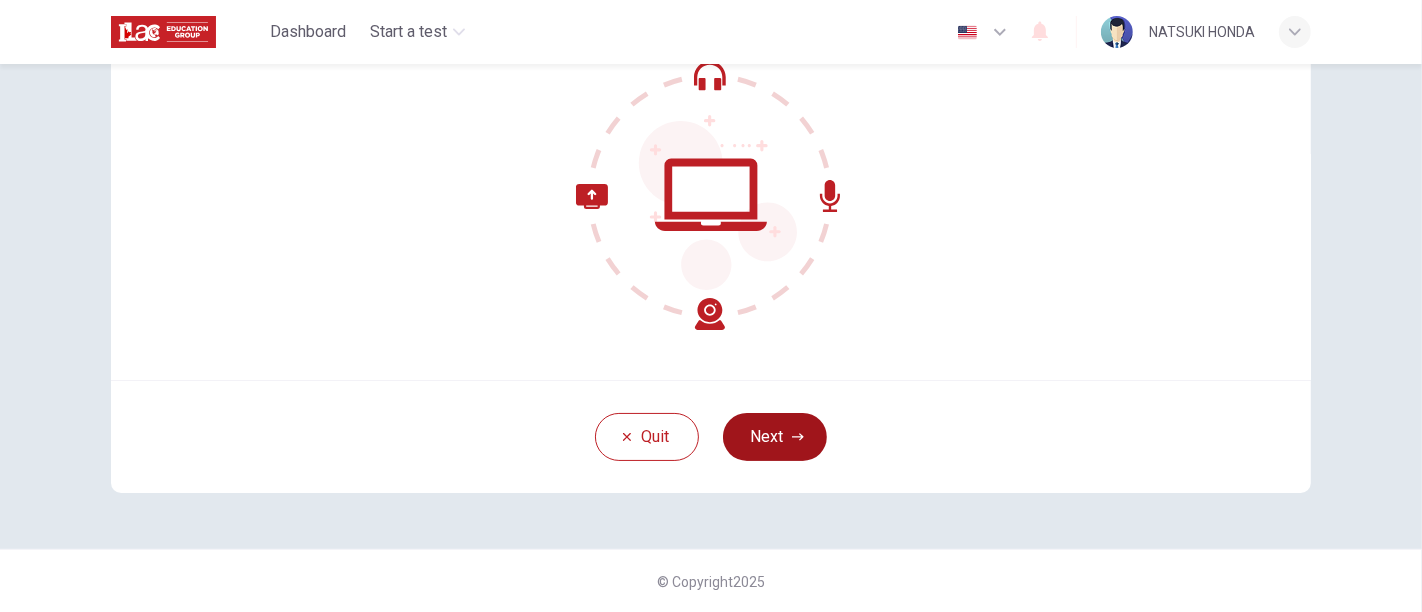 click on "Next" at bounding box center [775, 437] 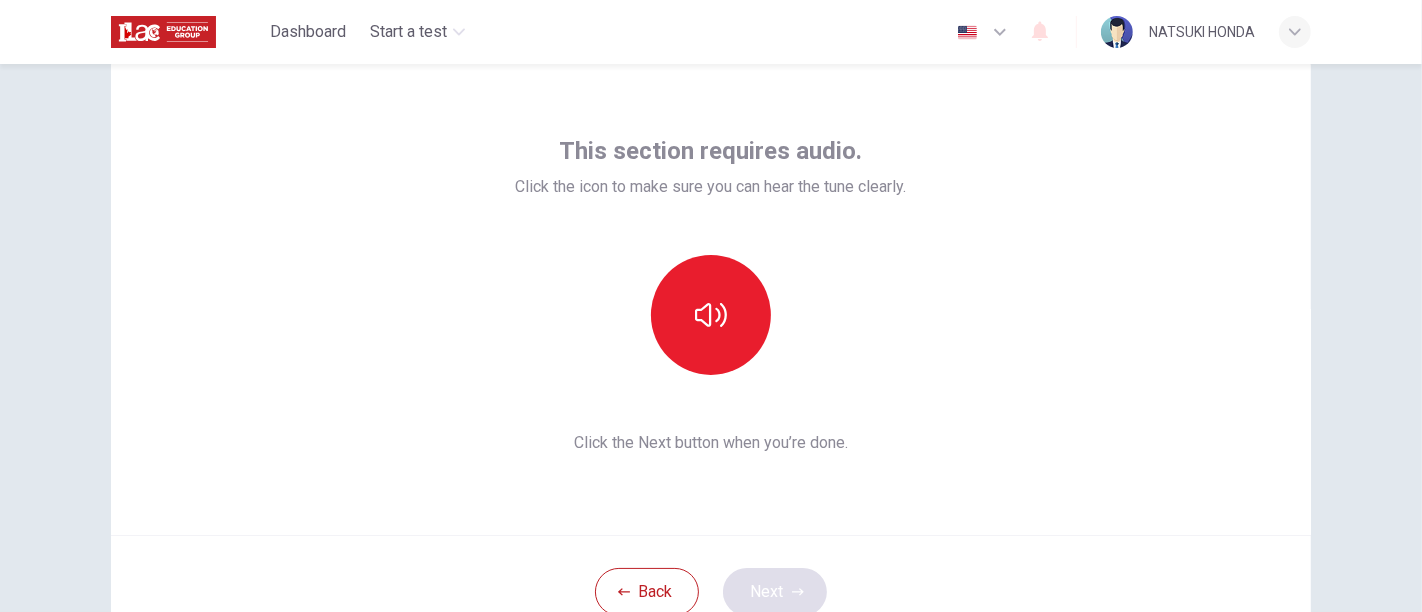 scroll, scrollTop: 34, scrollLeft: 0, axis: vertical 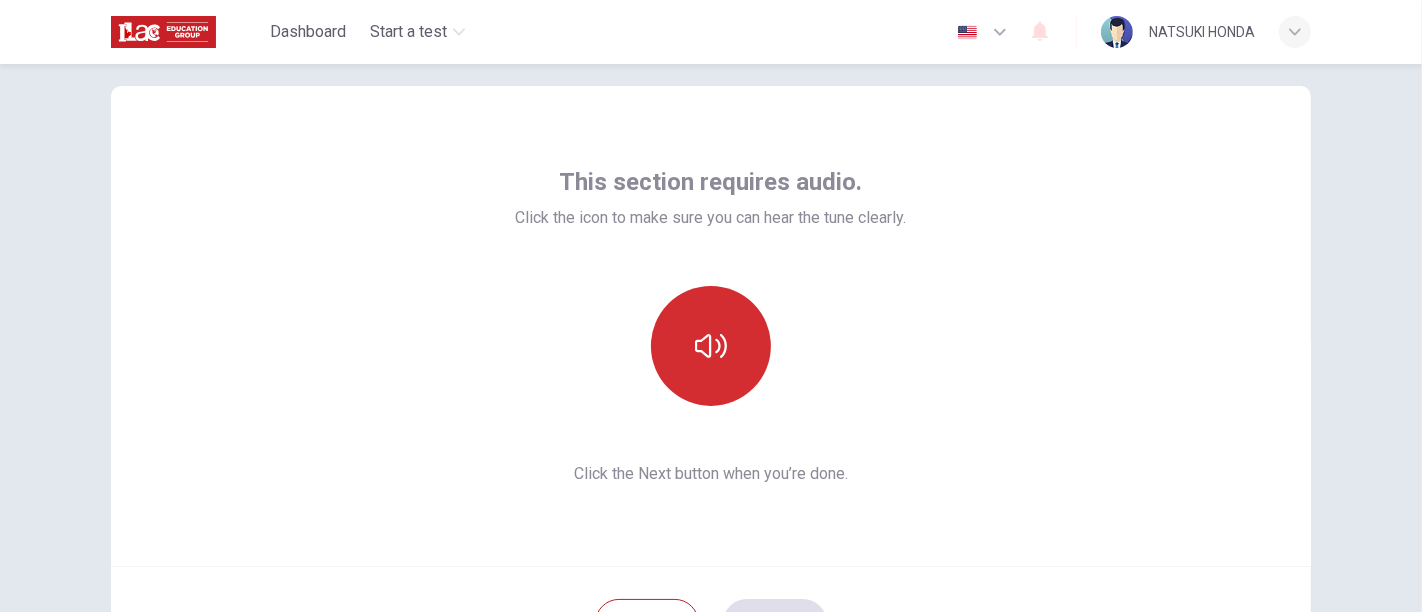 click at bounding box center (711, 346) 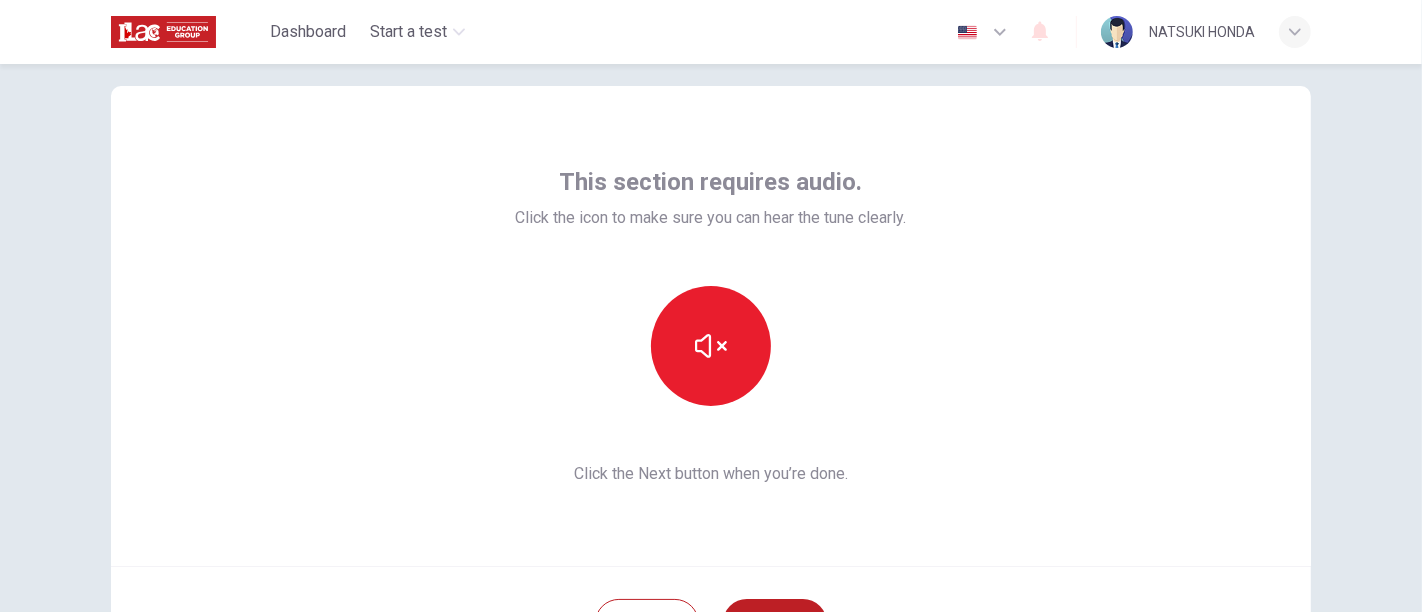 scroll, scrollTop: 220, scrollLeft: 0, axis: vertical 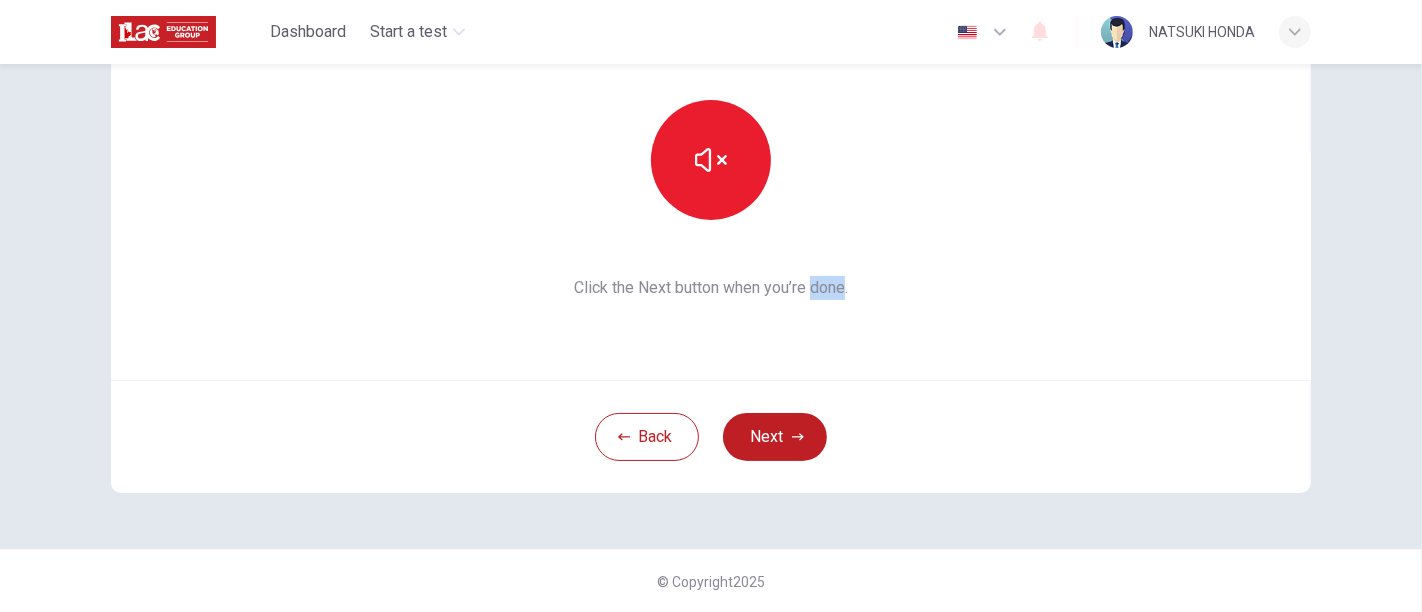 drag, startPoint x: 805, startPoint y: 286, endPoint x: 840, endPoint y: 287, distance: 35.014282 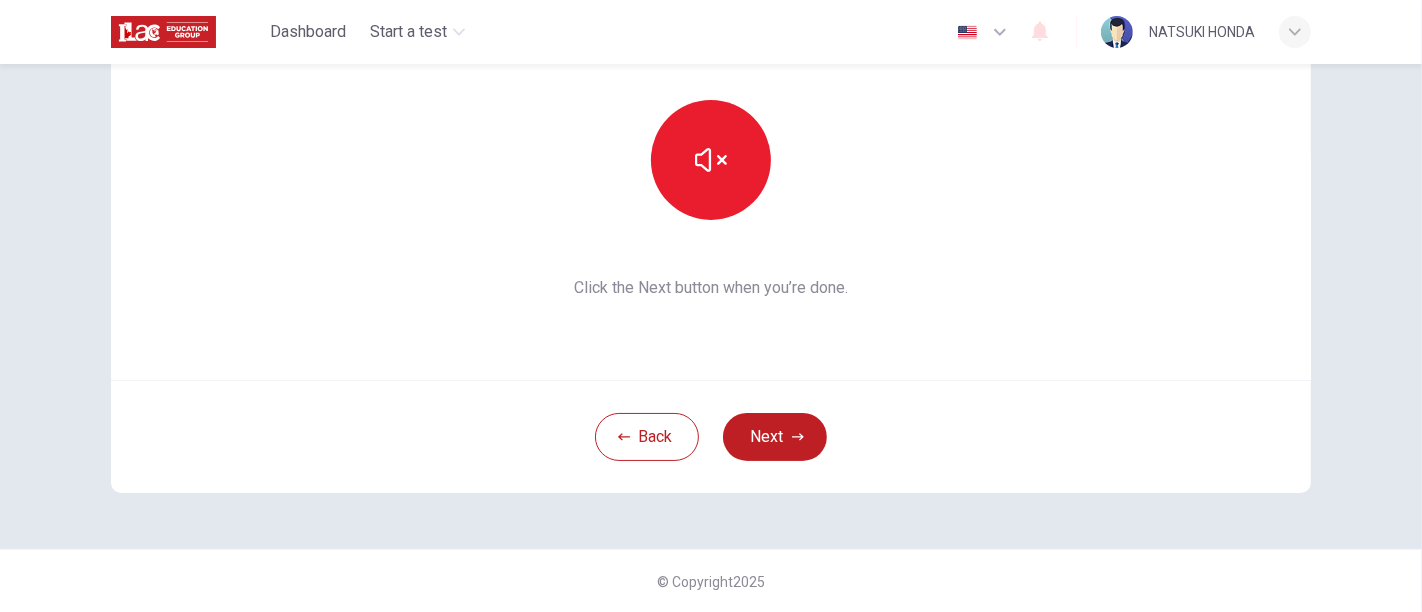 click on "Click the Next button when you’re done." at bounding box center [711, 288] 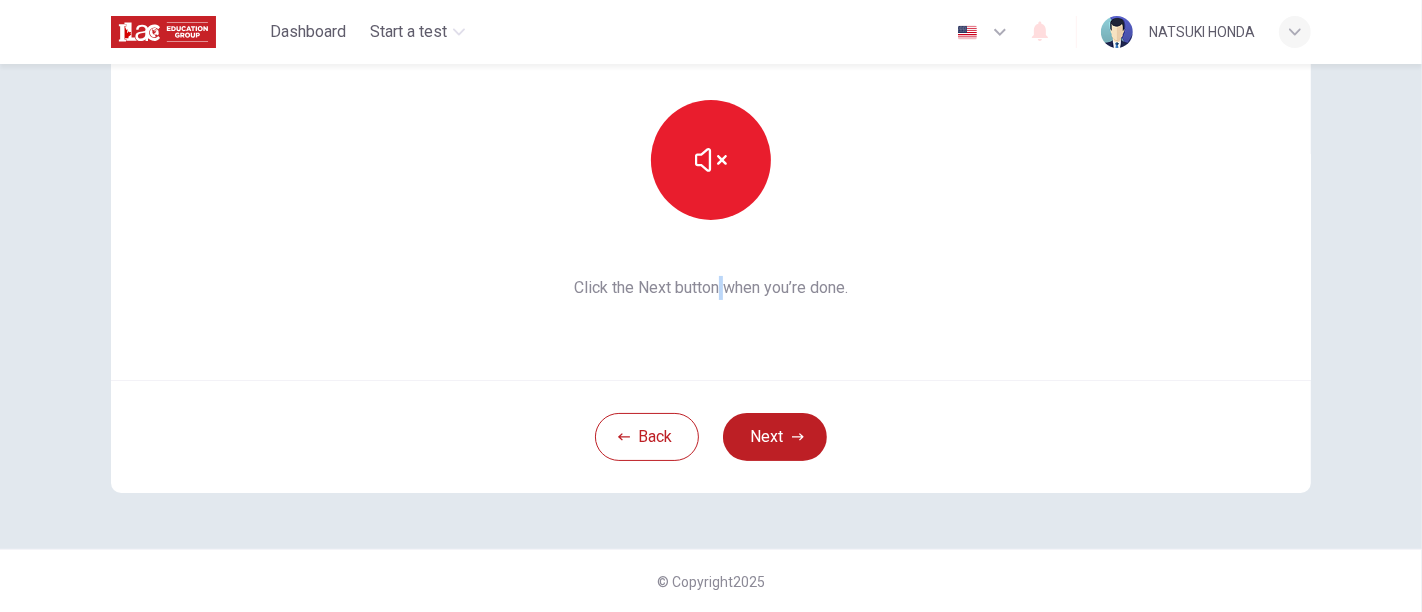 click on "Click the Next button when you’re done." at bounding box center (711, 288) 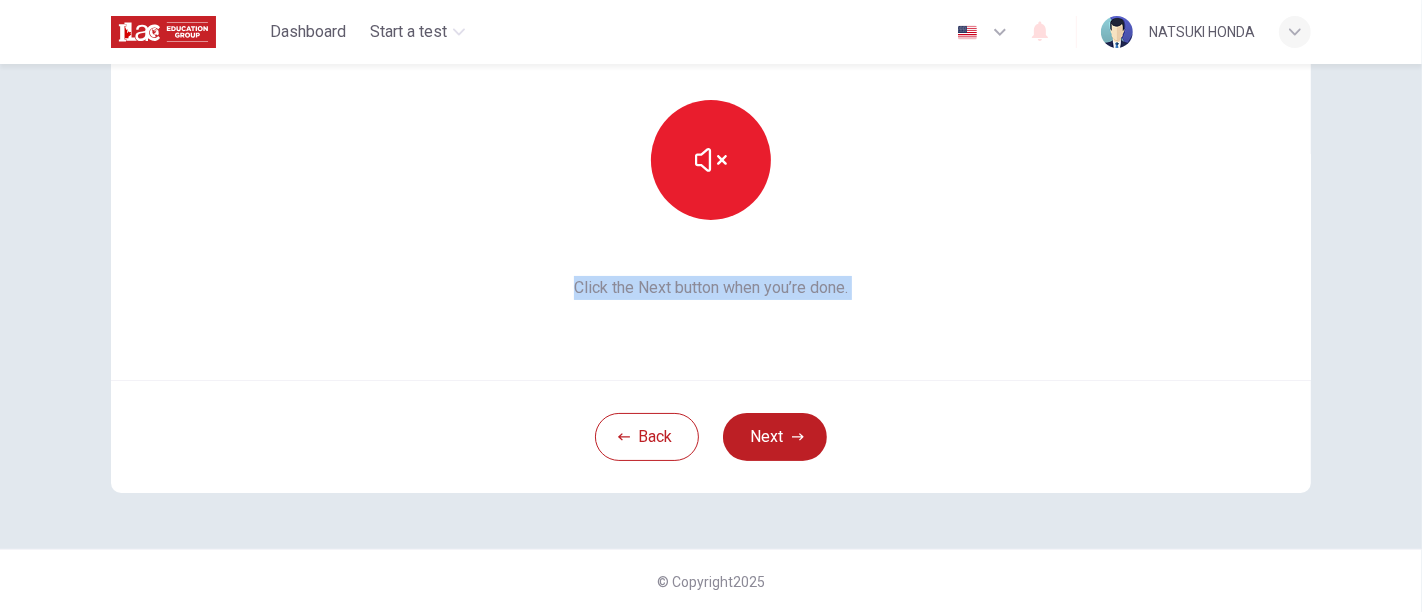 click on "Click the Next button when you’re done." at bounding box center (711, 288) 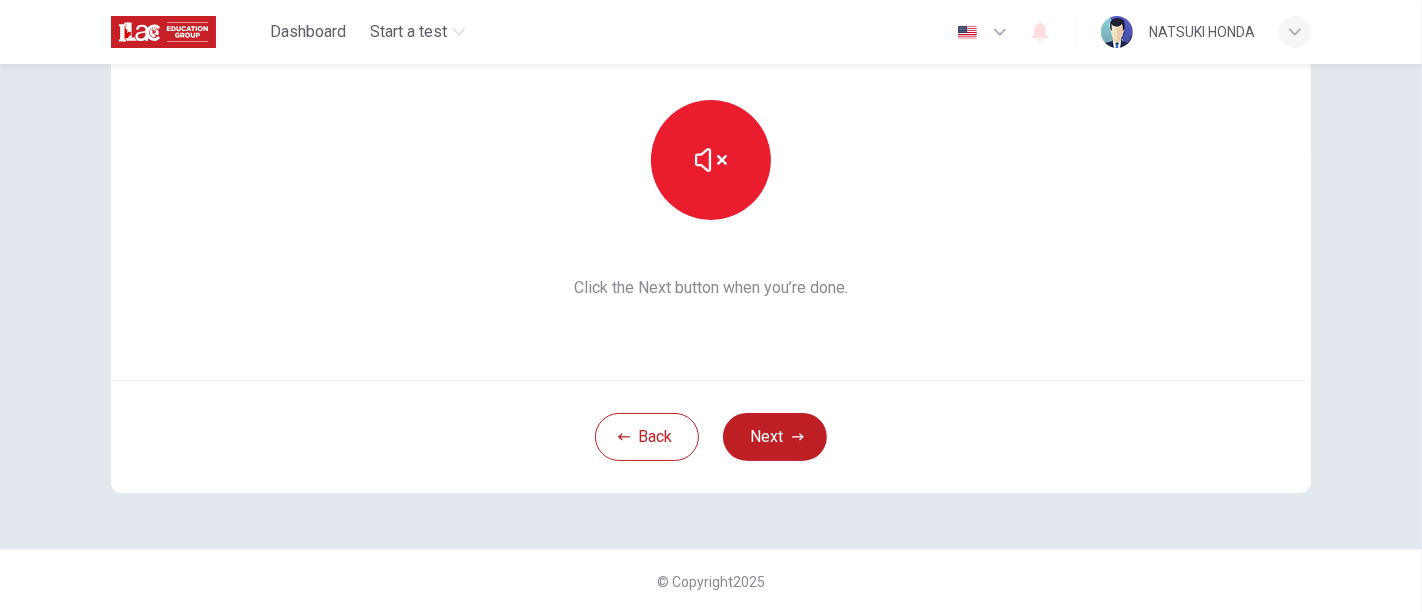 click on "Back Next" at bounding box center (711, 436) 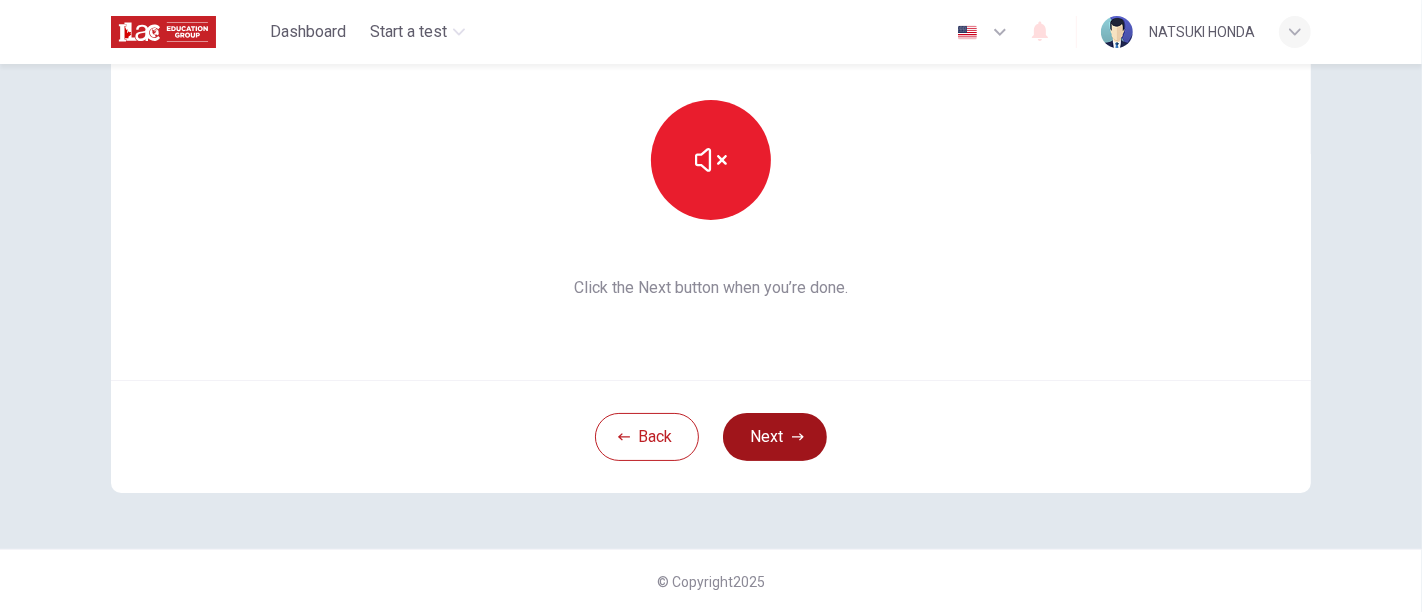 click on "Next" at bounding box center (775, 437) 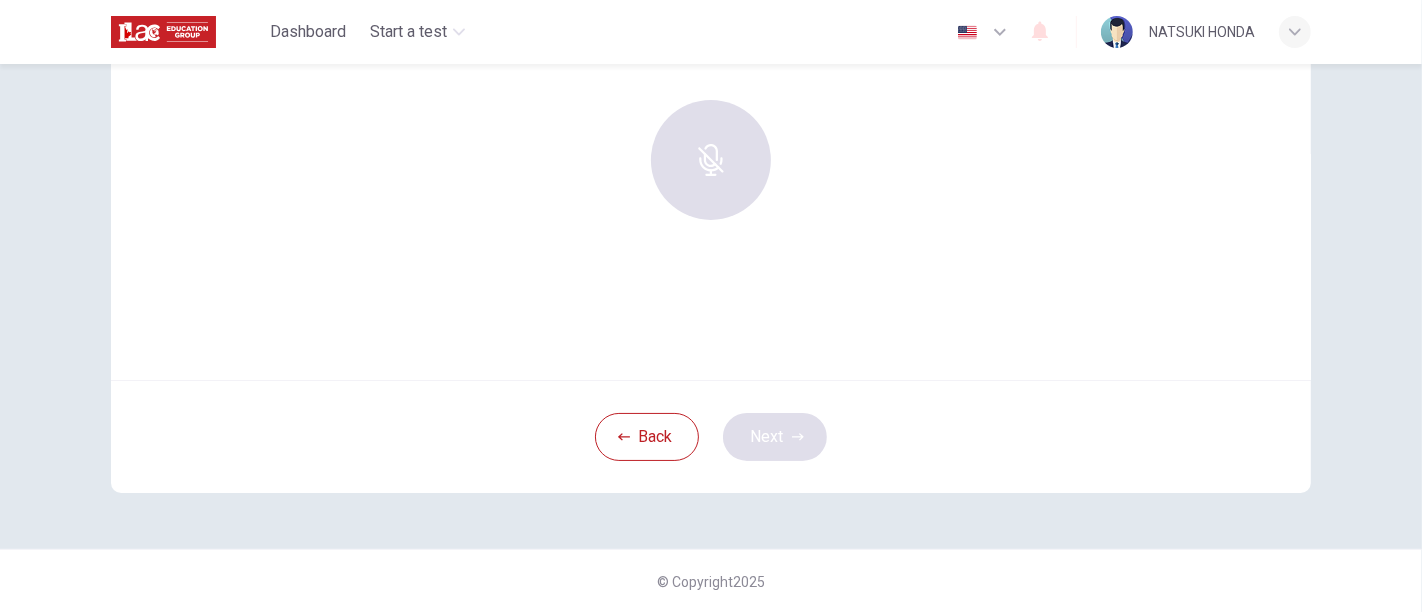 scroll, scrollTop: 34, scrollLeft: 0, axis: vertical 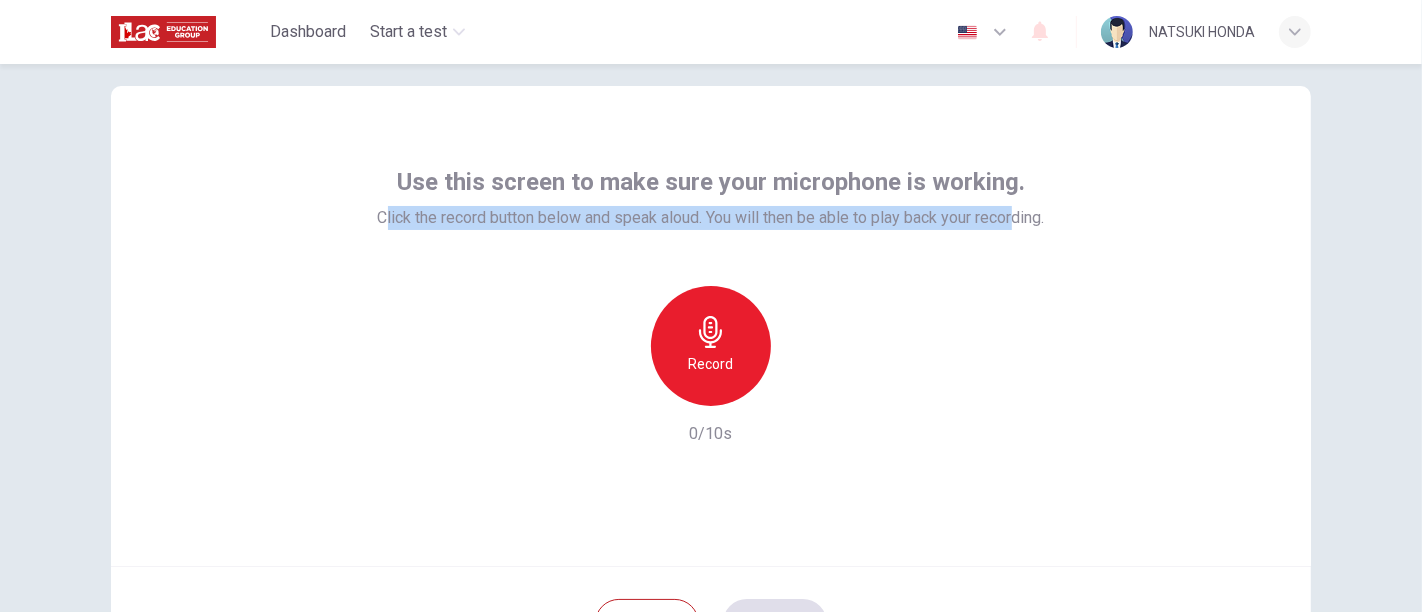 drag, startPoint x: 382, startPoint y: 217, endPoint x: 1014, endPoint y: 211, distance: 632.0285 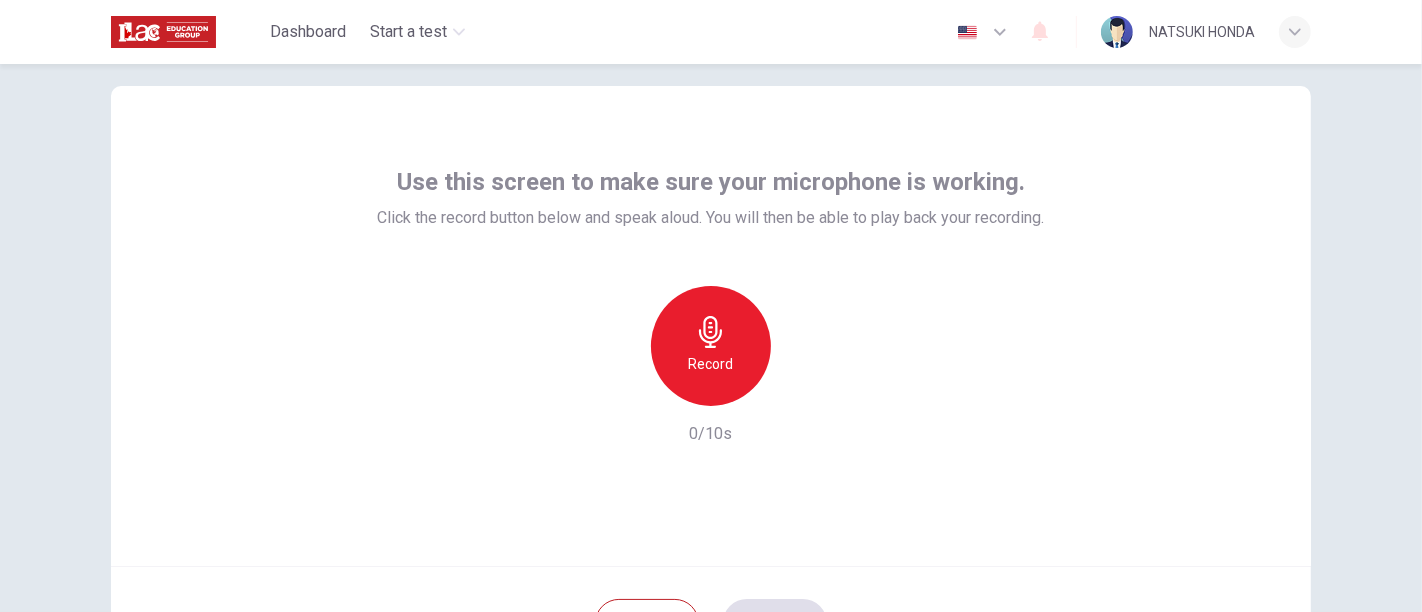 click 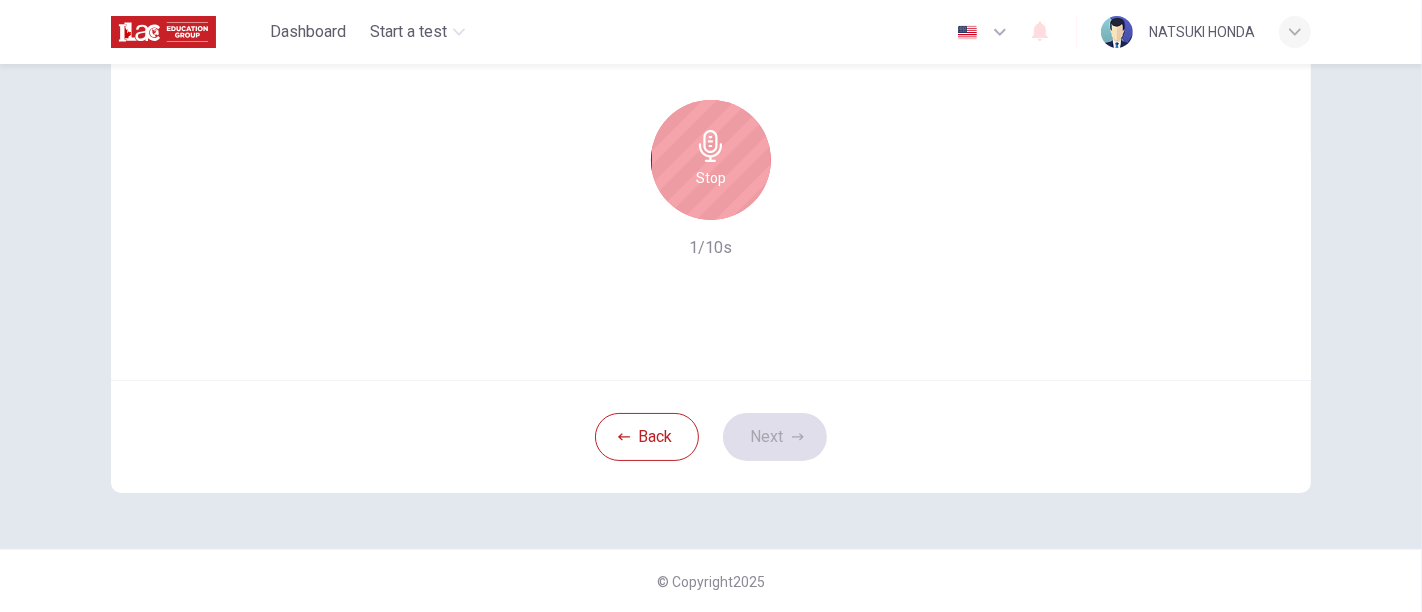 scroll, scrollTop: 34, scrollLeft: 0, axis: vertical 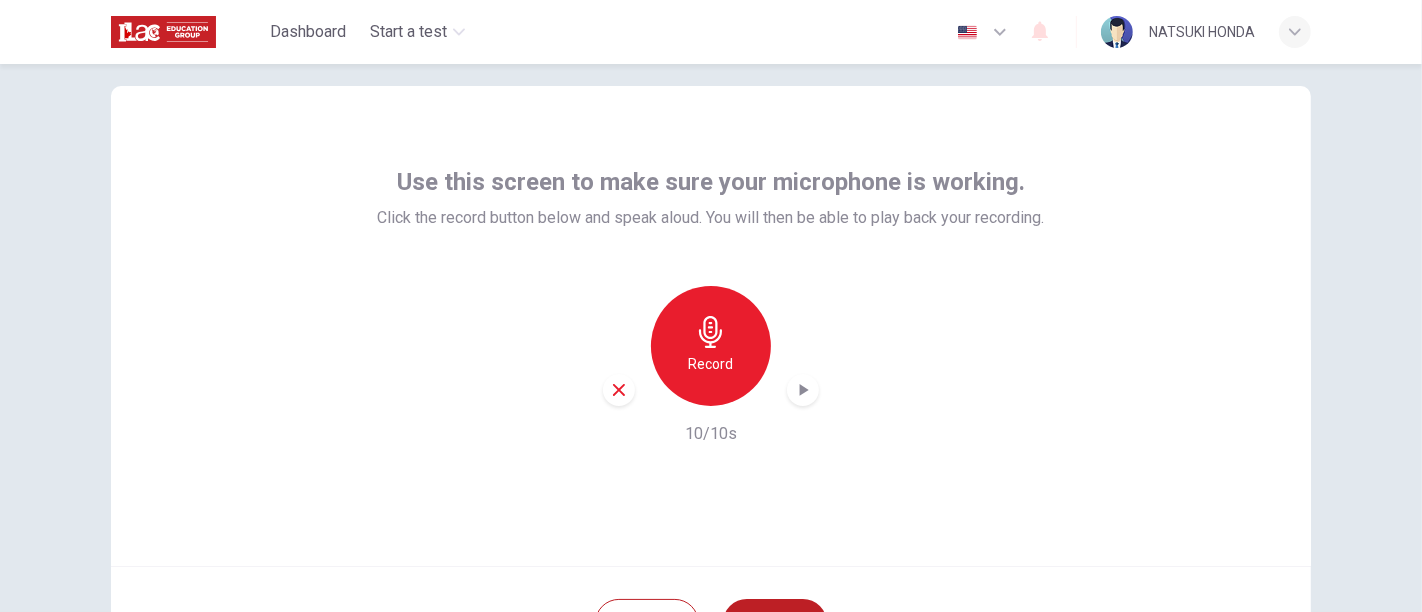 click 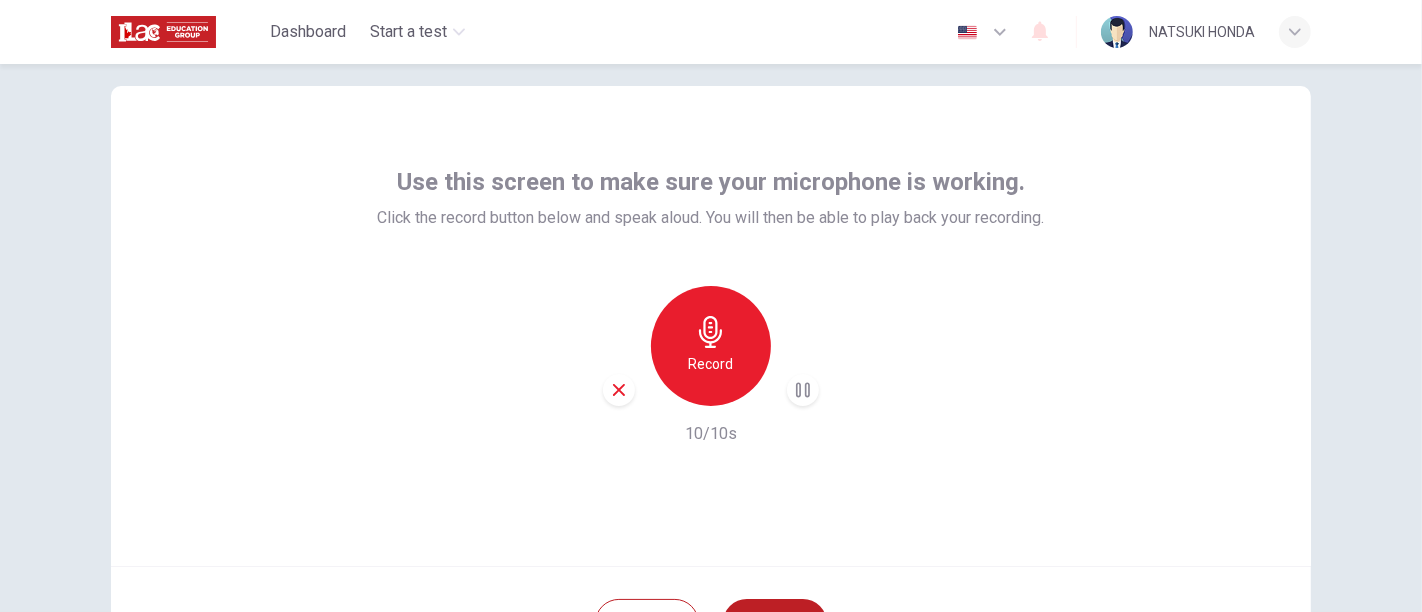 click at bounding box center [619, 390] 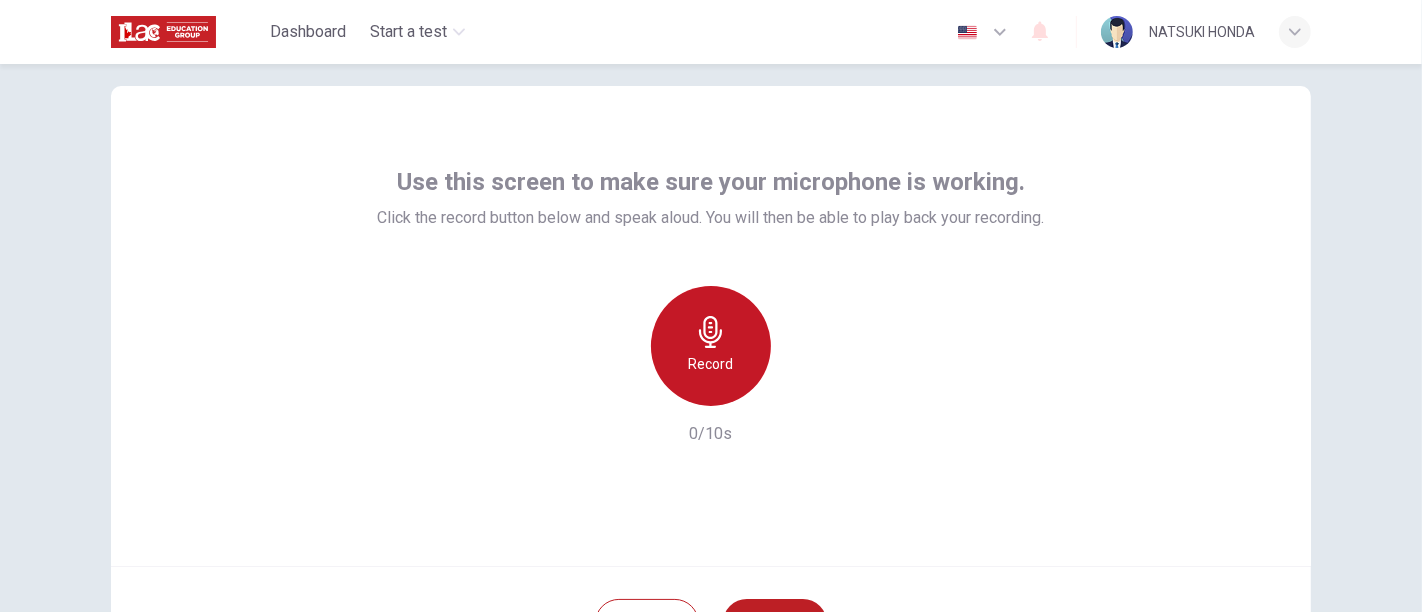 click on "Record" at bounding box center [711, 364] 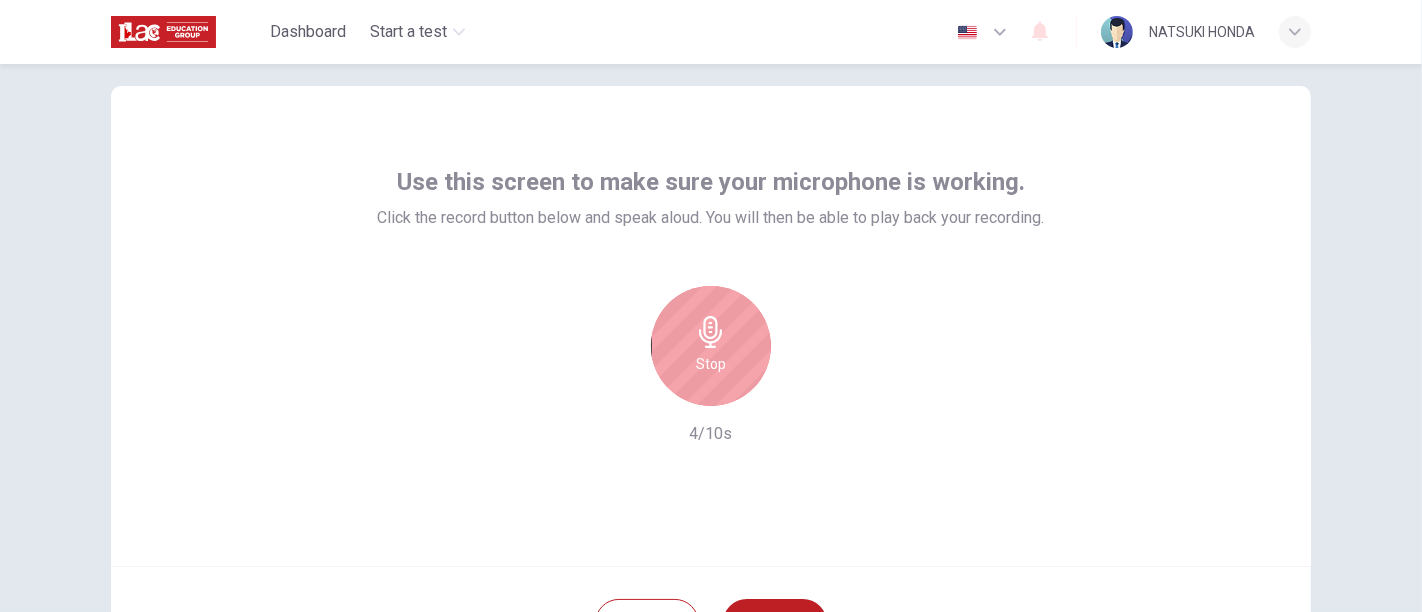 click on "Stop" at bounding box center (711, 346) 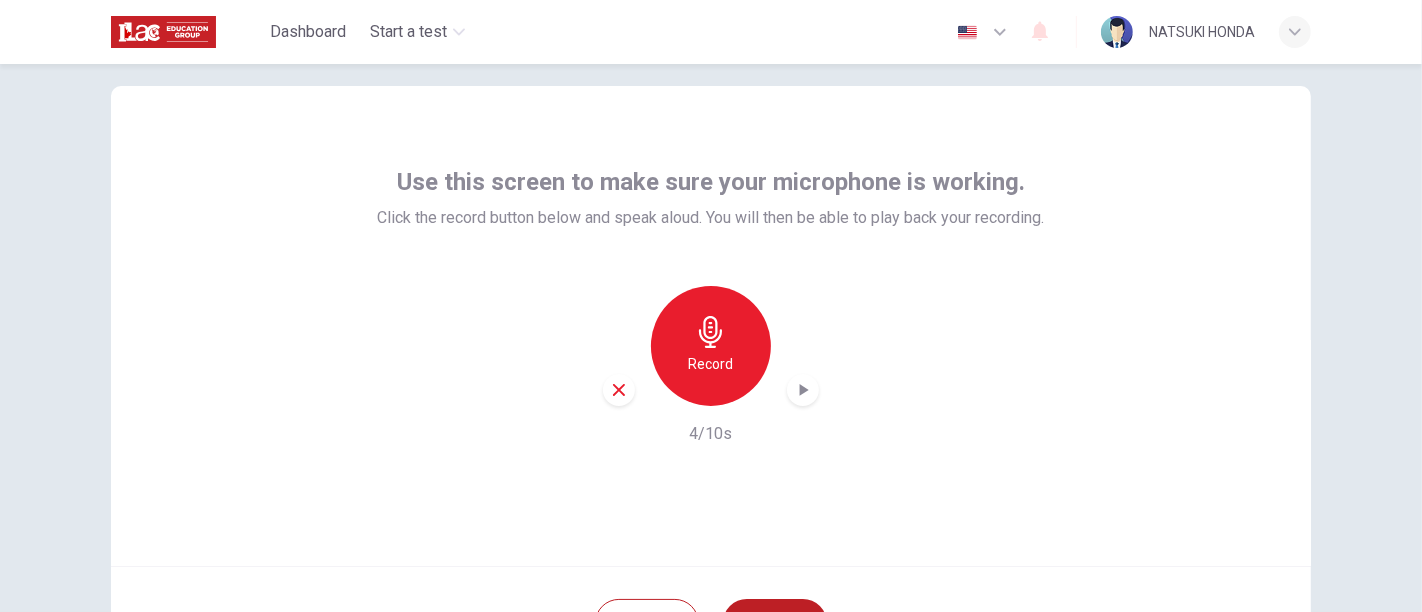 click 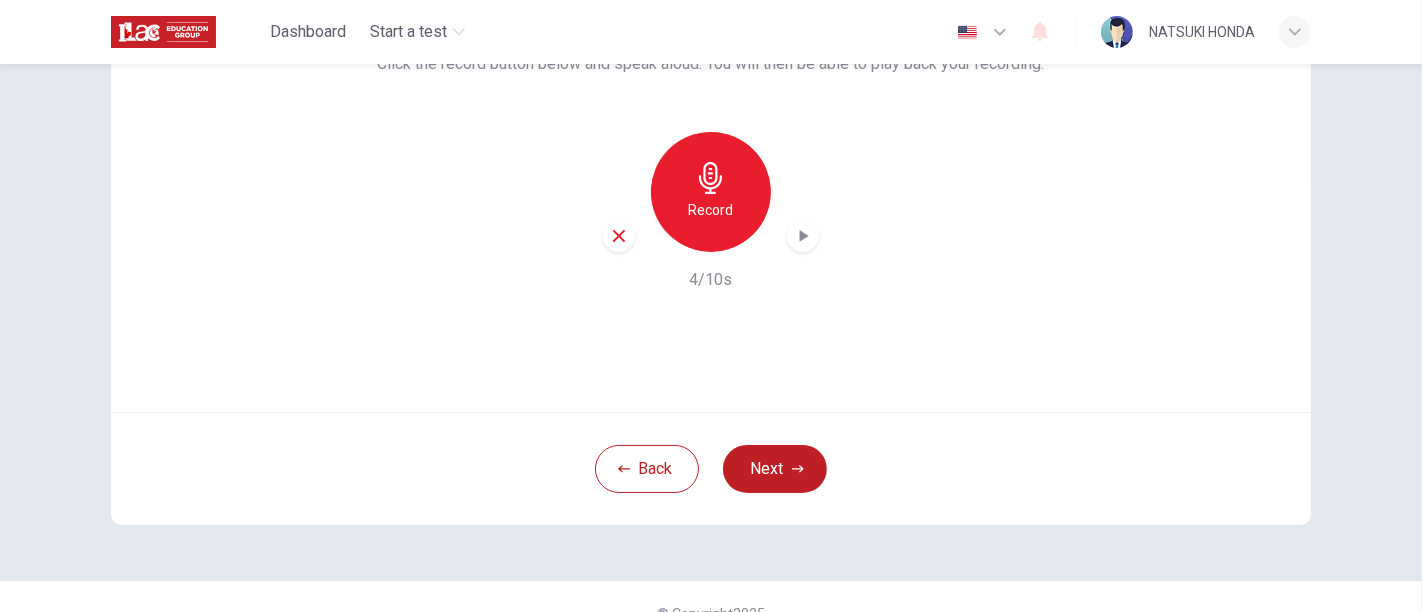 scroll, scrollTop: 220, scrollLeft: 0, axis: vertical 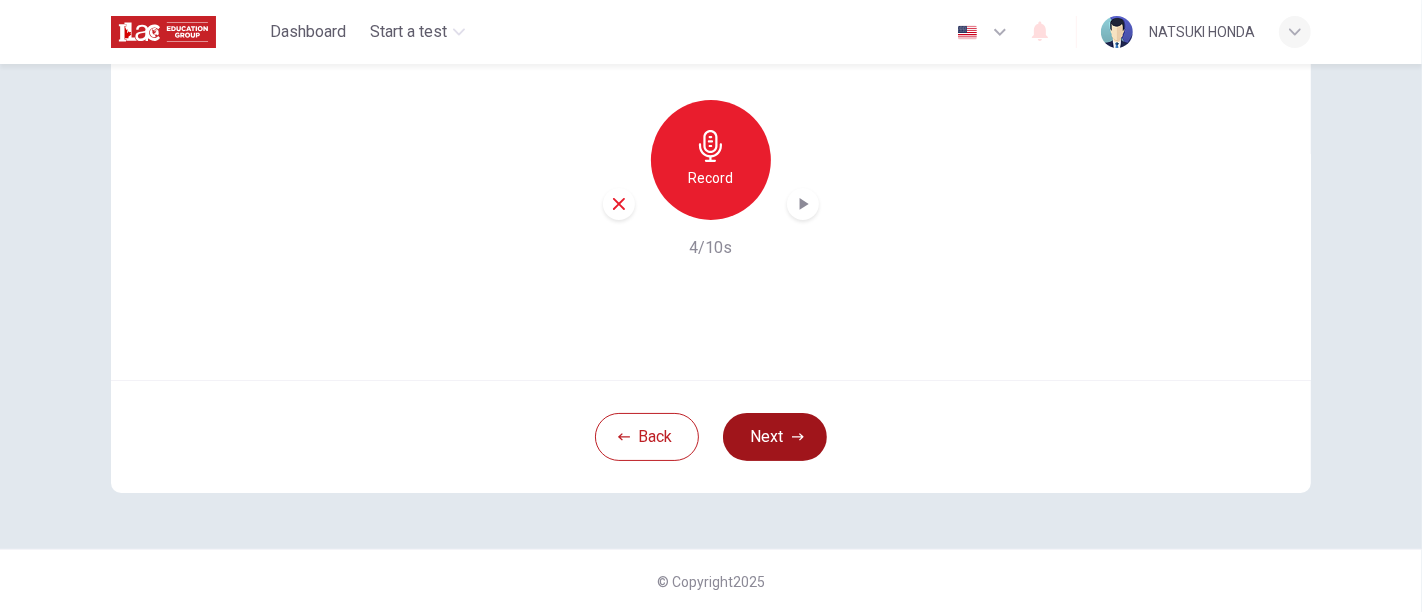 click on "Next" at bounding box center [775, 437] 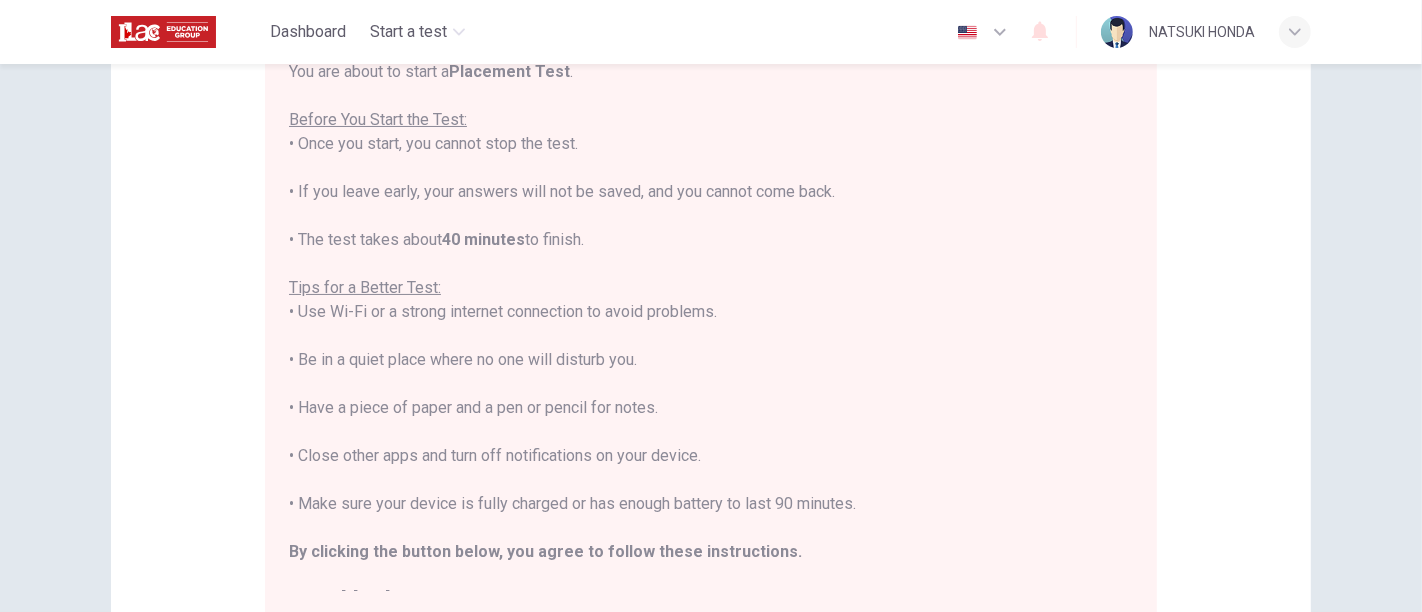 scroll, scrollTop: 0, scrollLeft: 0, axis: both 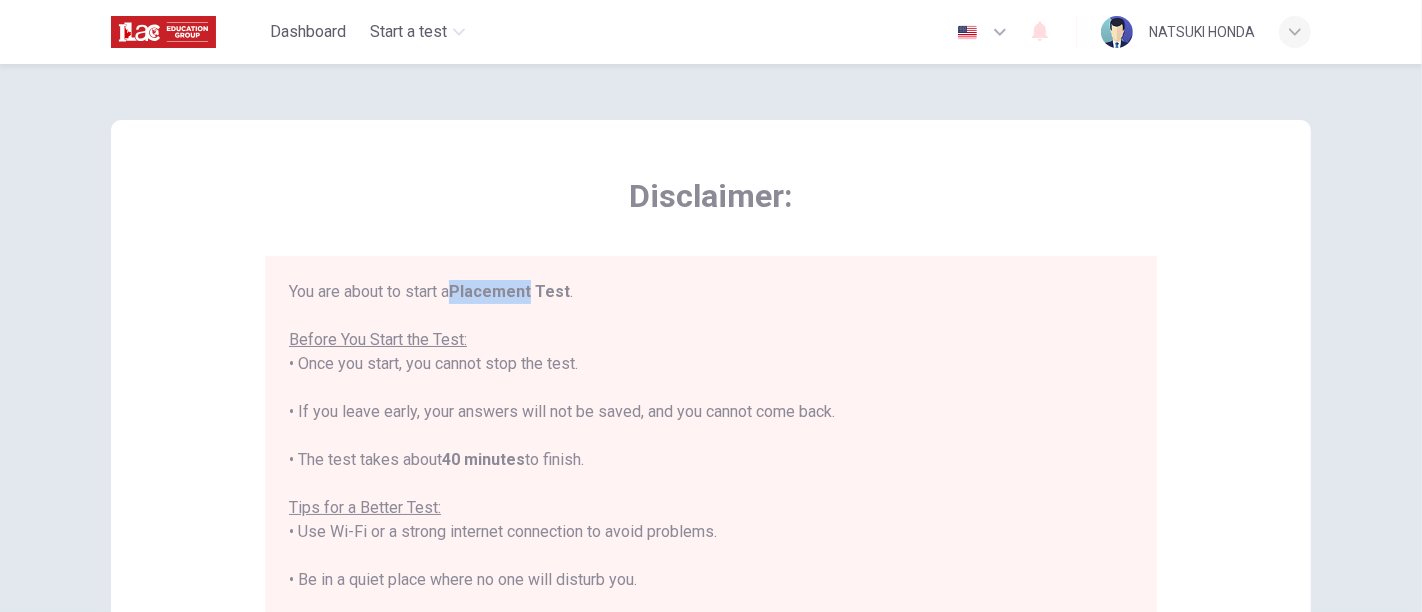 drag, startPoint x: 454, startPoint y: 287, endPoint x: 531, endPoint y: 292, distance: 77.16217 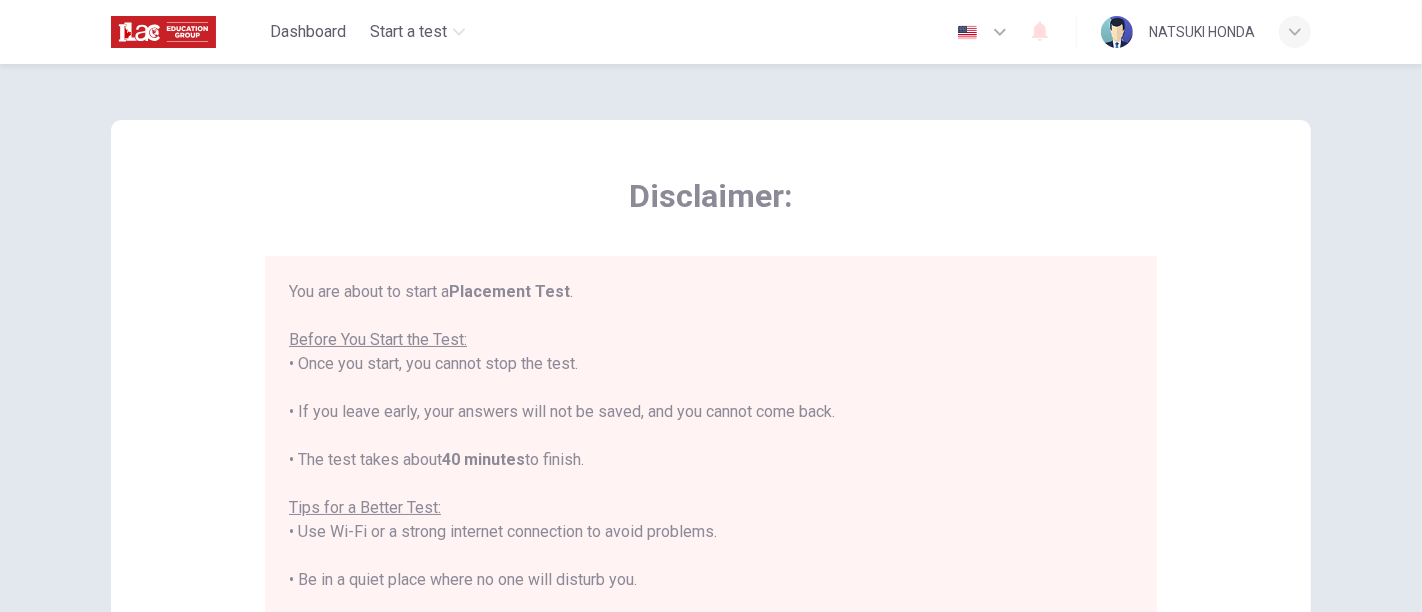 scroll, scrollTop: 22, scrollLeft: 0, axis: vertical 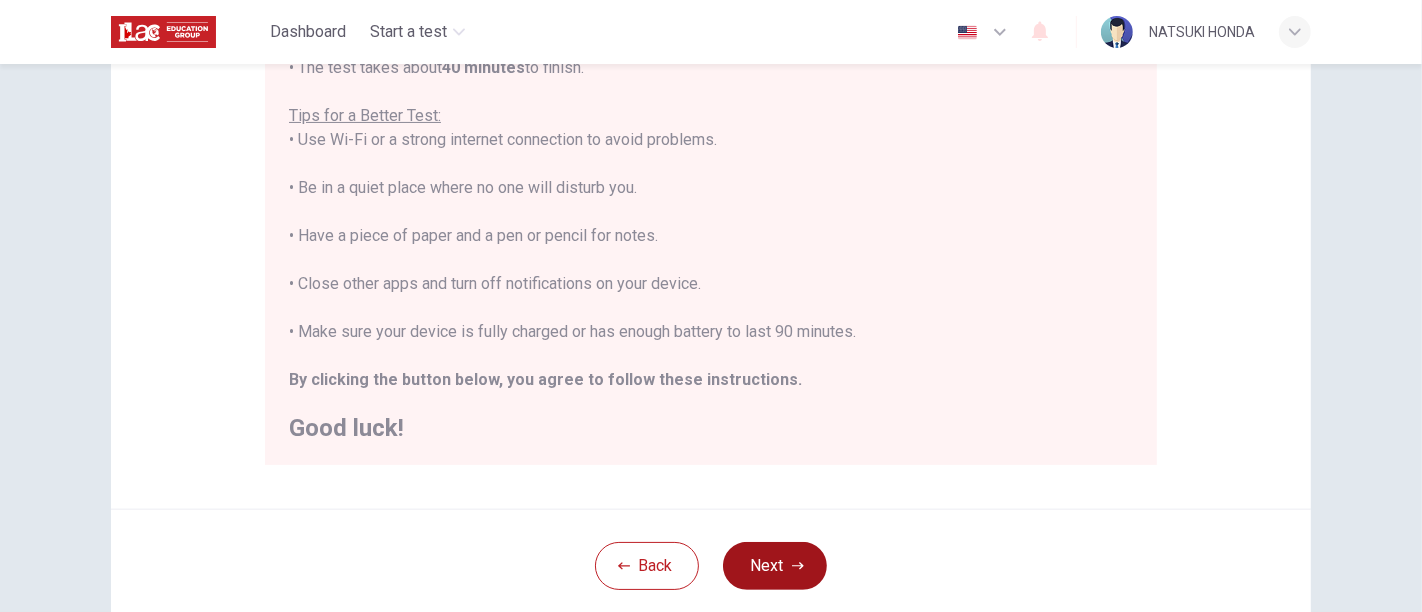 click on "Next" at bounding box center [775, 566] 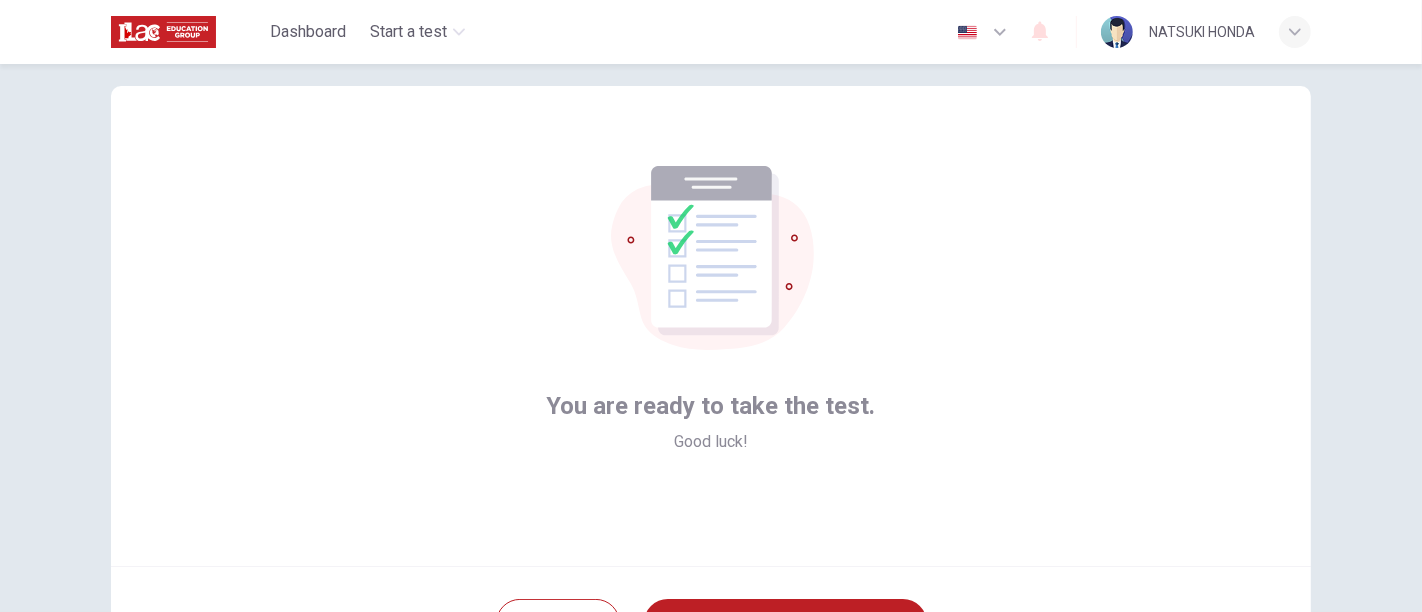 scroll, scrollTop: 220, scrollLeft: 0, axis: vertical 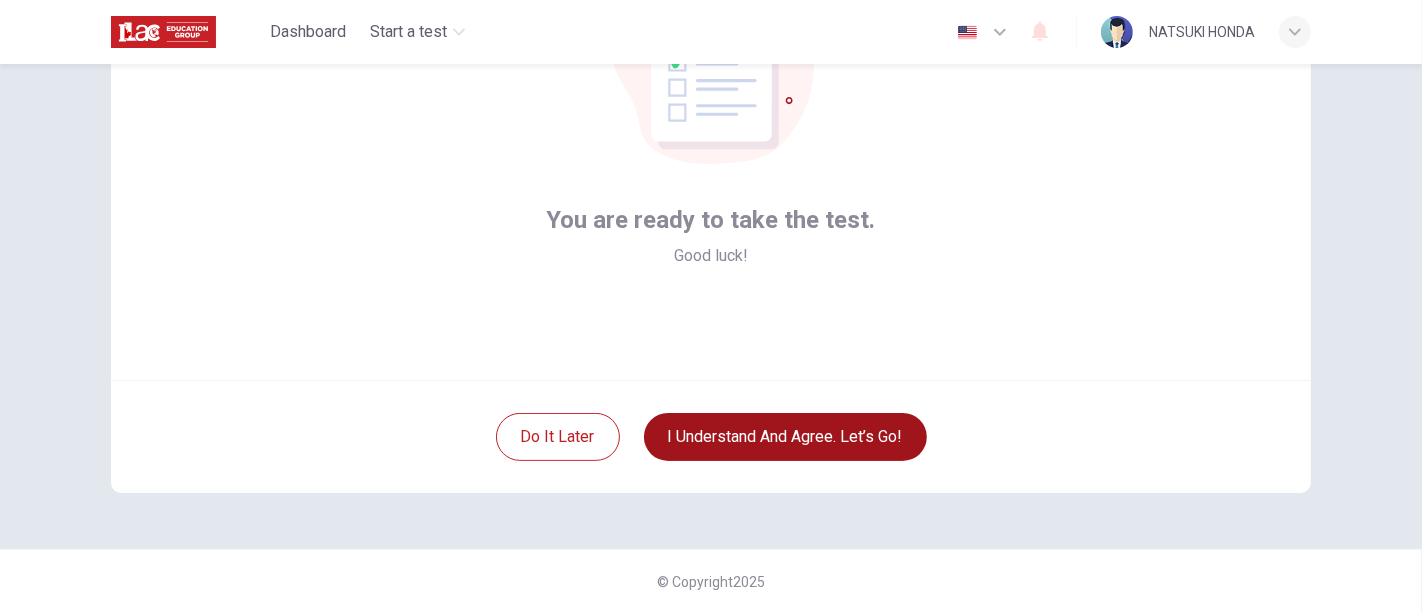 click on "I understand and agree. Let’s go!" at bounding box center (785, 437) 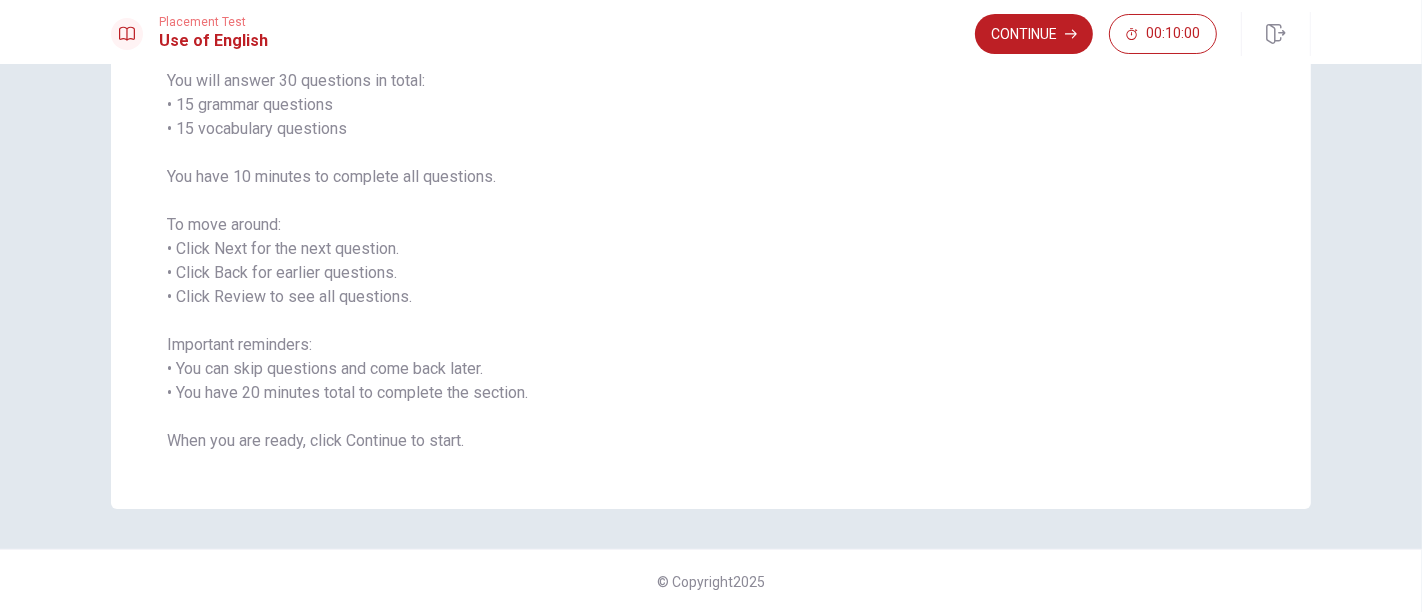 scroll, scrollTop: 0, scrollLeft: 0, axis: both 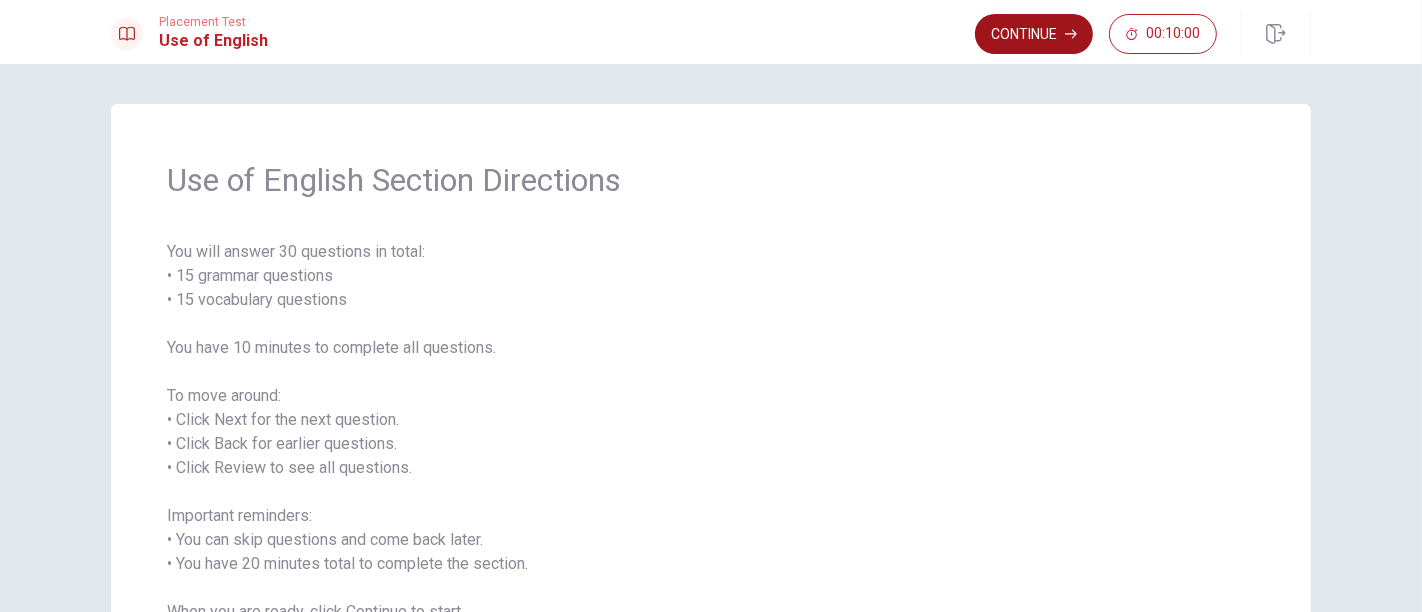 click on "Continue" at bounding box center [1034, 34] 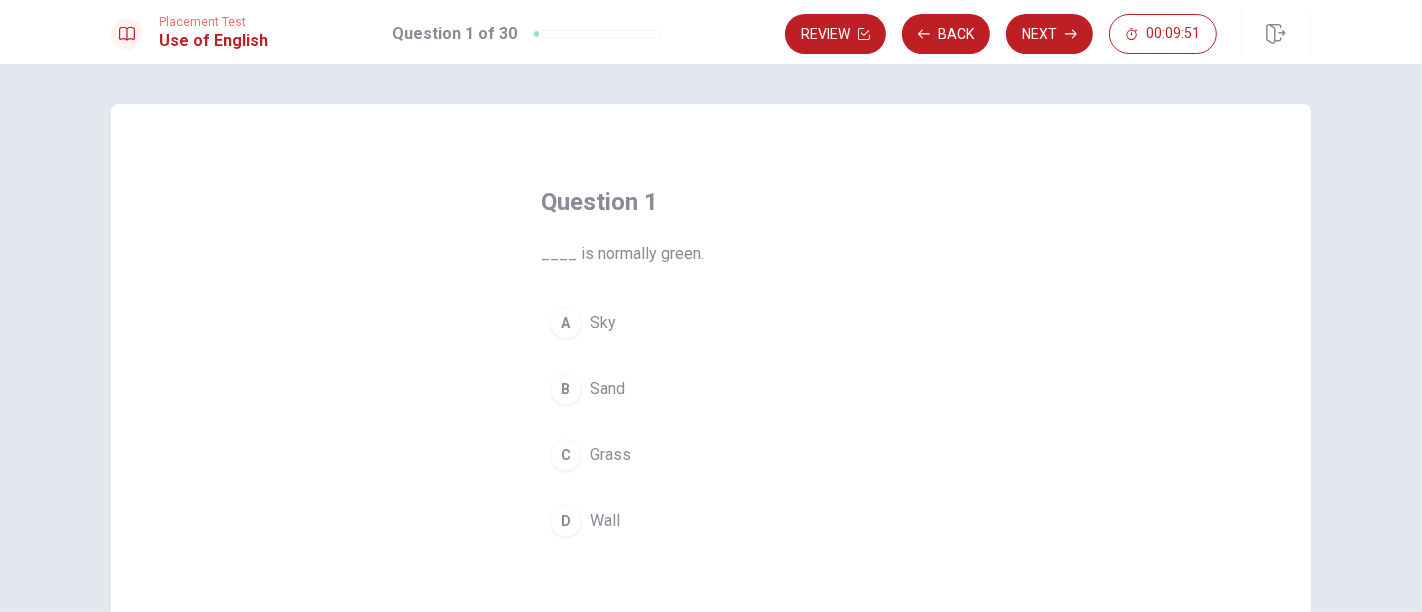 click on "C Grass" at bounding box center [711, 455] 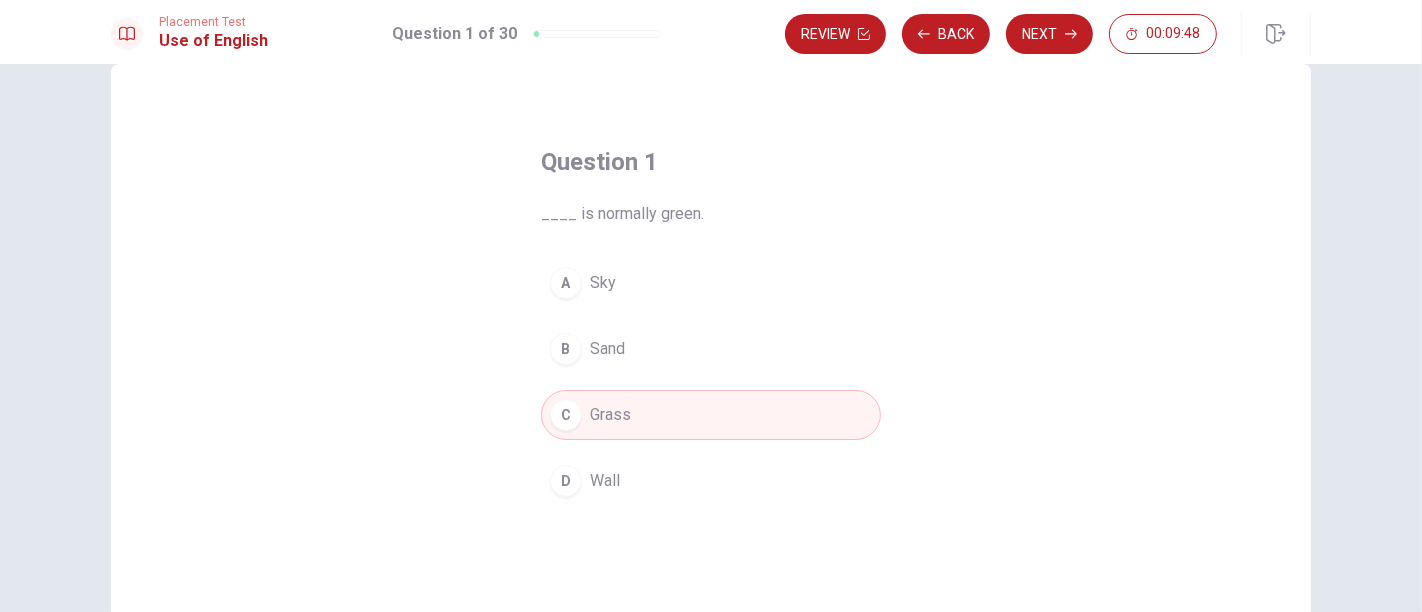 scroll, scrollTop: 0, scrollLeft: 0, axis: both 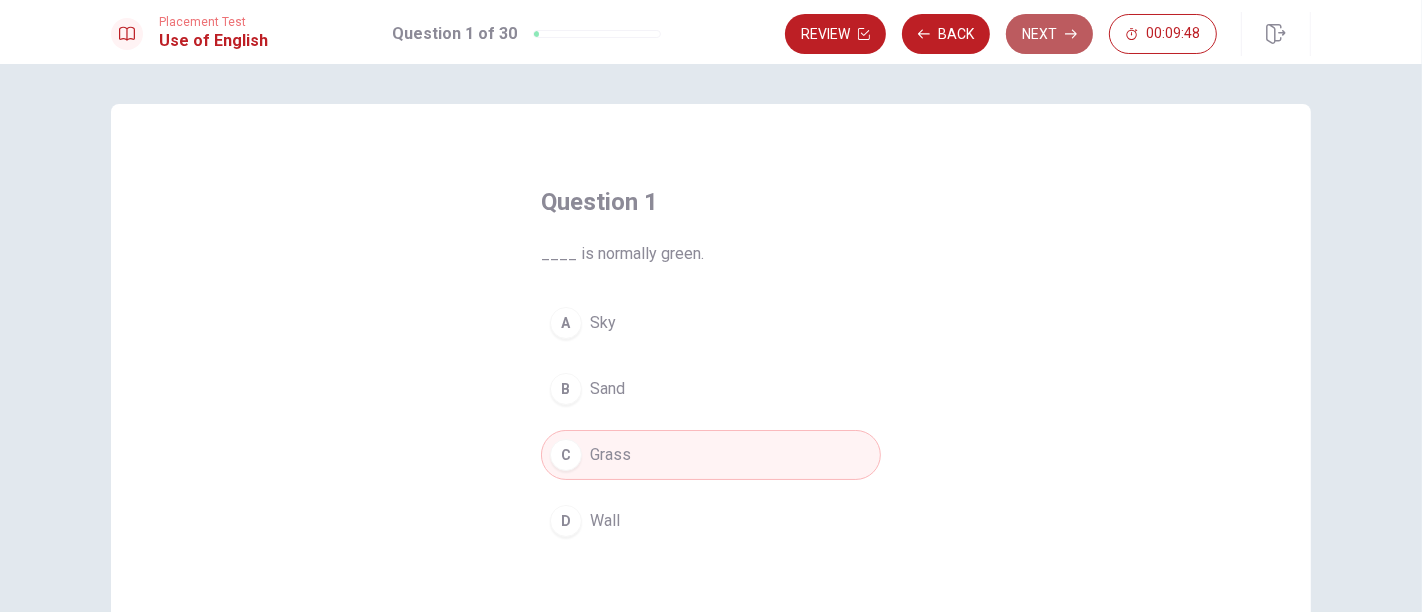 click on "Next" at bounding box center (1049, 34) 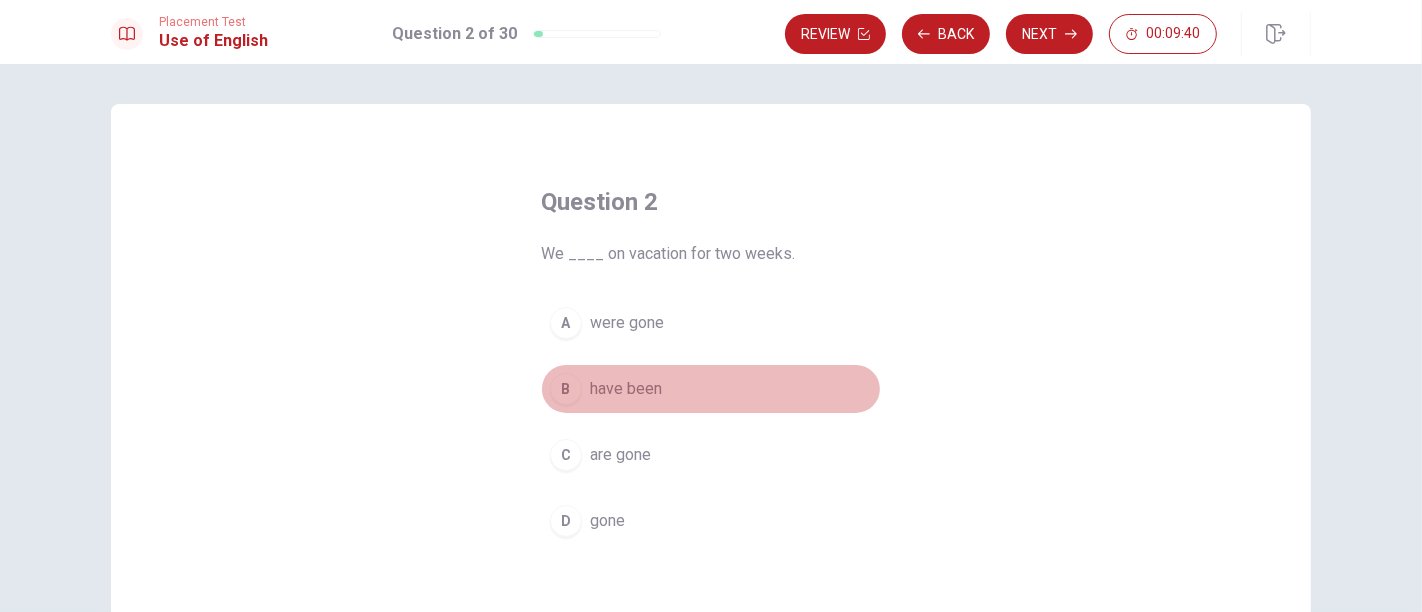 click on "have been" at bounding box center [626, 389] 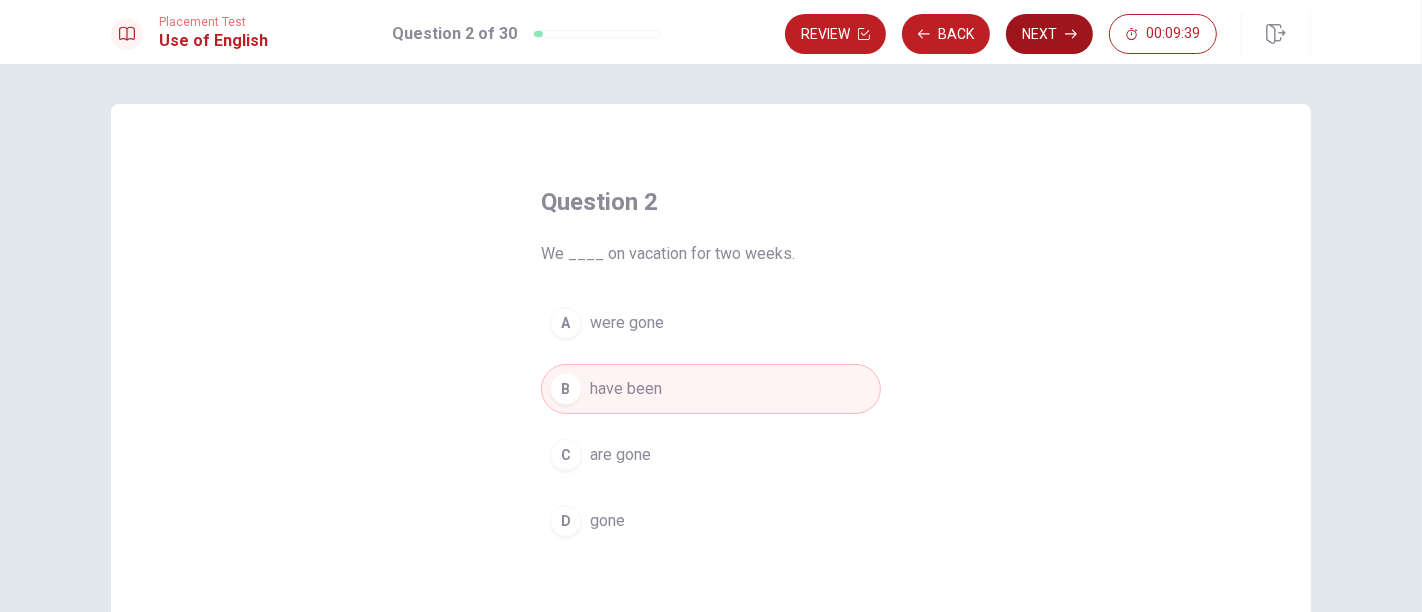 click on "Next" at bounding box center [1049, 34] 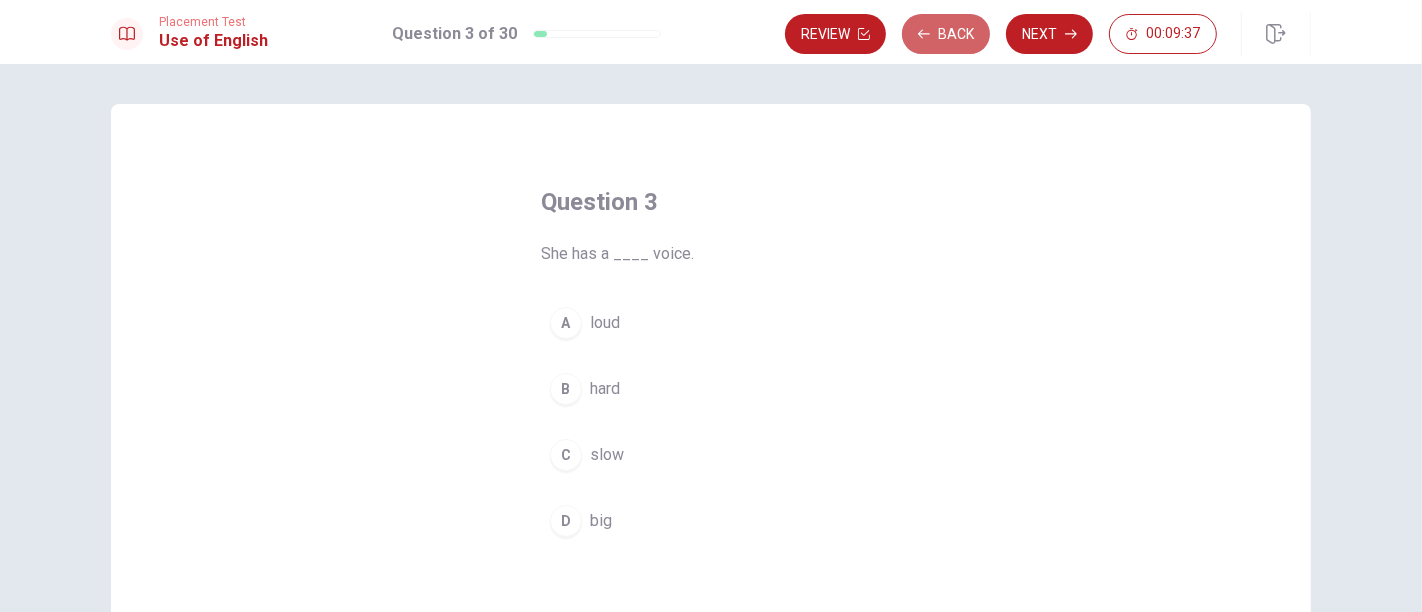 click on "Back" at bounding box center (946, 34) 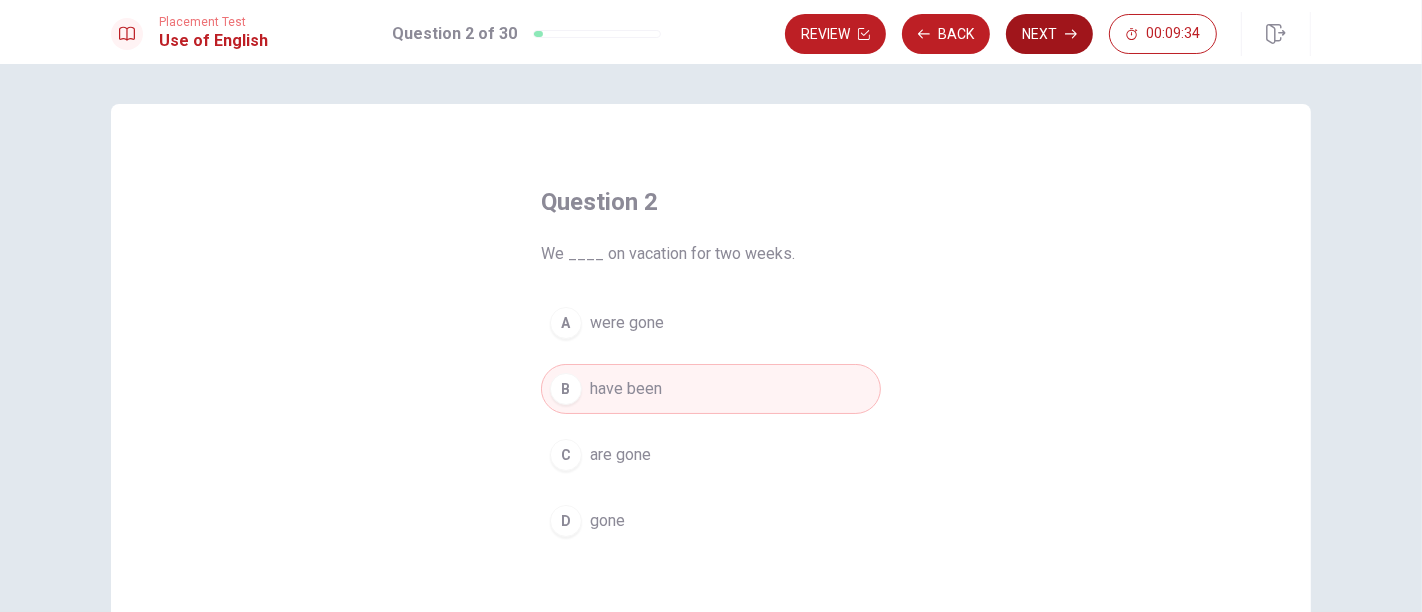 click on "Next" at bounding box center [1049, 34] 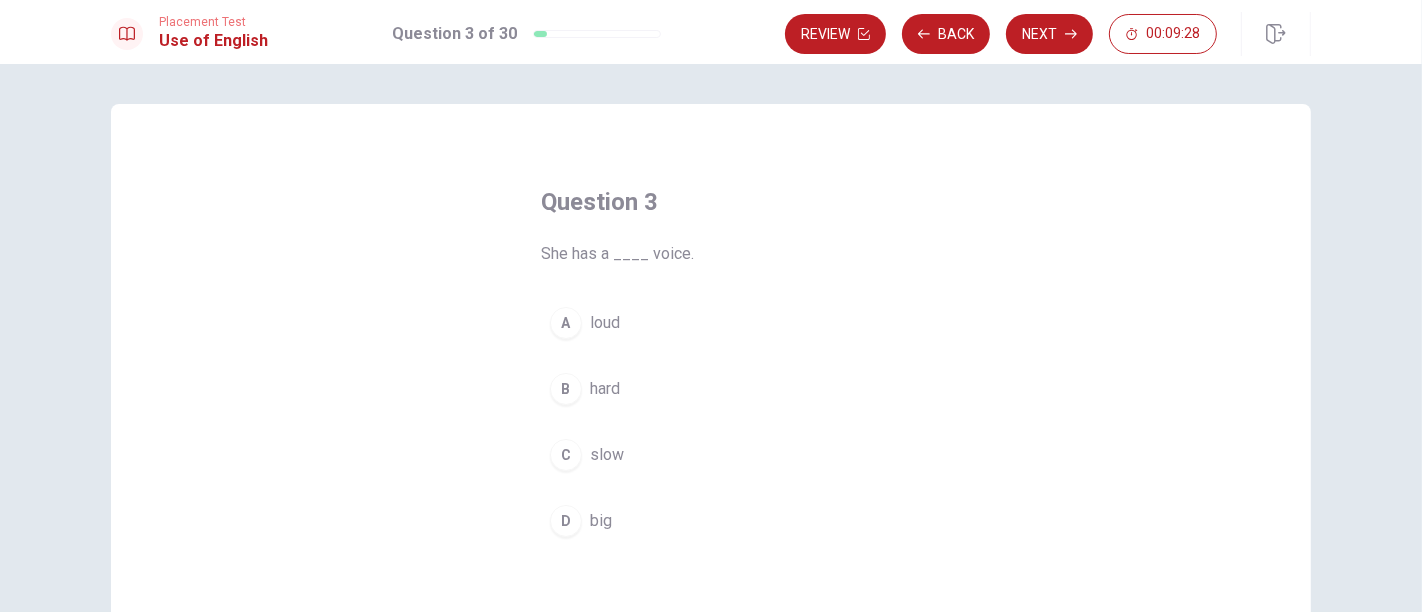 click on "C slow" at bounding box center [711, 455] 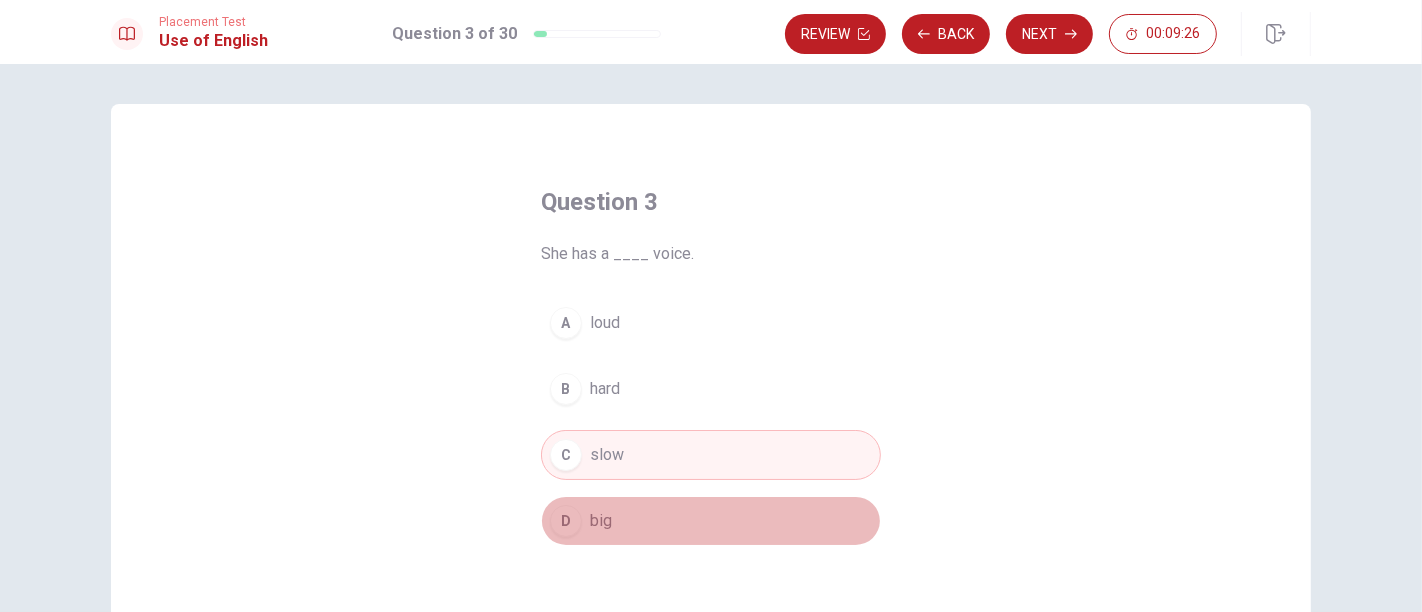click on "D big" at bounding box center [711, 521] 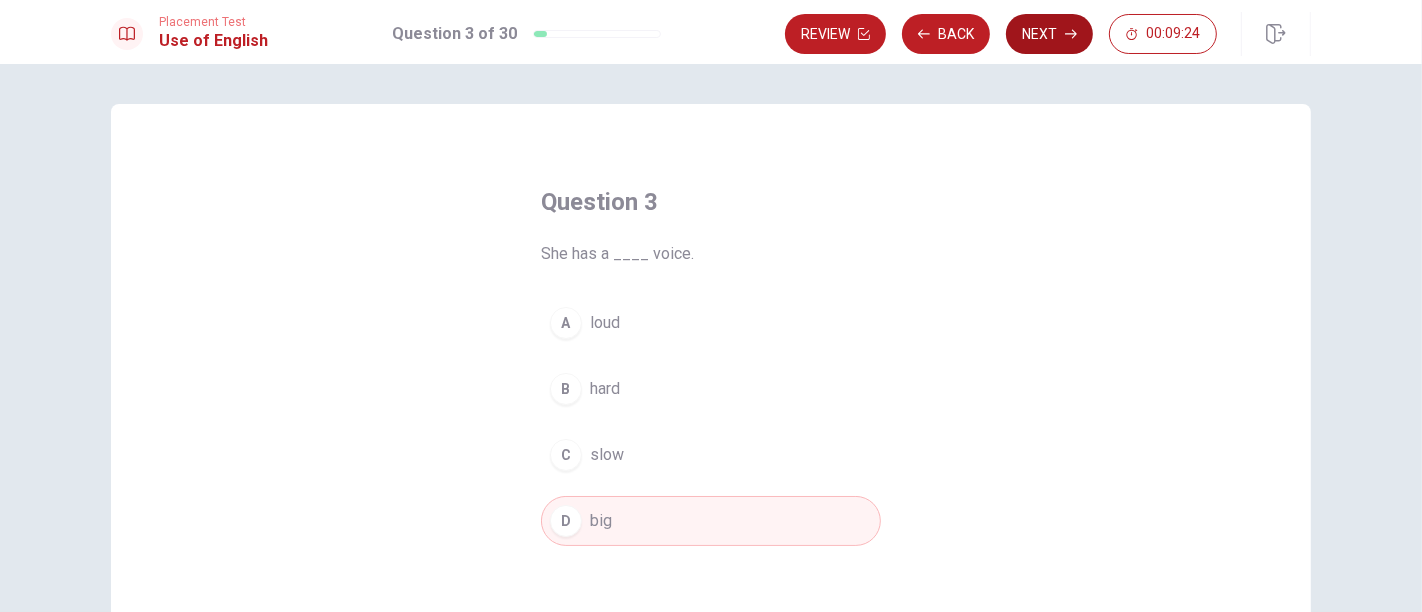 click on "Next" at bounding box center (1049, 34) 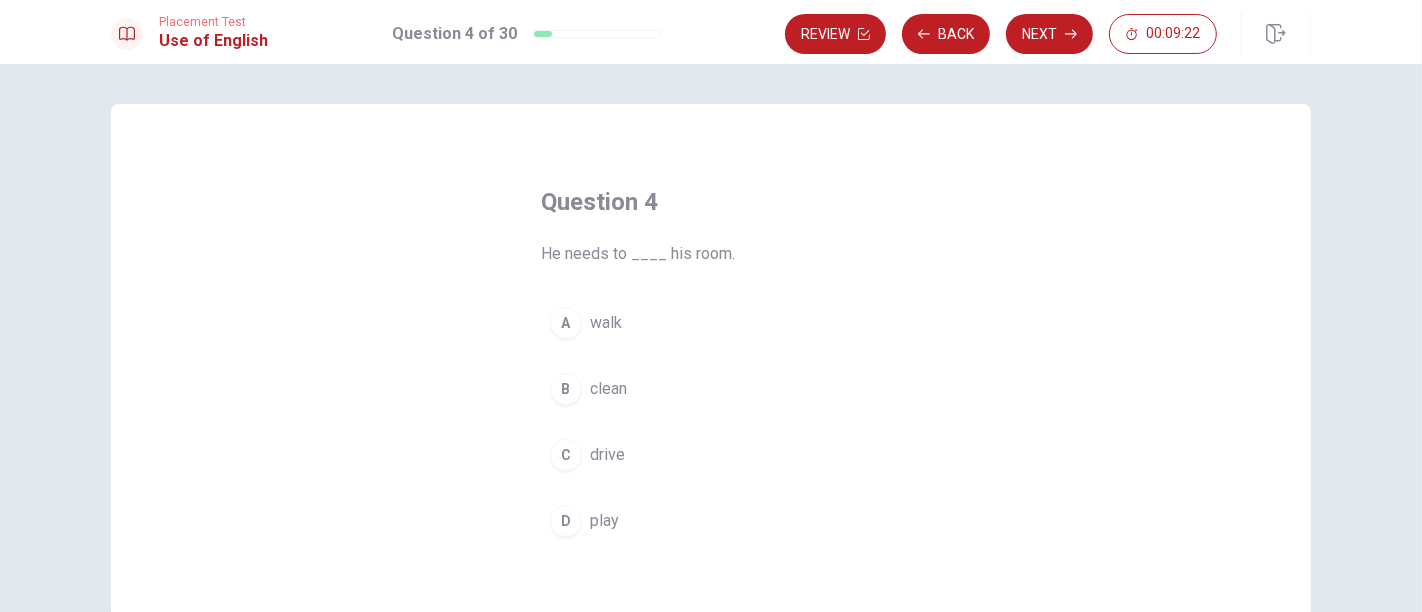 drag, startPoint x: 521, startPoint y: 259, endPoint x: 602, endPoint y: 247, distance: 81.88406 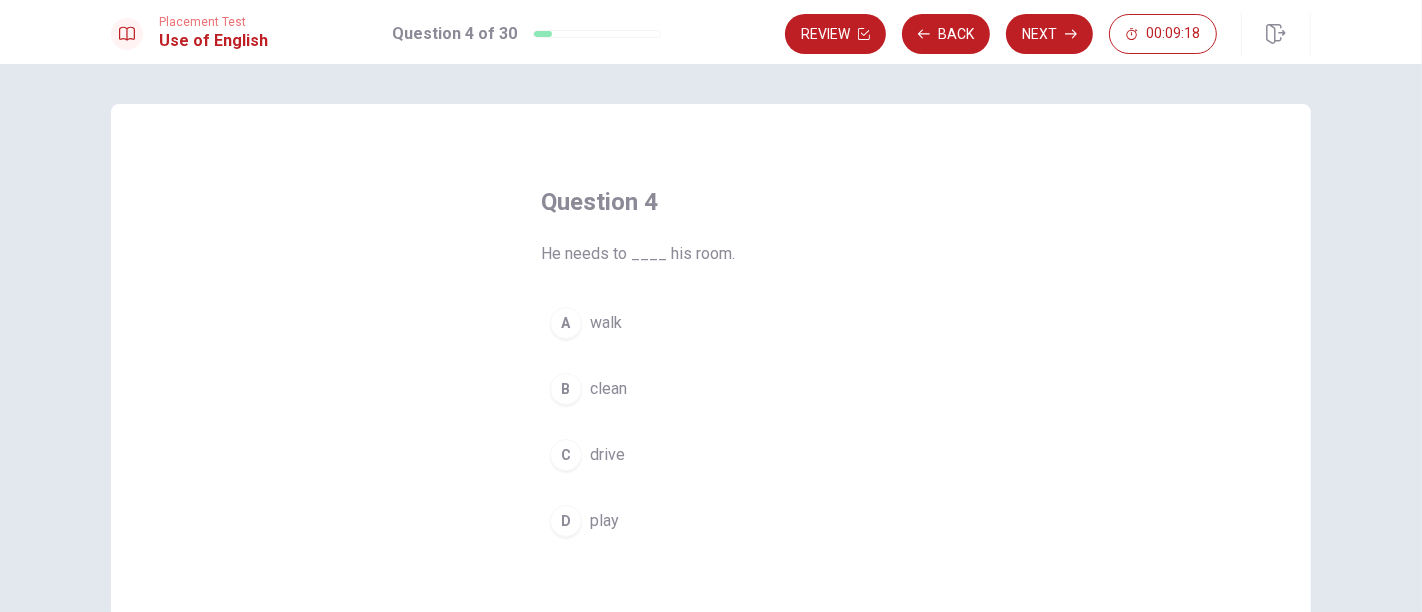 click on "B clean" at bounding box center [711, 389] 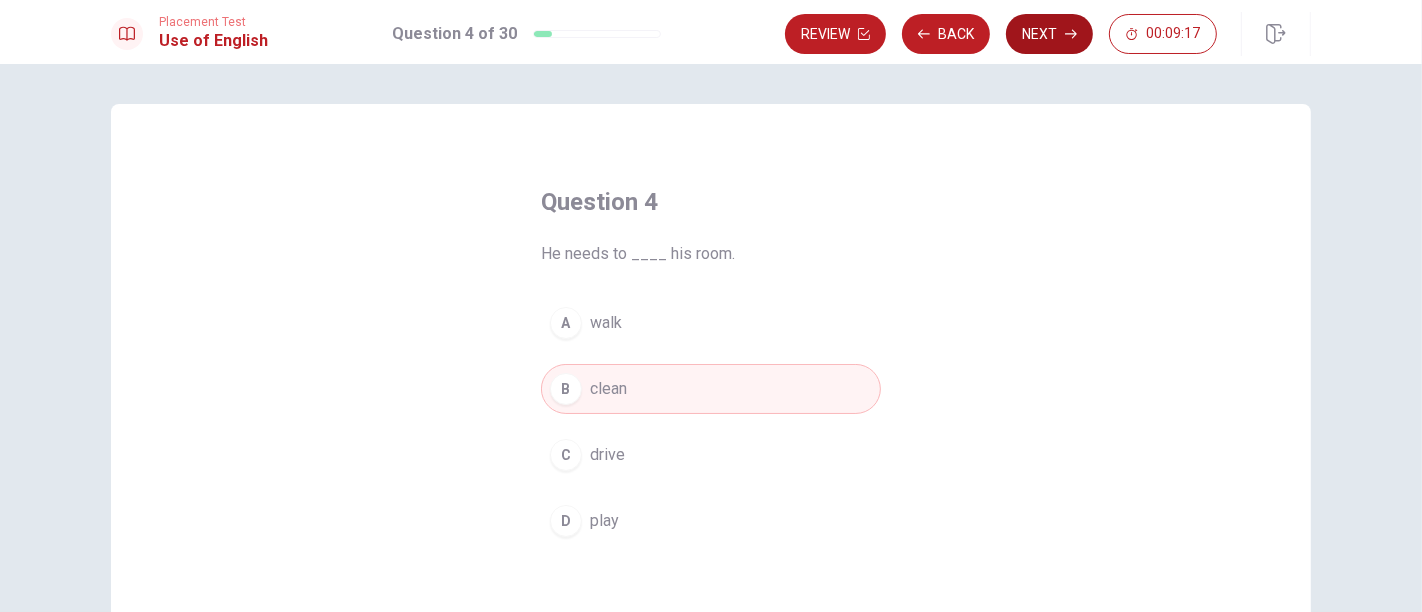 click on "Next" at bounding box center [1049, 34] 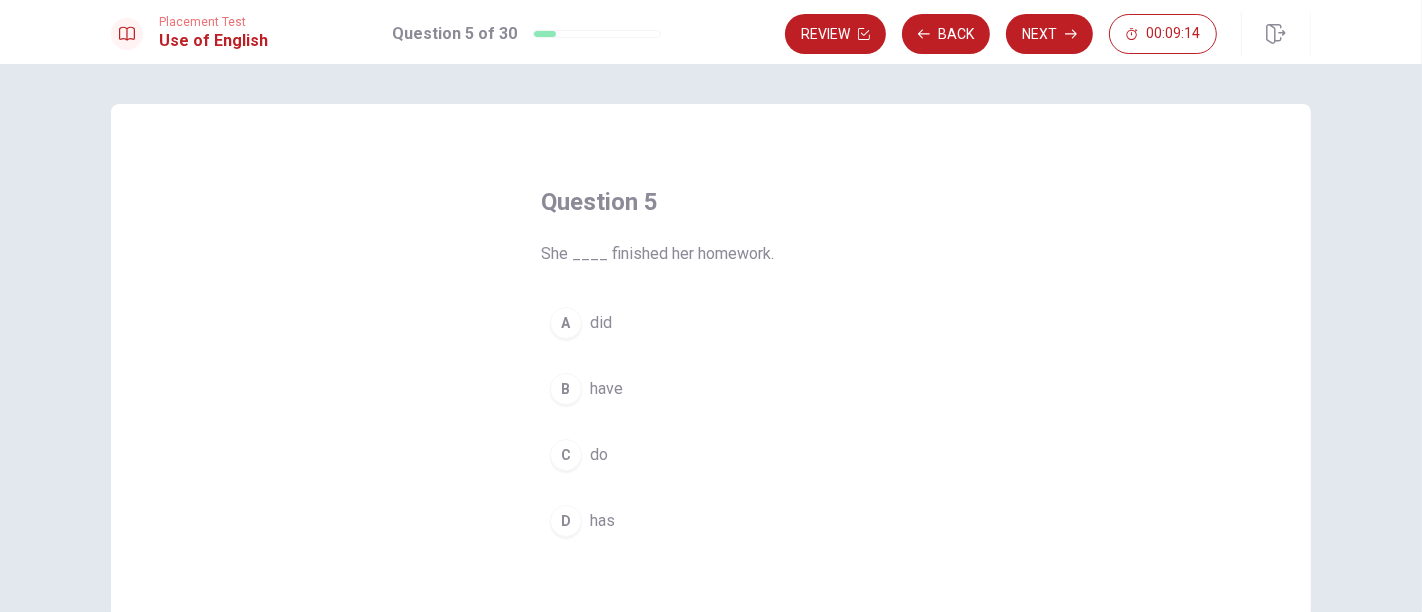 drag, startPoint x: 562, startPoint y: 257, endPoint x: 645, endPoint y: 253, distance: 83.09633 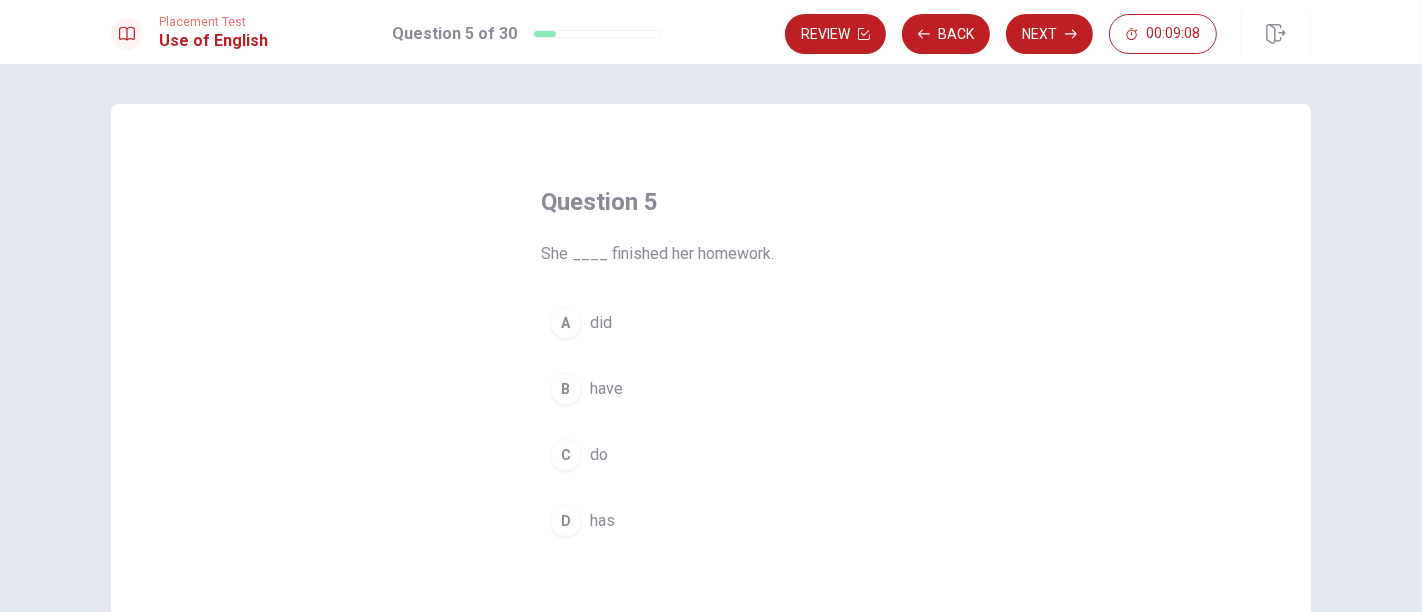 click on "D has" at bounding box center [711, 521] 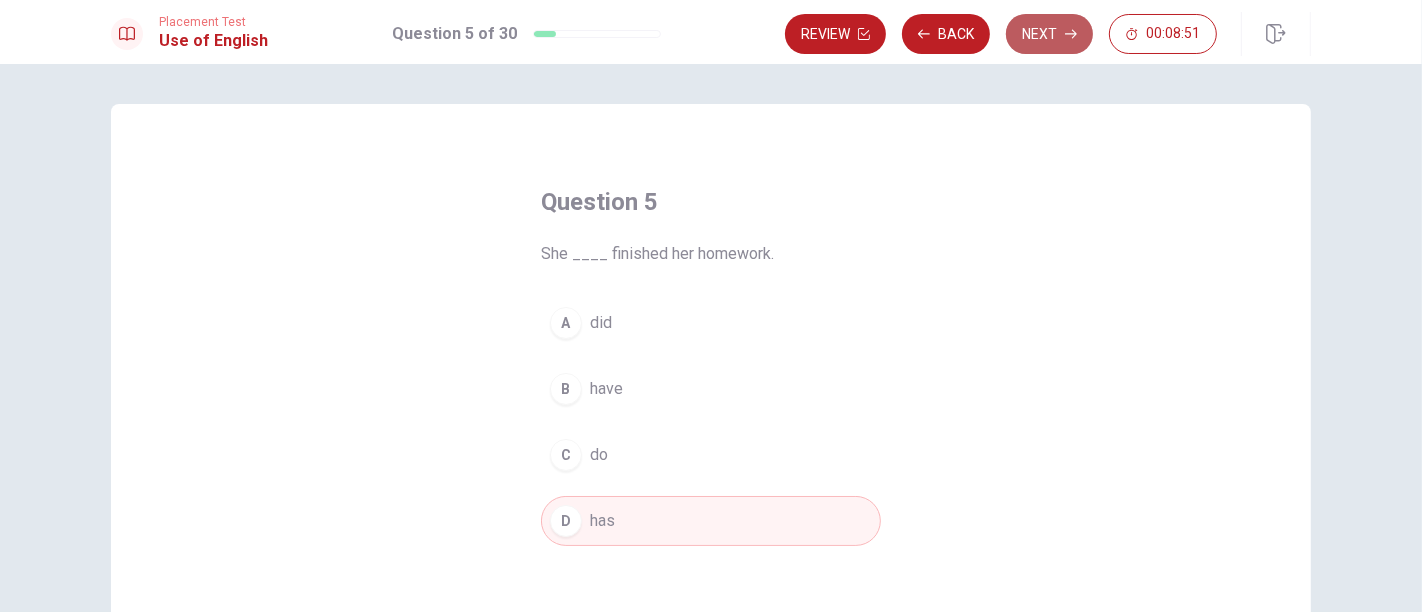 click on "Next" at bounding box center (1049, 34) 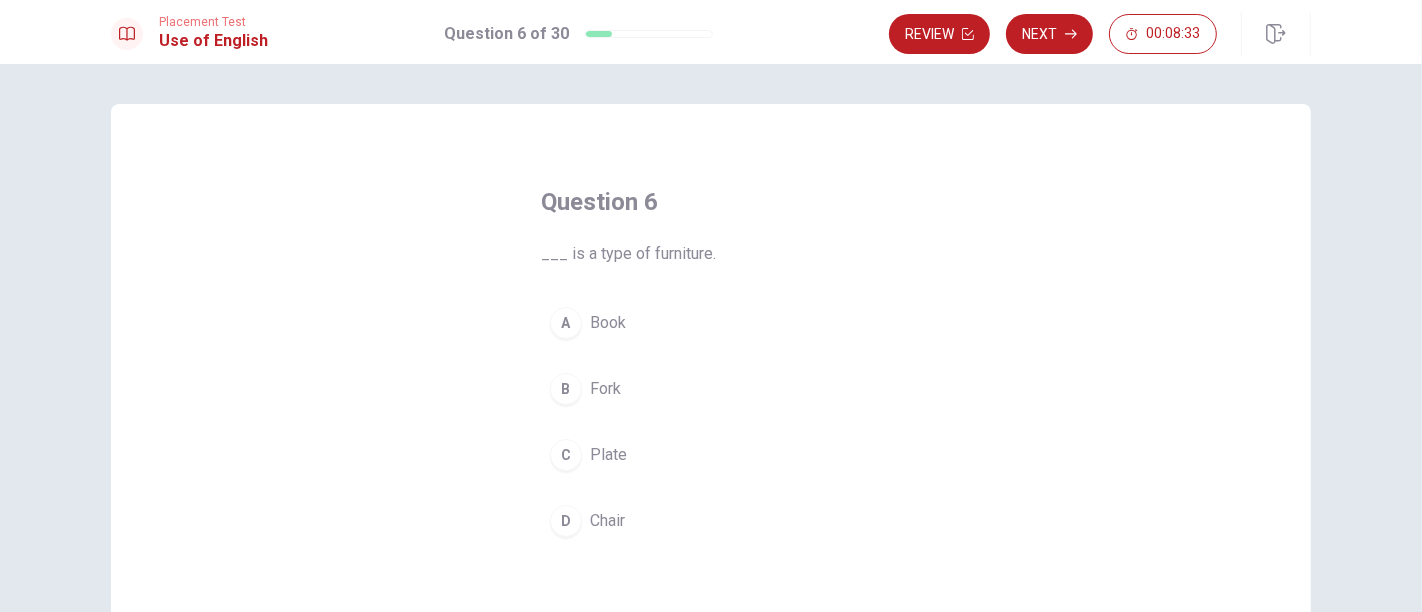 drag, startPoint x: 703, startPoint y: 259, endPoint x: 650, endPoint y: 258, distance: 53.009434 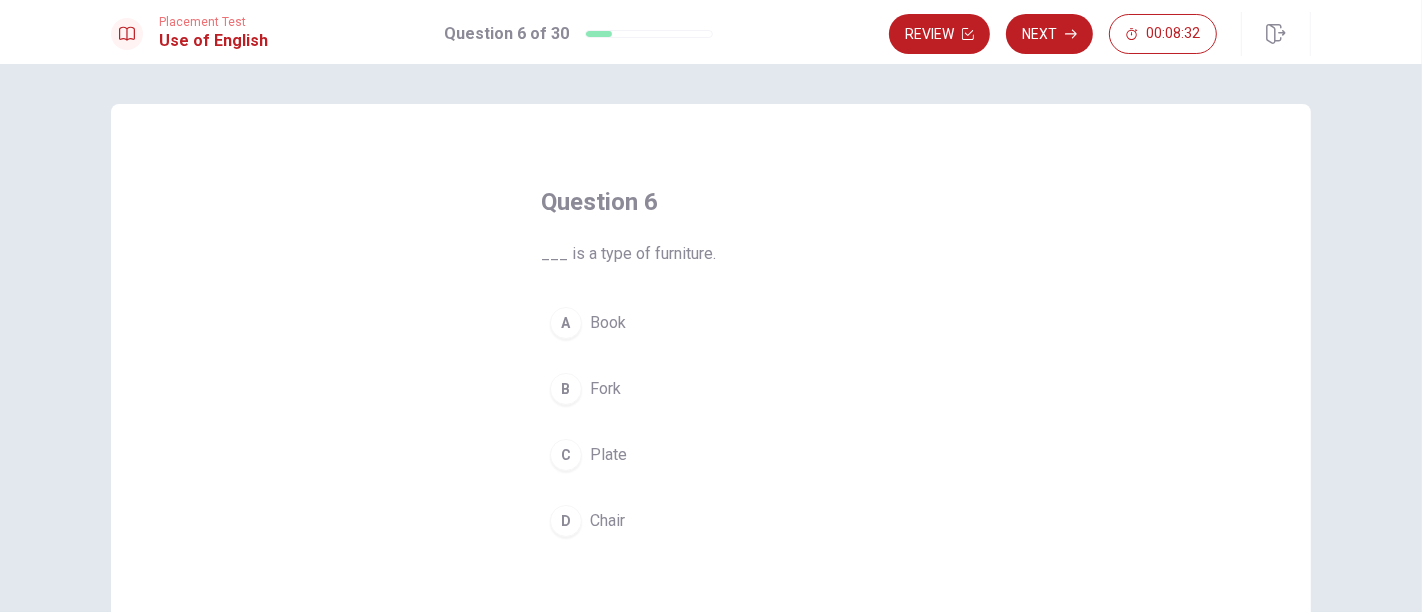 drag, startPoint x: 645, startPoint y: 256, endPoint x: 695, endPoint y: 257, distance: 50.01 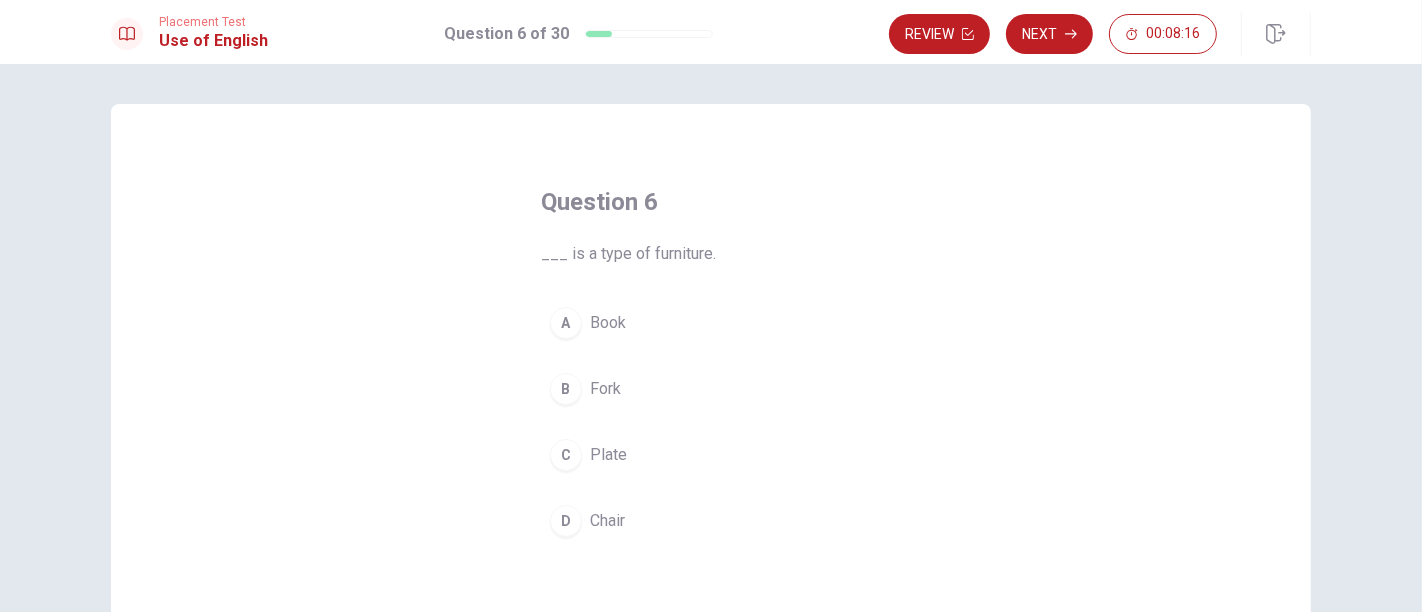 click on "Chair" at bounding box center (607, 521) 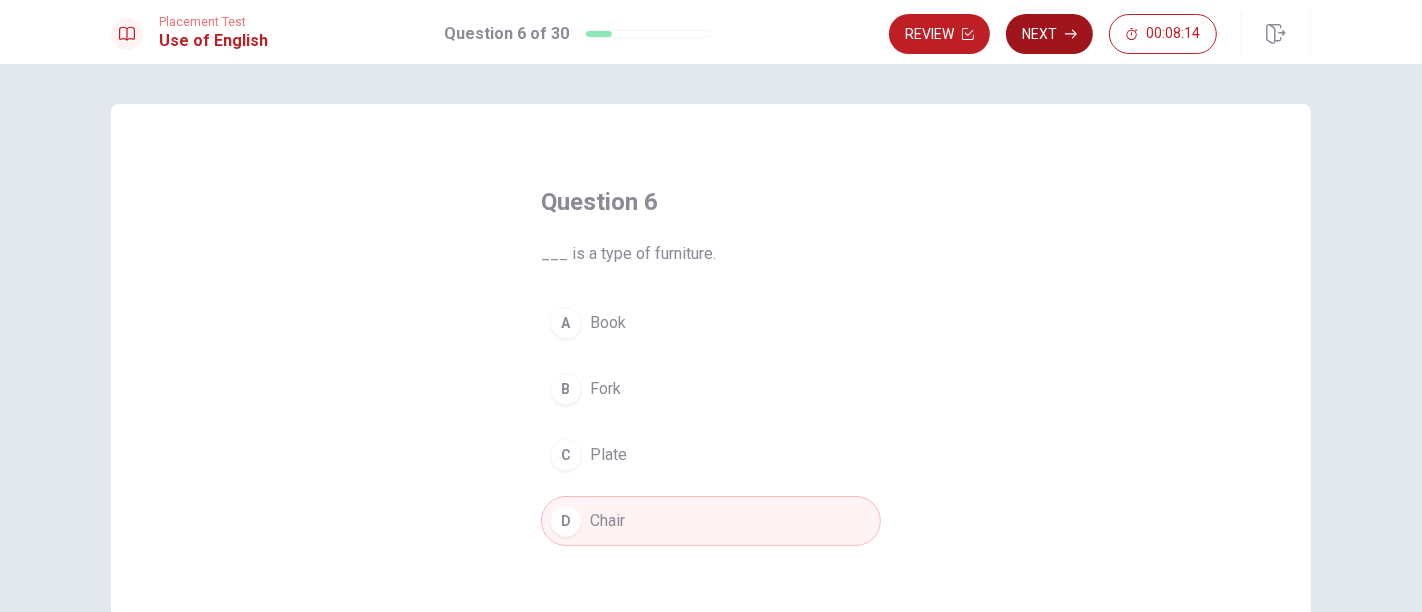 click on "Next" at bounding box center [1049, 34] 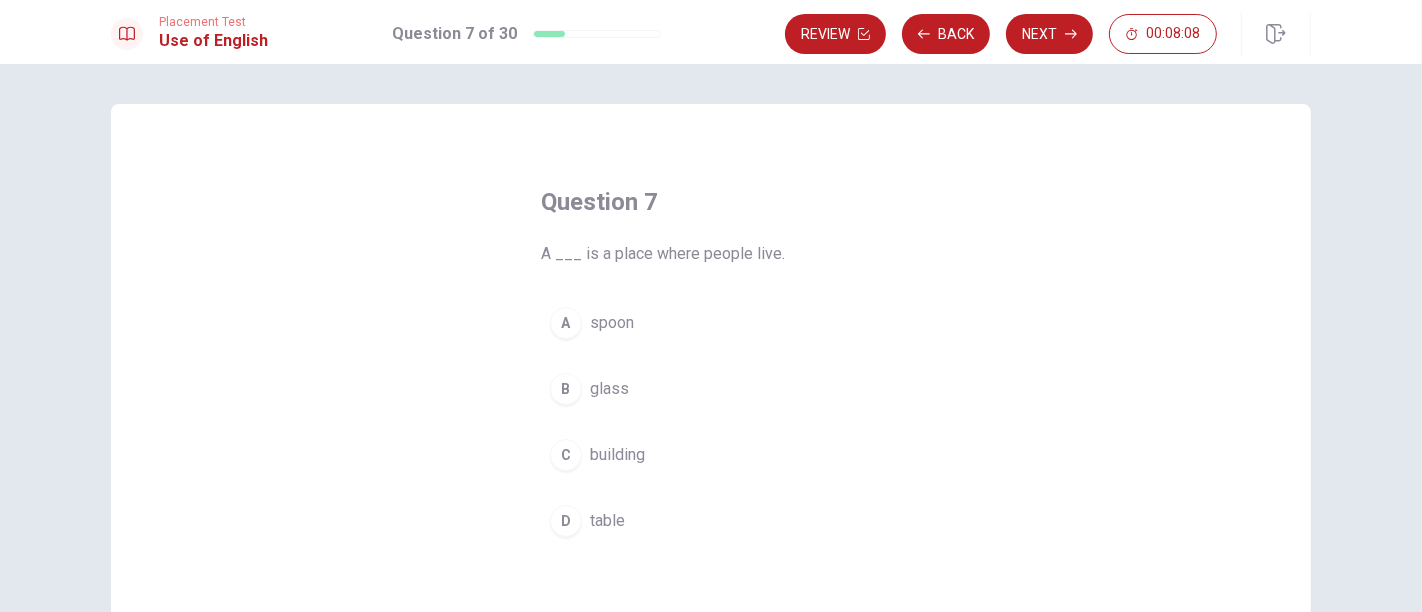 click on "C building" at bounding box center (711, 455) 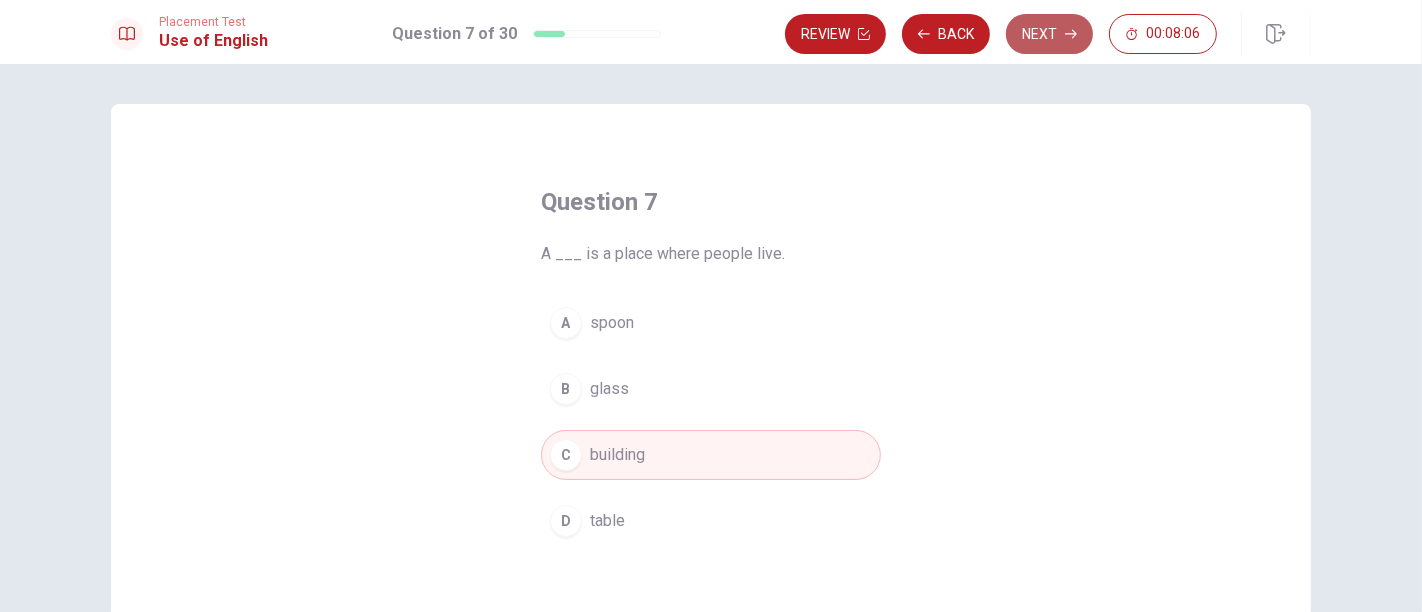 click on "Next" at bounding box center [1049, 34] 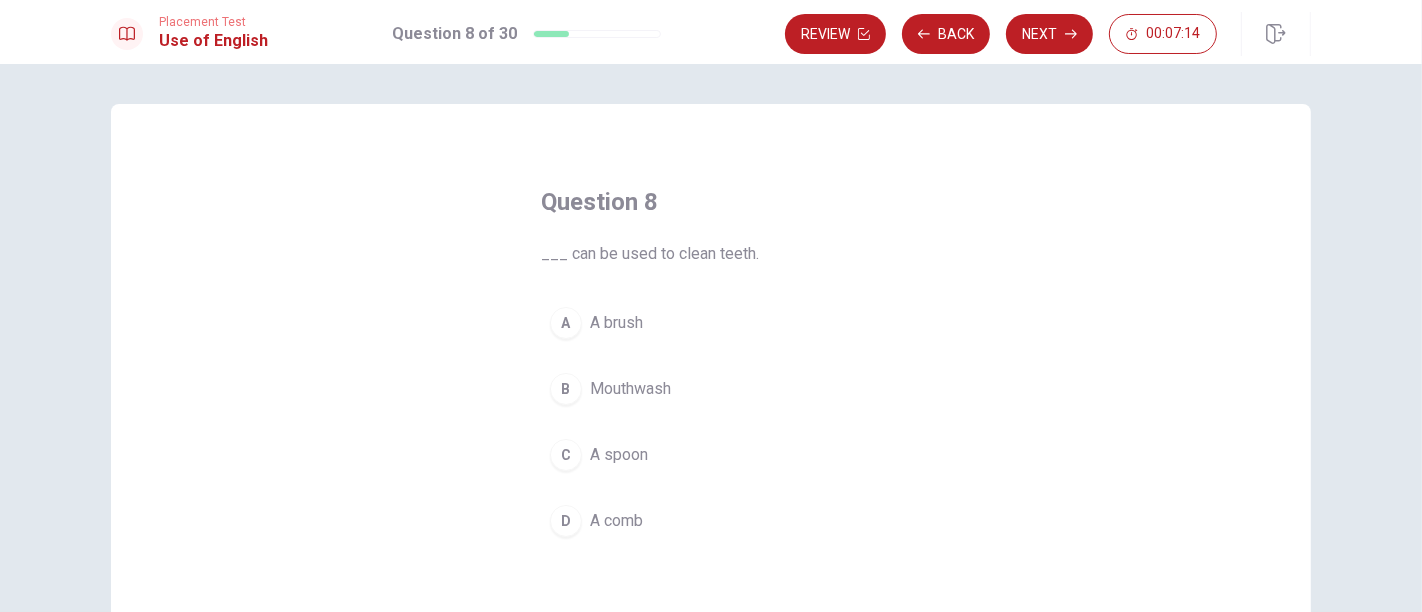 click on "B Mouthwash" at bounding box center (711, 389) 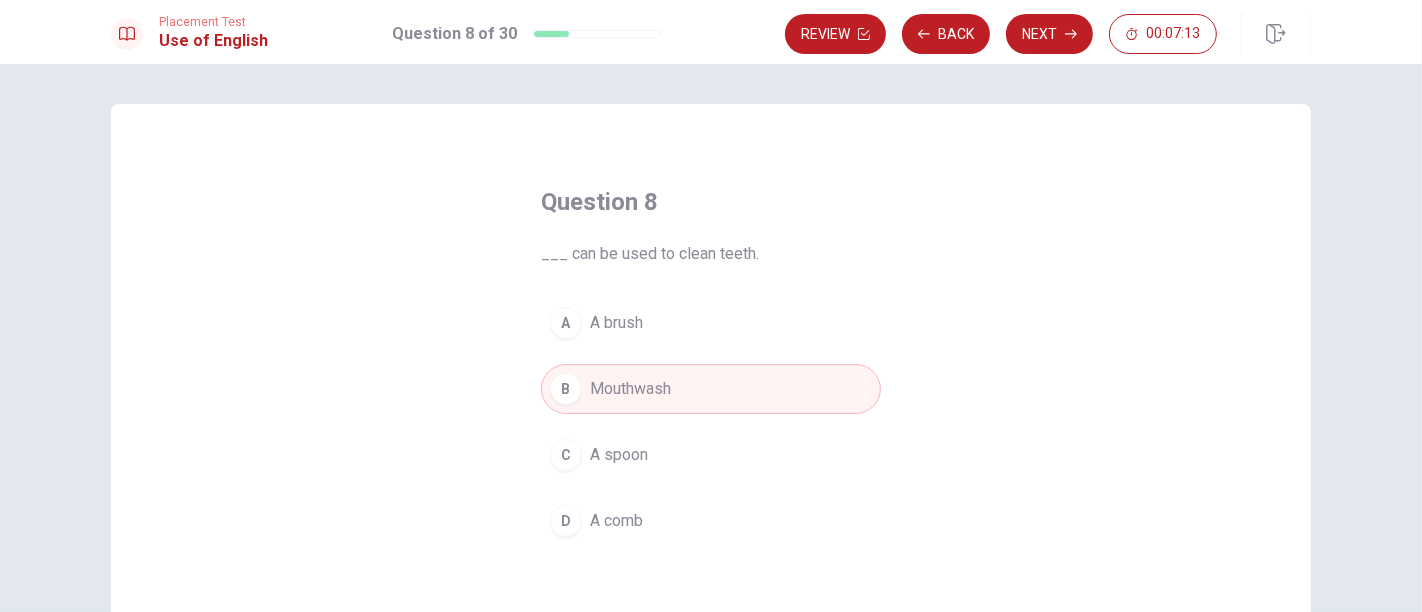 click on "Next" at bounding box center (1049, 34) 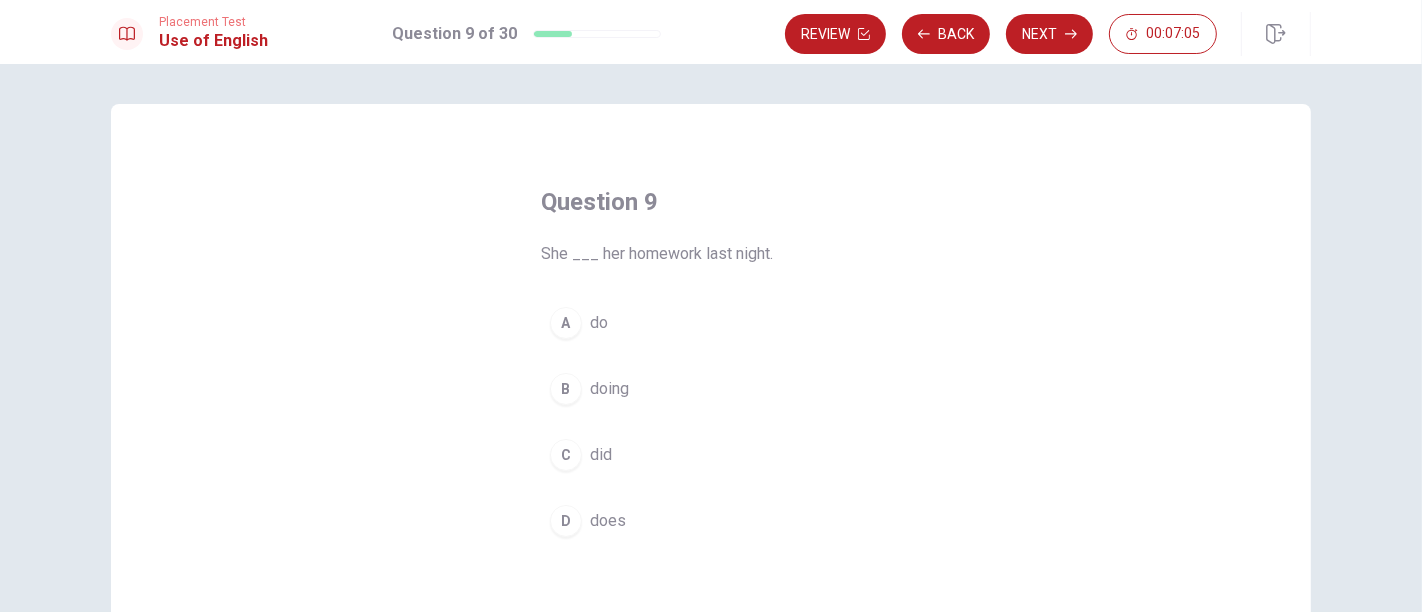 click on "Question 9 She ___ her homework last night. A do B doing C did
D does" at bounding box center (711, 451) 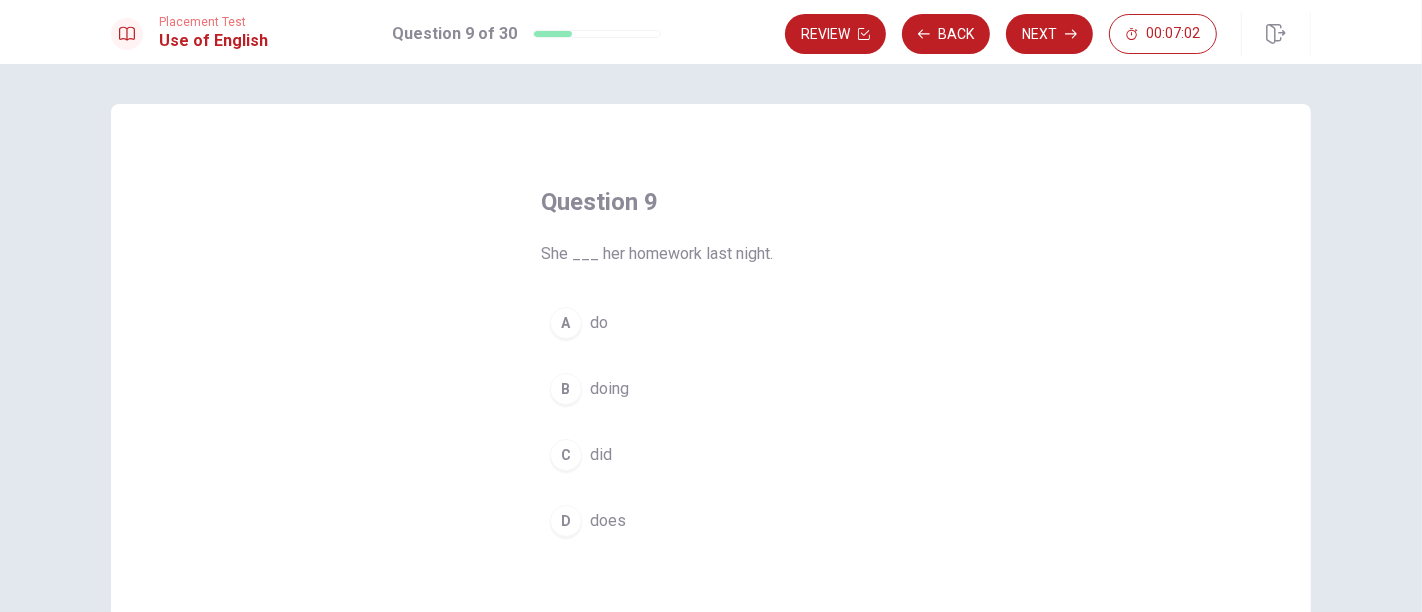 drag, startPoint x: 871, startPoint y: 23, endPoint x: 1002, endPoint y: 22, distance: 131.00381 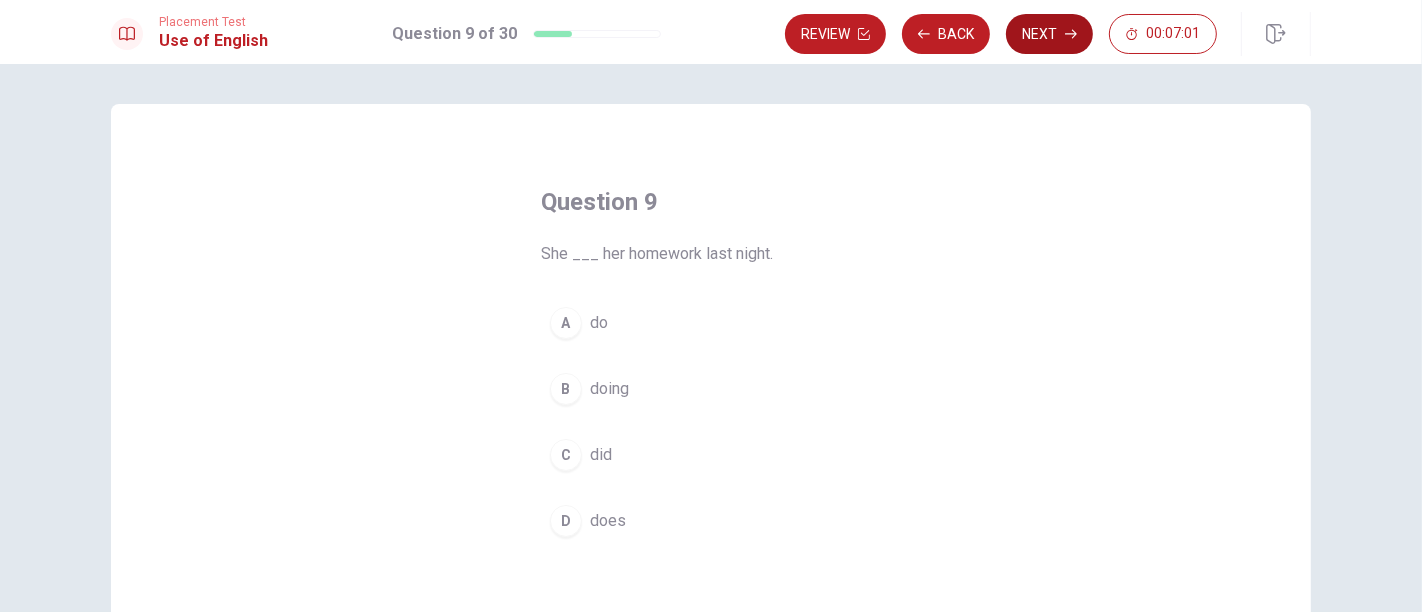 click on "Next" at bounding box center [1049, 34] 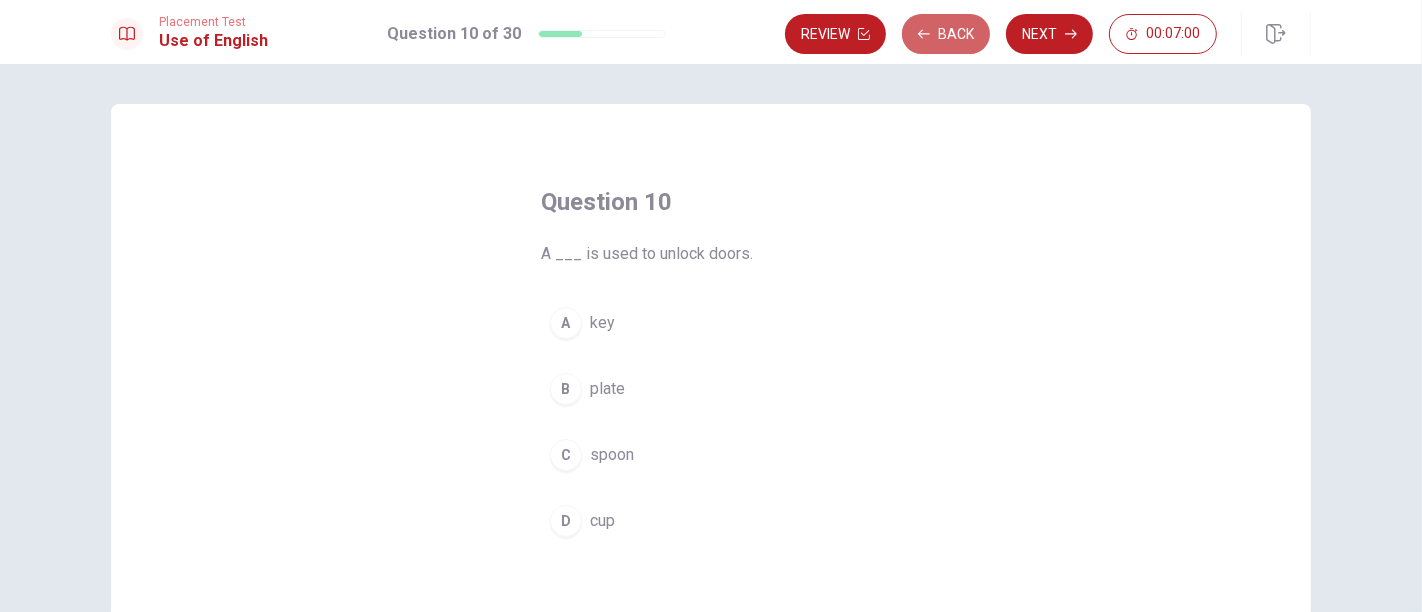 click 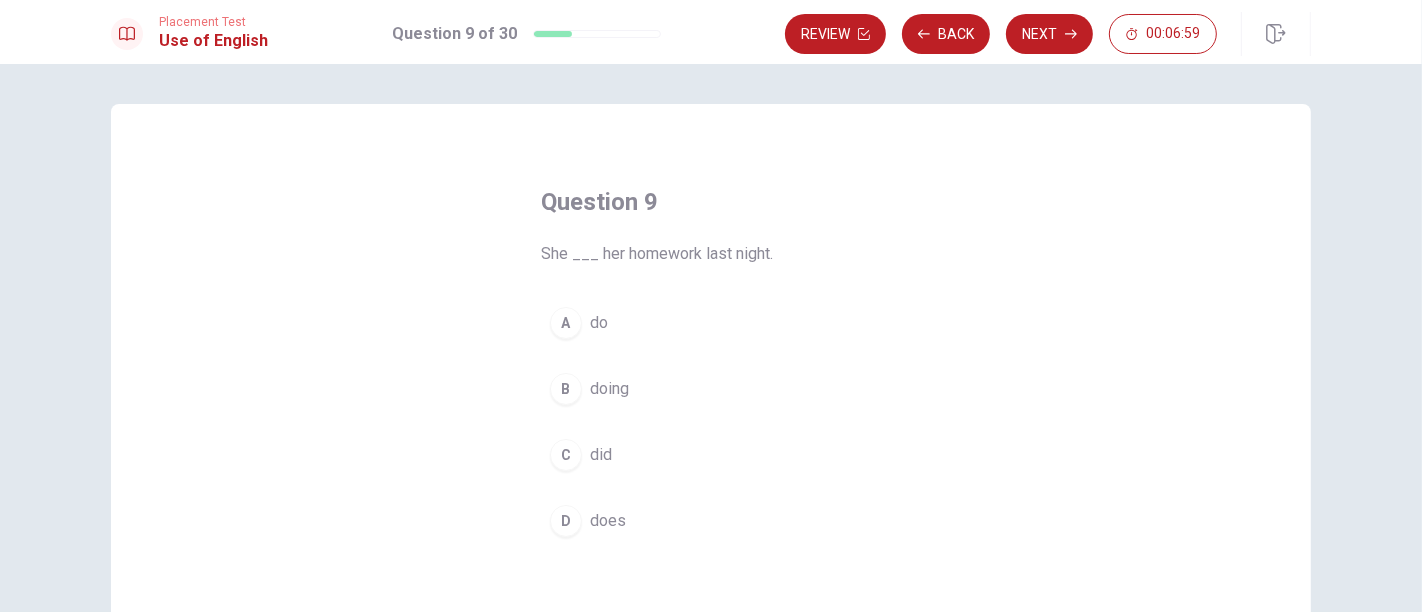 click 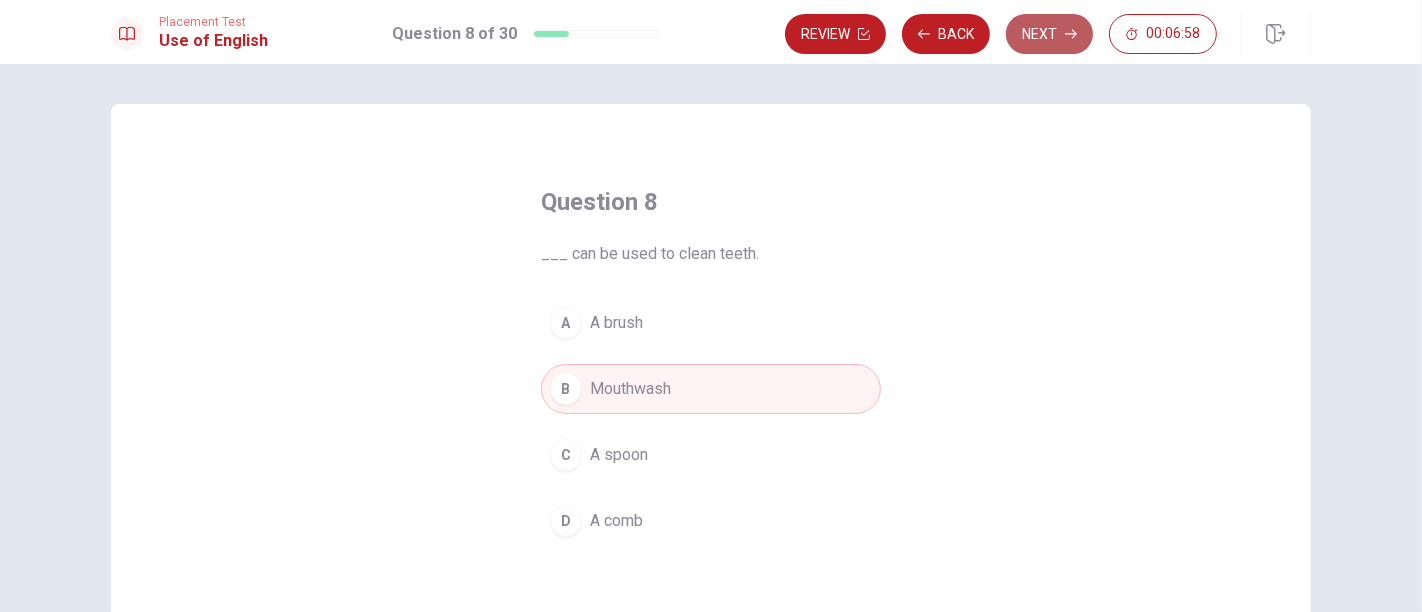 click on "Next" at bounding box center (1049, 34) 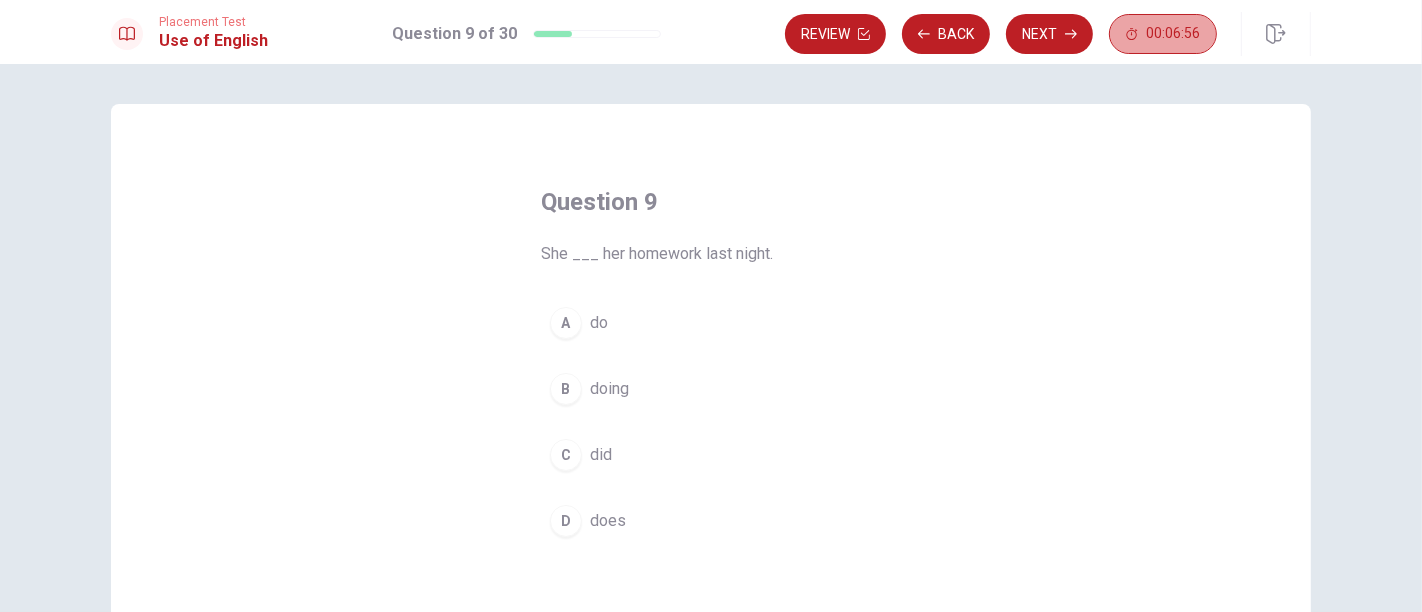 click 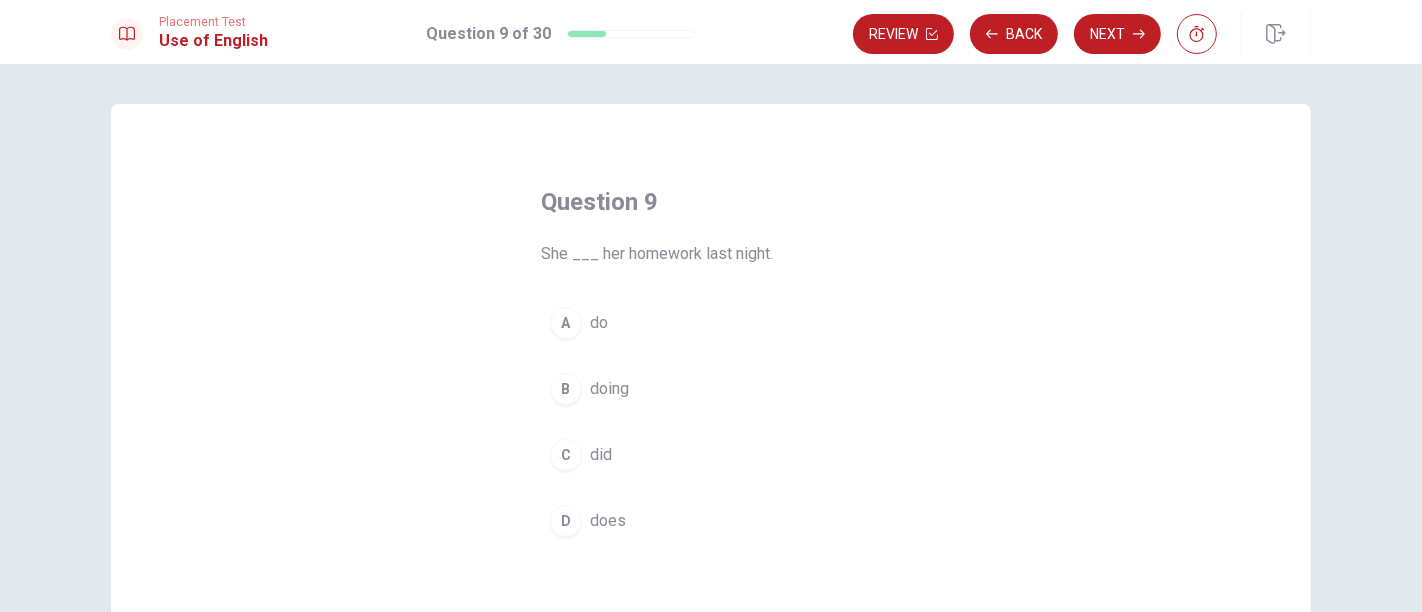 click on "A do" at bounding box center [711, 323] 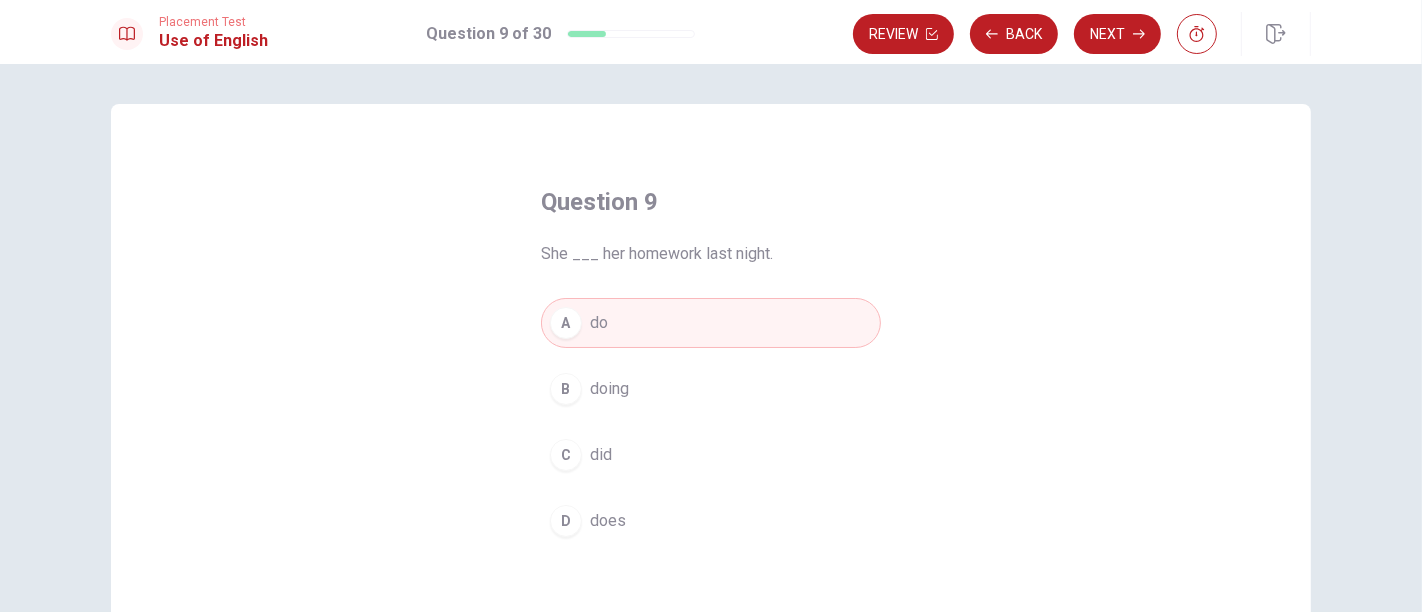 click on "A do" at bounding box center (711, 323) 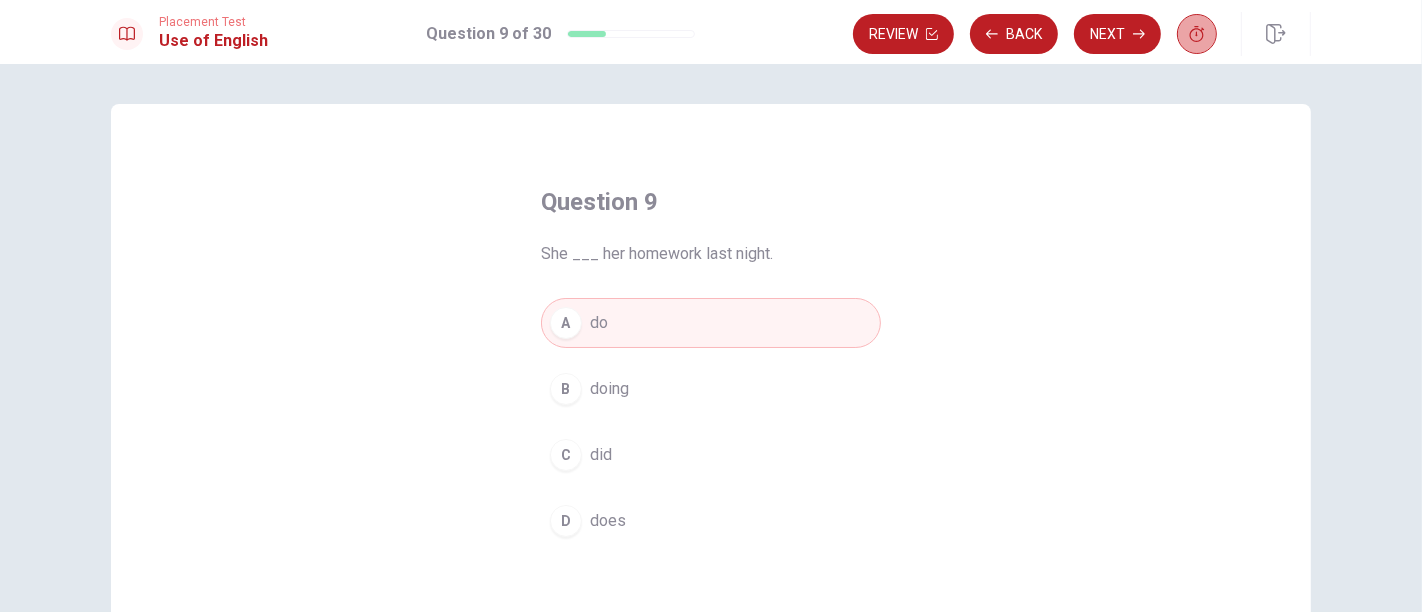 click at bounding box center [1197, 34] 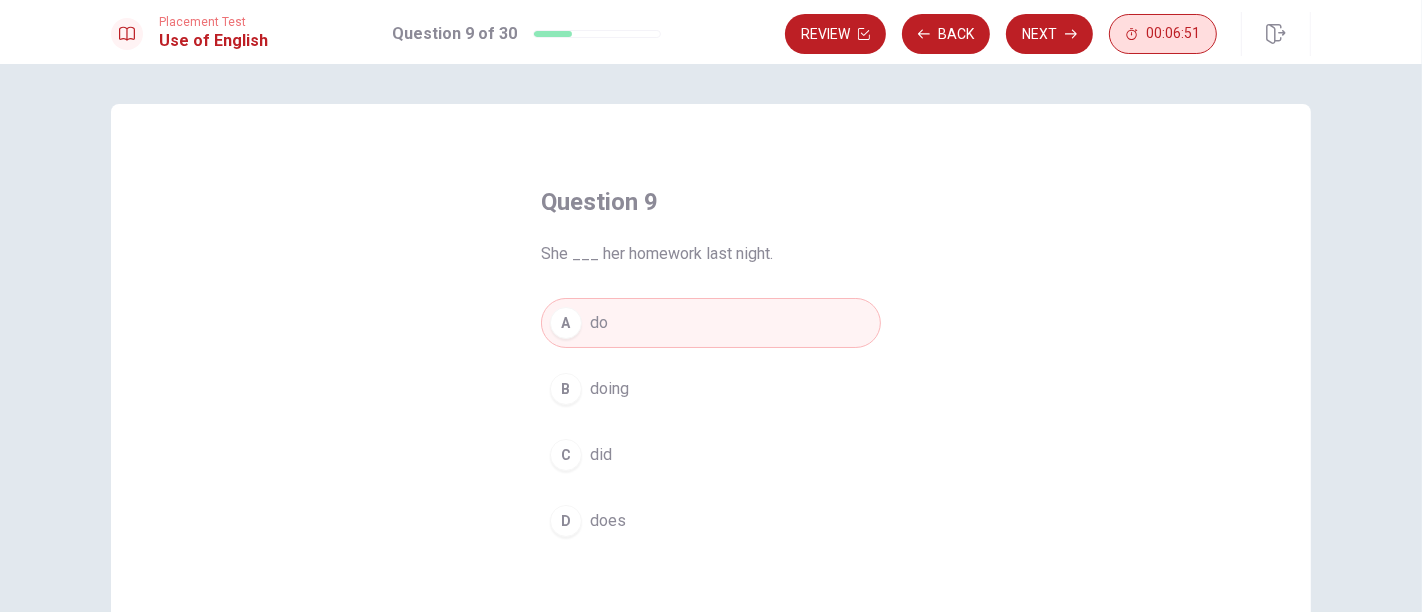 click on "00:06:51" at bounding box center (1163, 34) 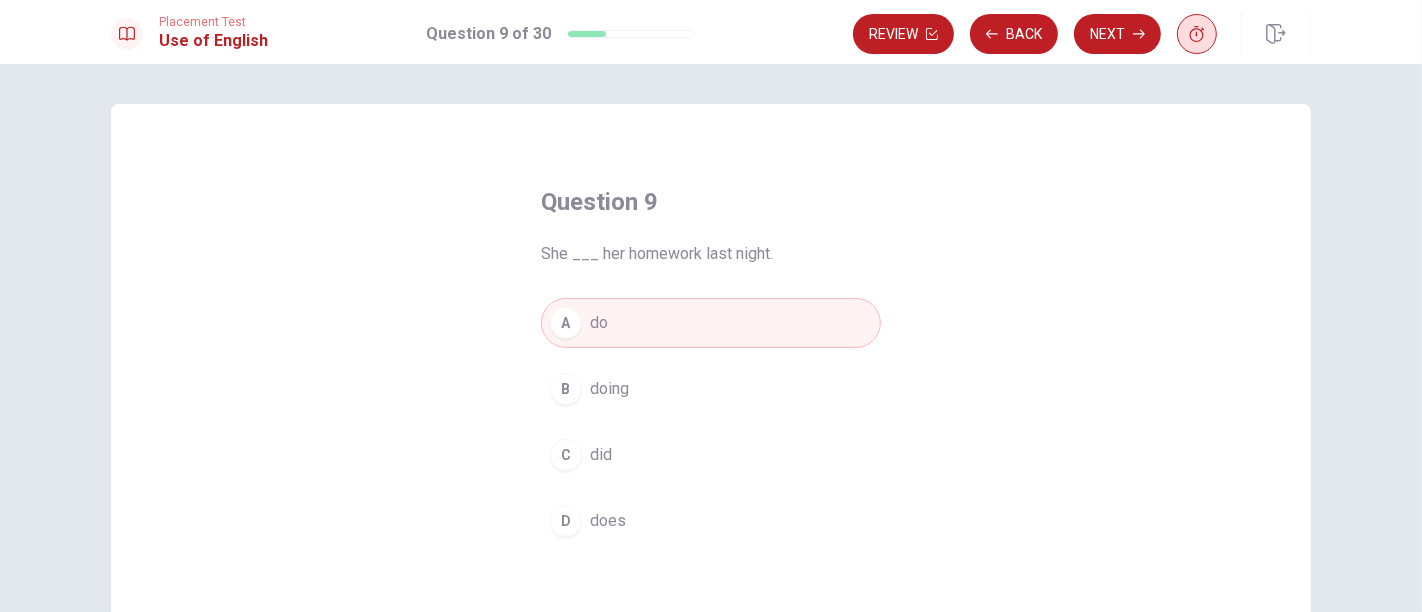 click at bounding box center [1197, 34] 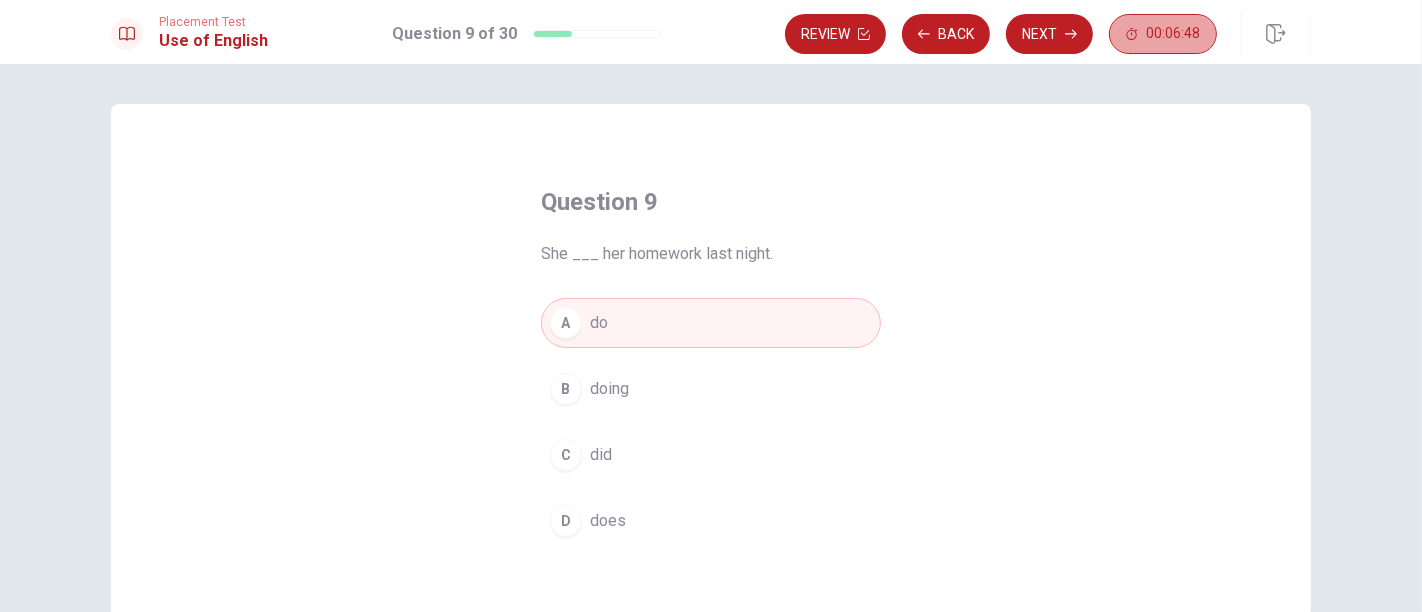 click on "00:06:48" at bounding box center [1163, 34] 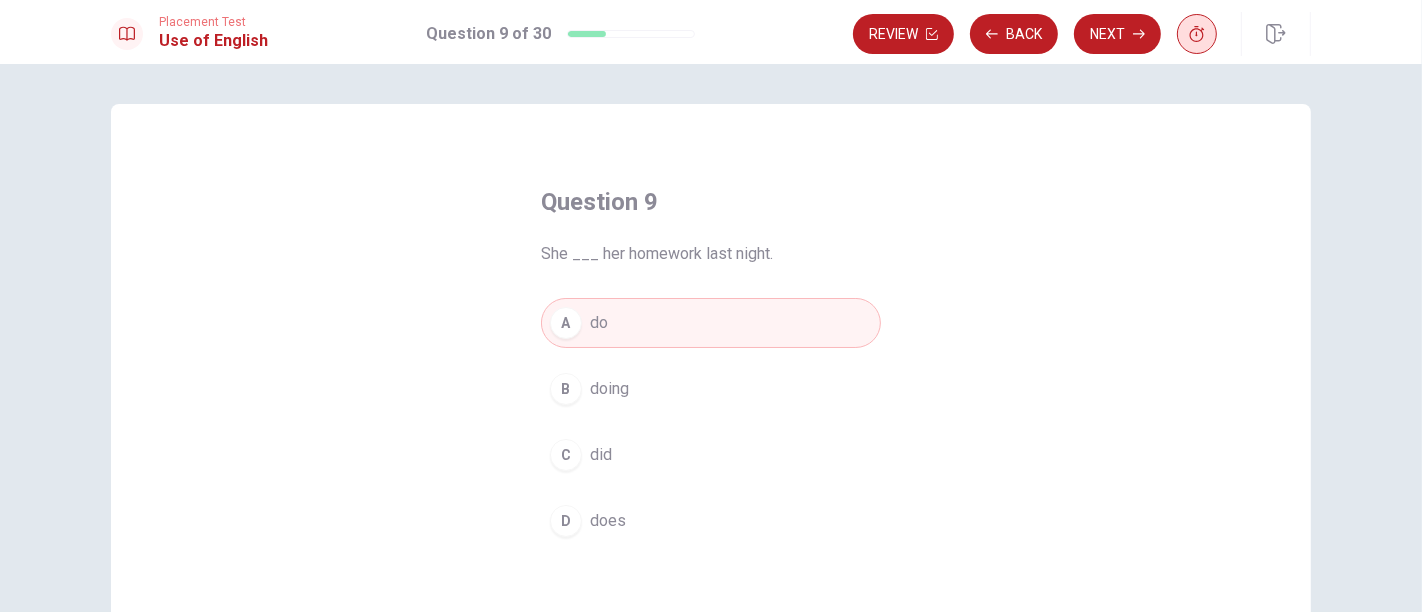 click at bounding box center (1197, 34) 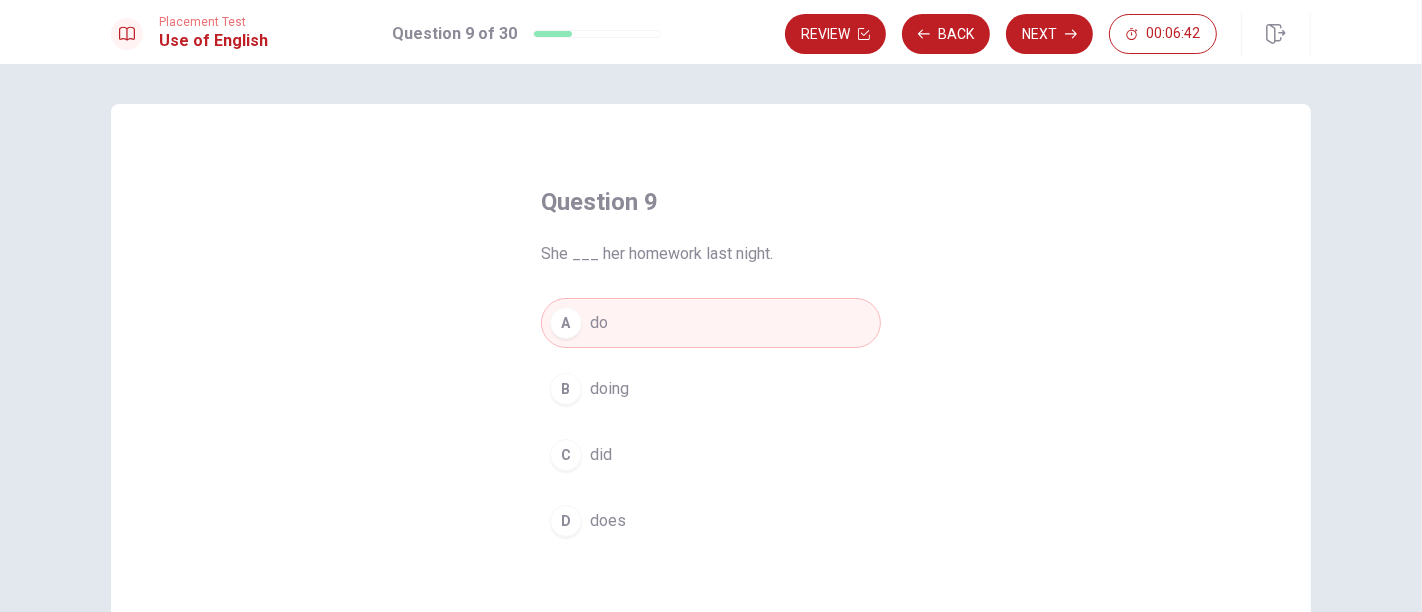 click on "Placement Test   Use of English Question 9 of 30 Review Back Next 00:06:42" at bounding box center [711, 32] 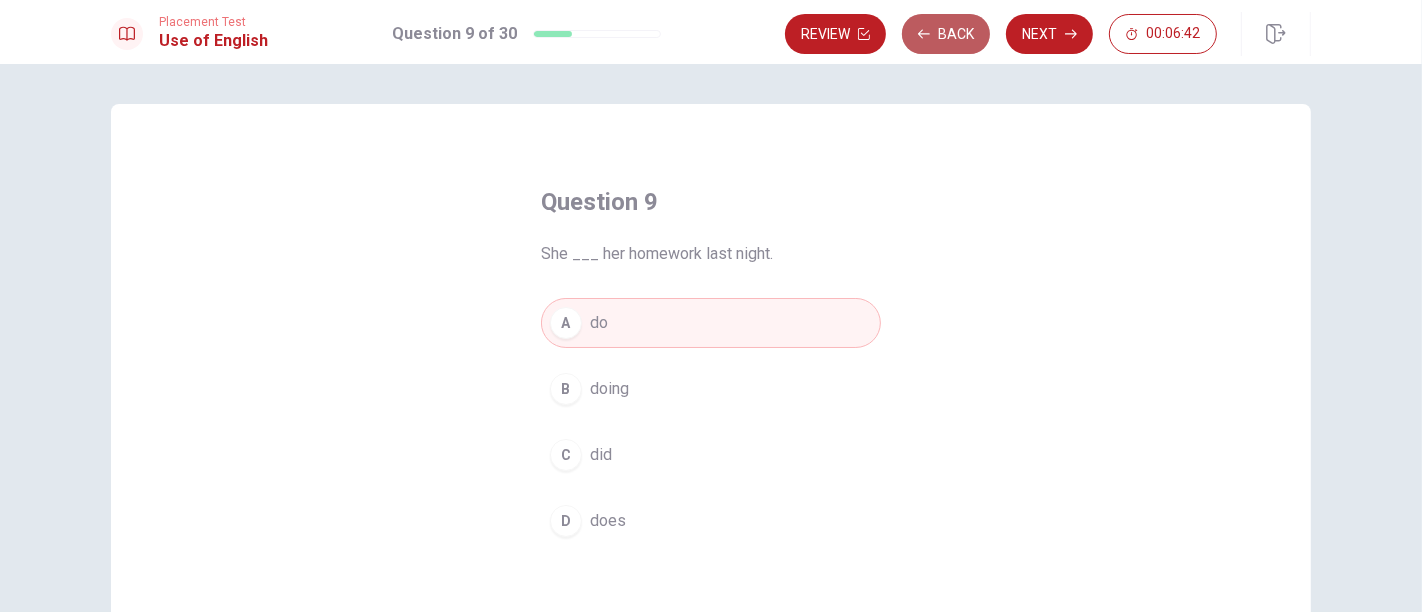 click on "Back" at bounding box center (946, 34) 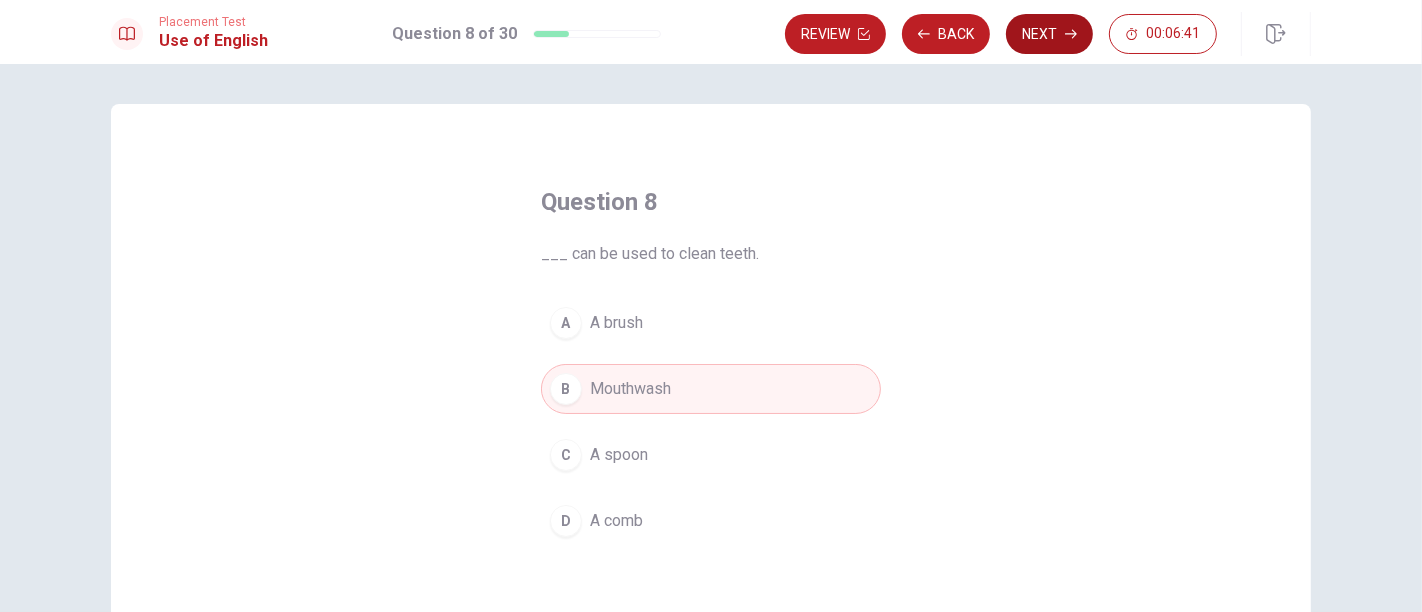 click on "Next" at bounding box center (1049, 34) 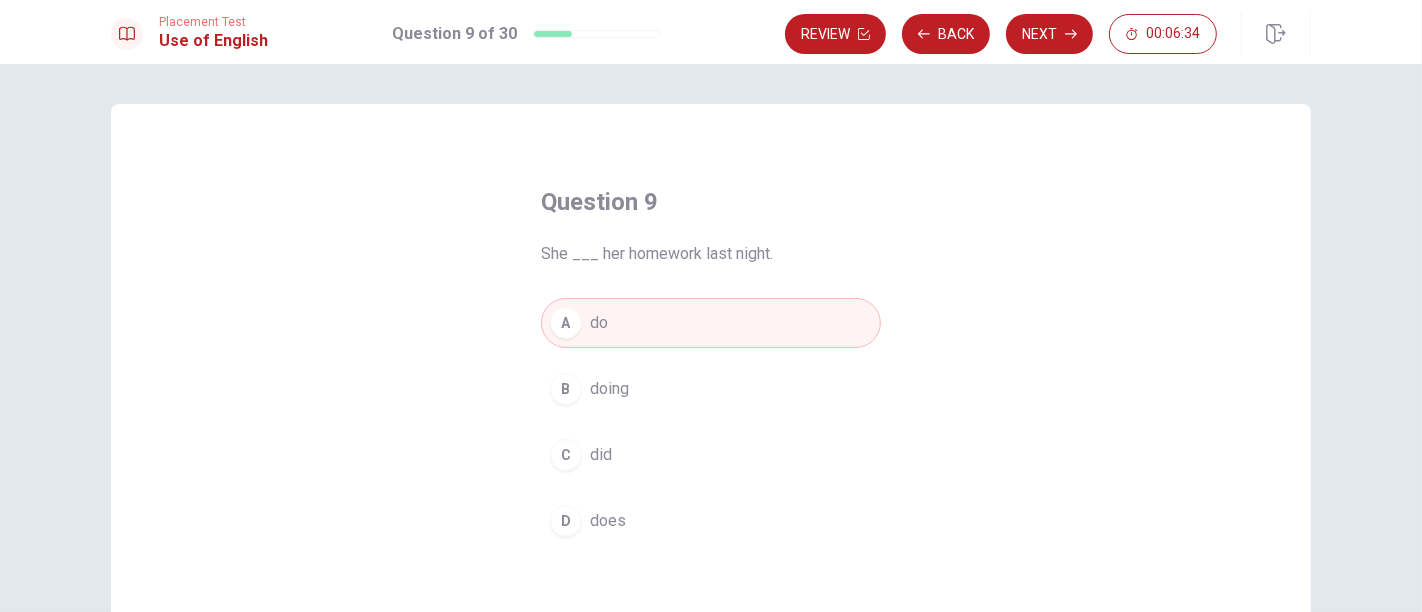 click on "C did" at bounding box center (711, 455) 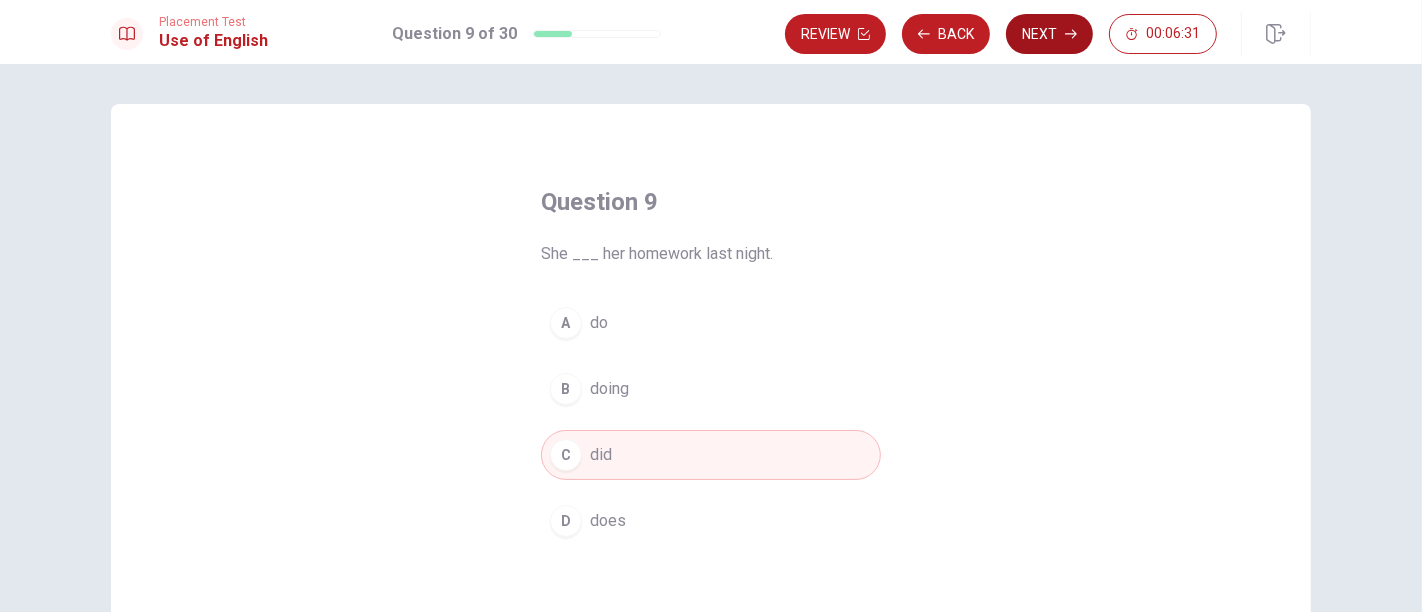 click on "Next" at bounding box center [1049, 34] 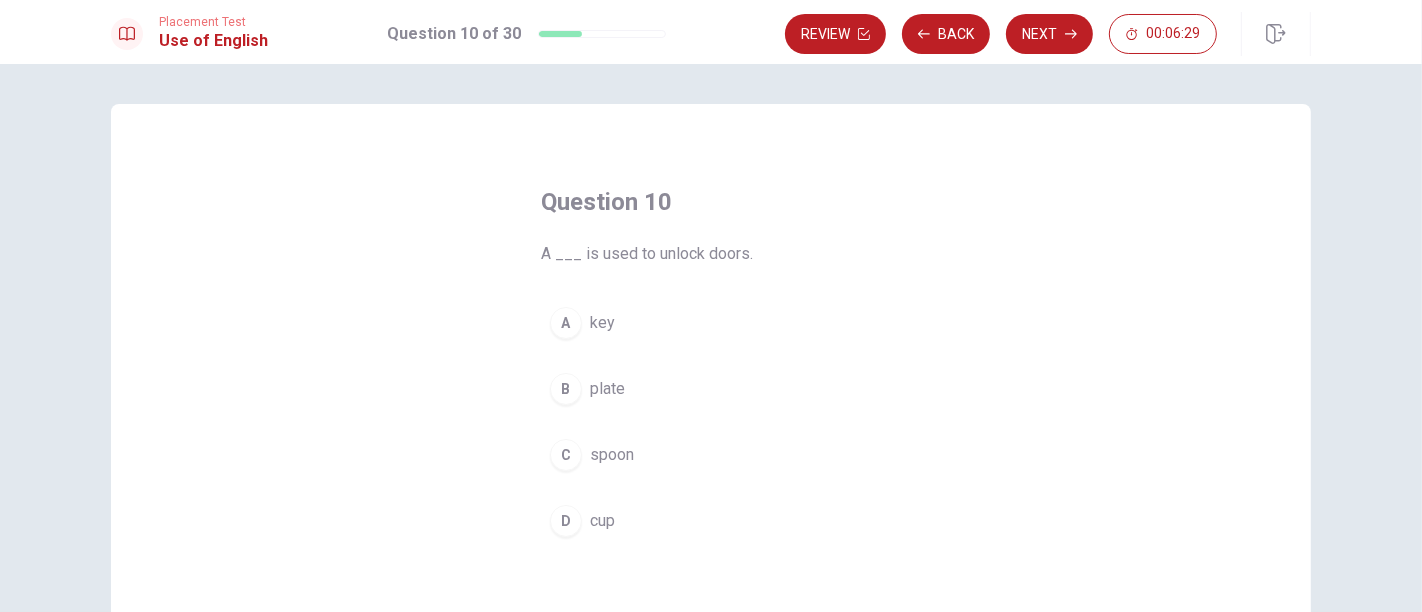 drag, startPoint x: 558, startPoint y: 252, endPoint x: 612, endPoint y: 255, distance: 54.08327 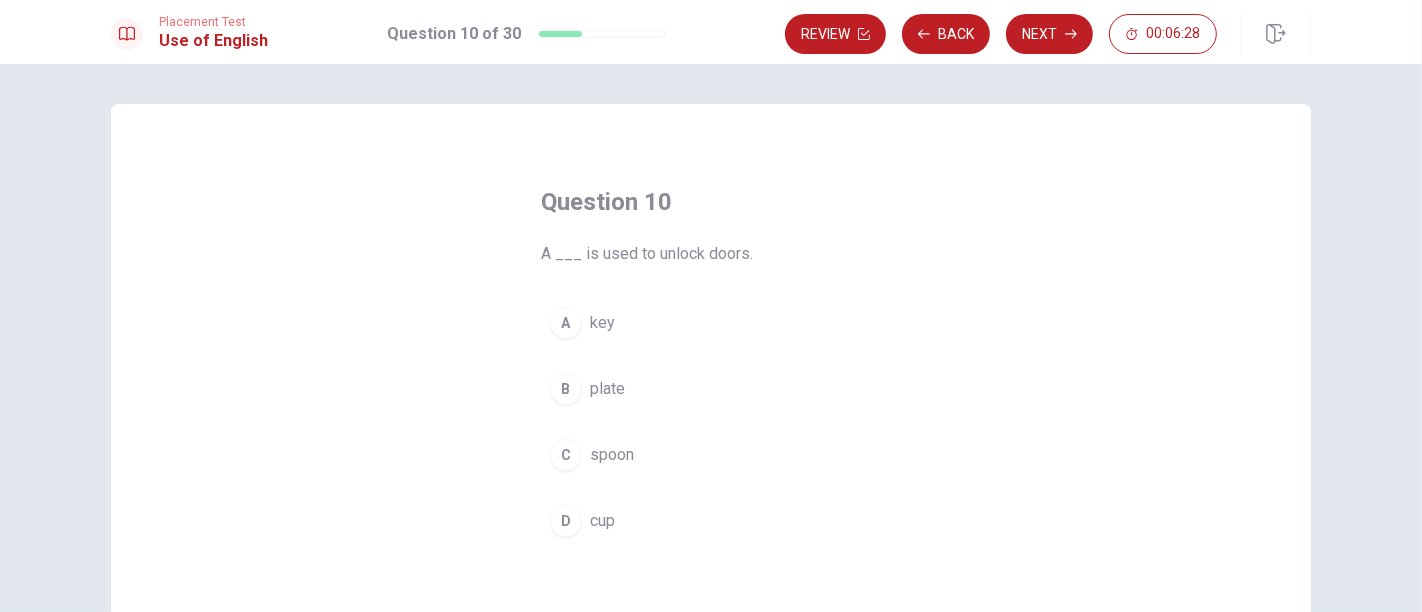 drag, startPoint x: 669, startPoint y: 257, endPoint x: 681, endPoint y: 259, distance: 12.165525 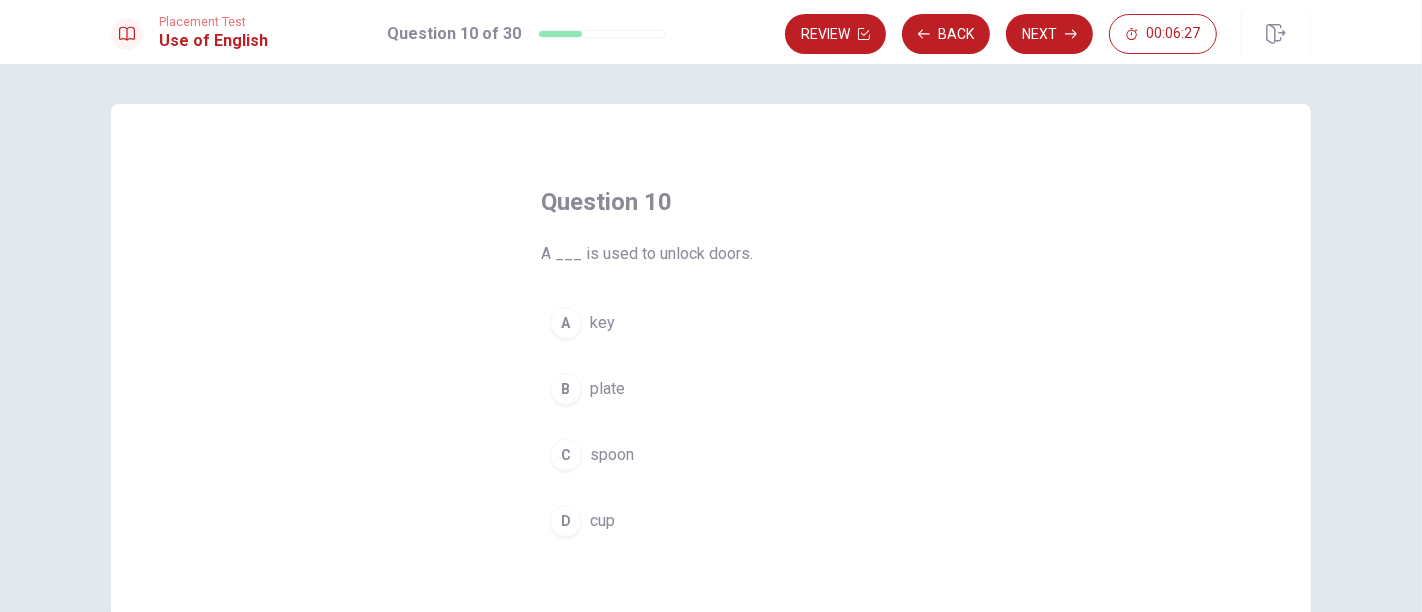 click on "A key" at bounding box center [711, 323] 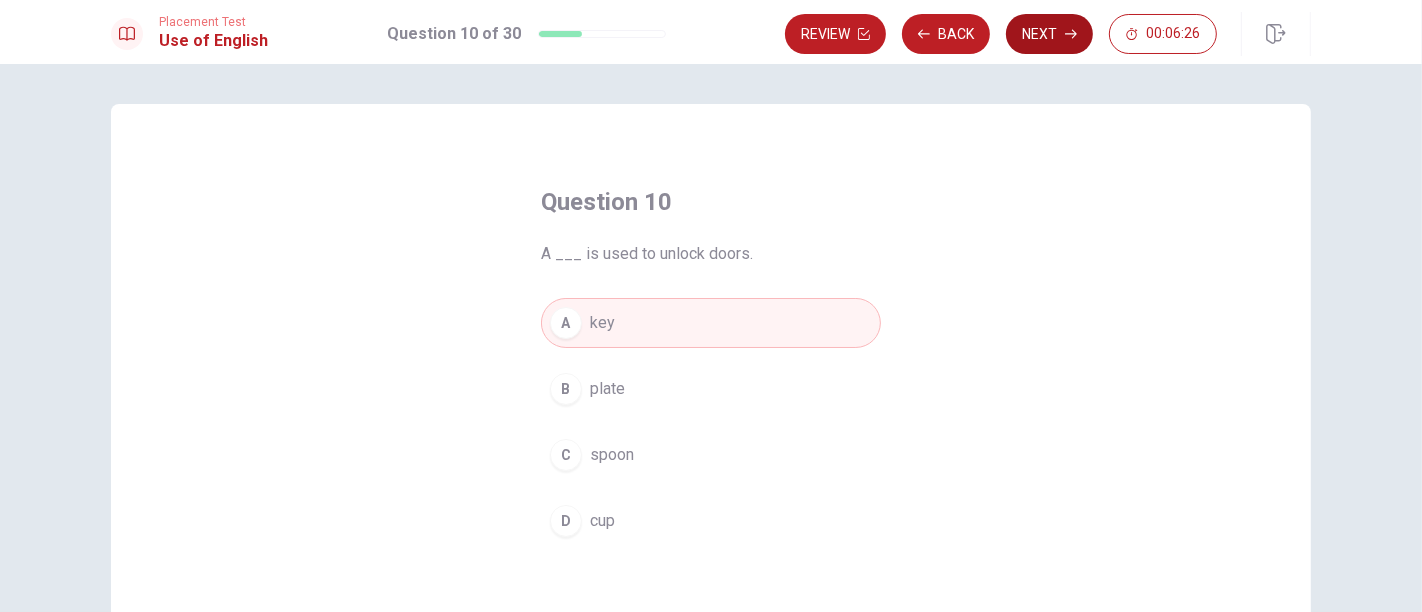 click on "Next" at bounding box center (1049, 34) 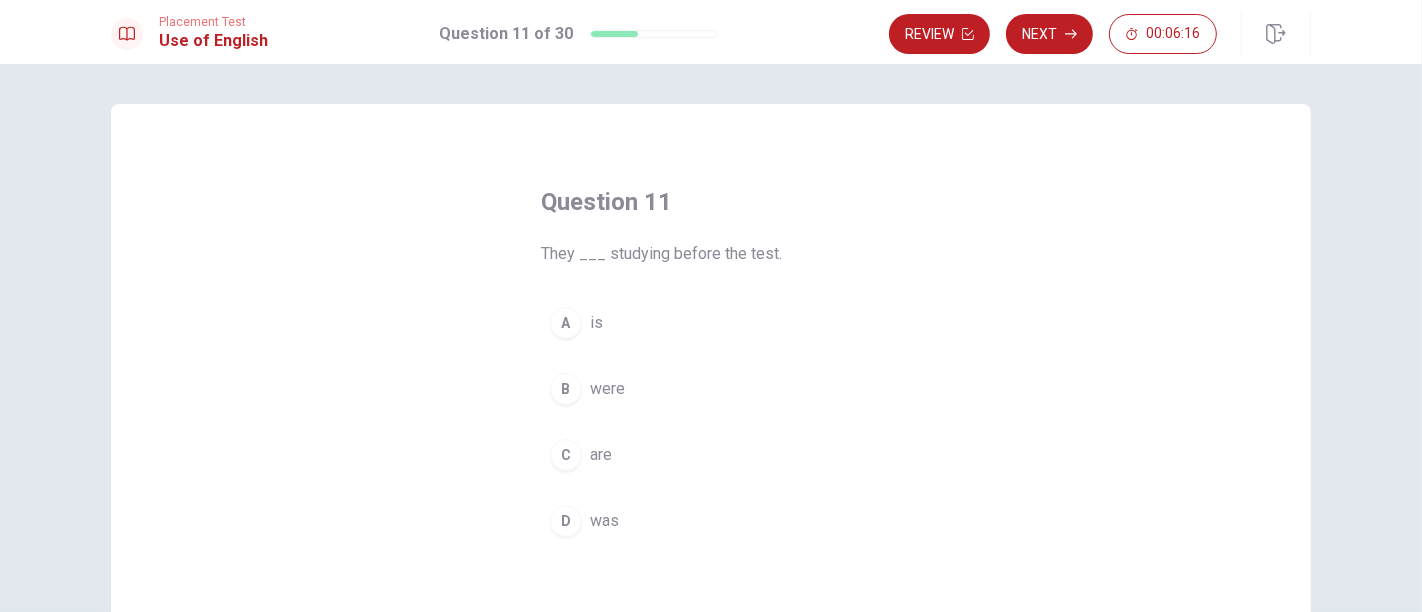 click on "were" at bounding box center [607, 389] 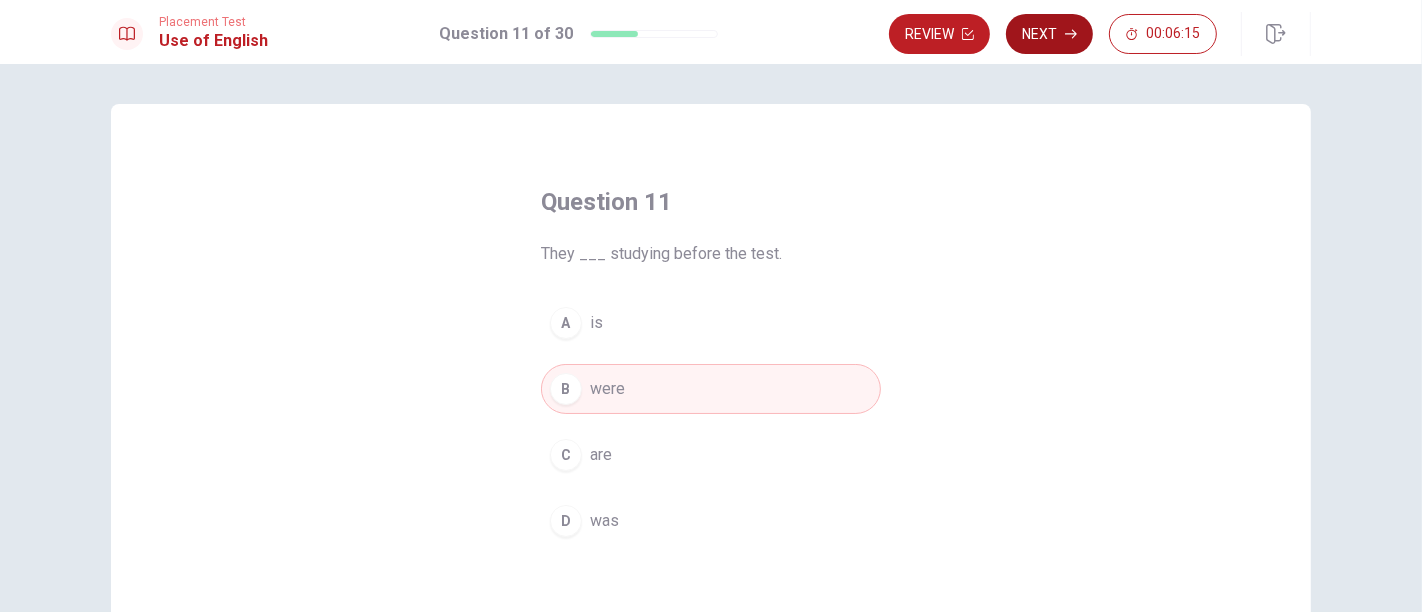 click on "Next" at bounding box center (1049, 34) 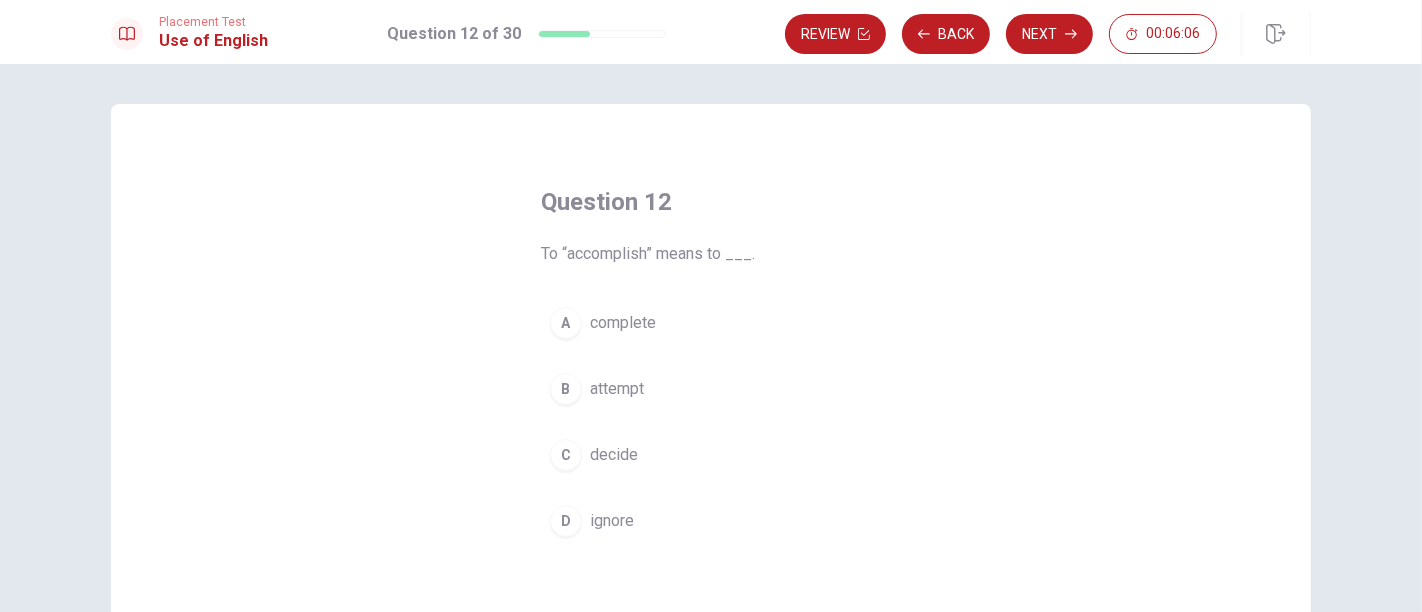 click on "A complete" at bounding box center [711, 323] 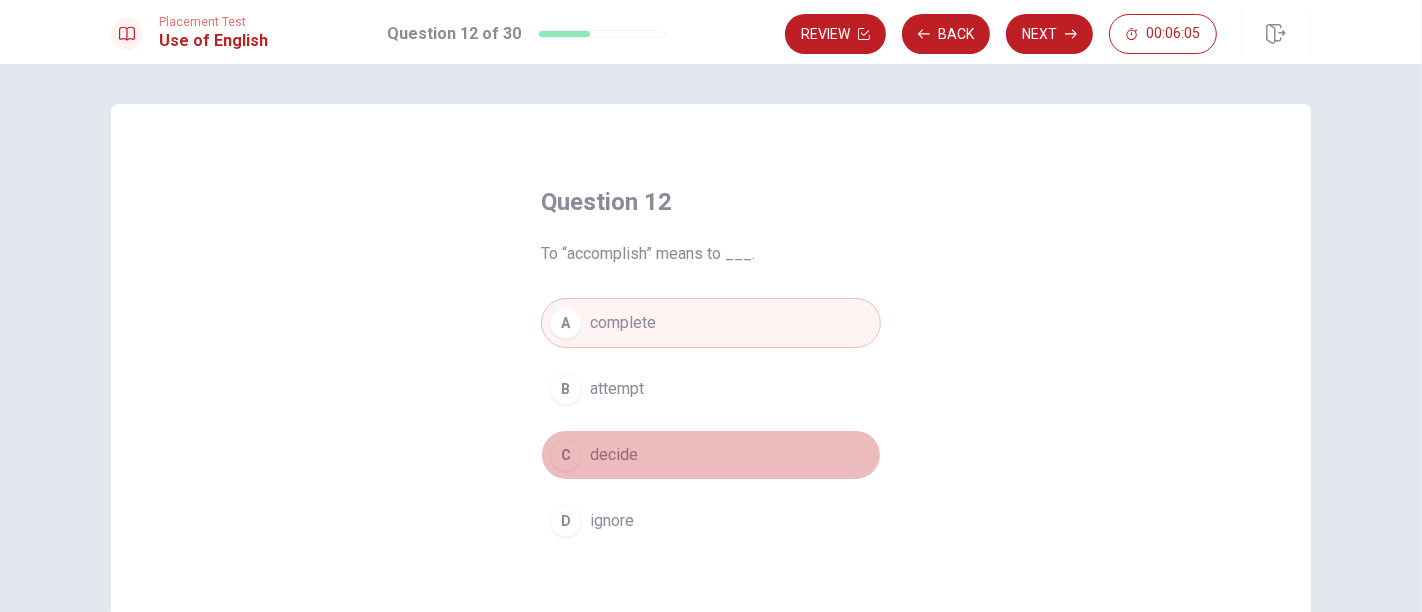 click on "C decide" at bounding box center [711, 455] 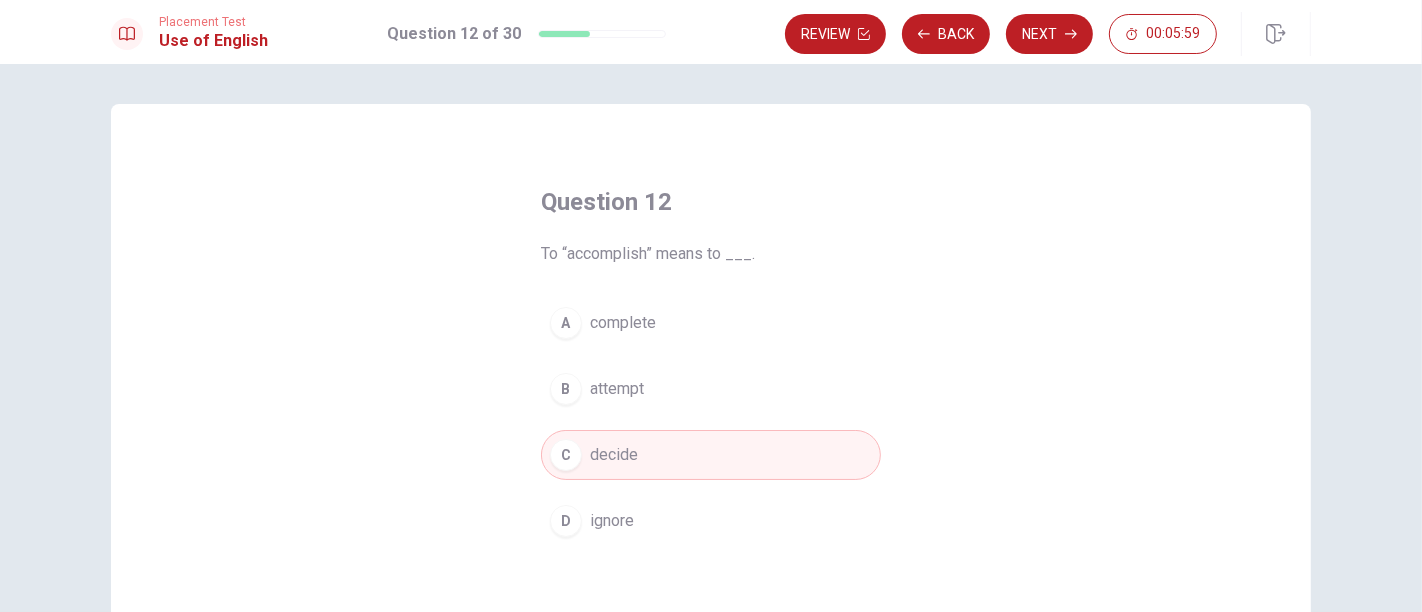 click on "A complete" at bounding box center [711, 323] 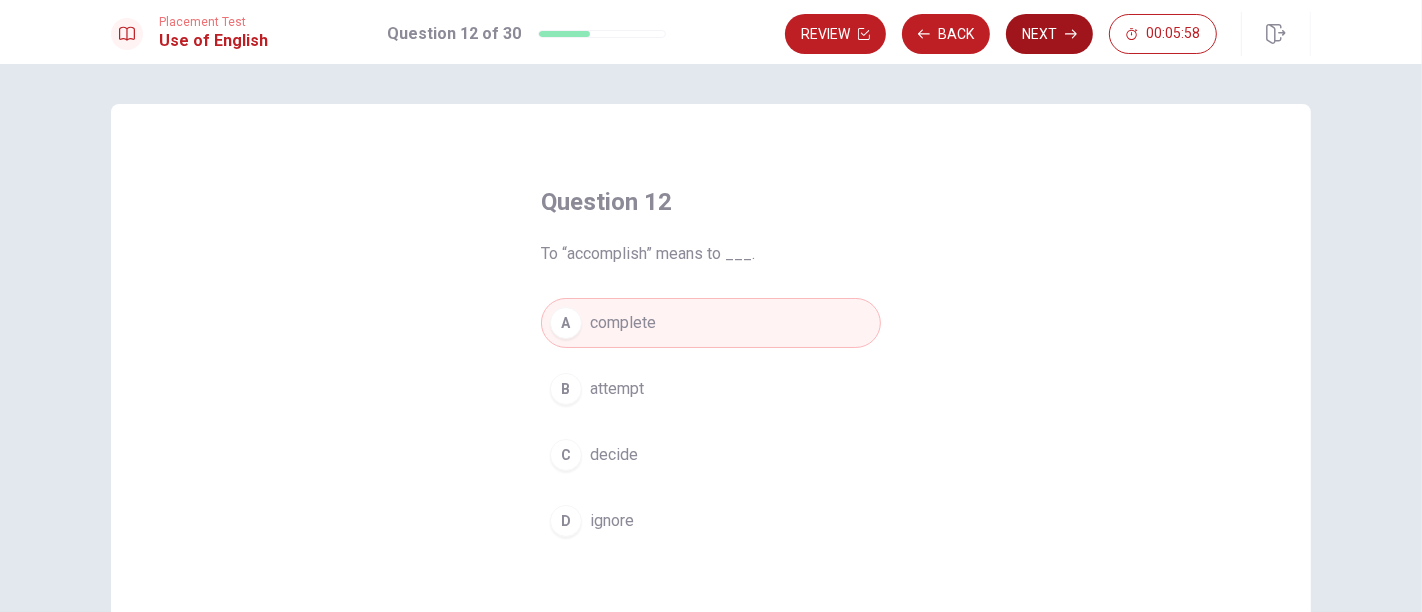 click on "Next" at bounding box center [1049, 34] 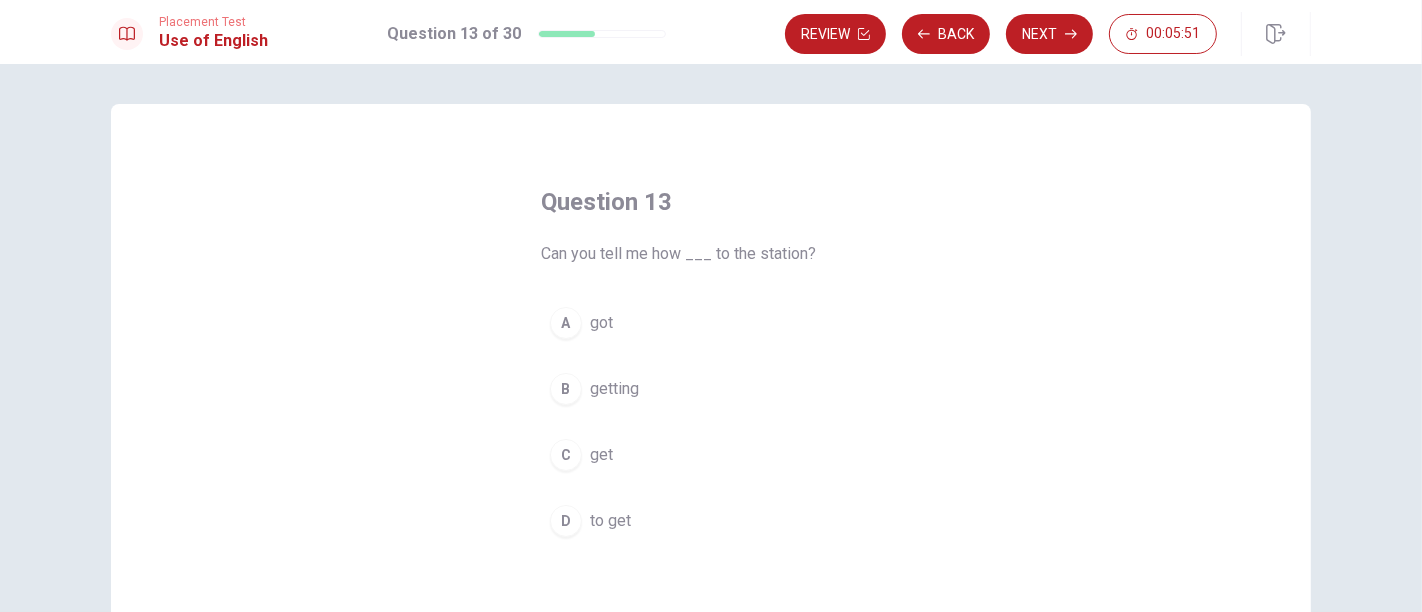 click on "D to get" at bounding box center [711, 521] 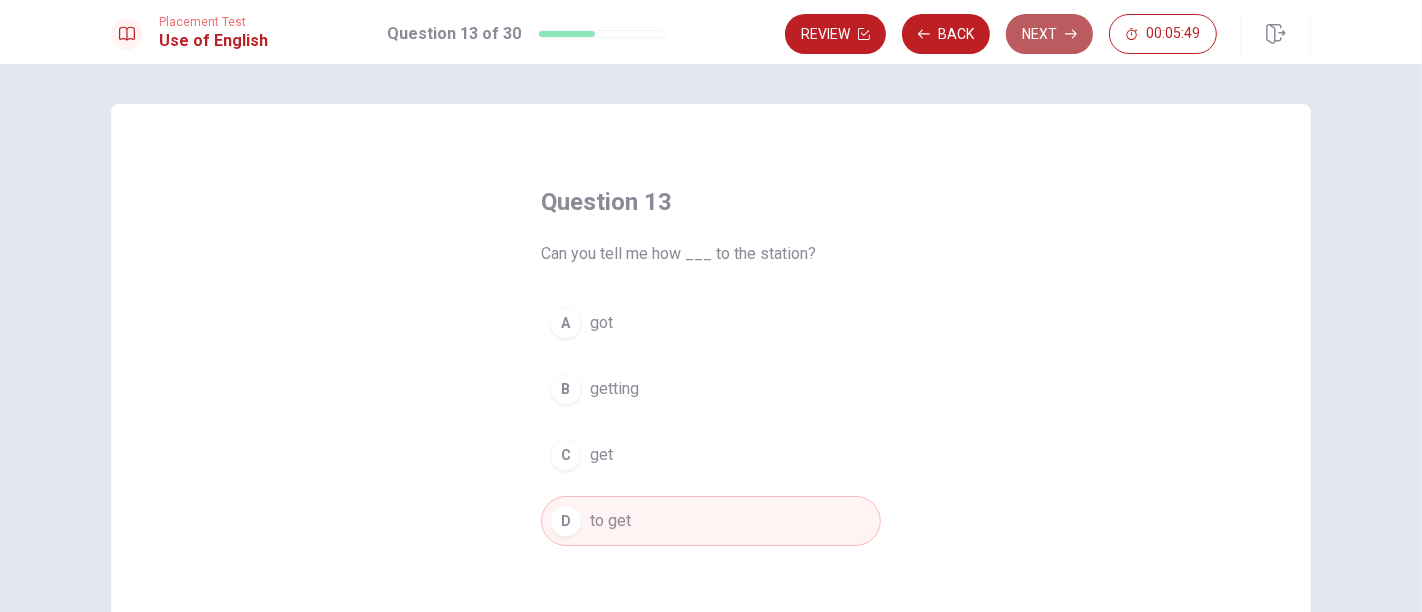 click on "Next" at bounding box center [1049, 34] 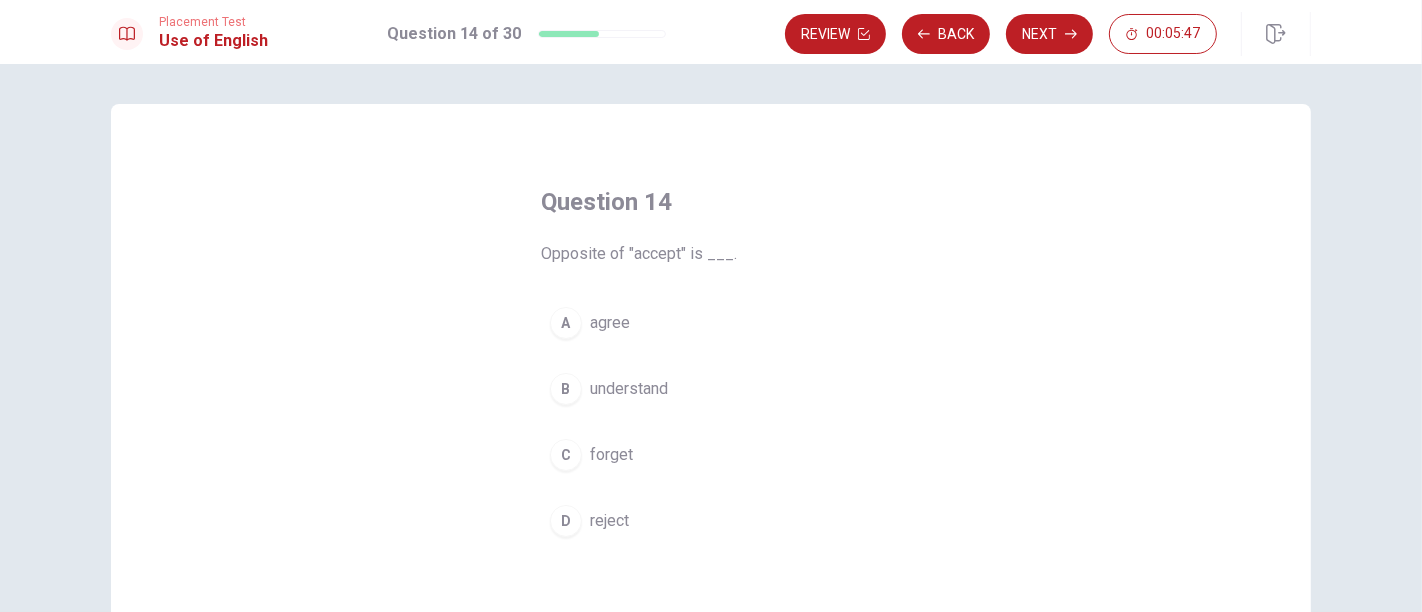 drag, startPoint x: 580, startPoint y: 247, endPoint x: 611, endPoint y: 250, distance: 31.144823 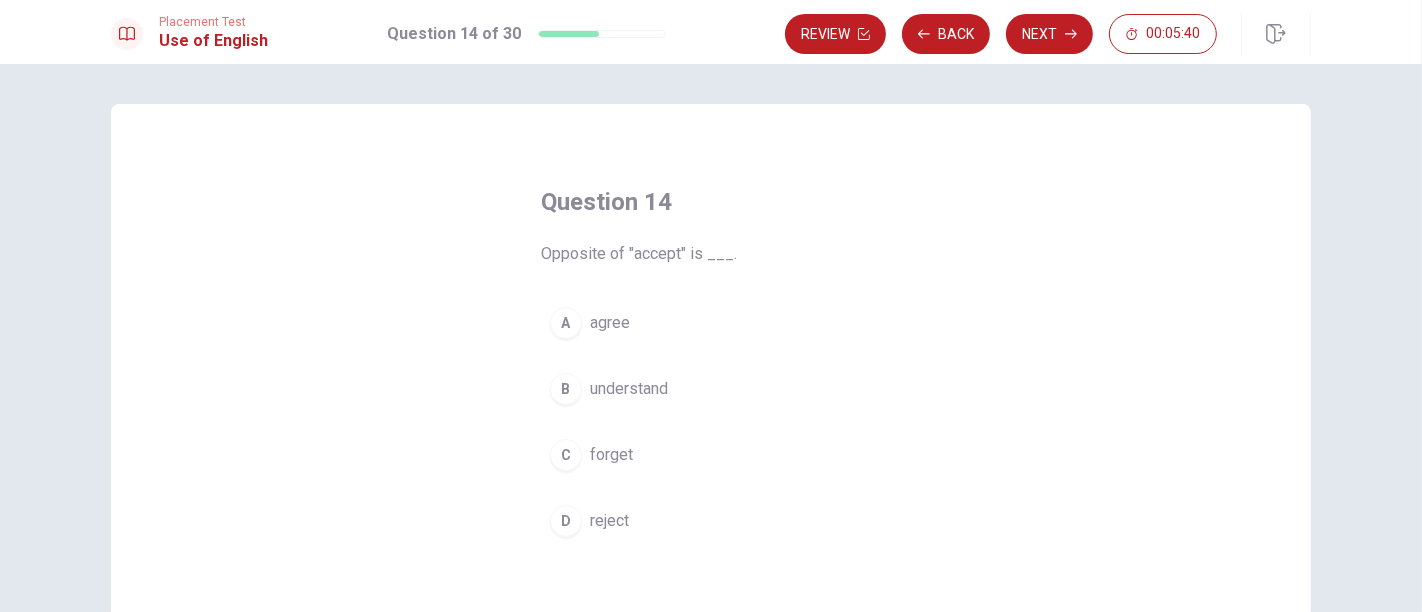 click on "agree" at bounding box center (610, 323) 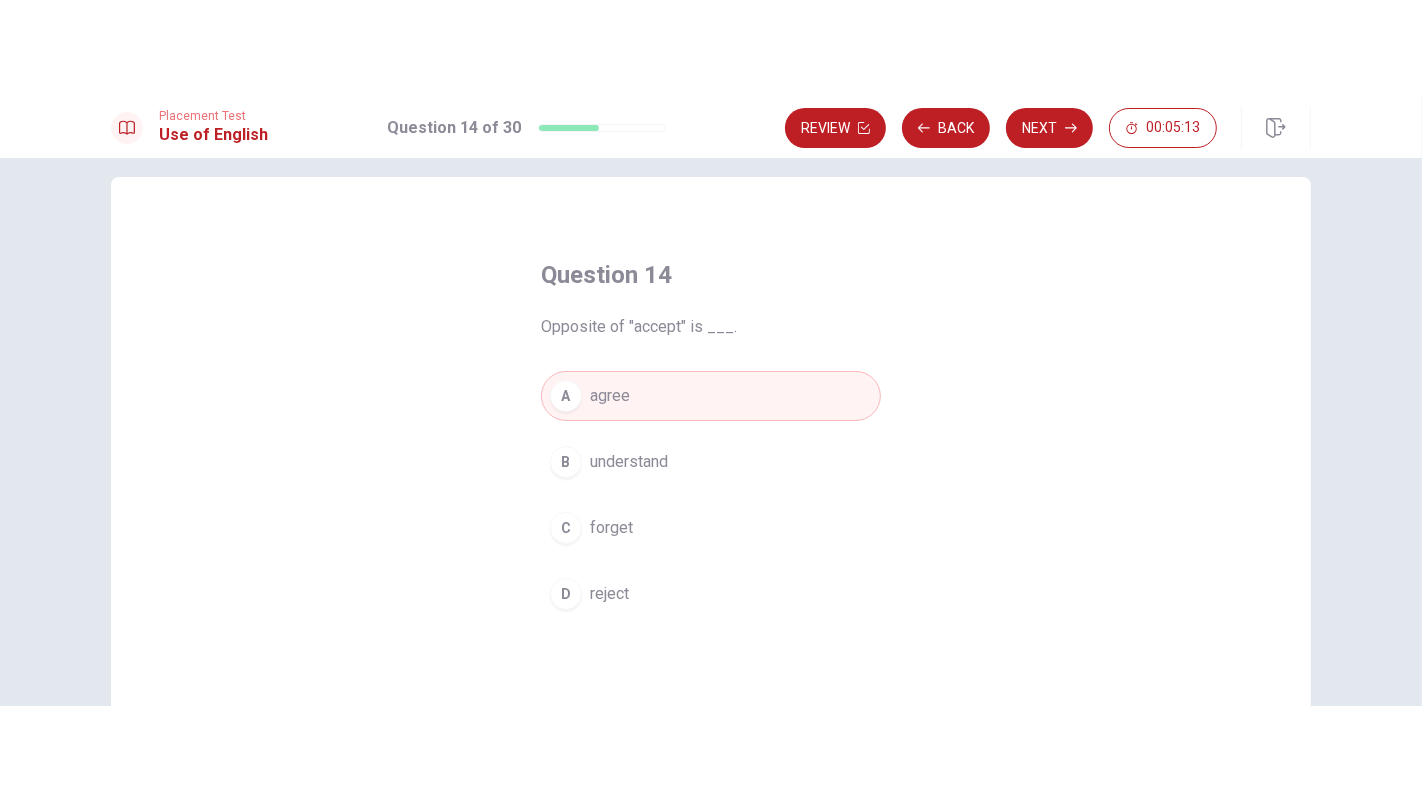 scroll, scrollTop: 0, scrollLeft: 0, axis: both 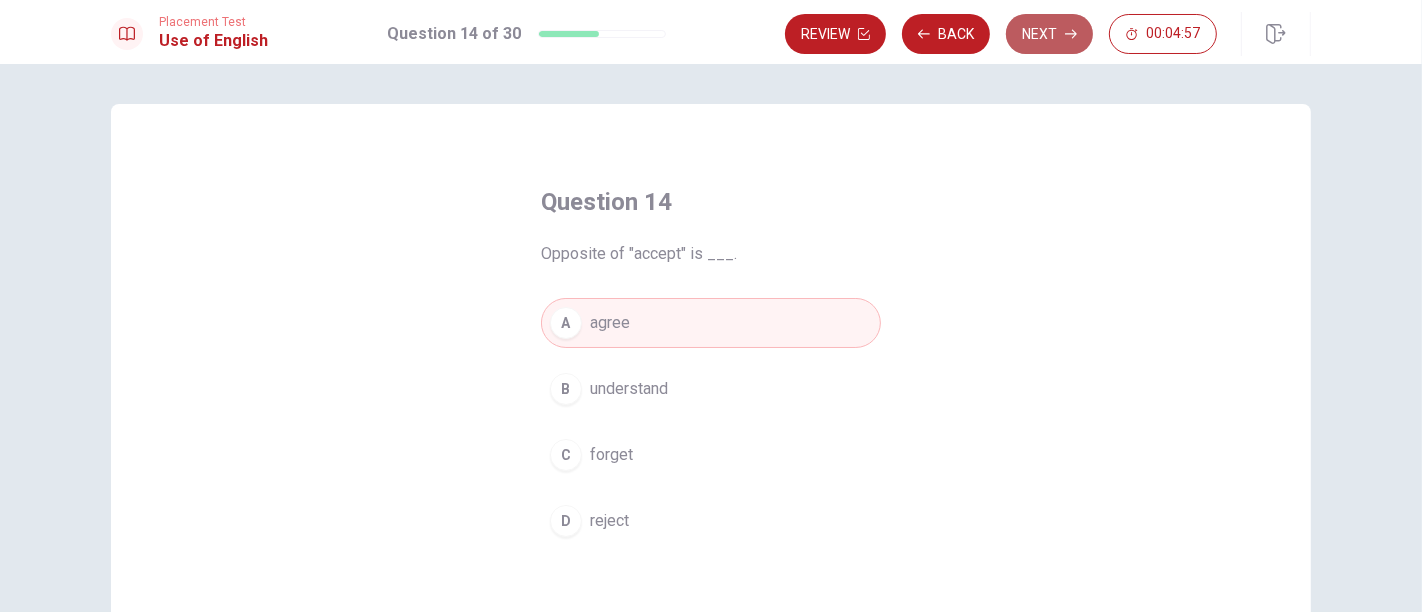 click on "Next" at bounding box center (1049, 34) 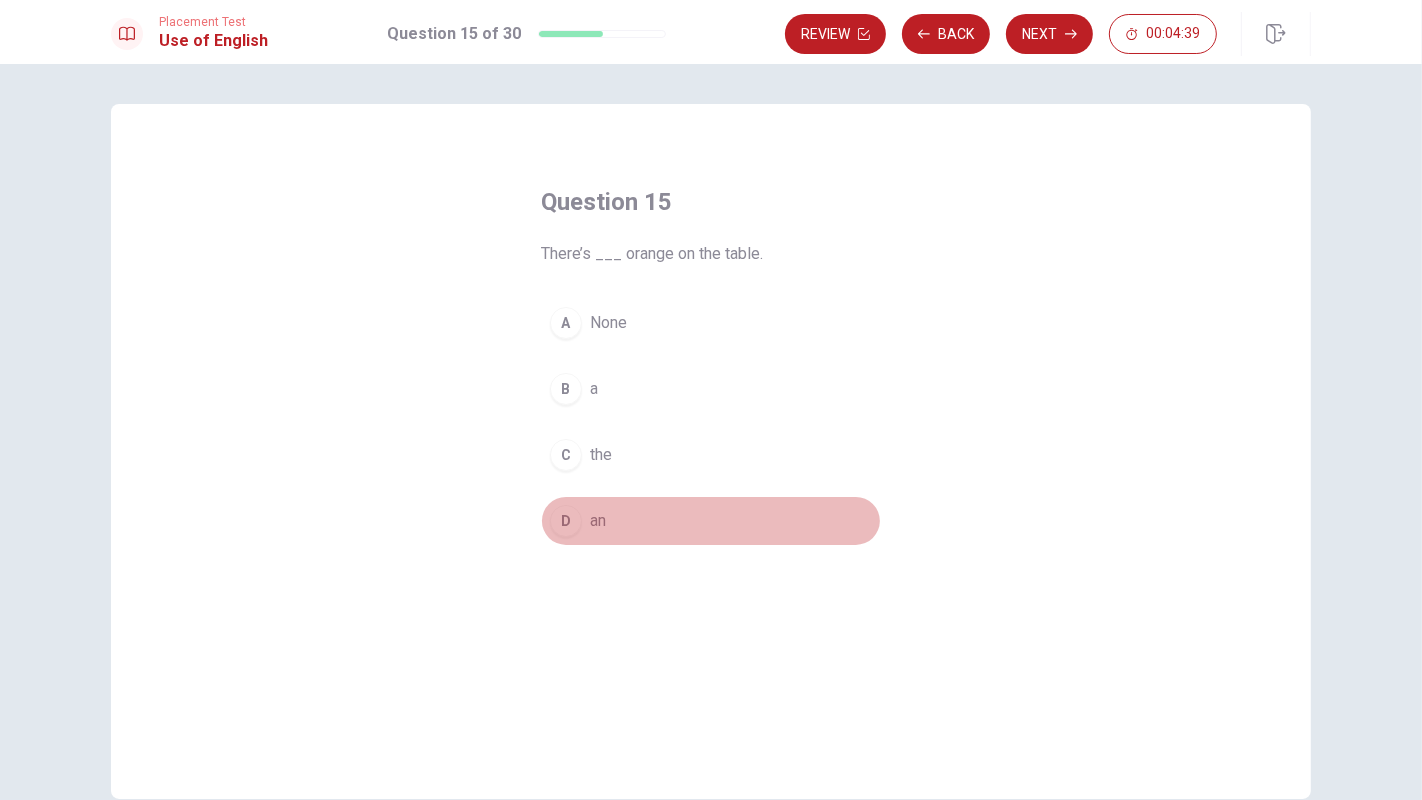 click on "D an" at bounding box center (711, 521) 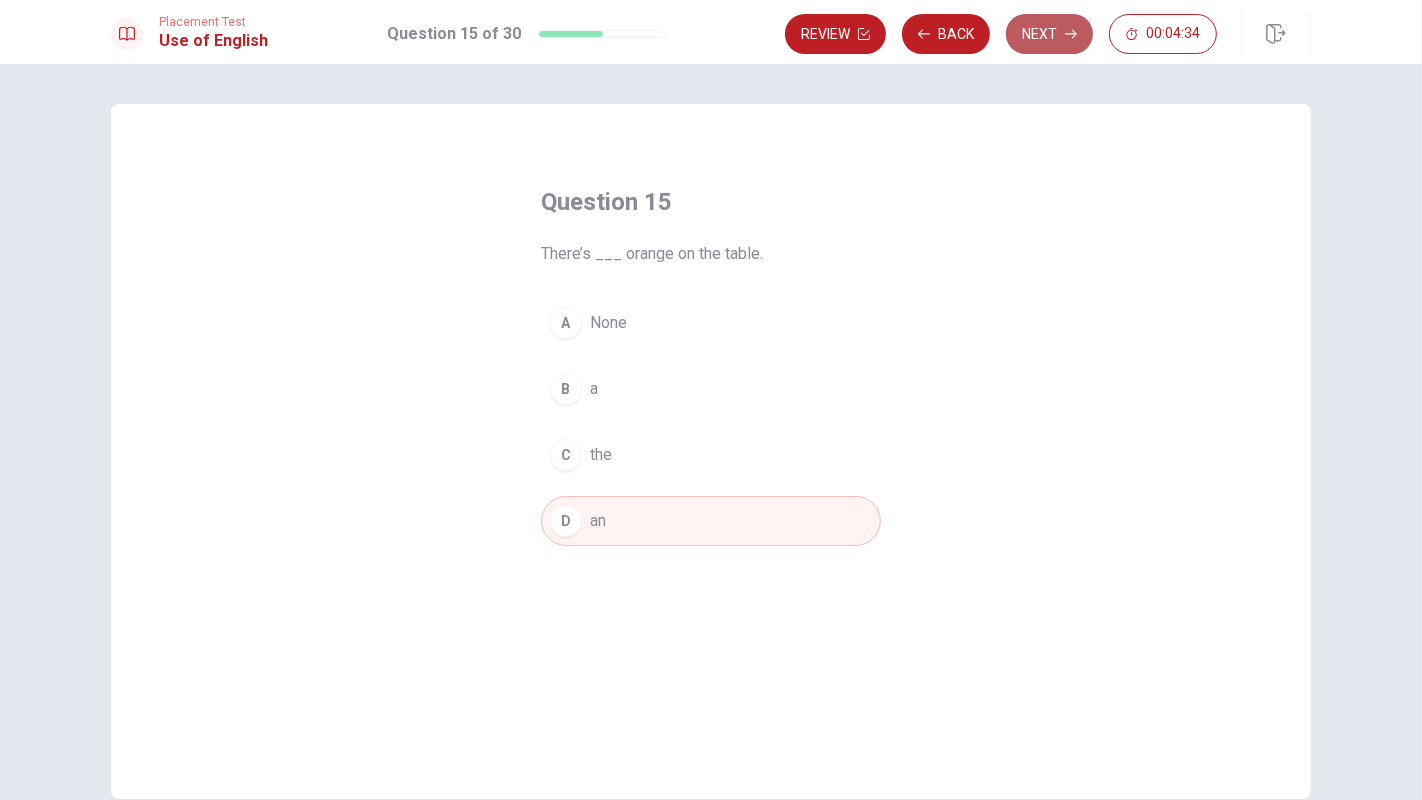 click on "Next" at bounding box center (1049, 34) 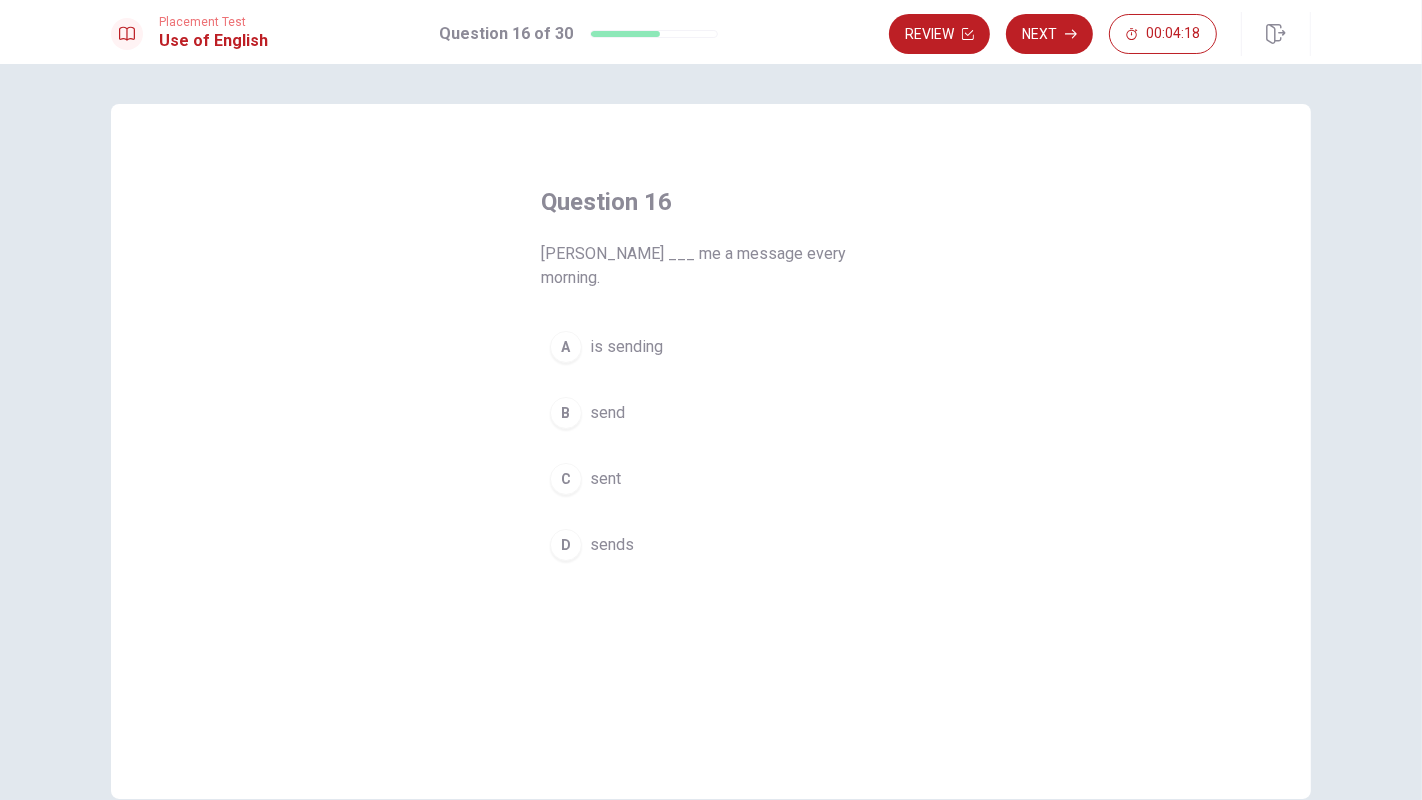 click on "sent" at bounding box center [605, 479] 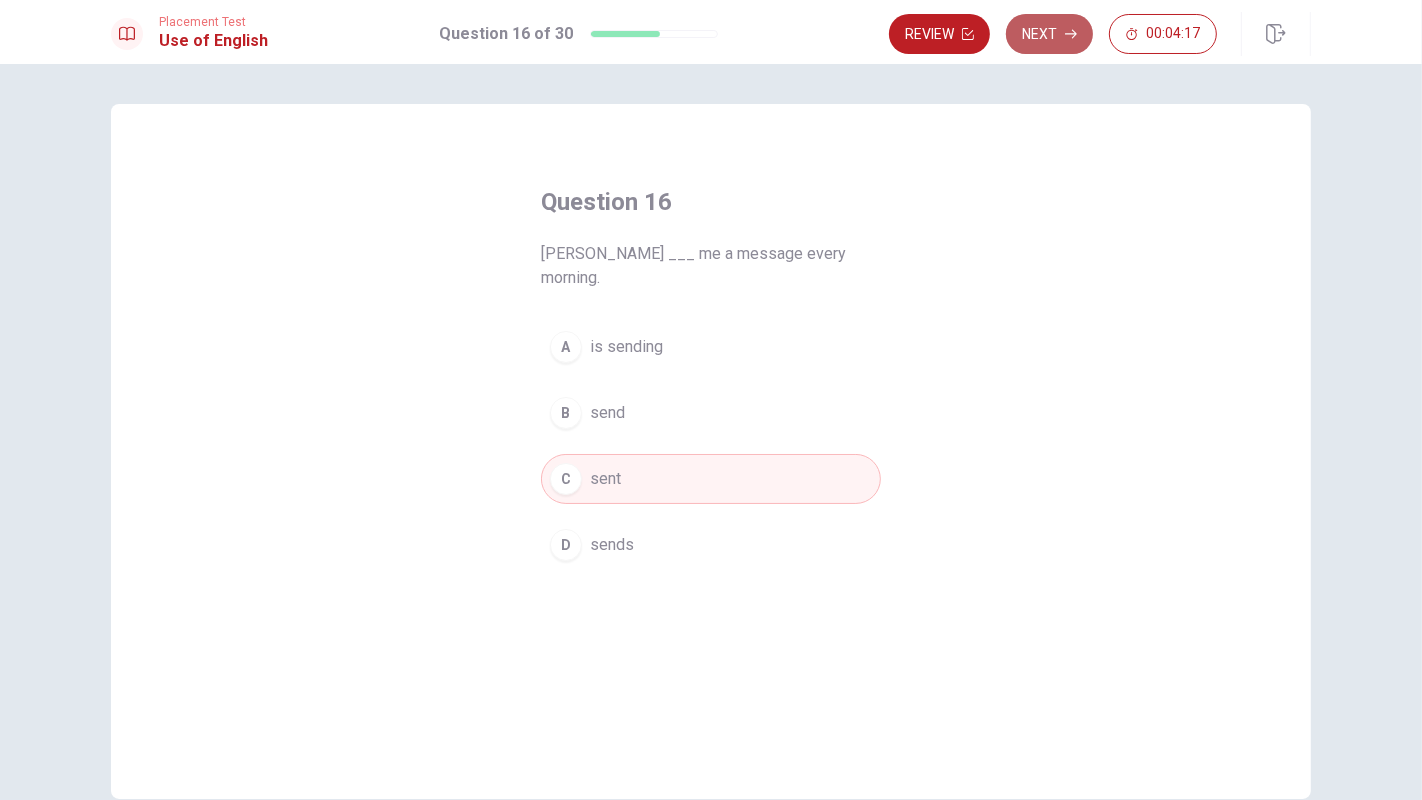 click on "Next" at bounding box center (1049, 34) 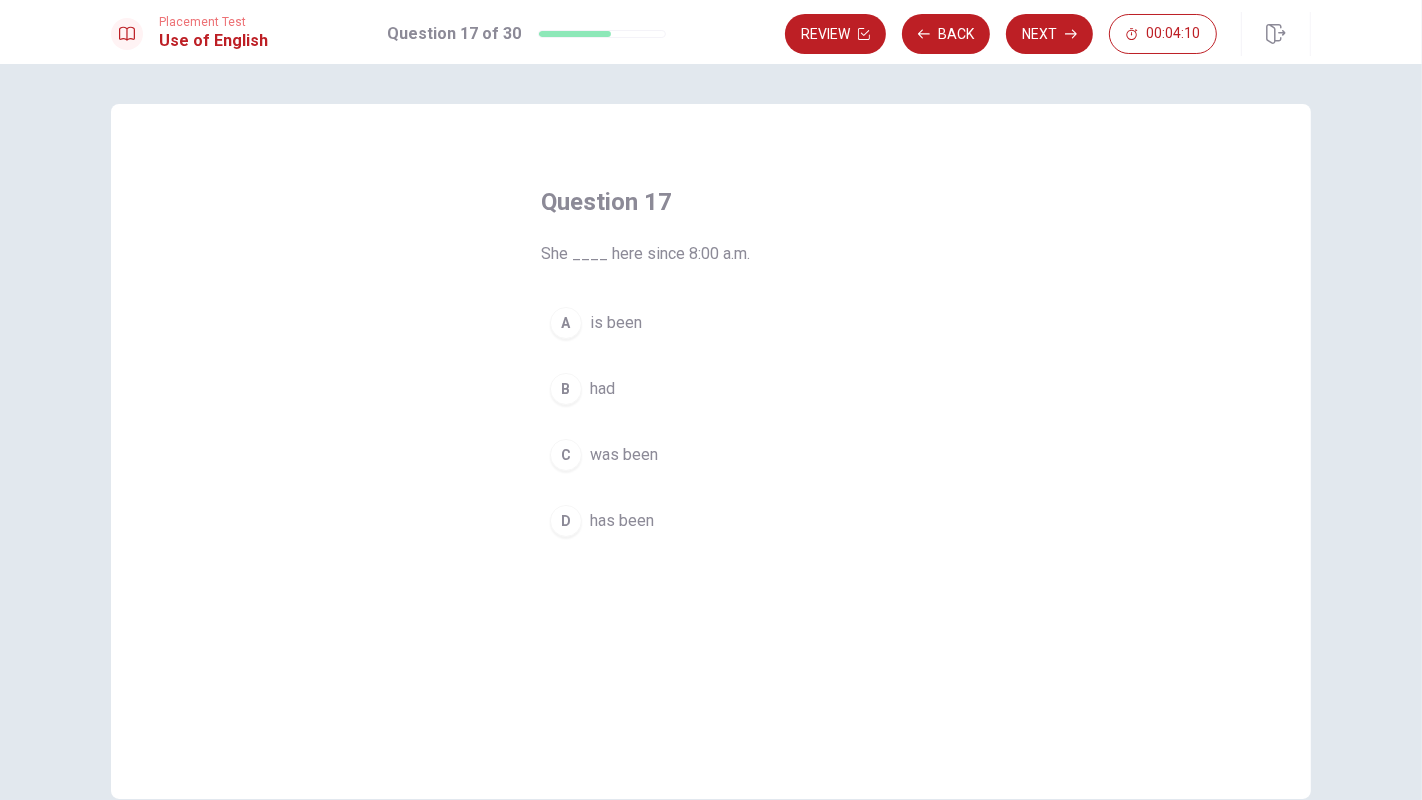 click on "has been" at bounding box center [622, 521] 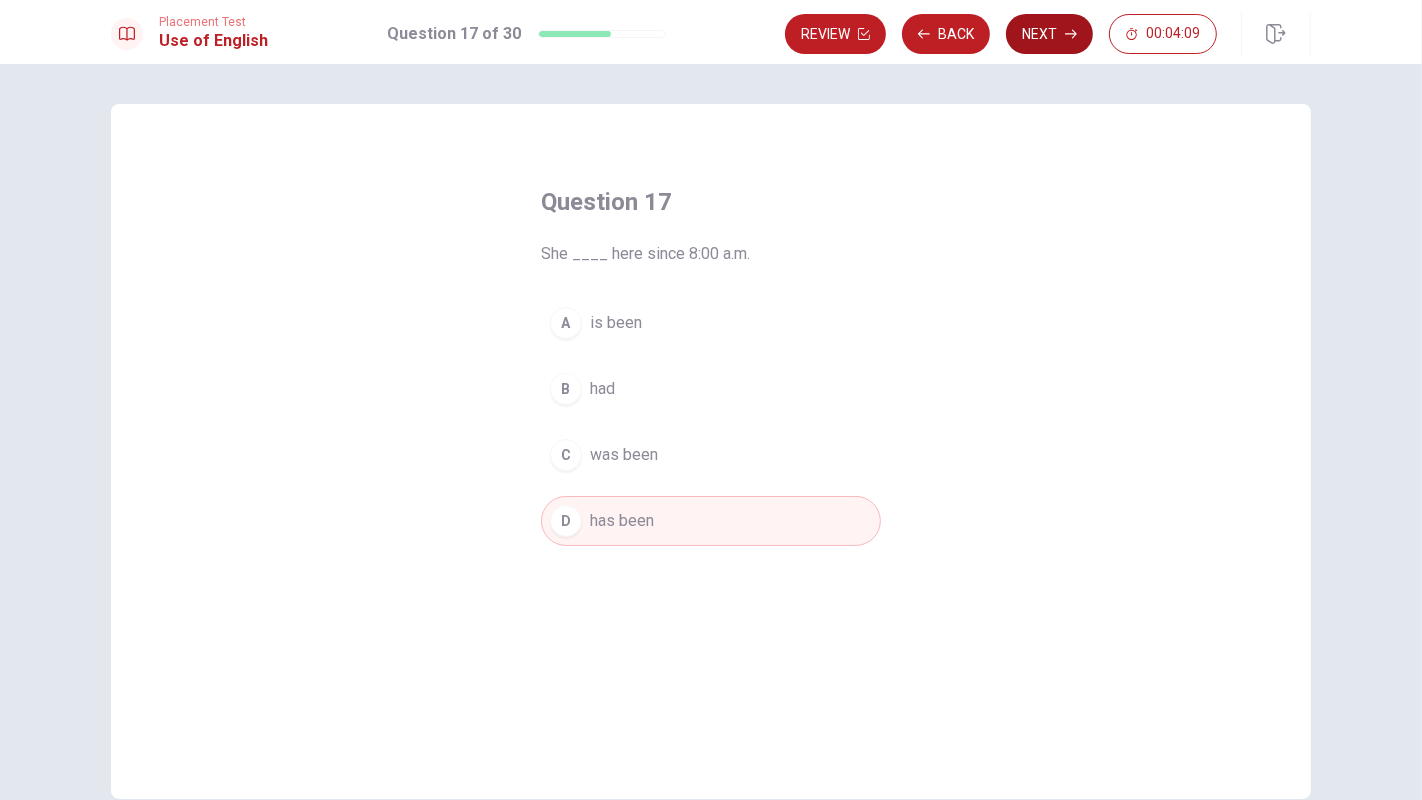 click on "Next" at bounding box center (1049, 34) 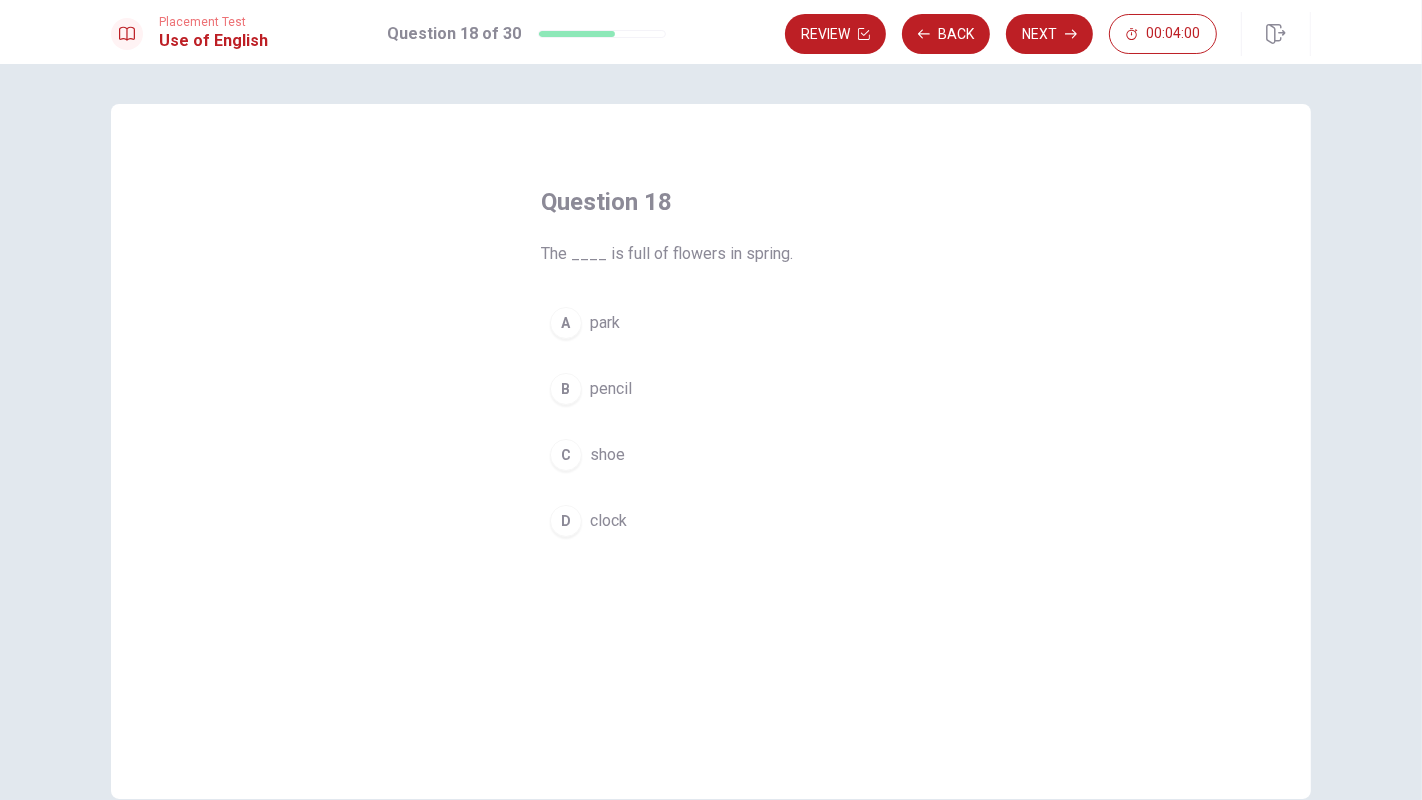click on "A park" at bounding box center [711, 323] 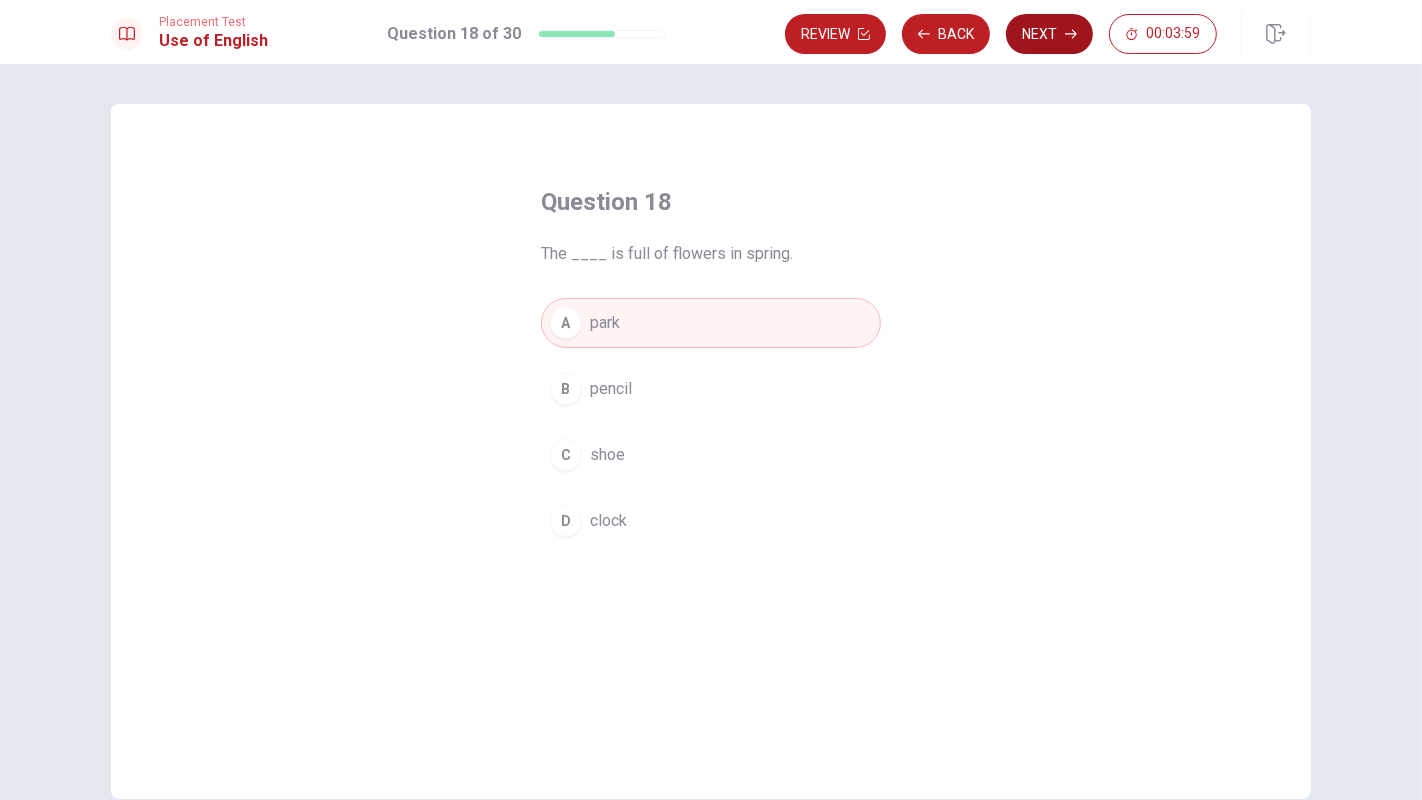 click on "Next" at bounding box center [1049, 34] 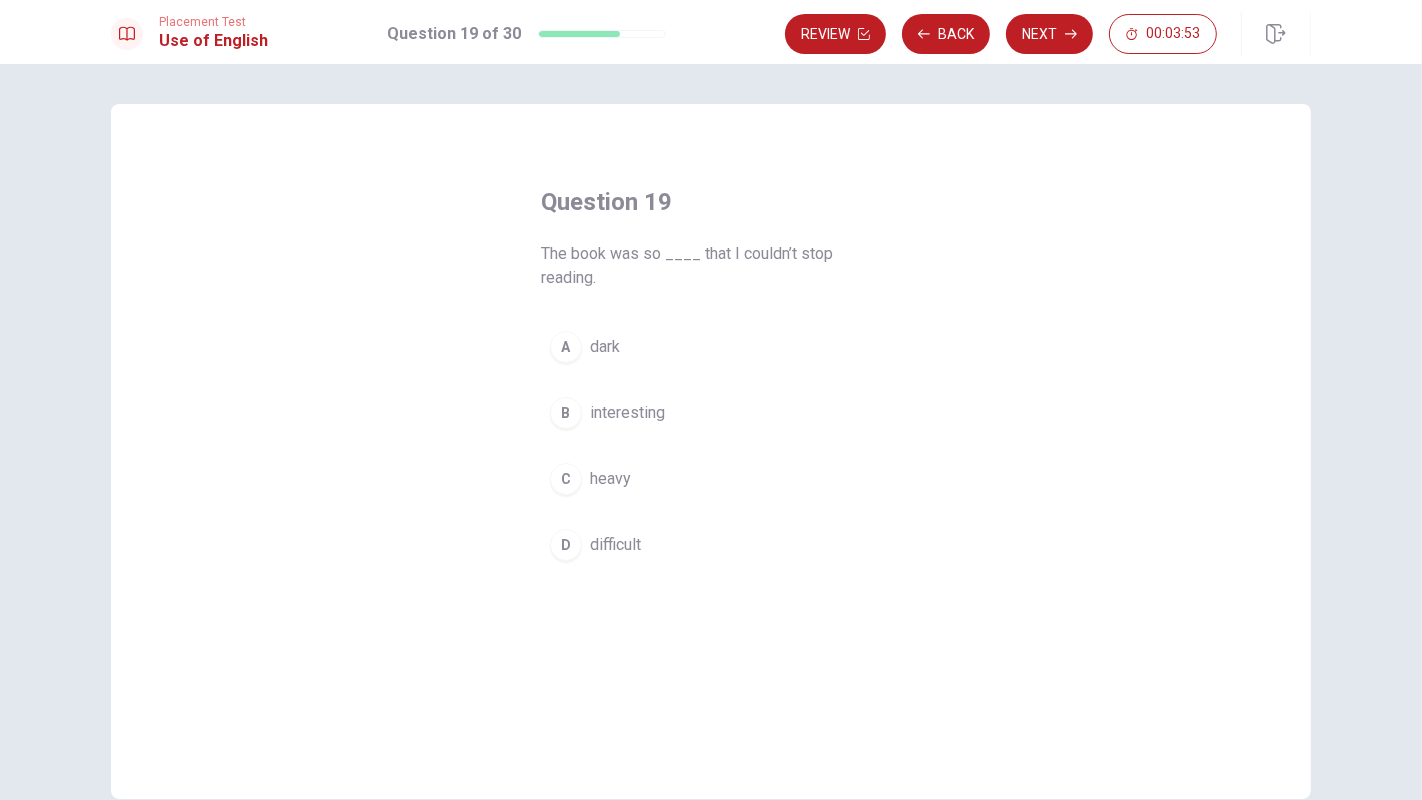 click on "interesting" at bounding box center [627, 413] 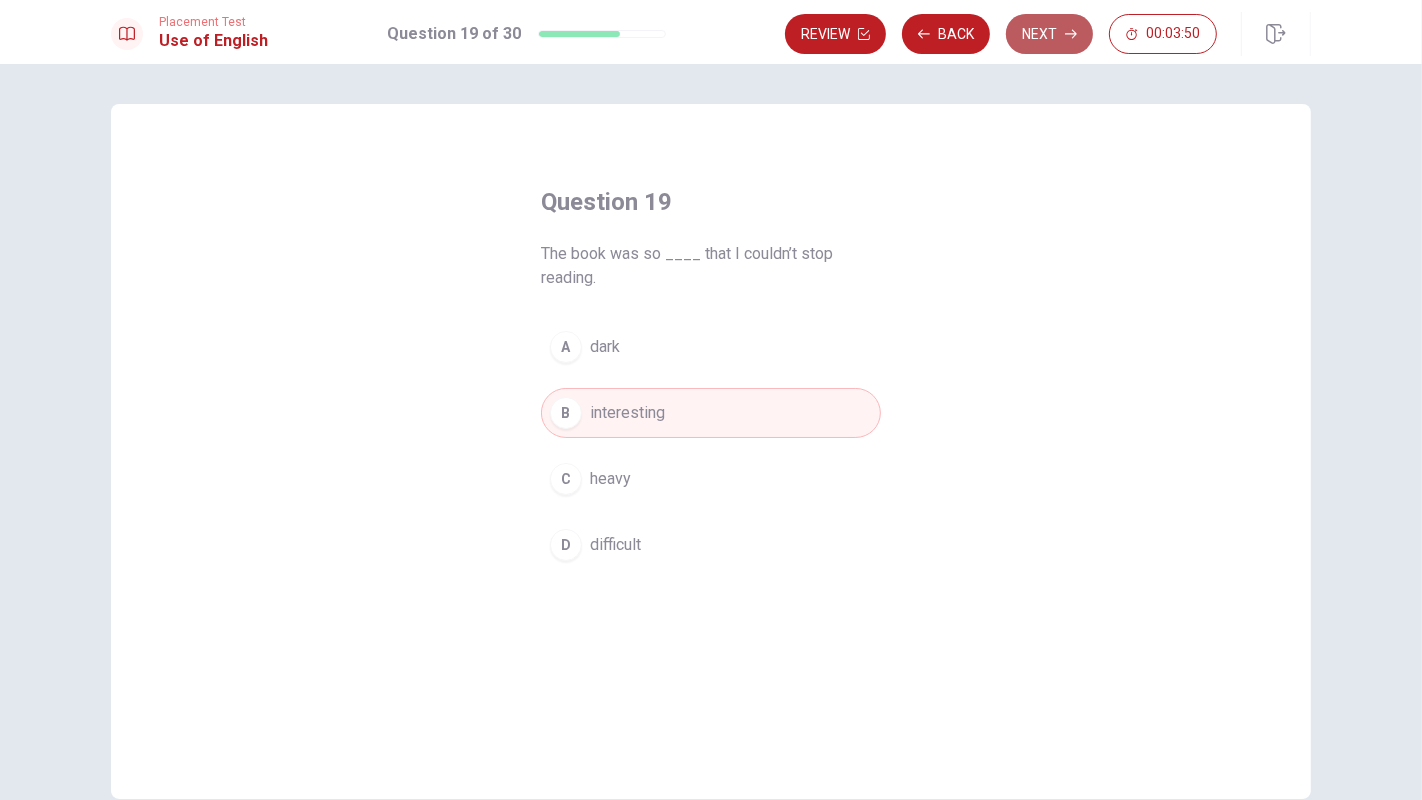 click on "Next" at bounding box center (1049, 34) 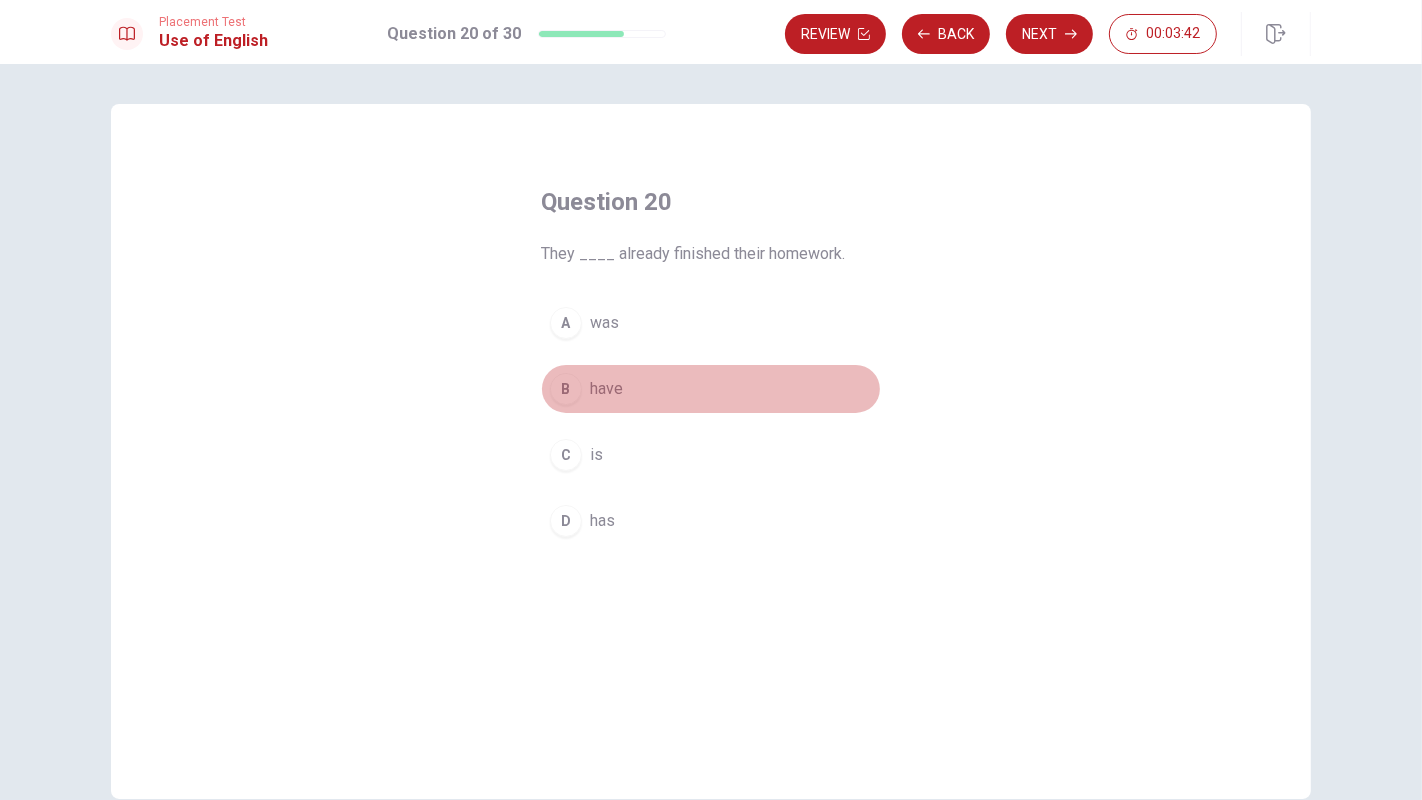 click on "B have" at bounding box center [711, 389] 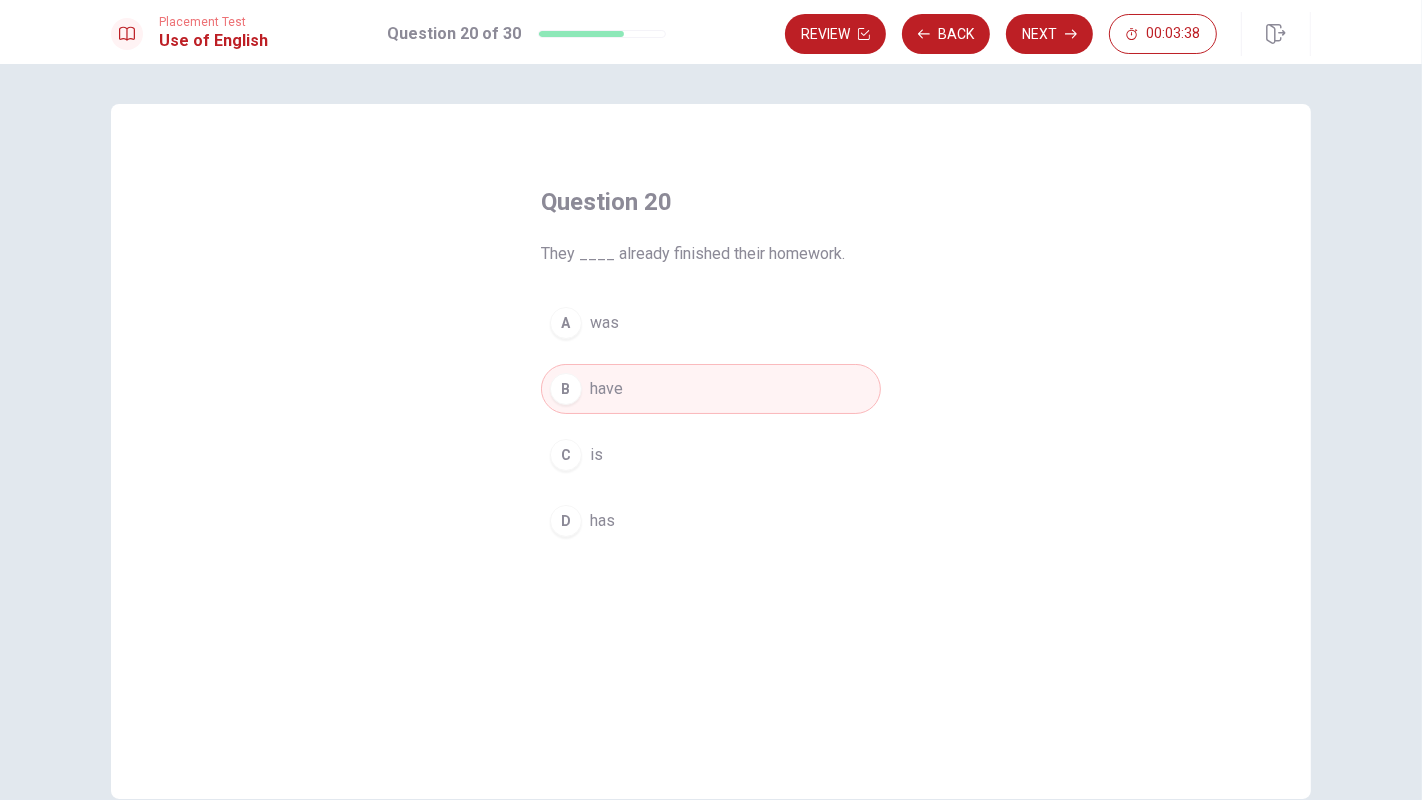 click on "Question 20 They ____ already finished their homework. A was B have C is D has" at bounding box center (711, 366) 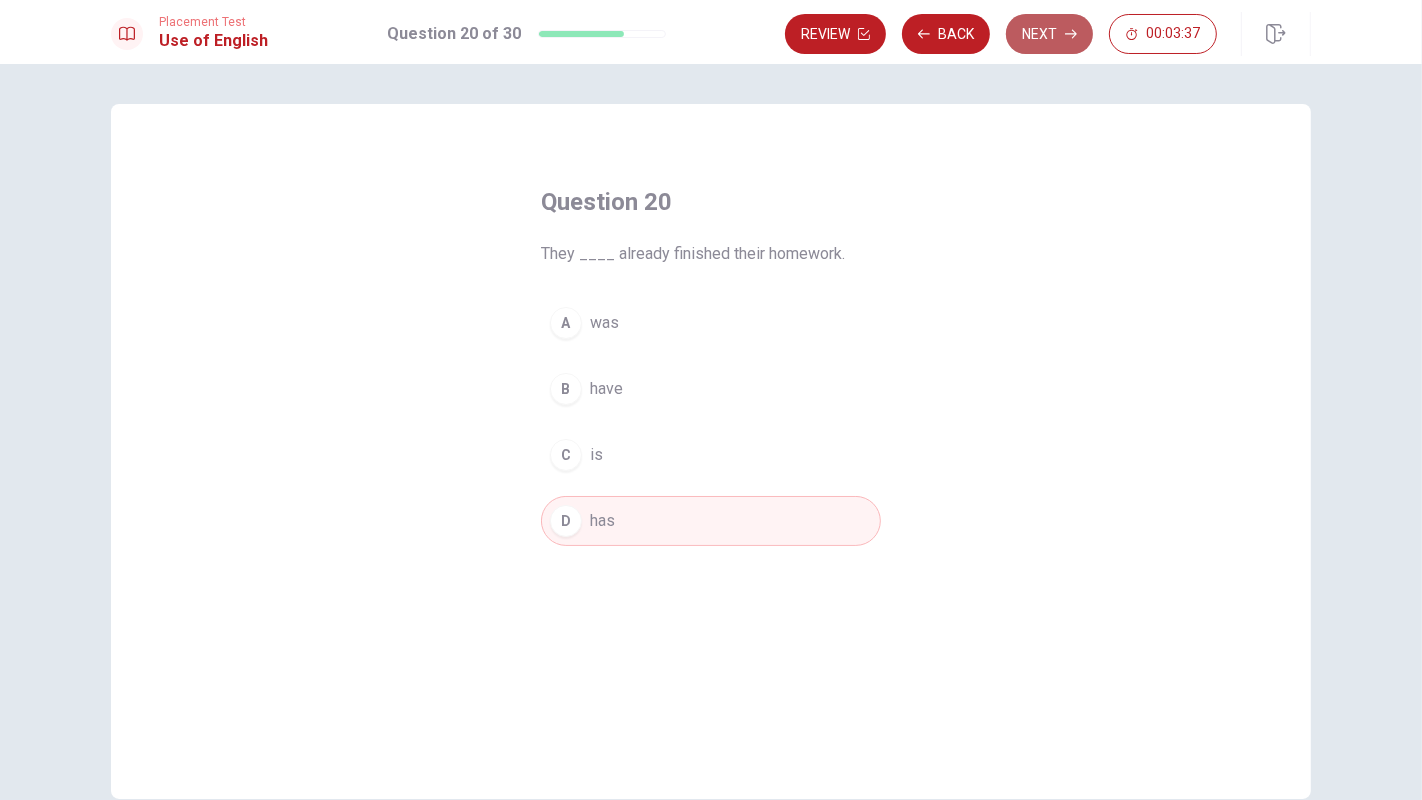 click on "Next" at bounding box center [1049, 34] 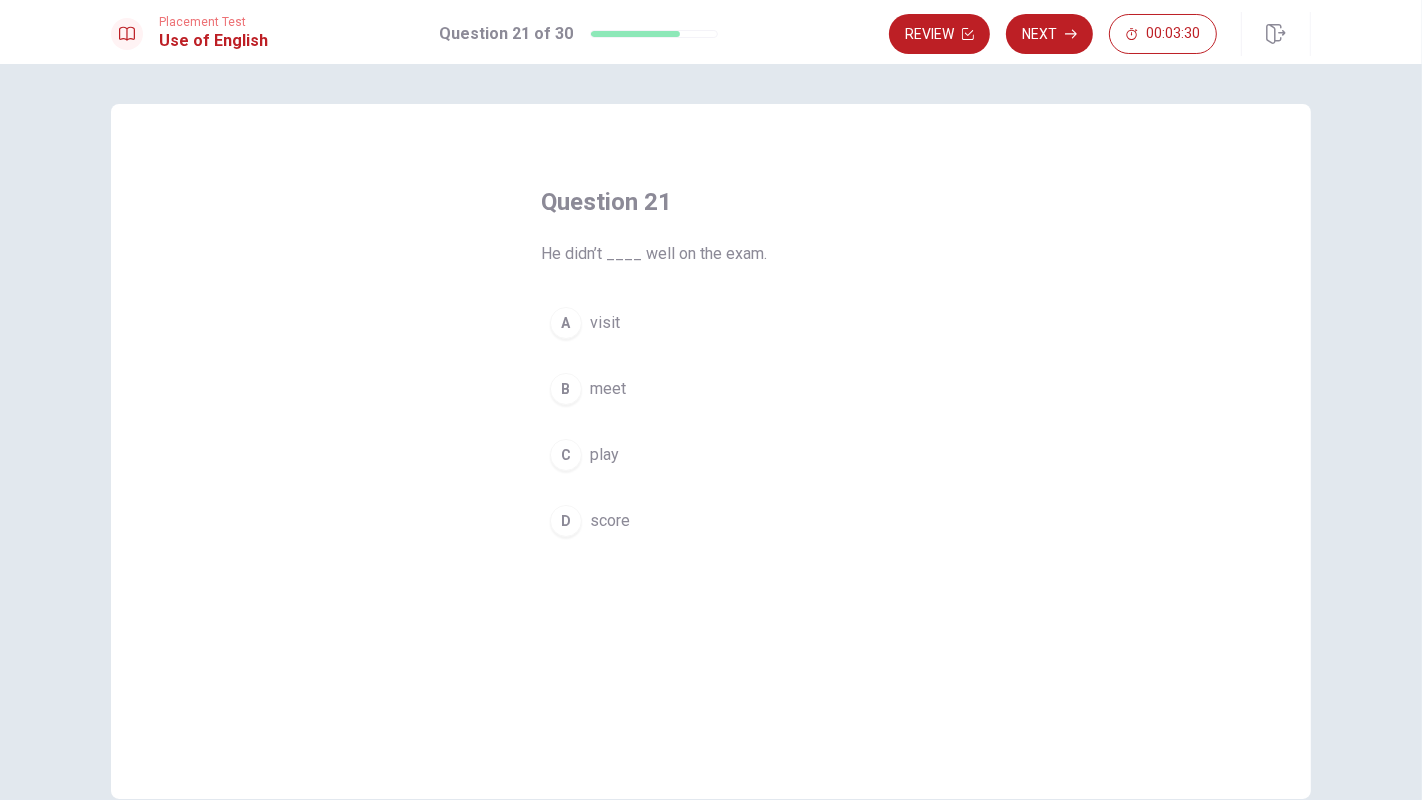 drag, startPoint x: 651, startPoint y: 256, endPoint x: 668, endPoint y: 259, distance: 17.262676 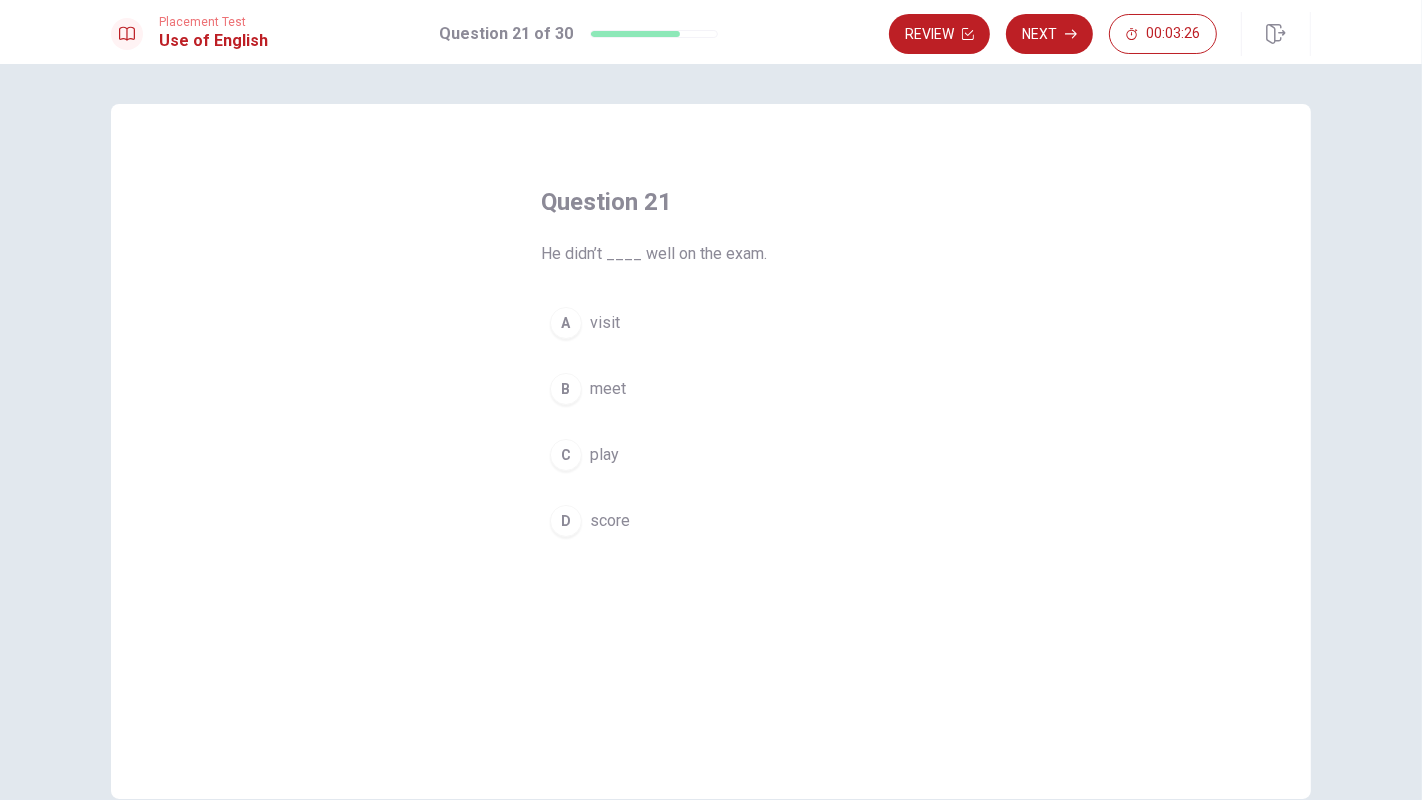 click on "D score" at bounding box center (711, 521) 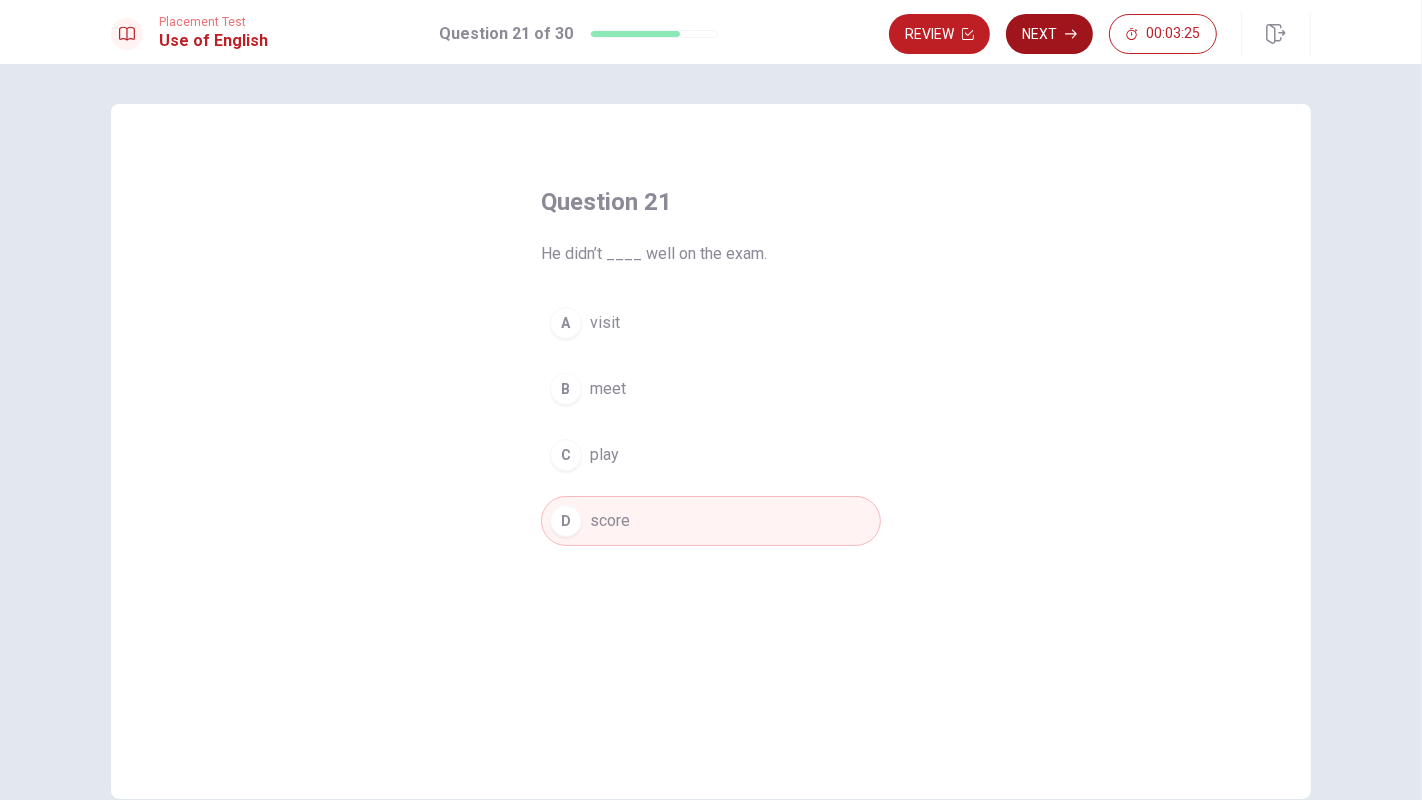 click on "Next" at bounding box center (1049, 34) 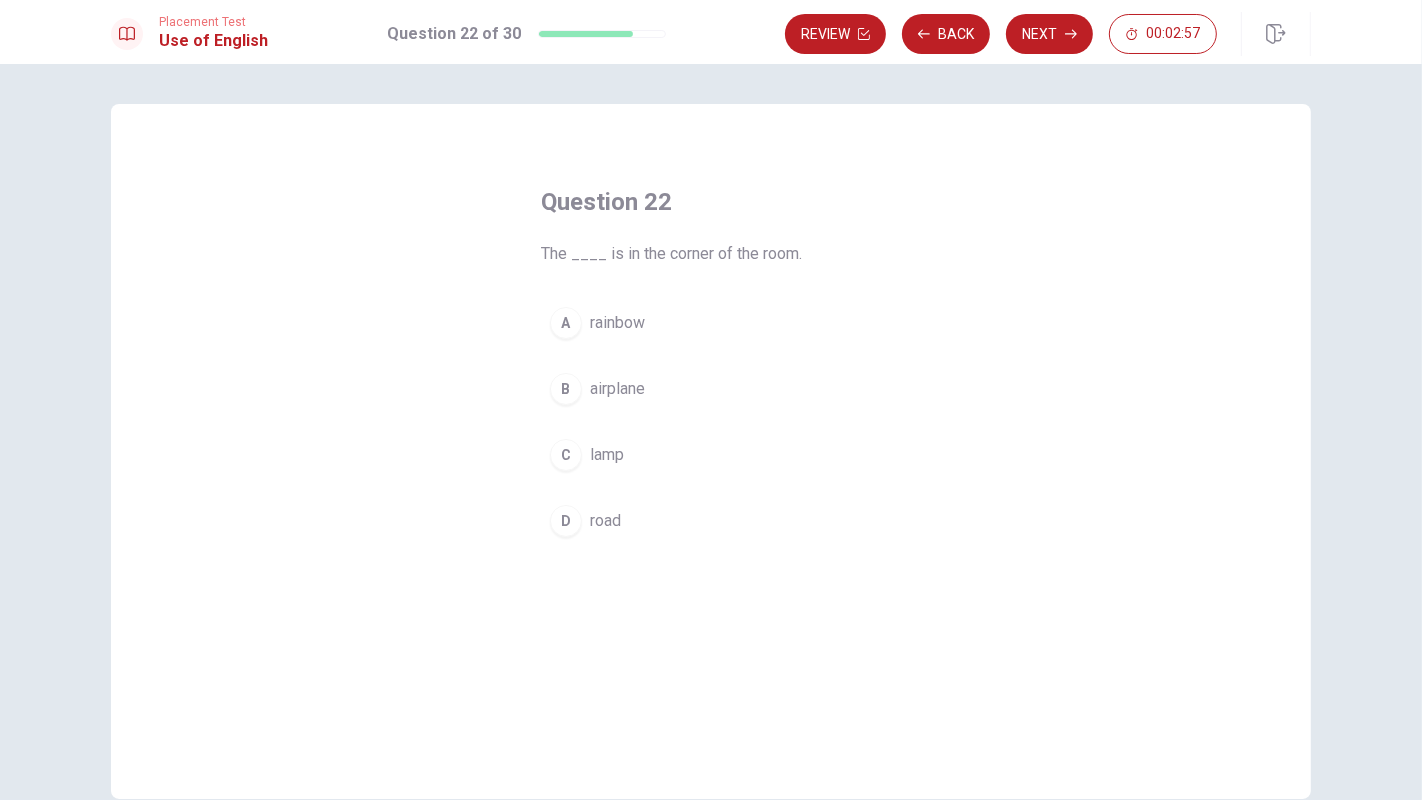 click on "C lamp" at bounding box center (711, 455) 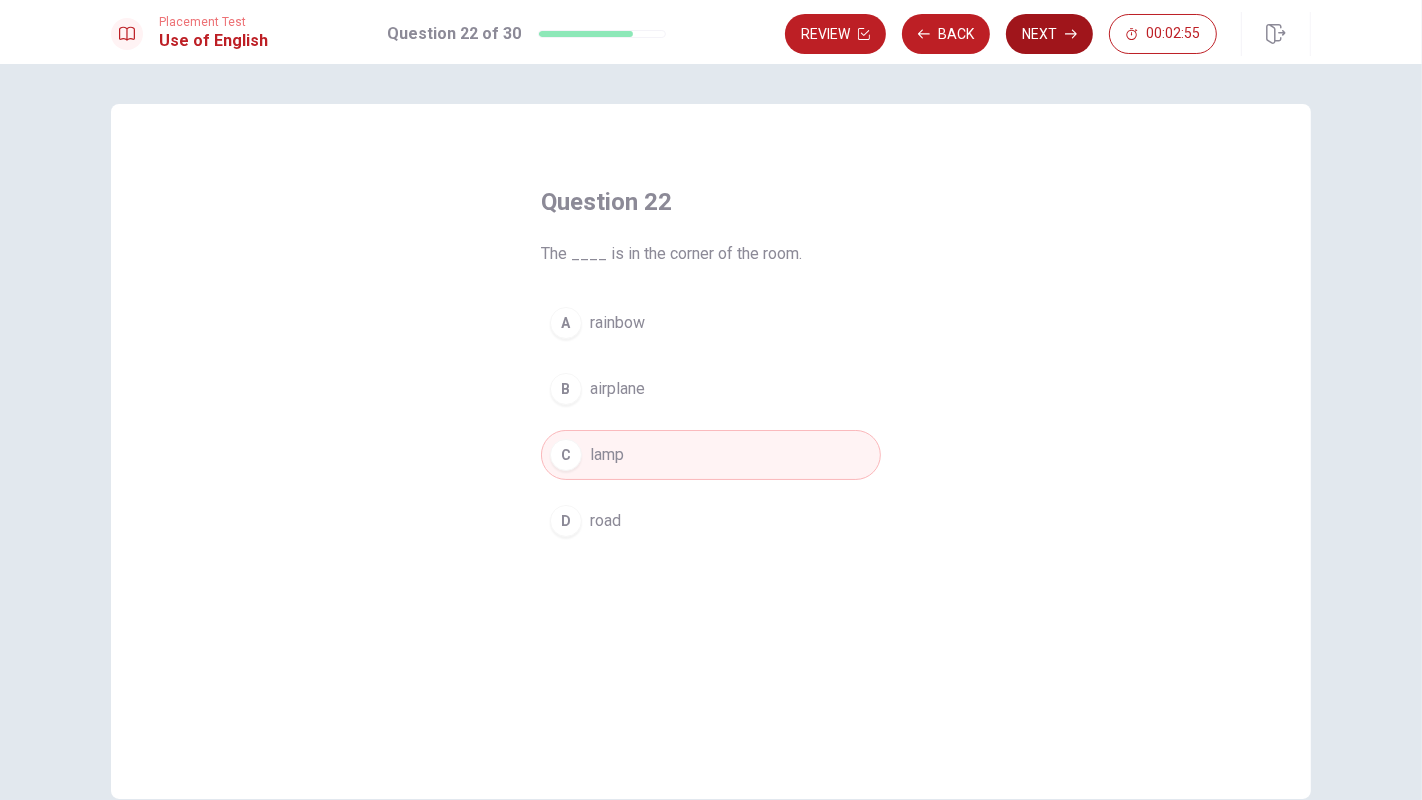 click on "Next" at bounding box center [1049, 34] 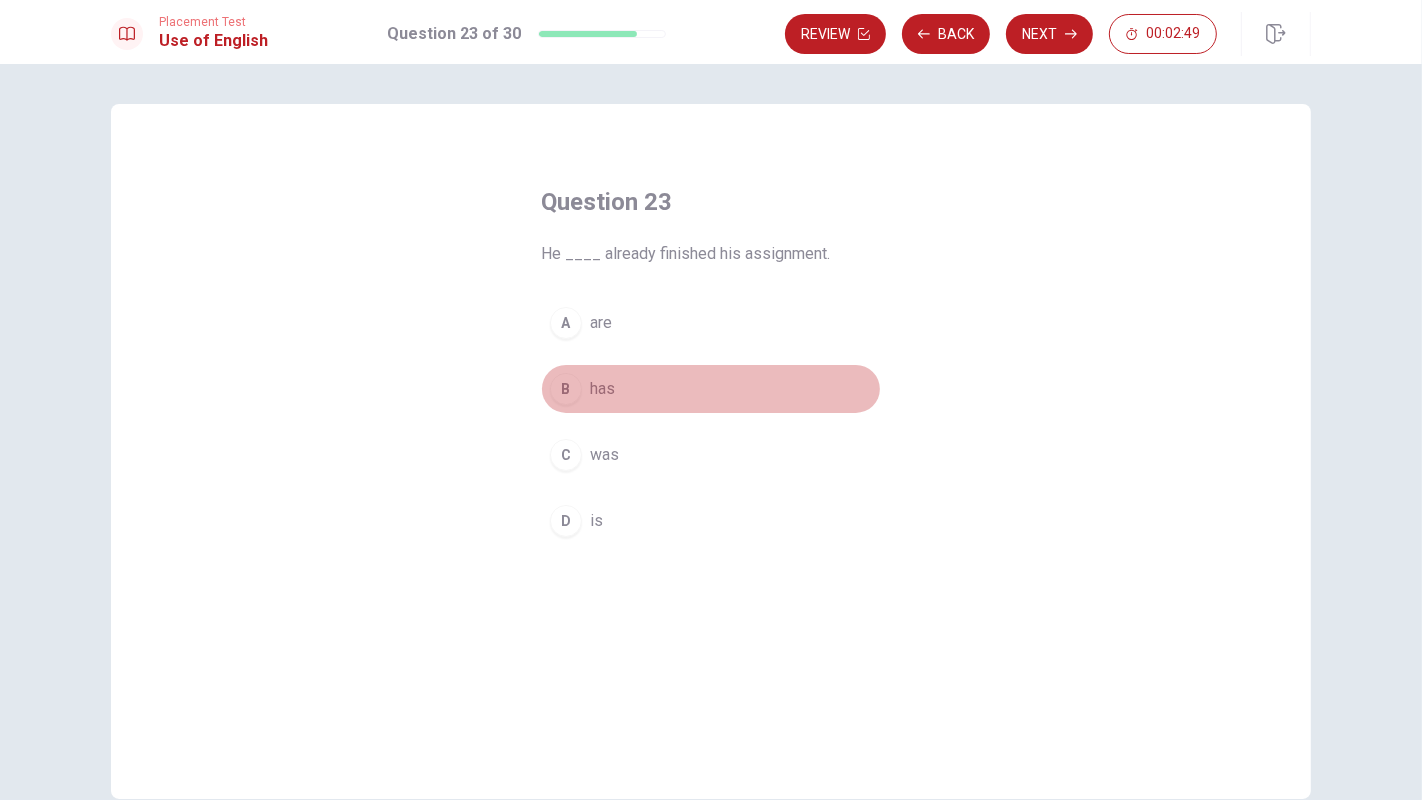 click on "B has" at bounding box center (711, 389) 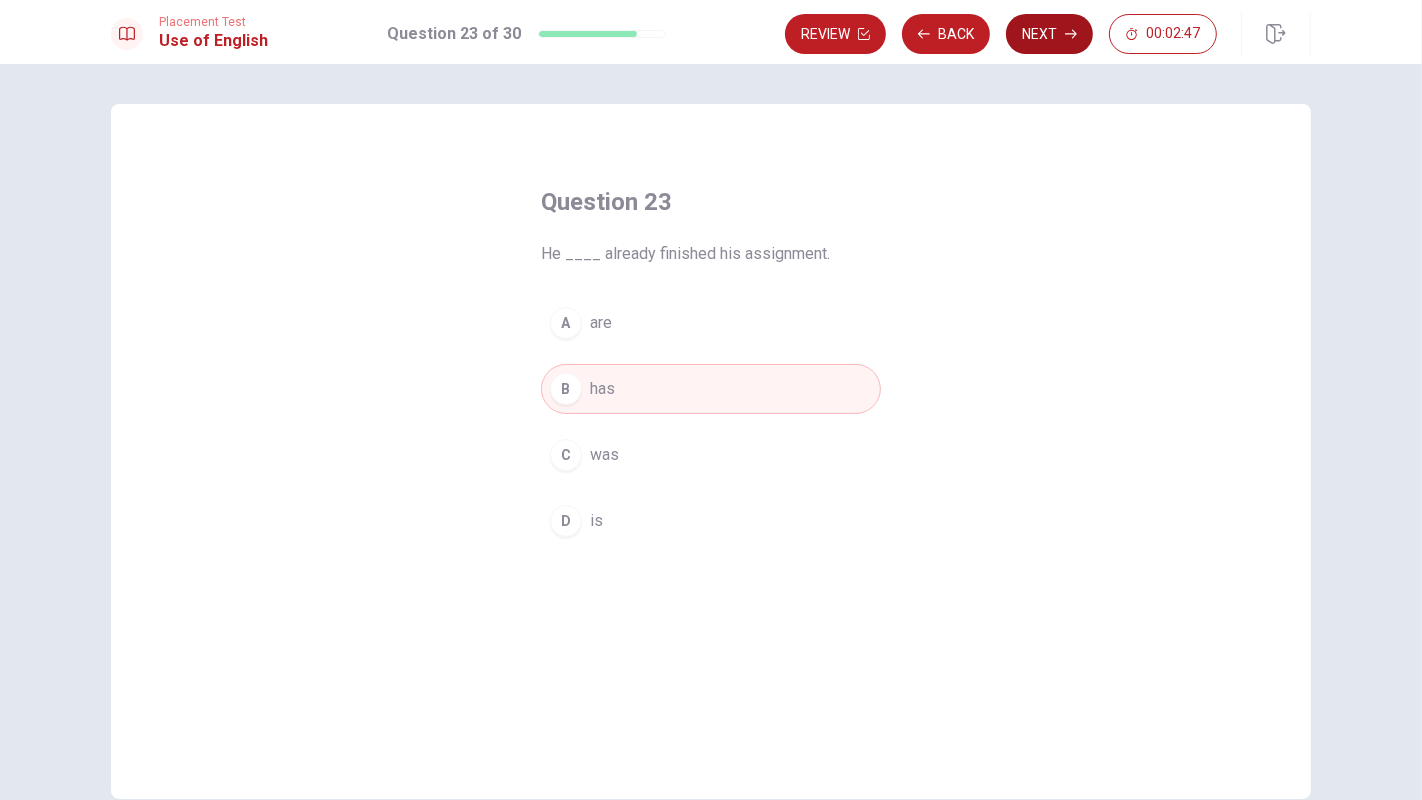 click on "Next" at bounding box center (1049, 34) 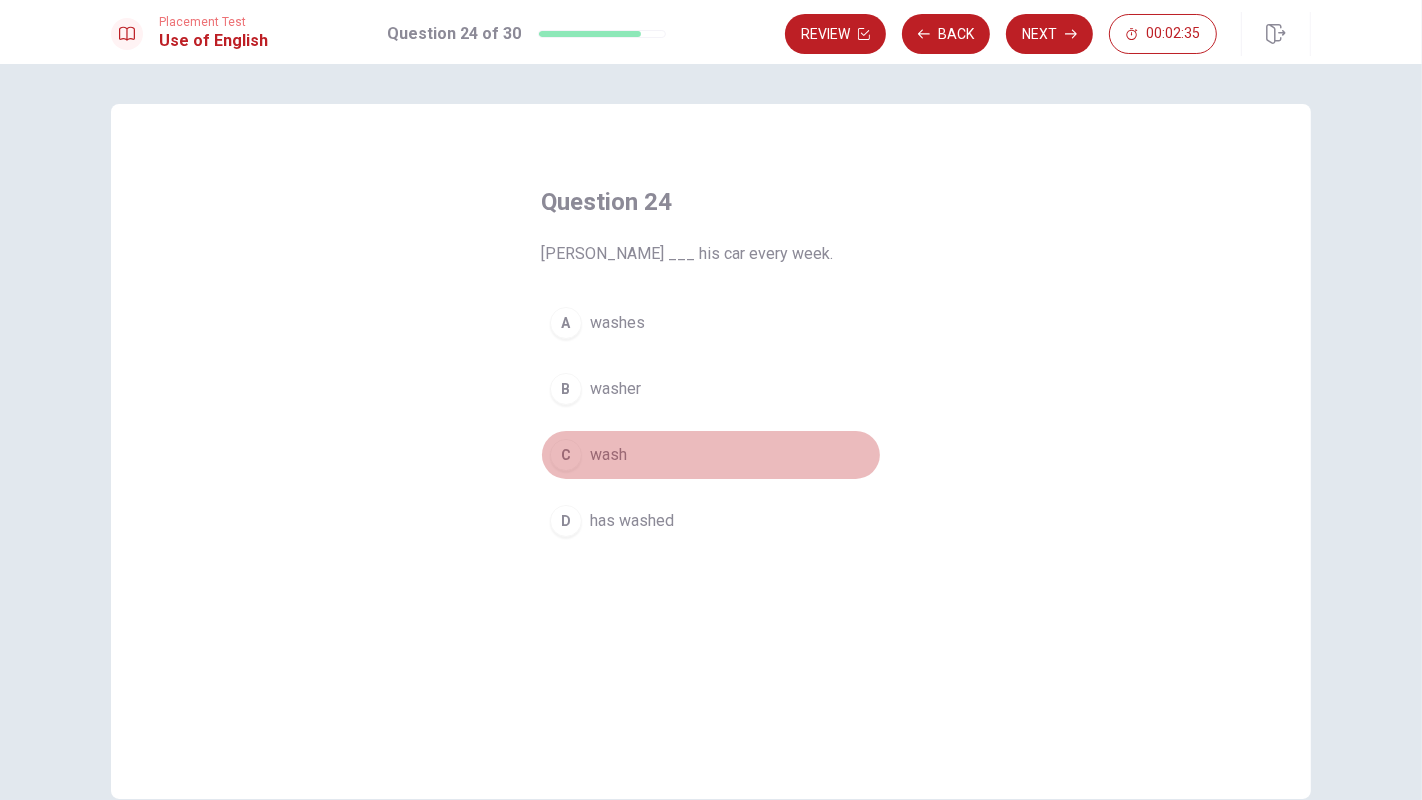 click on "C wash" at bounding box center [711, 455] 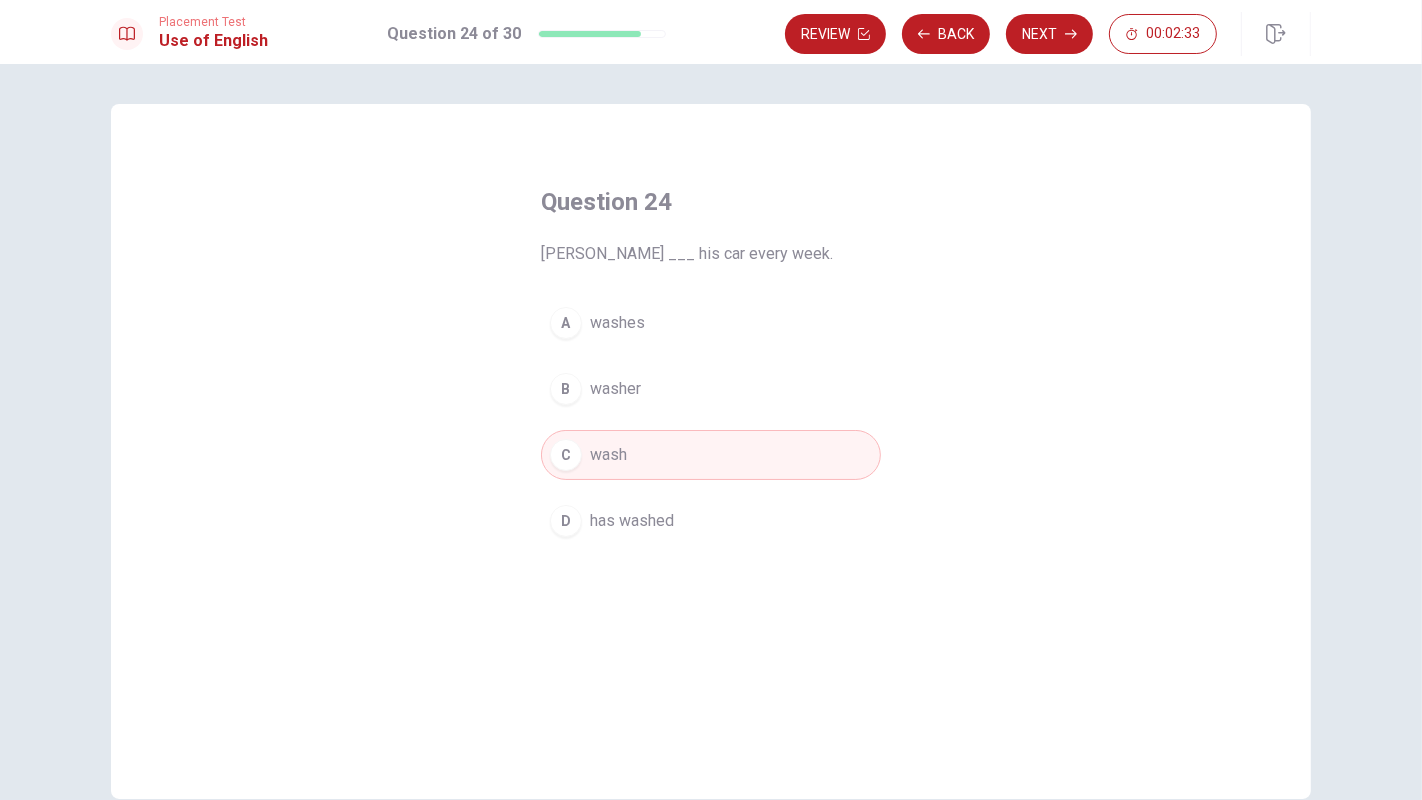 click on "A washes" at bounding box center [711, 323] 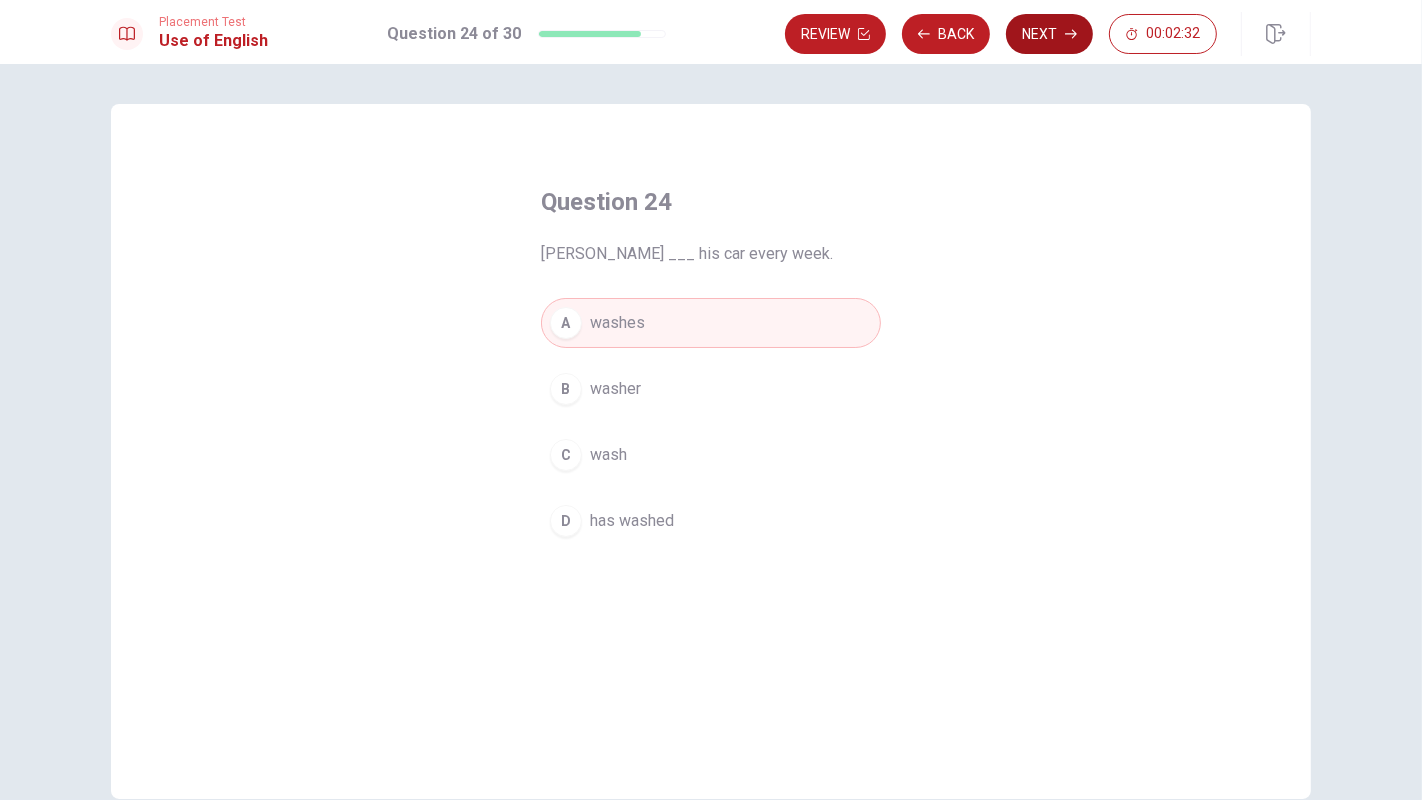 click on "Next" at bounding box center [1049, 34] 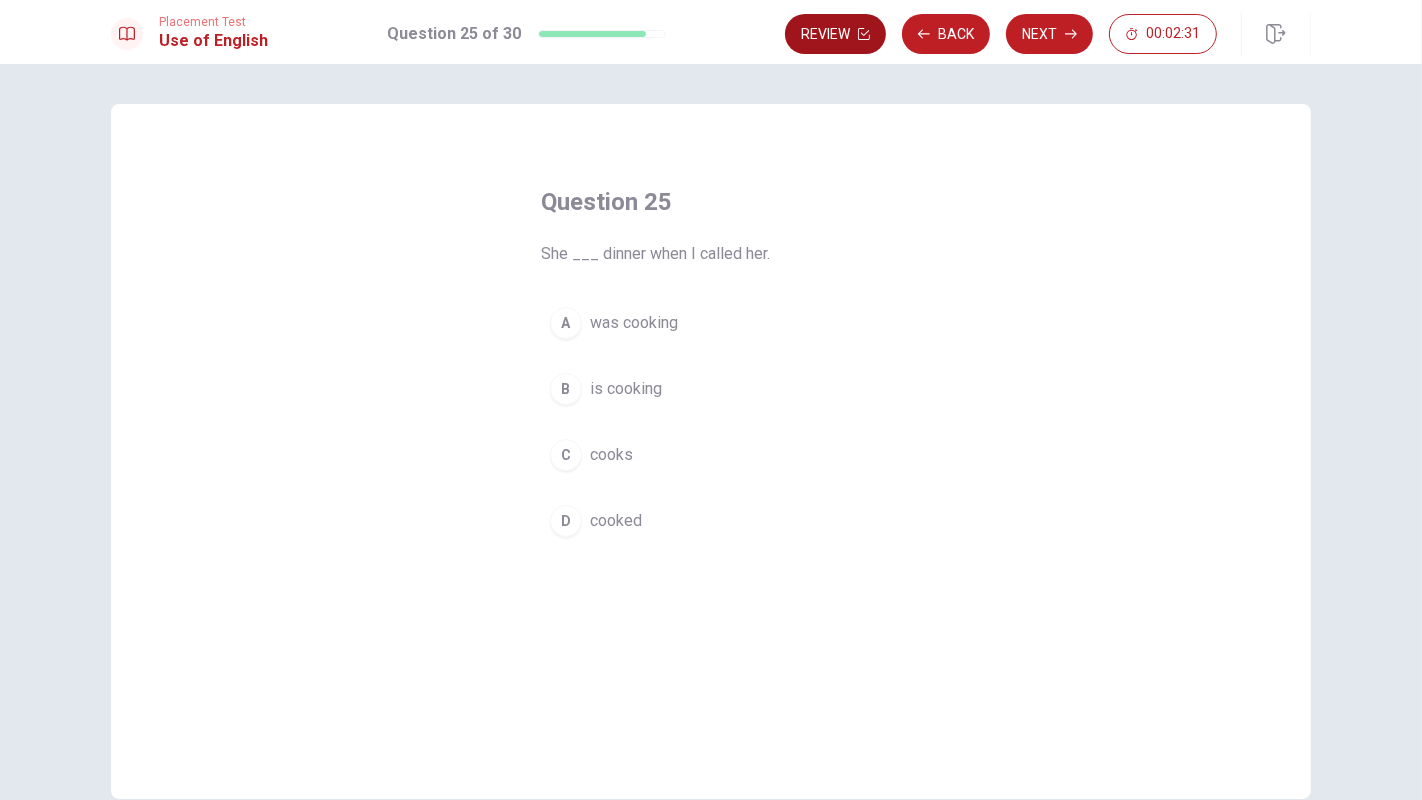 click on "Review" at bounding box center (835, 34) 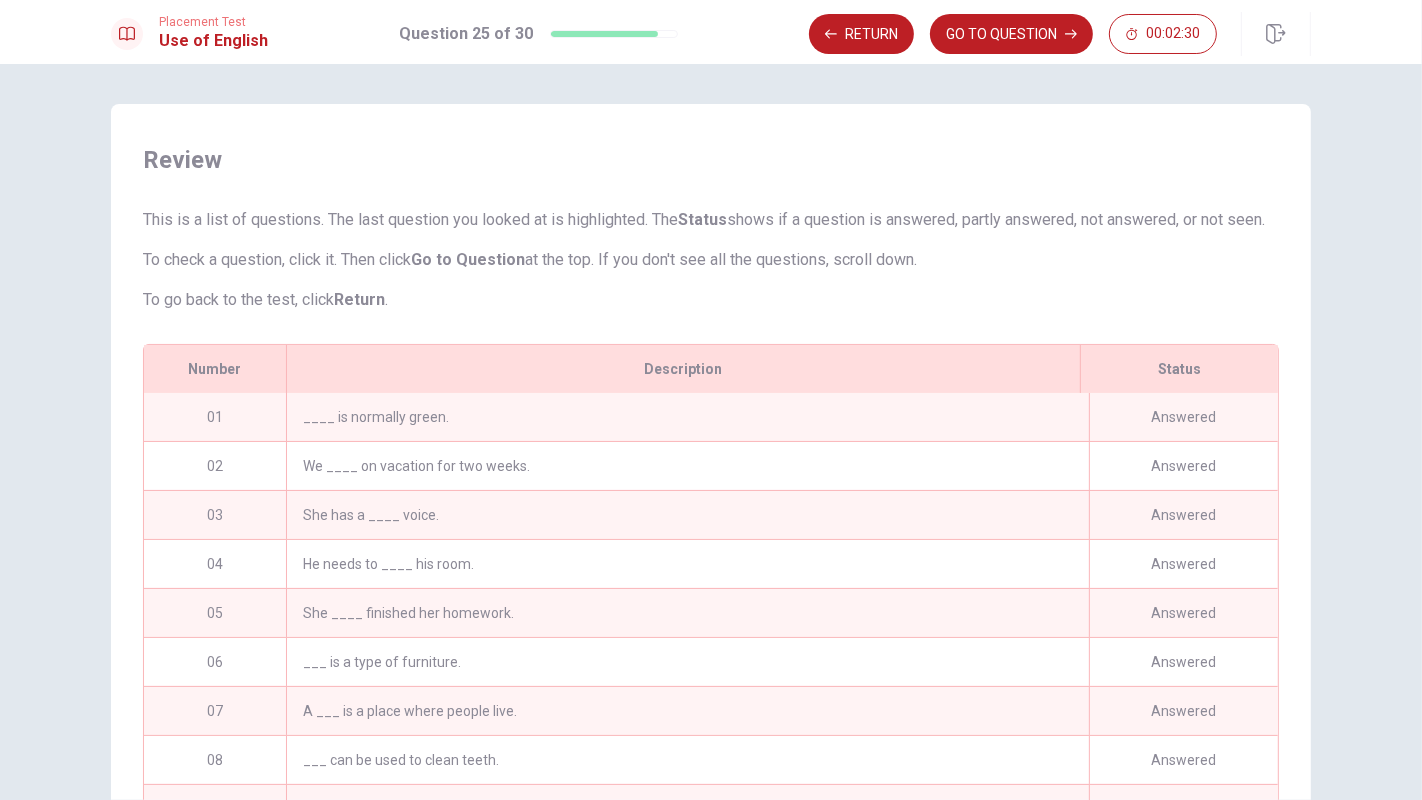 scroll, scrollTop: 157, scrollLeft: 0, axis: vertical 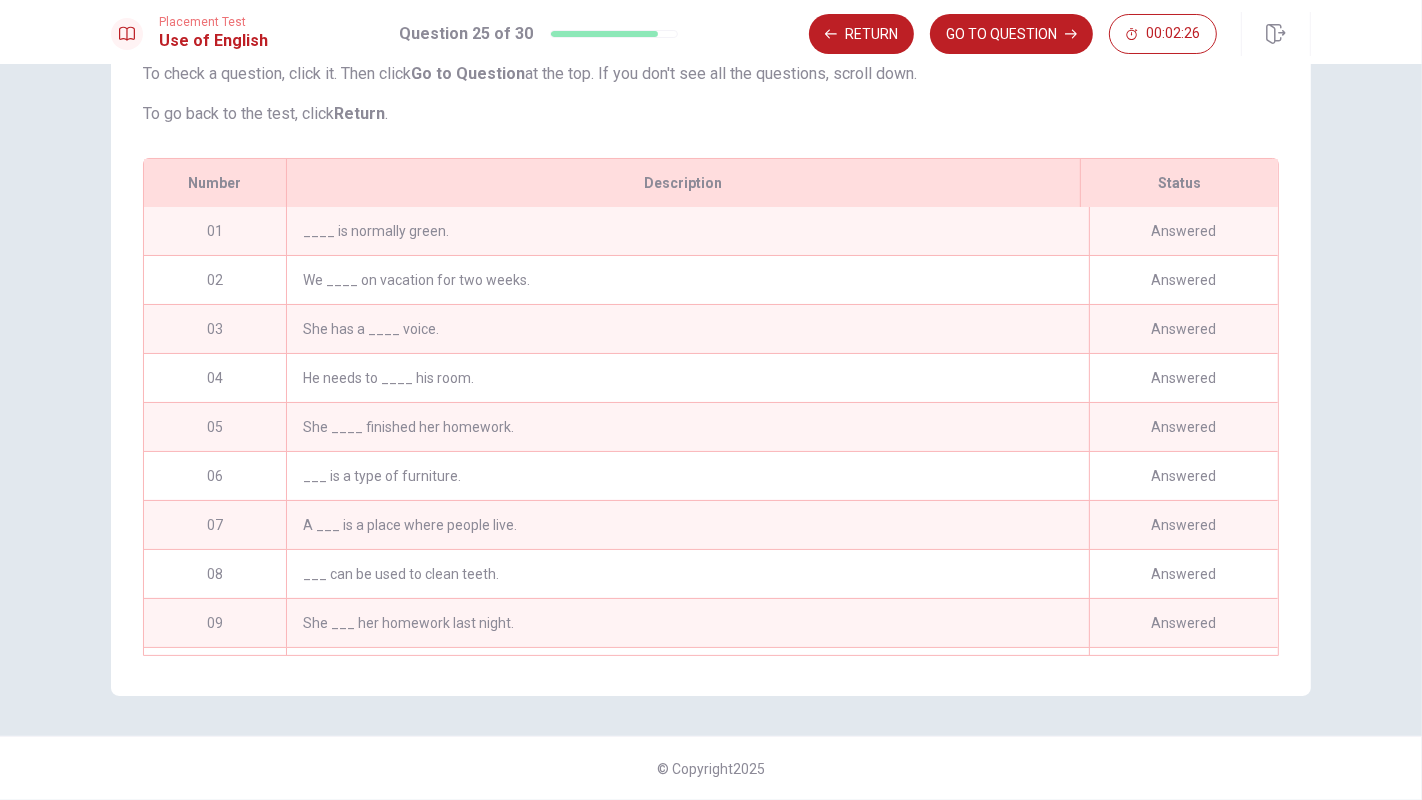 click on "____ is normally green." at bounding box center [687, 231] 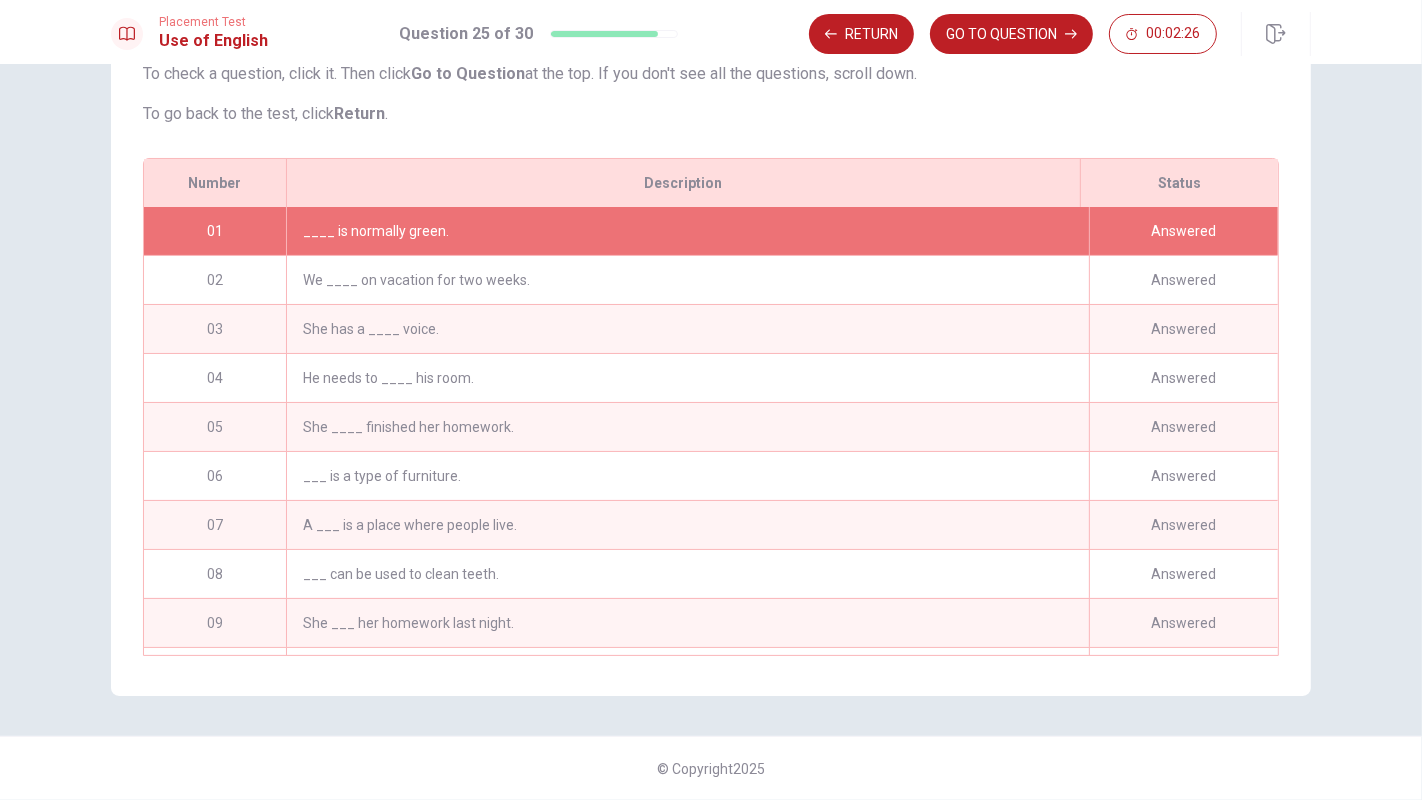 click on "____ is normally green." at bounding box center (687, 231) 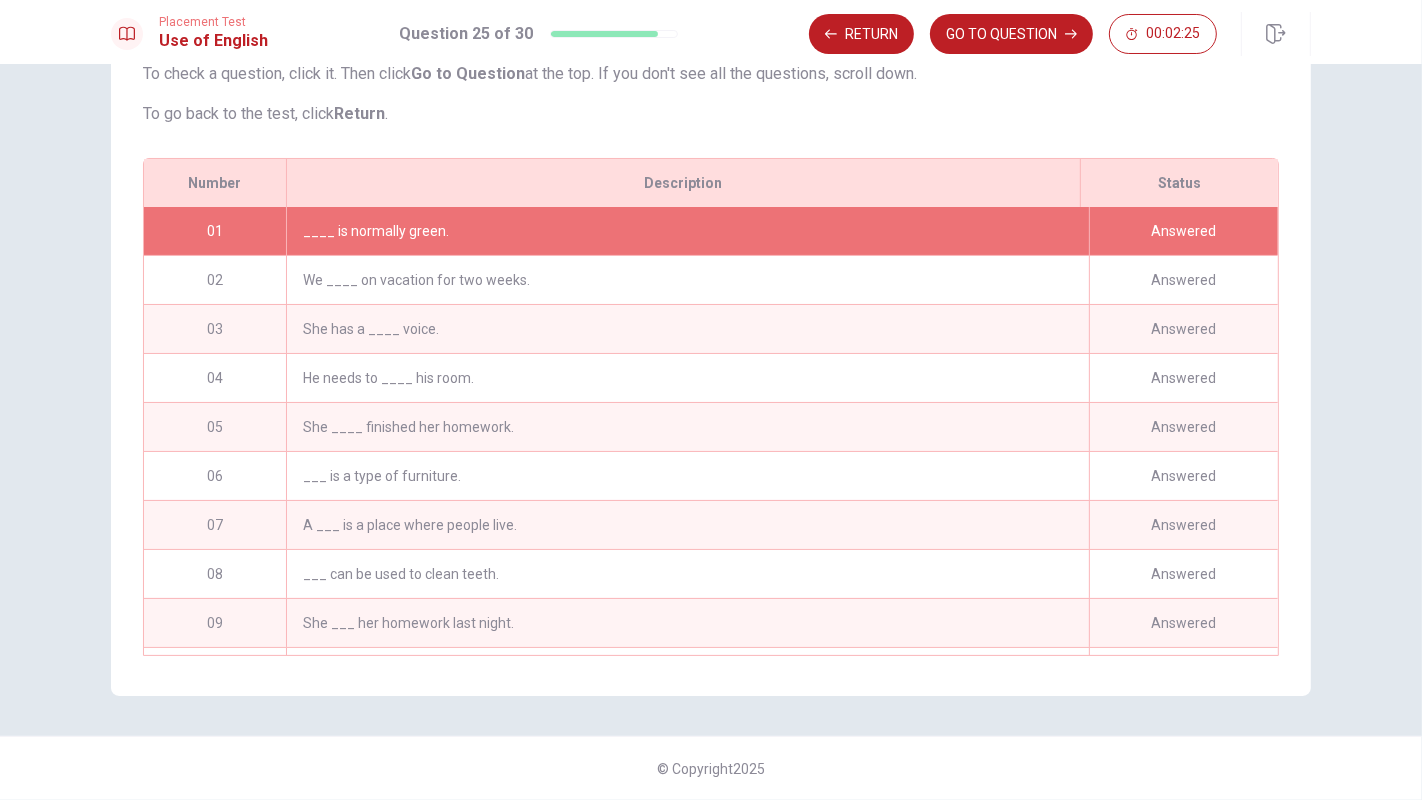 click on "We ____ on vacation for two weeks." at bounding box center (687, 280) 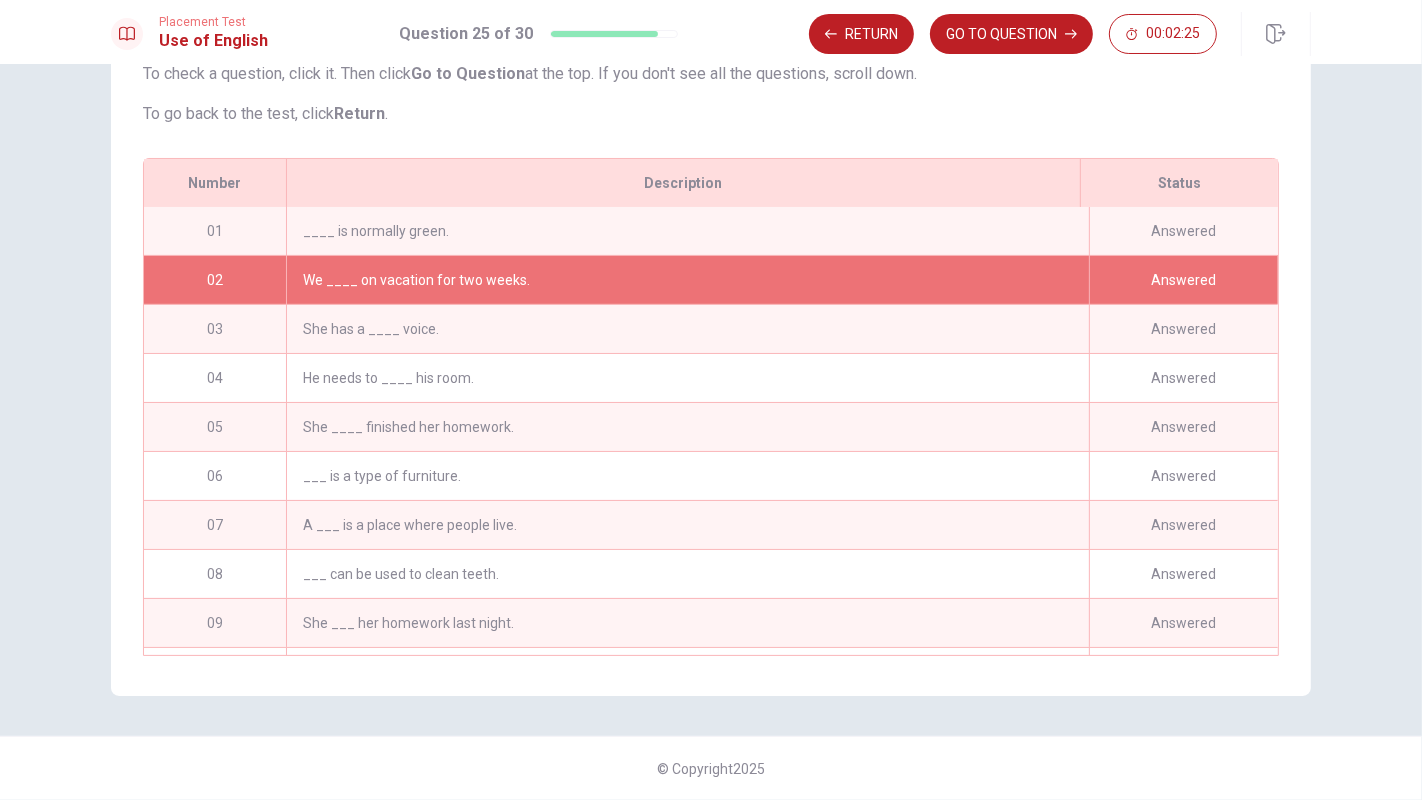 click on "We ____ on vacation for two weeks." at bounding box center (687, 280) 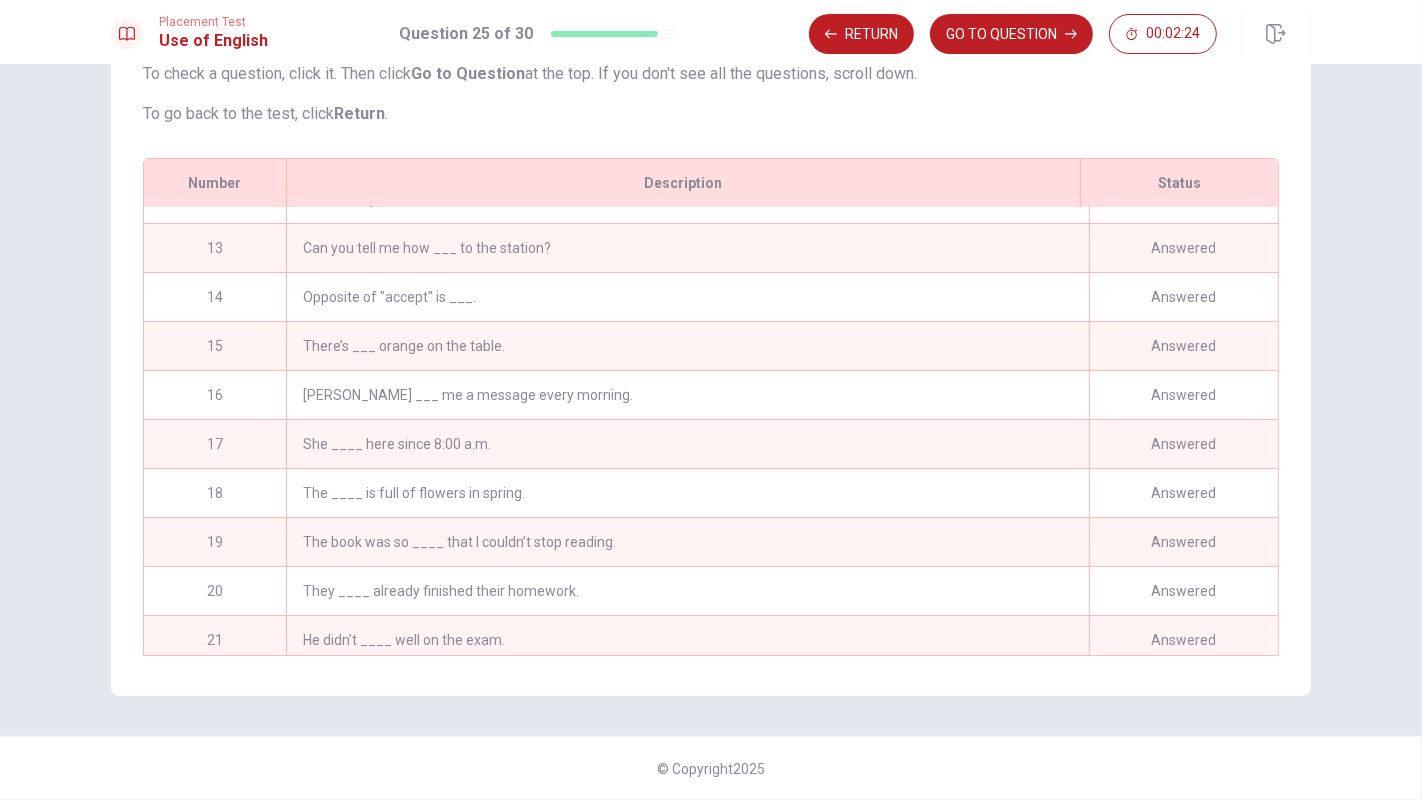 scroll, scrollTop: 780, scrollLeft: 0, axis: vertical 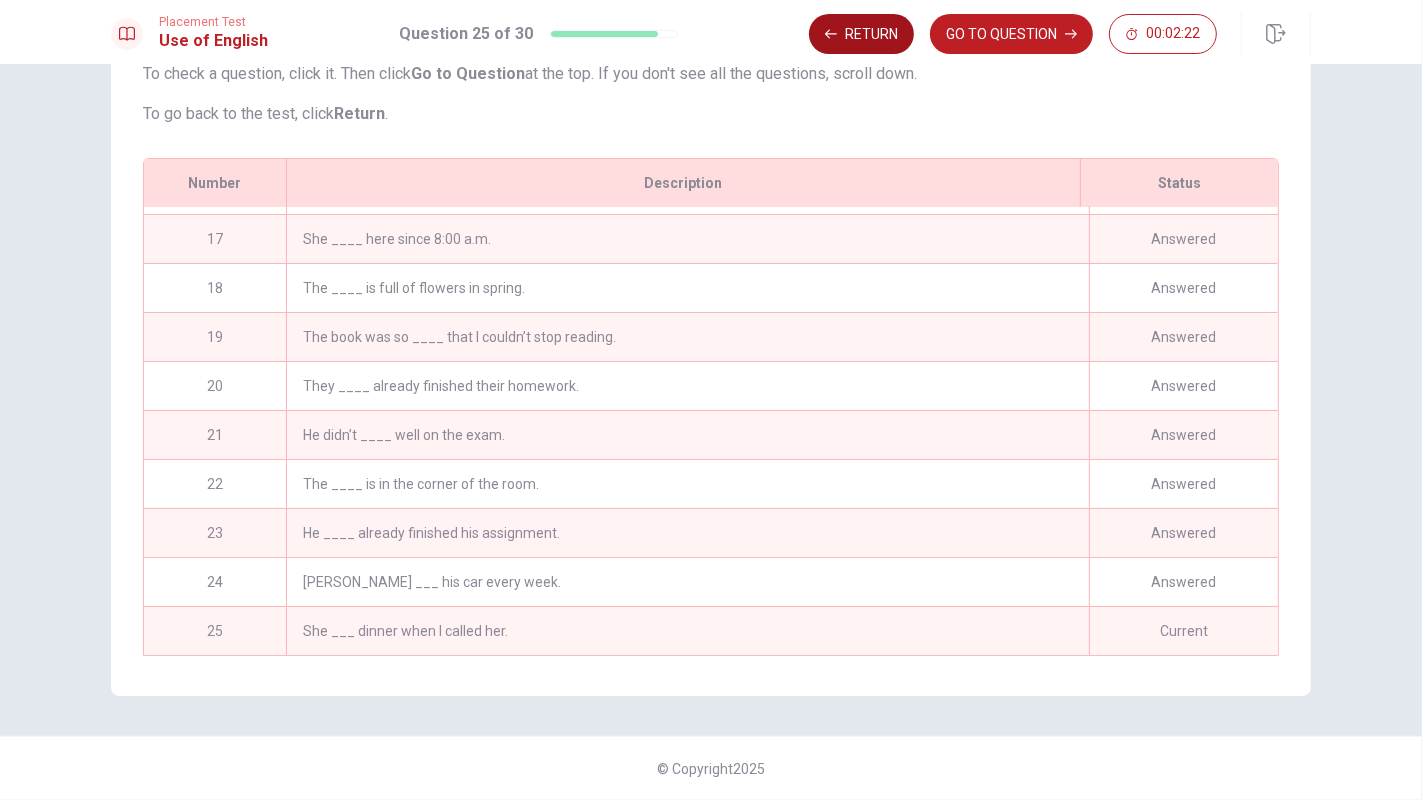 click on "Return" at bounding box center (861, 34) 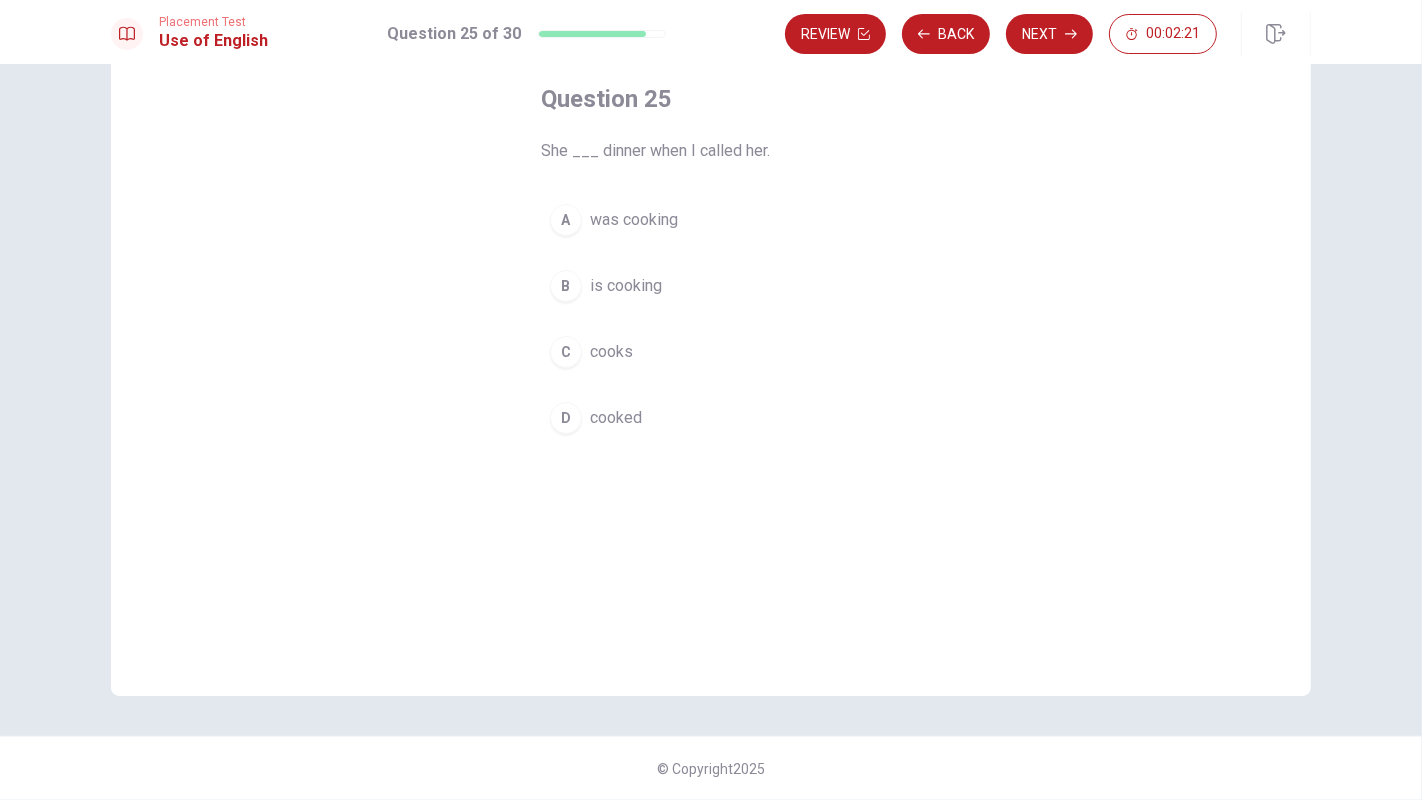 scroll, scrollTop: 102, scrollLeft: 0, axis: vertical 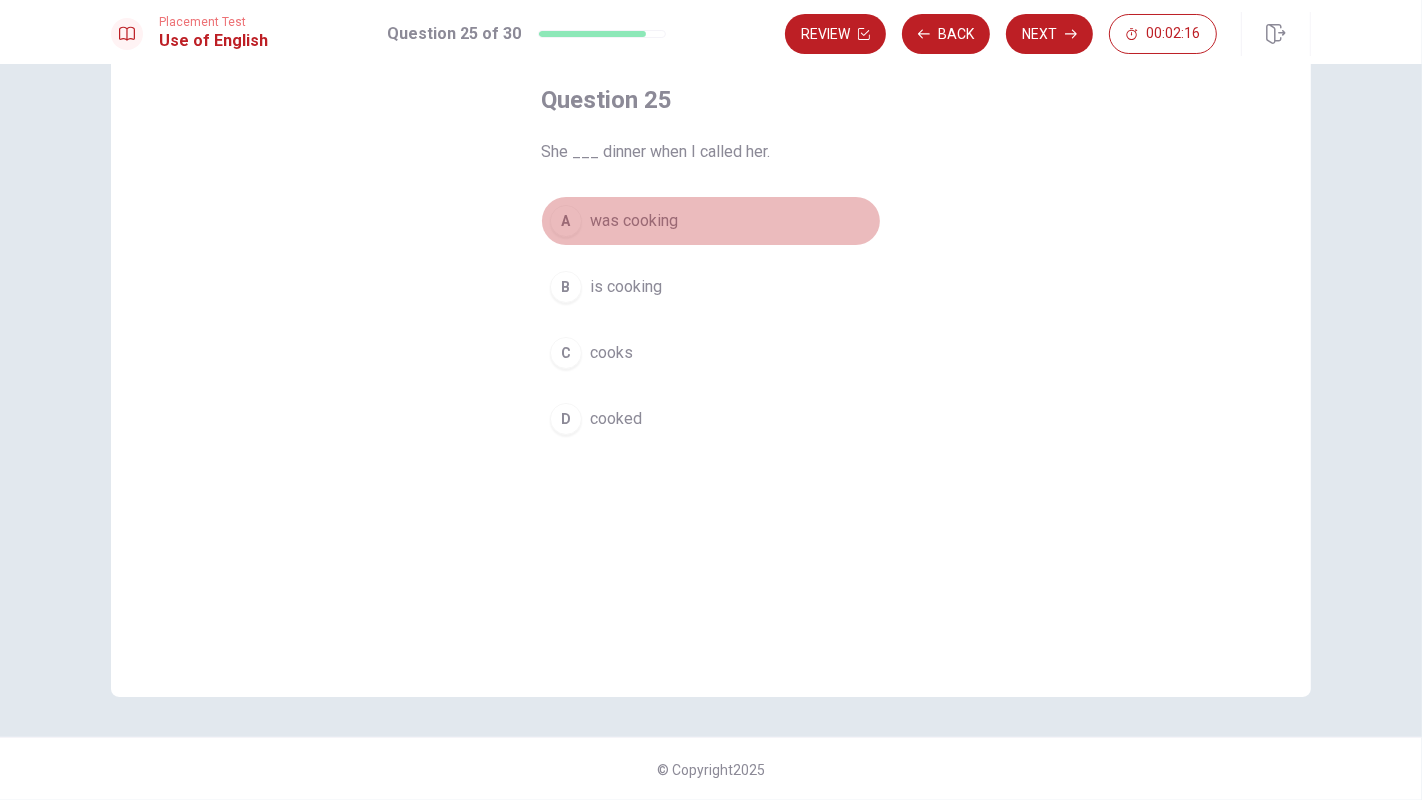 click on "A was cooking" at bounding box center [711, 221] 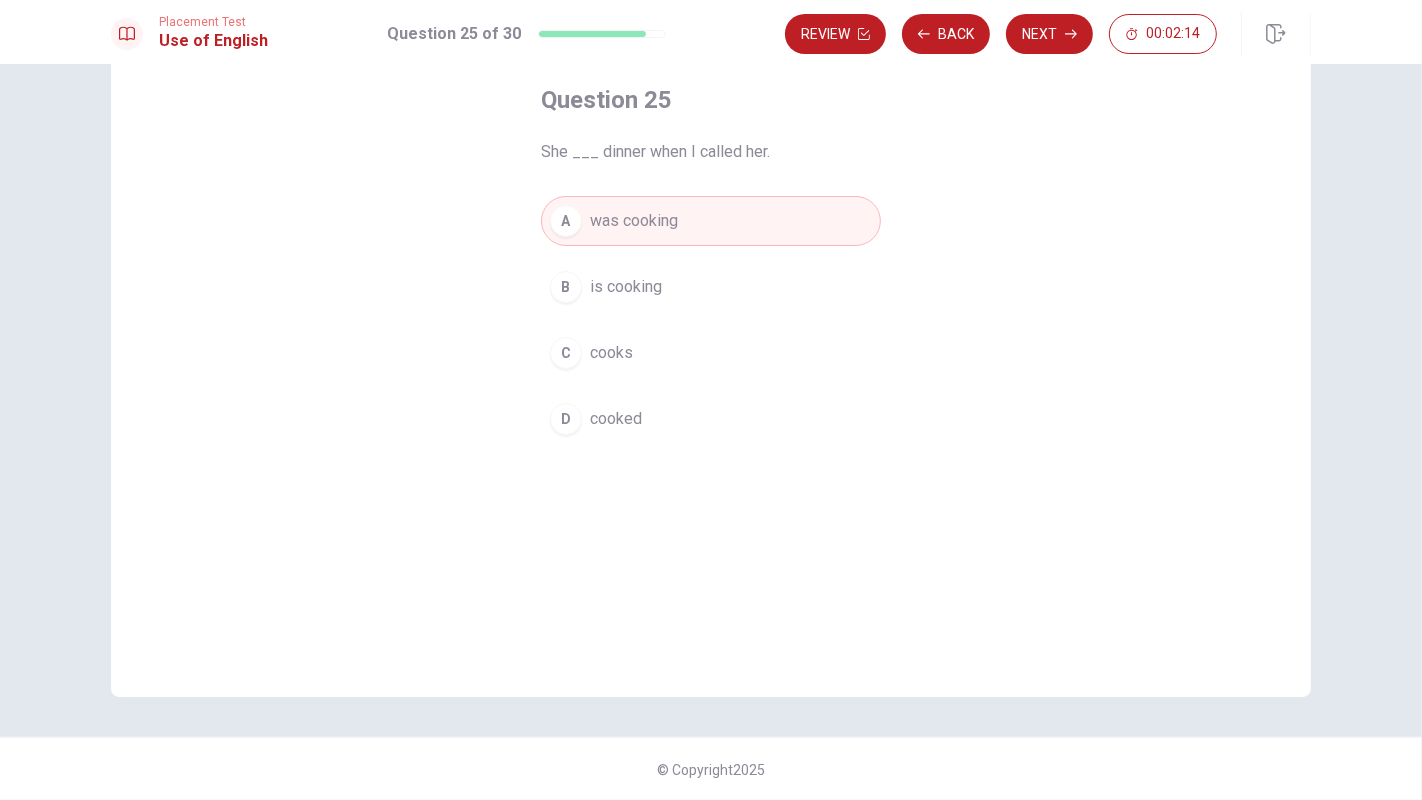 click on "D cooked" at bounding box center (711, 419) 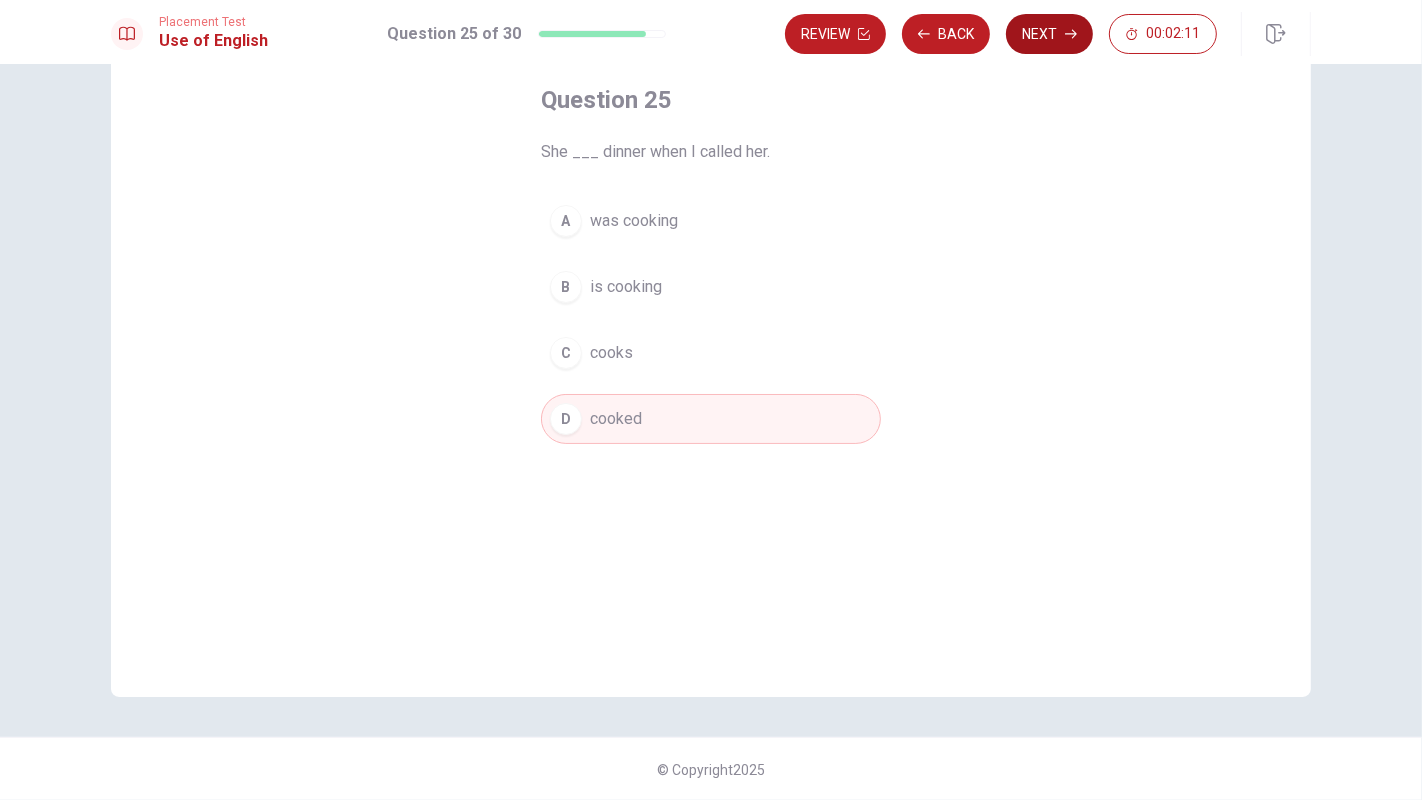 click on "Next" at bounding box center [1049, 34] 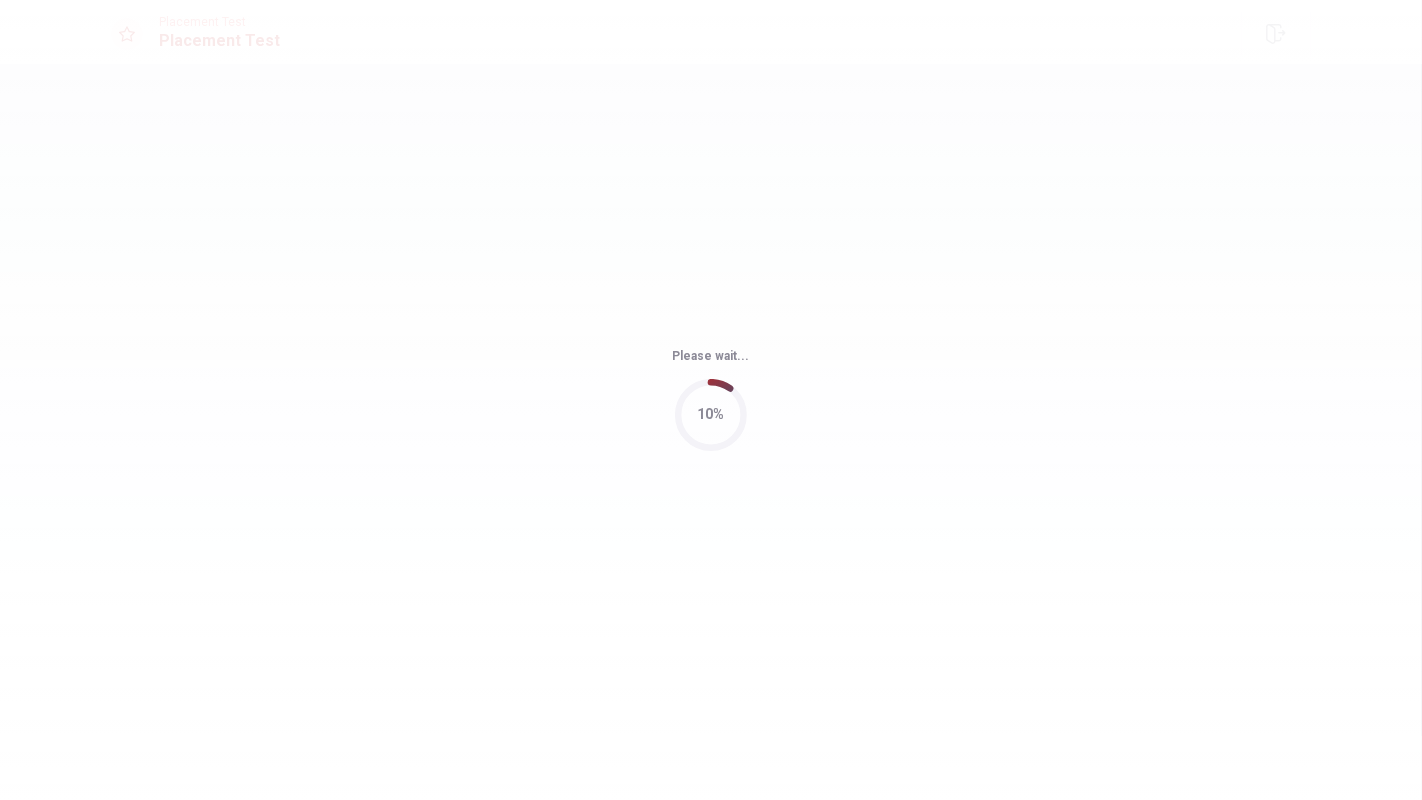 scroll, scrollTop: 0, scrollLeft: 0, axis: both 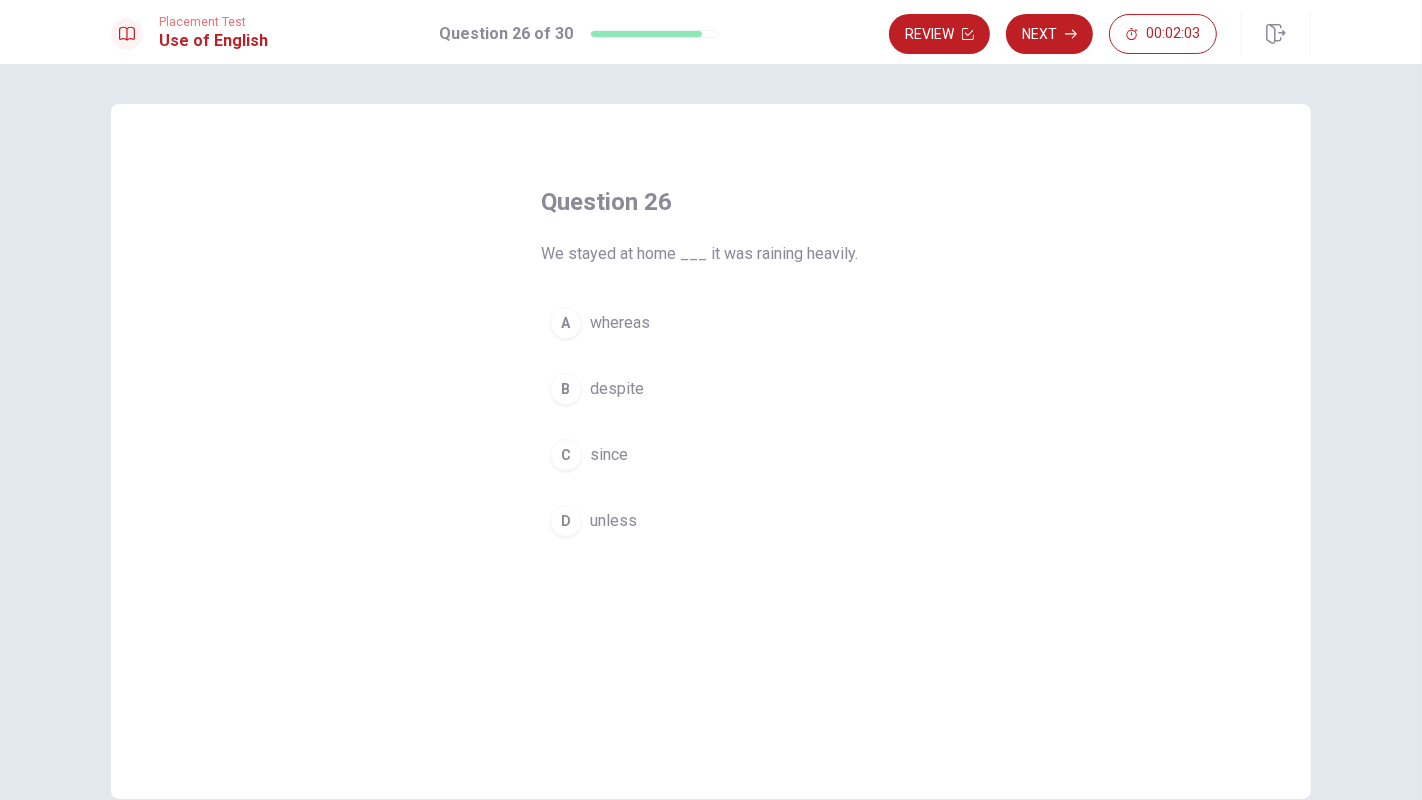 drag, startPoint x: 571, startPoint y: 254, endPoint x: 623, endPoint y: 251, distance: 52.086468 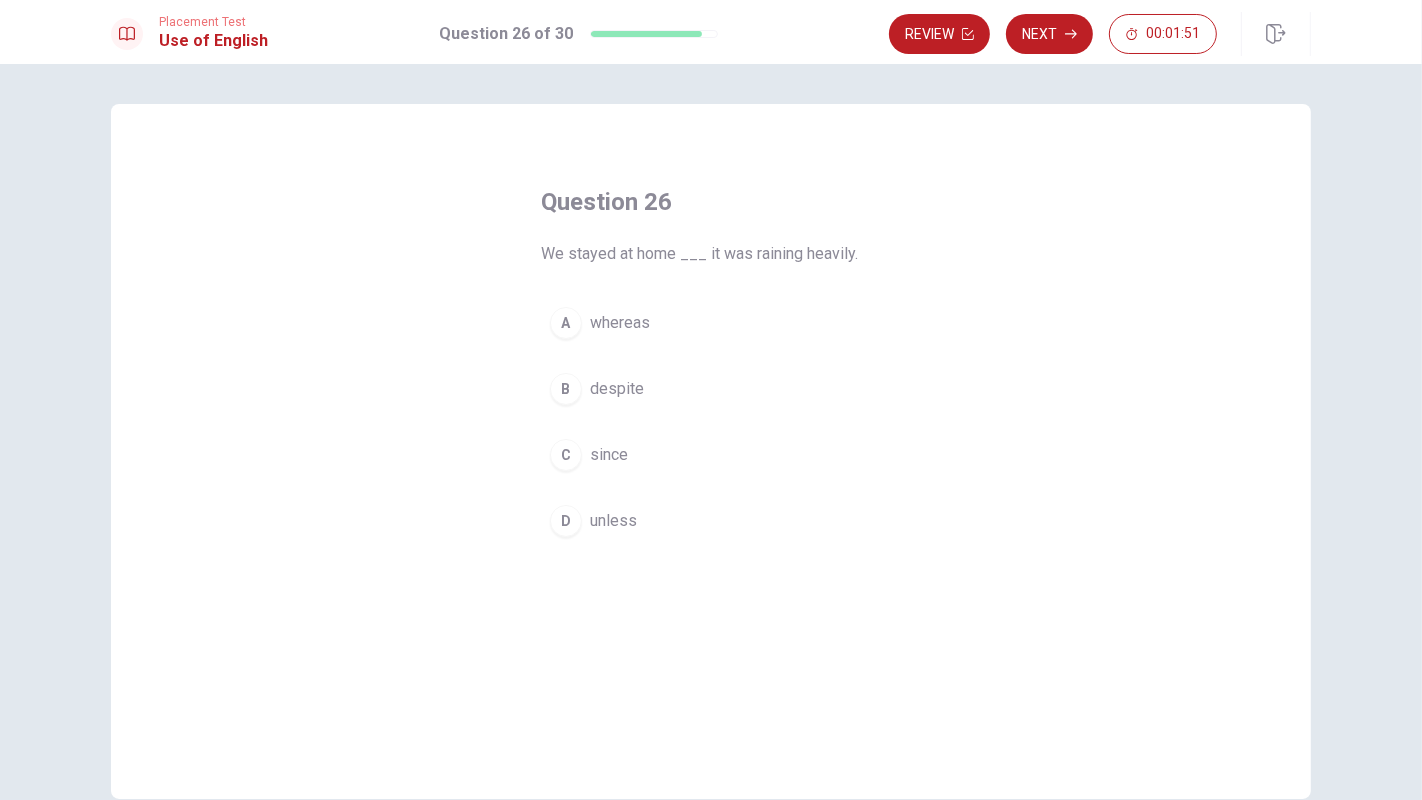 click on "A whereas" at bounding box center (711, 323) 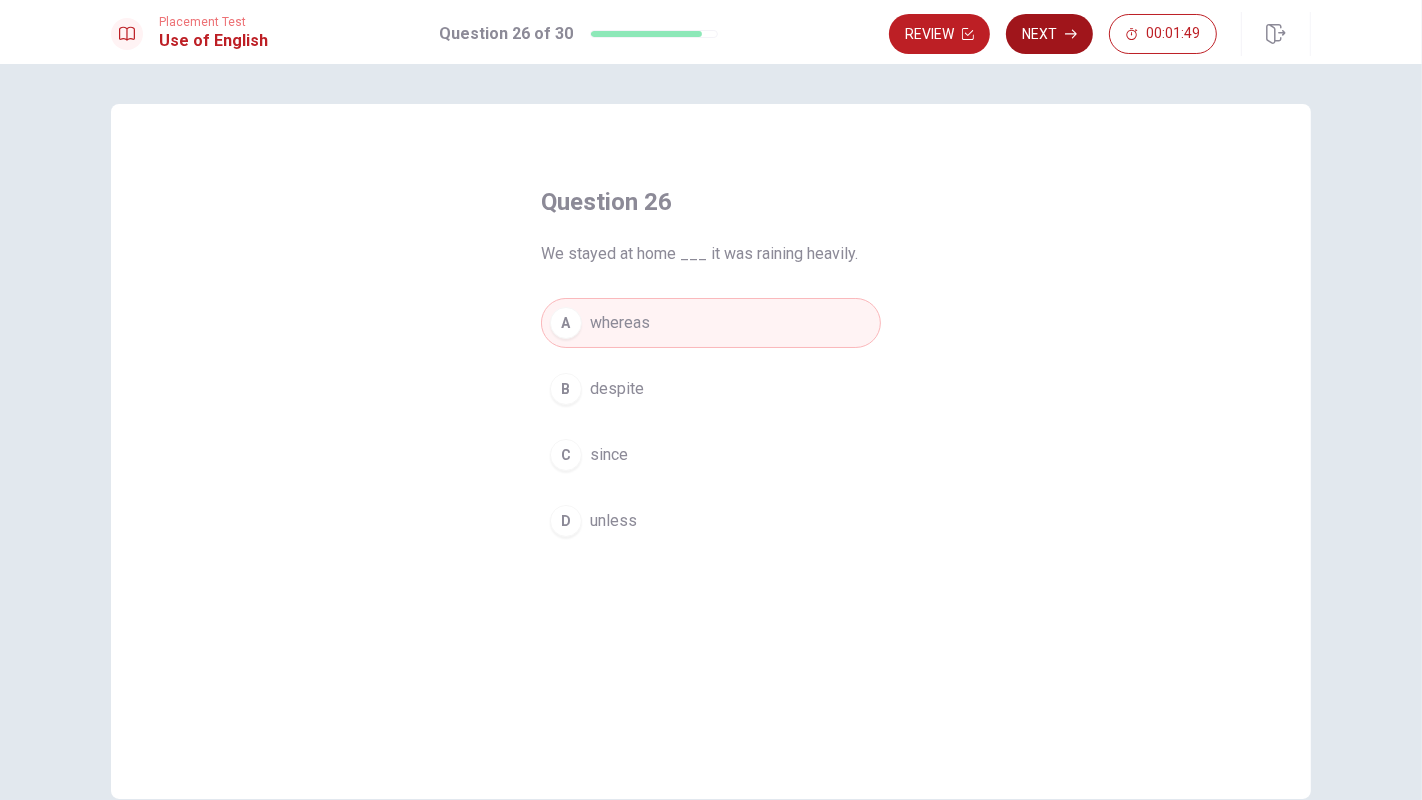 click on "Next" at bounding box center [1049, 34] 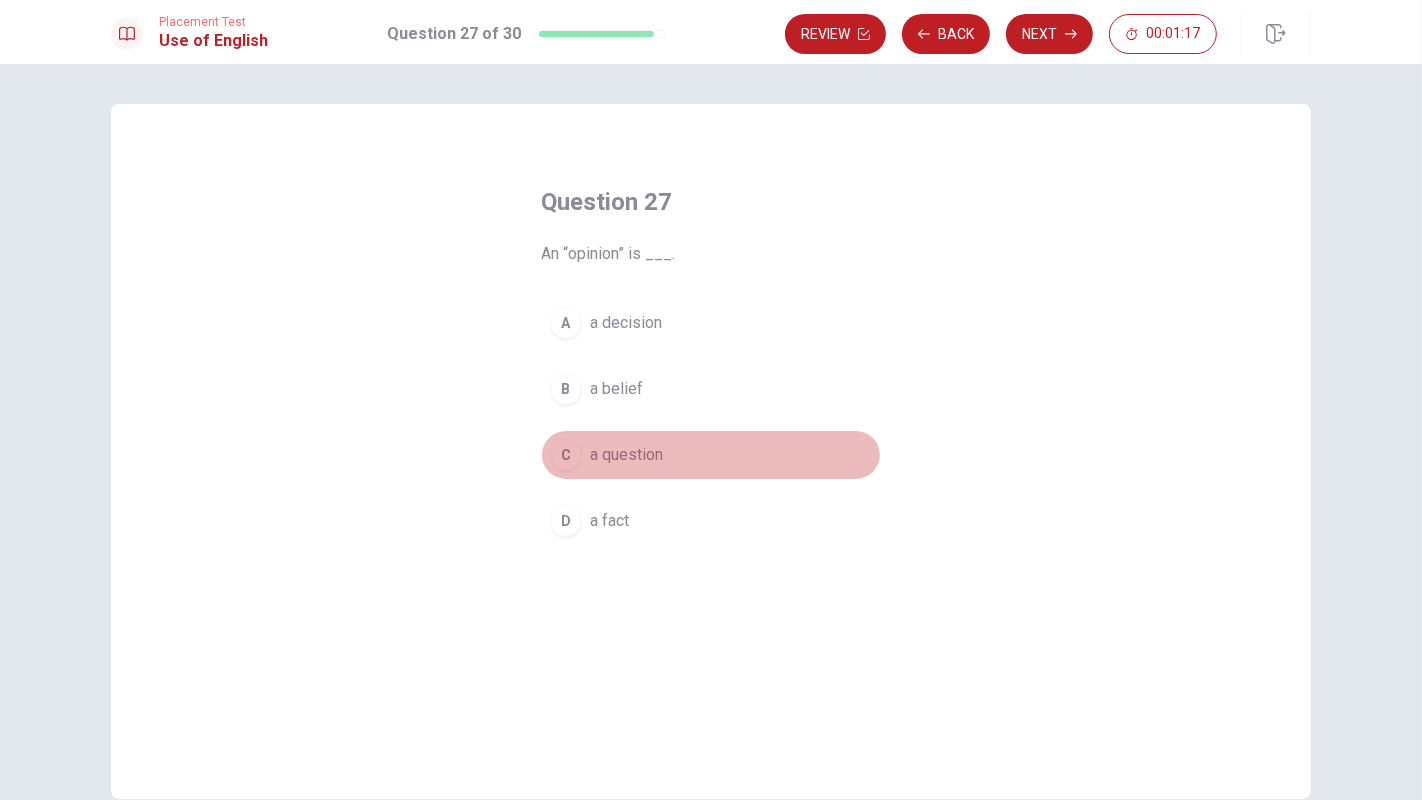 click on "a question" at bounding box center [626, 455] 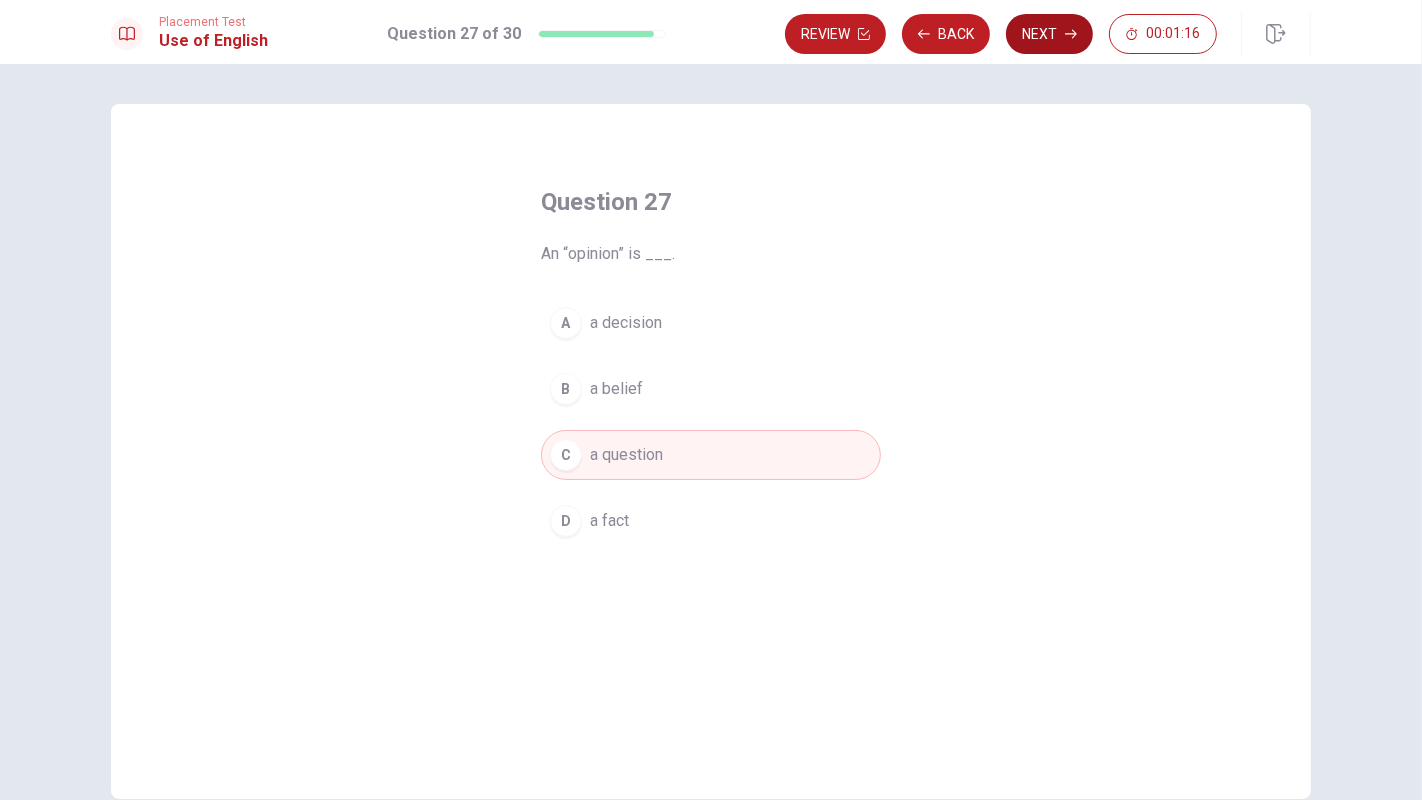 click on "Next" at bounding box center [1049, 34] 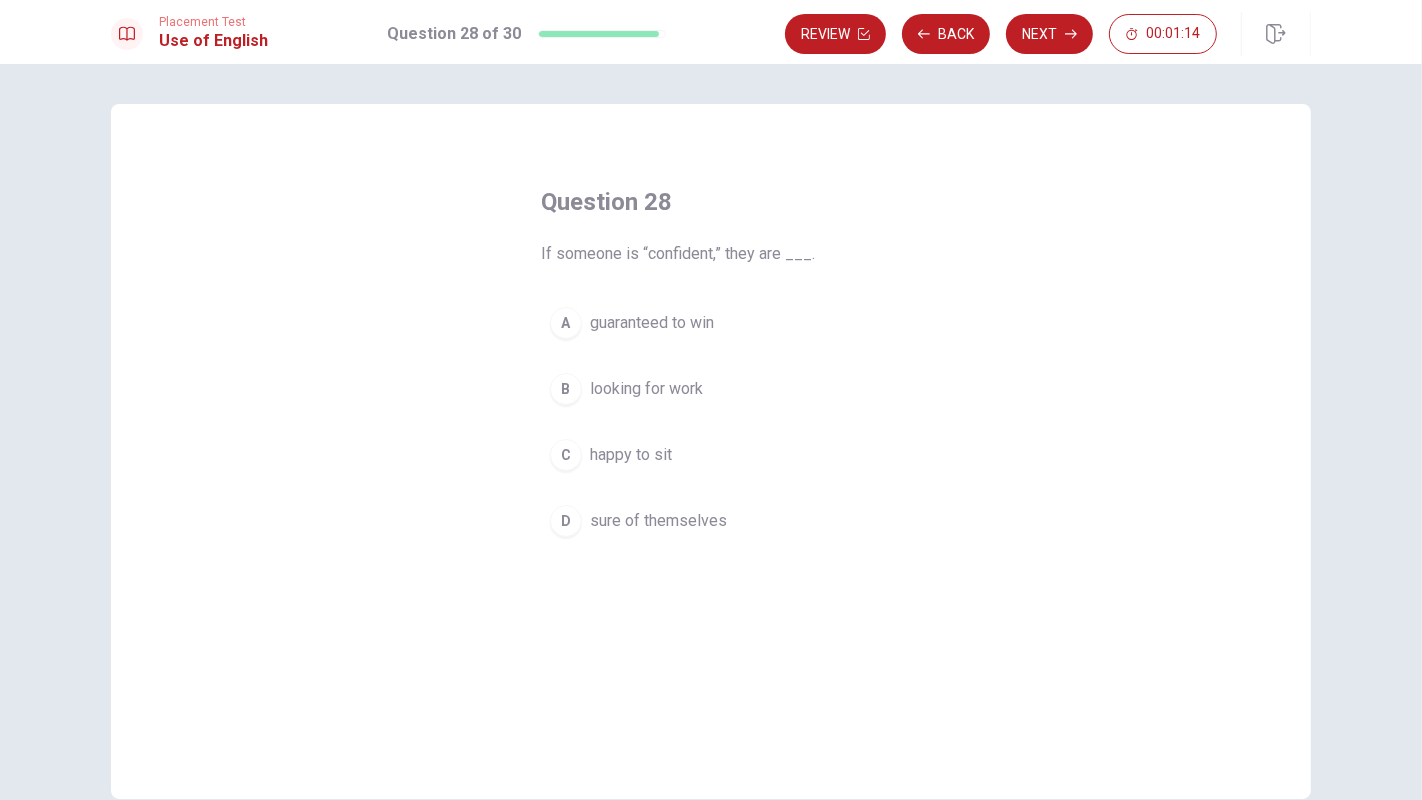 drag, startPoint x: 539, startPoint y: 260, endPoint x: 614, endPoint y: 252, distance: 75.42546 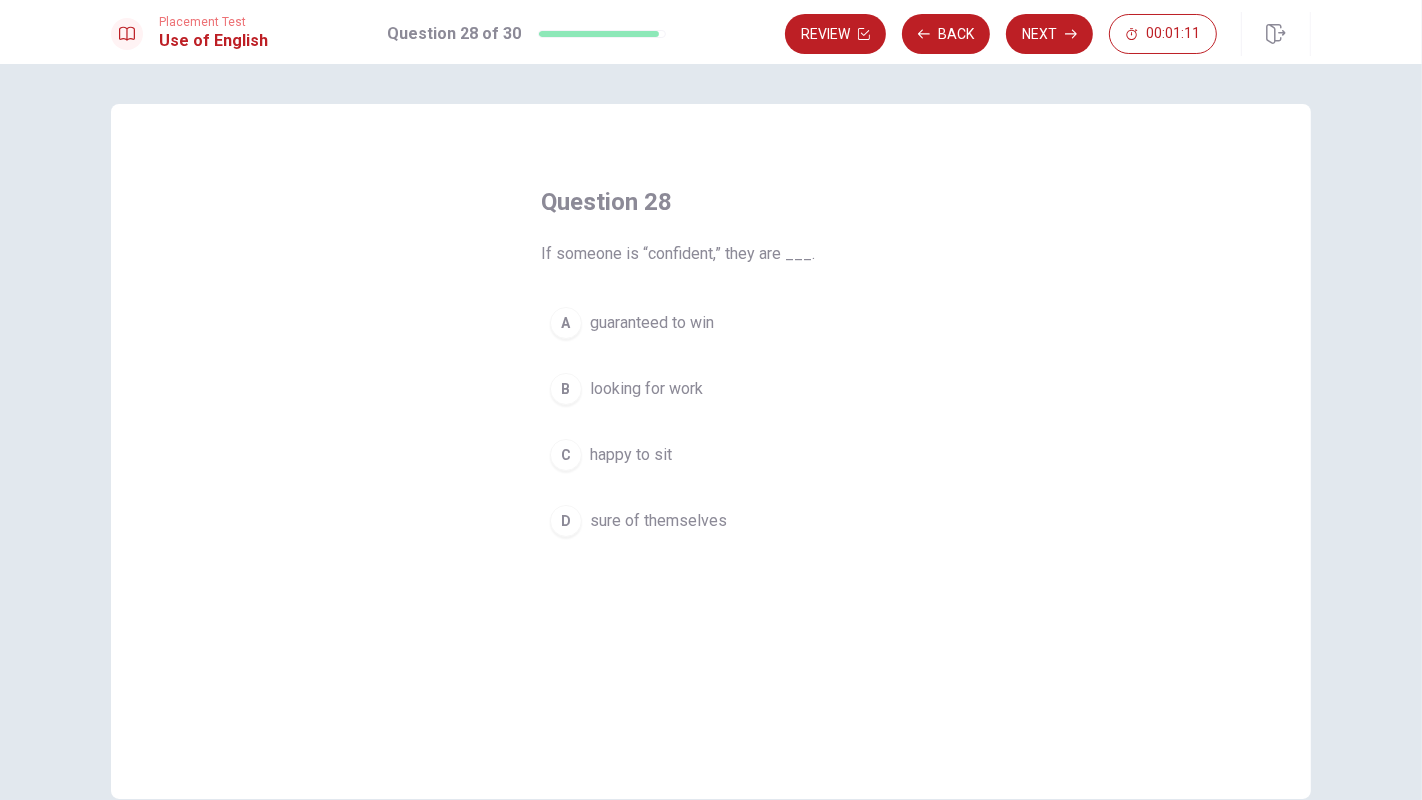 drag, startPoint x: 646, startPoint y: 249, endPoint x: 686, endPoint y: 249, distance: 40 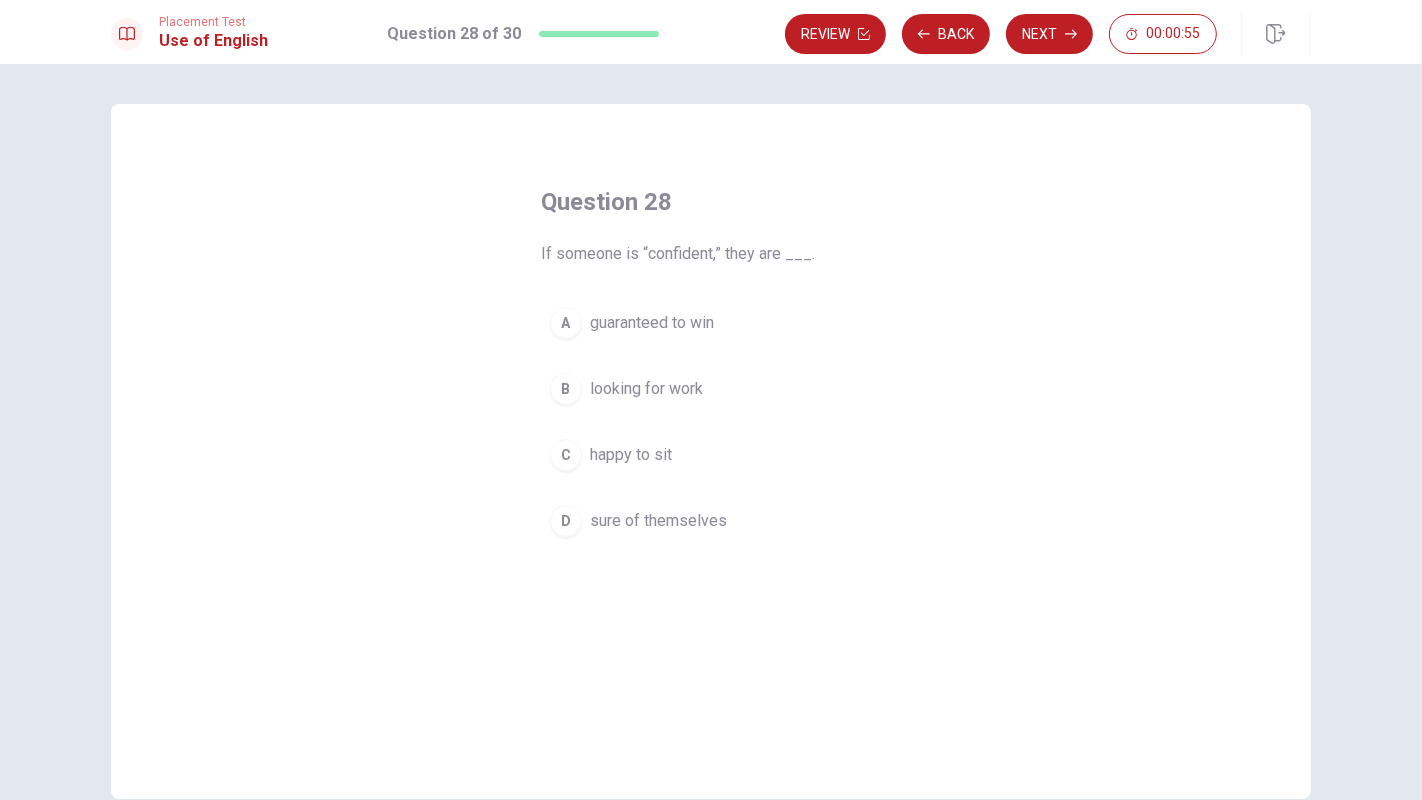 click on "A guaranteed to win" at bounding box center [711, 323] 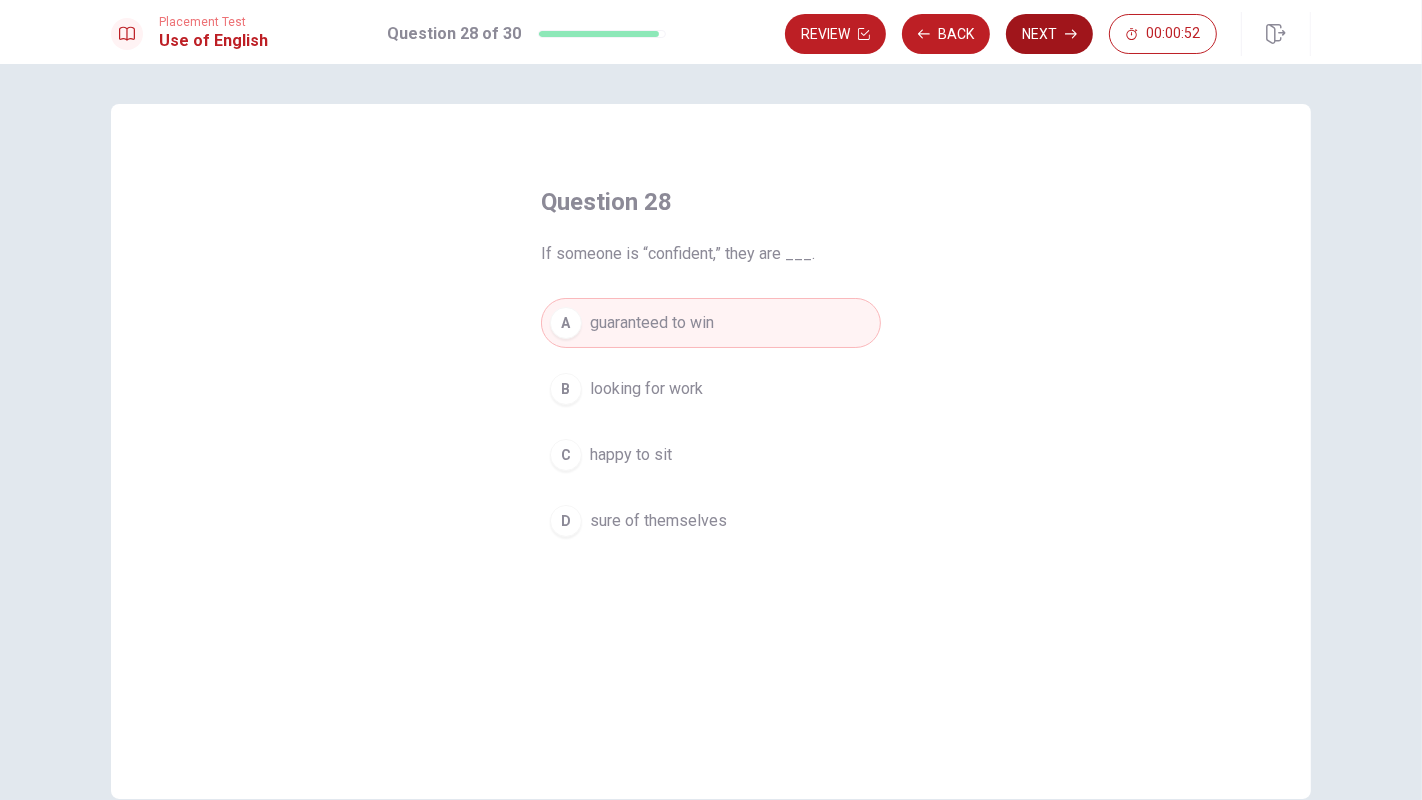 click on "Next" at bounding box center (1049, 34) 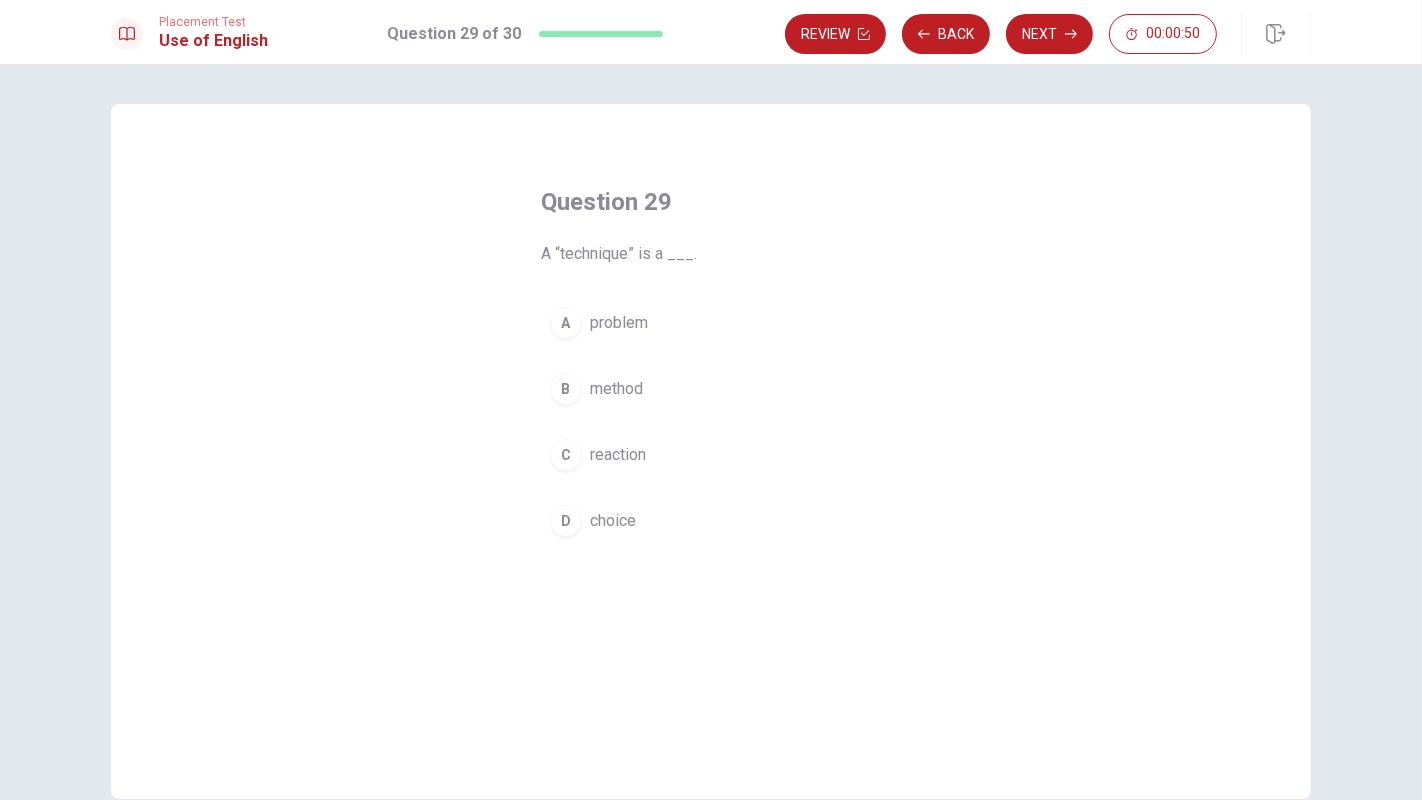 drag, startPoint x: 580, startPoint y: 254, endPoint x: 605, endPoint y: 254, distance: 25 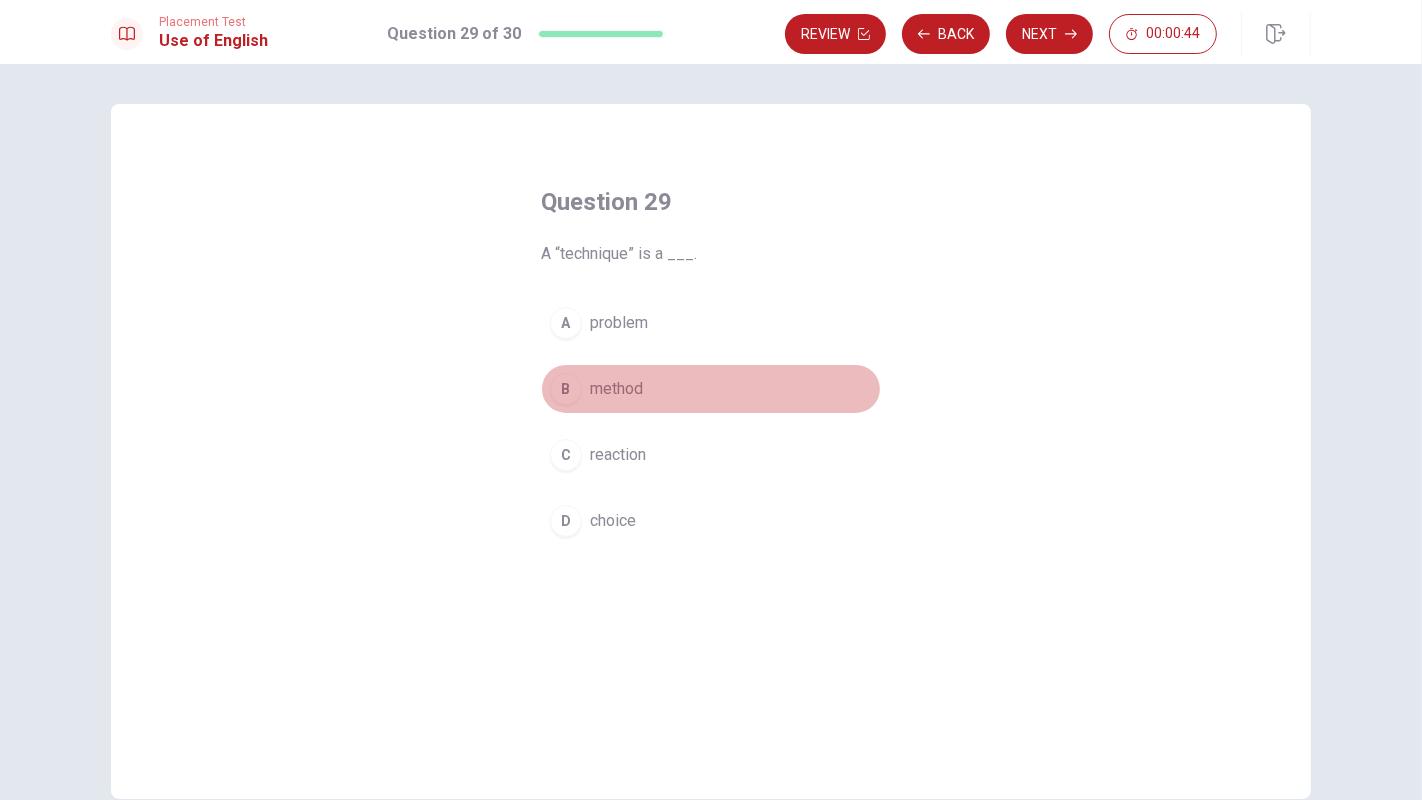 click on "B method" at bounding box center (711, 389) 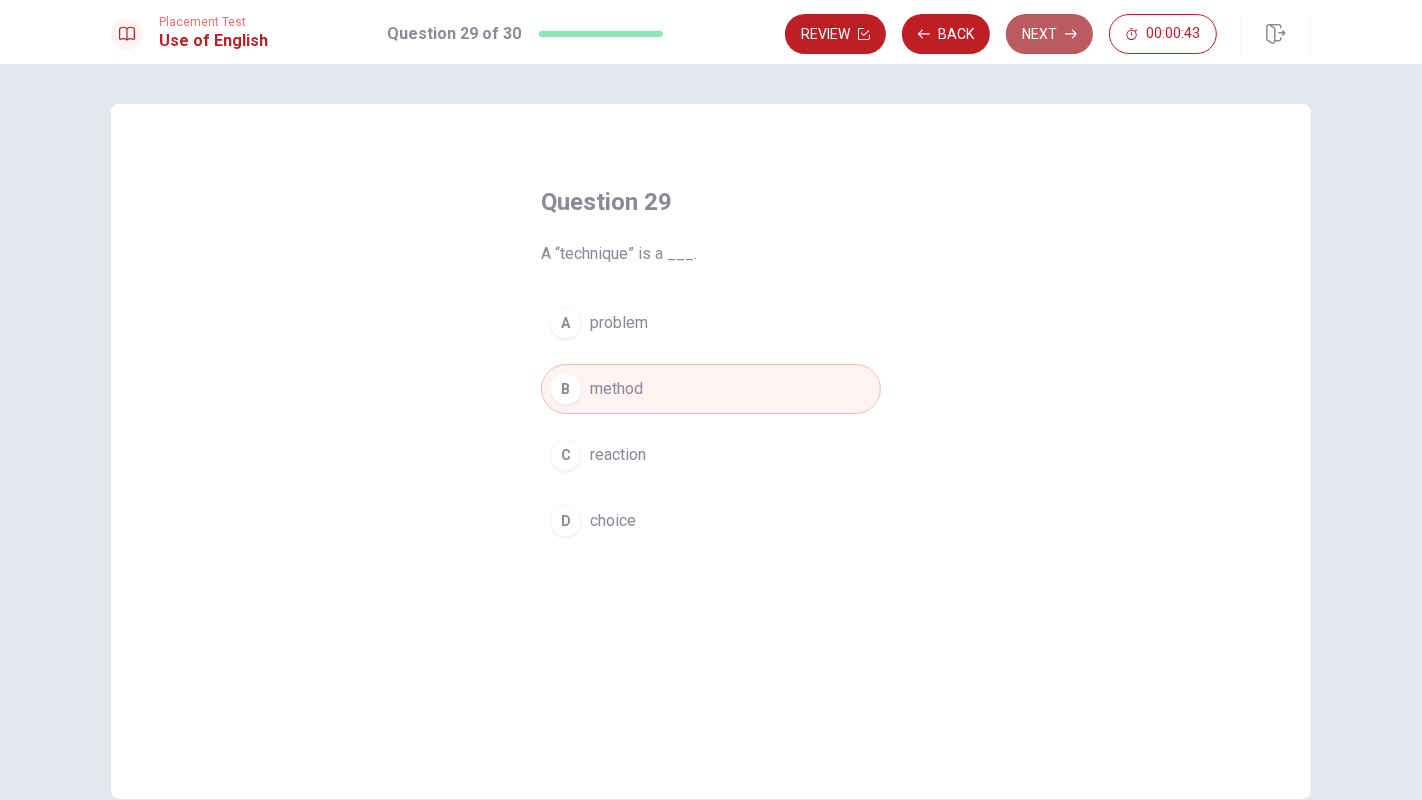 click on "Next" at bounding box center (1049, 34) 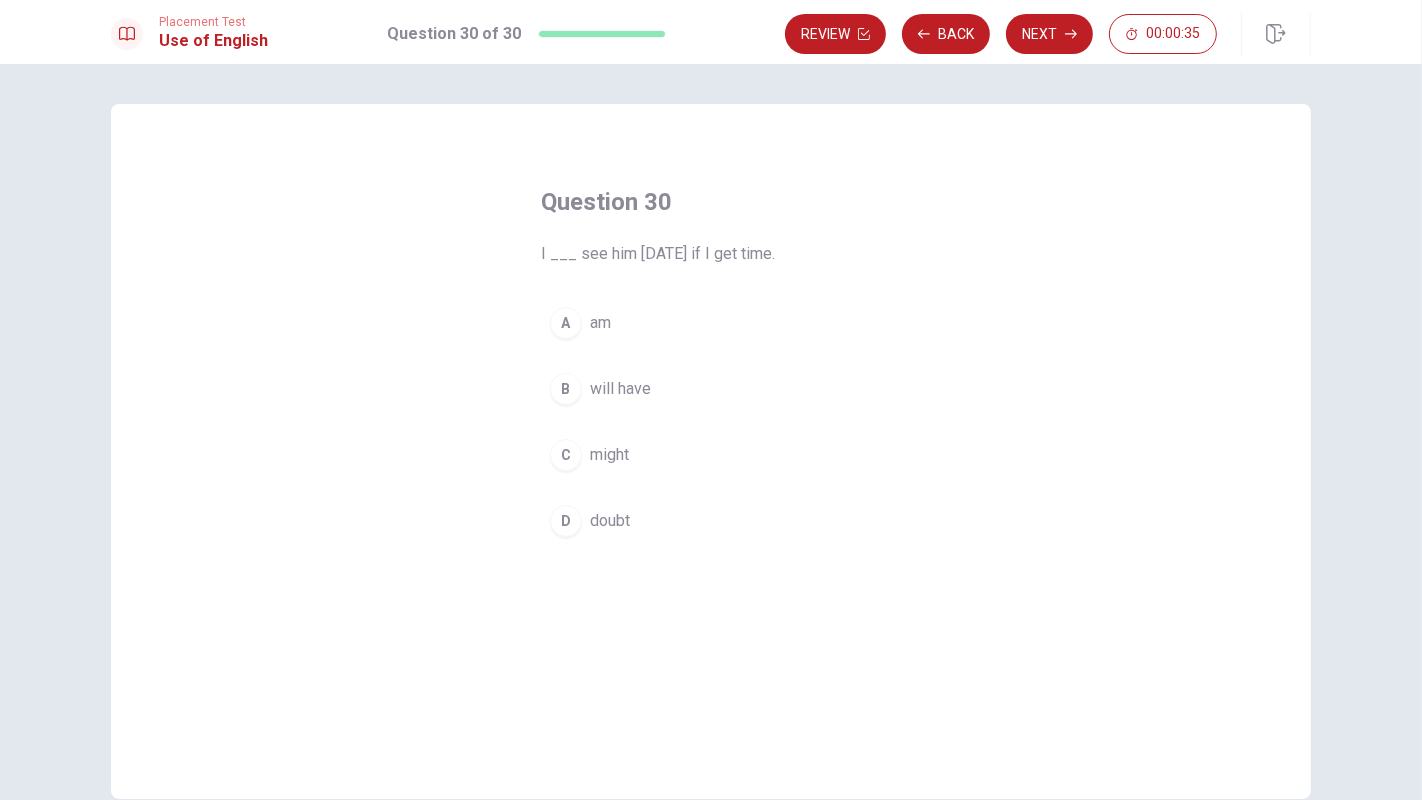 click on "will have" at bounding box center (620, 389) 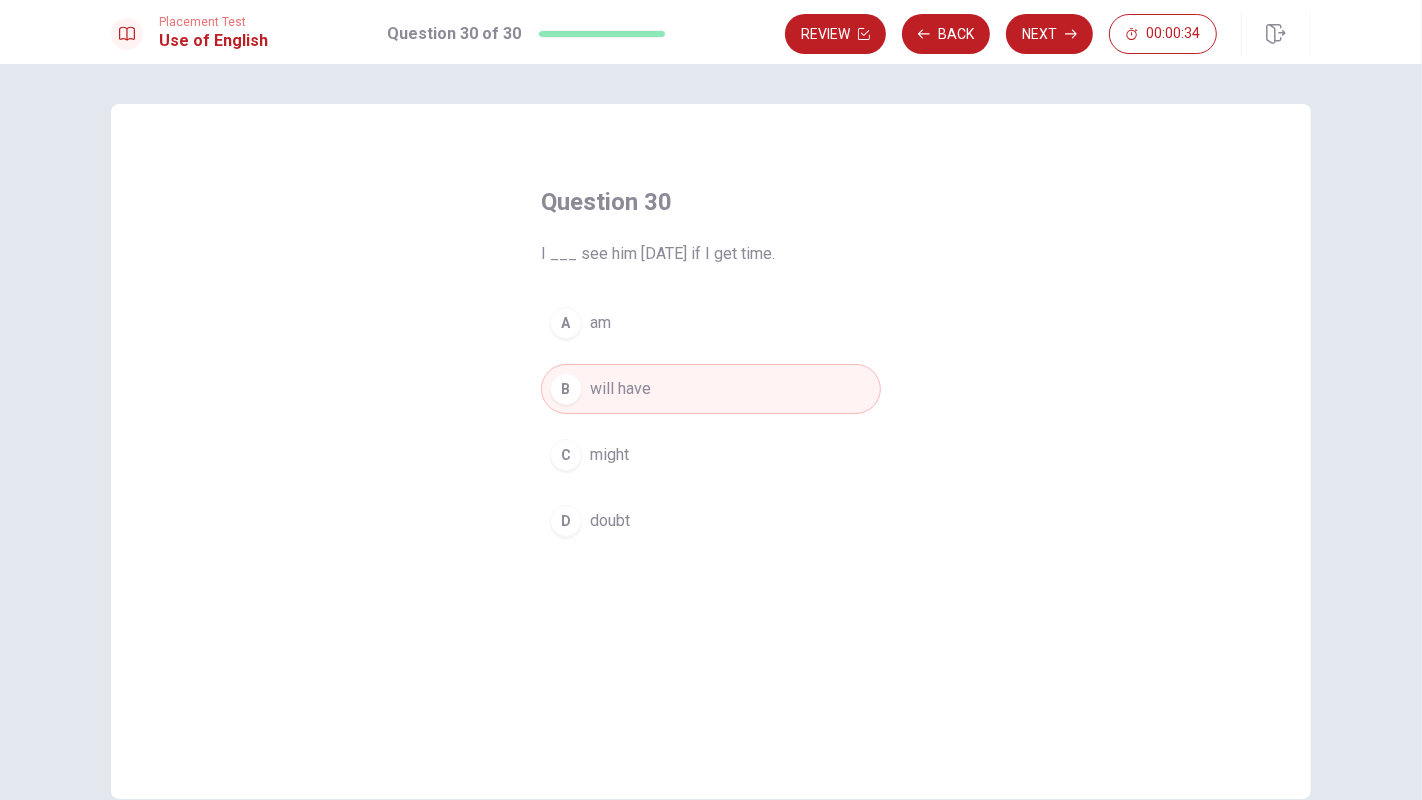 click on "Placement Test   Use of English Question 30 of 30 Review Back Next 00:00:34" at bounding box center [711, 32] 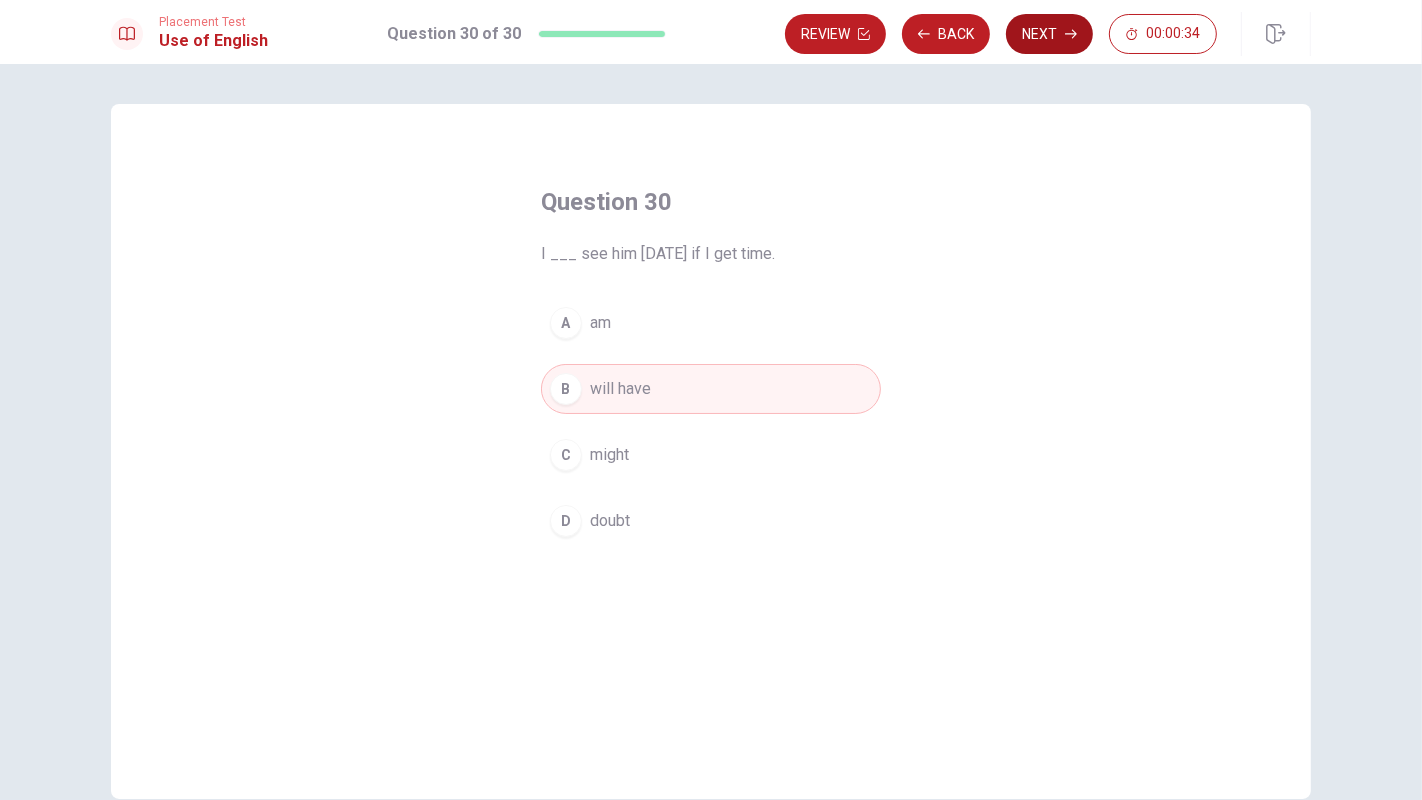 click on "Next" at bounding box center [1049, 34] 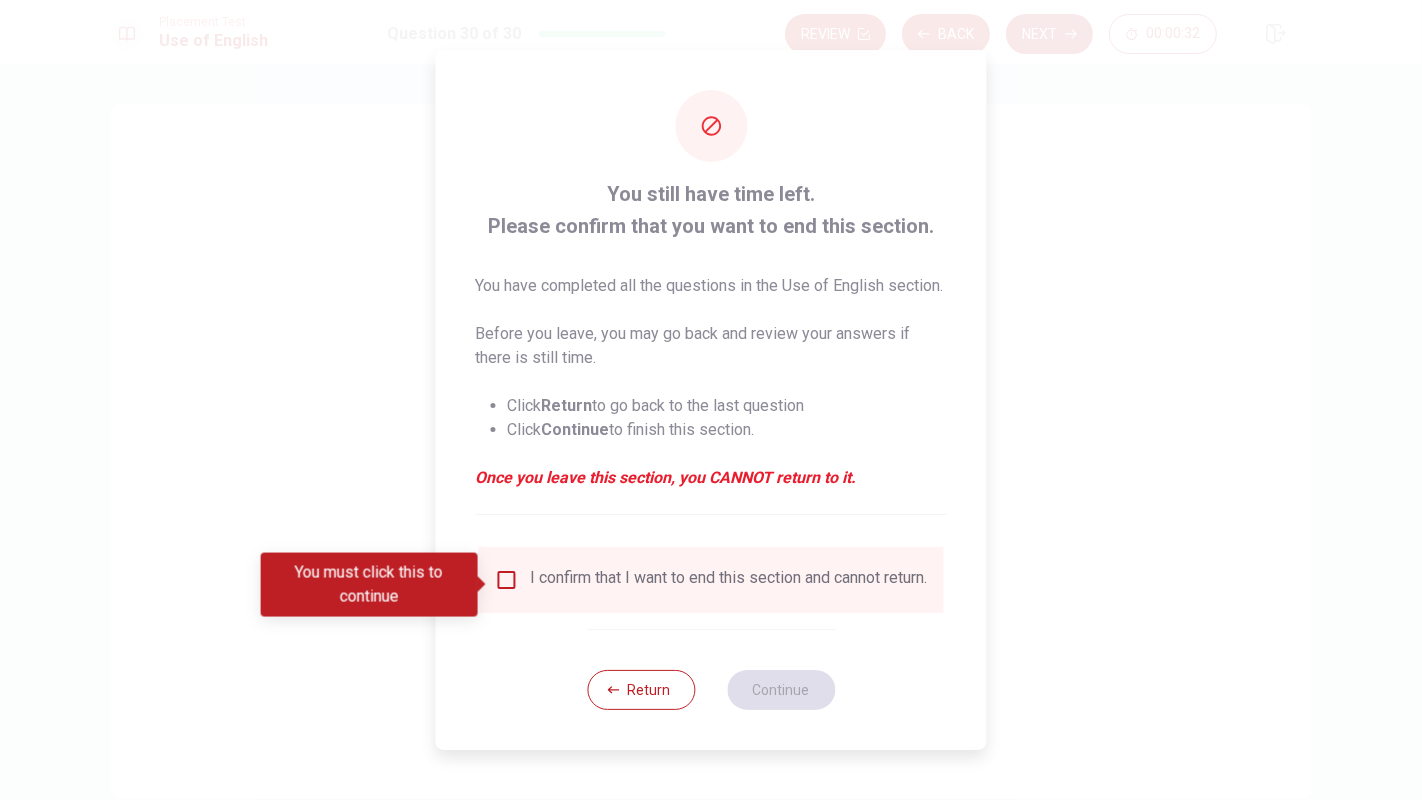 drag, startPoint x: 720, startPoint y: 176, endPoint x: 714, endPoint y: 215, distance: 39.45884 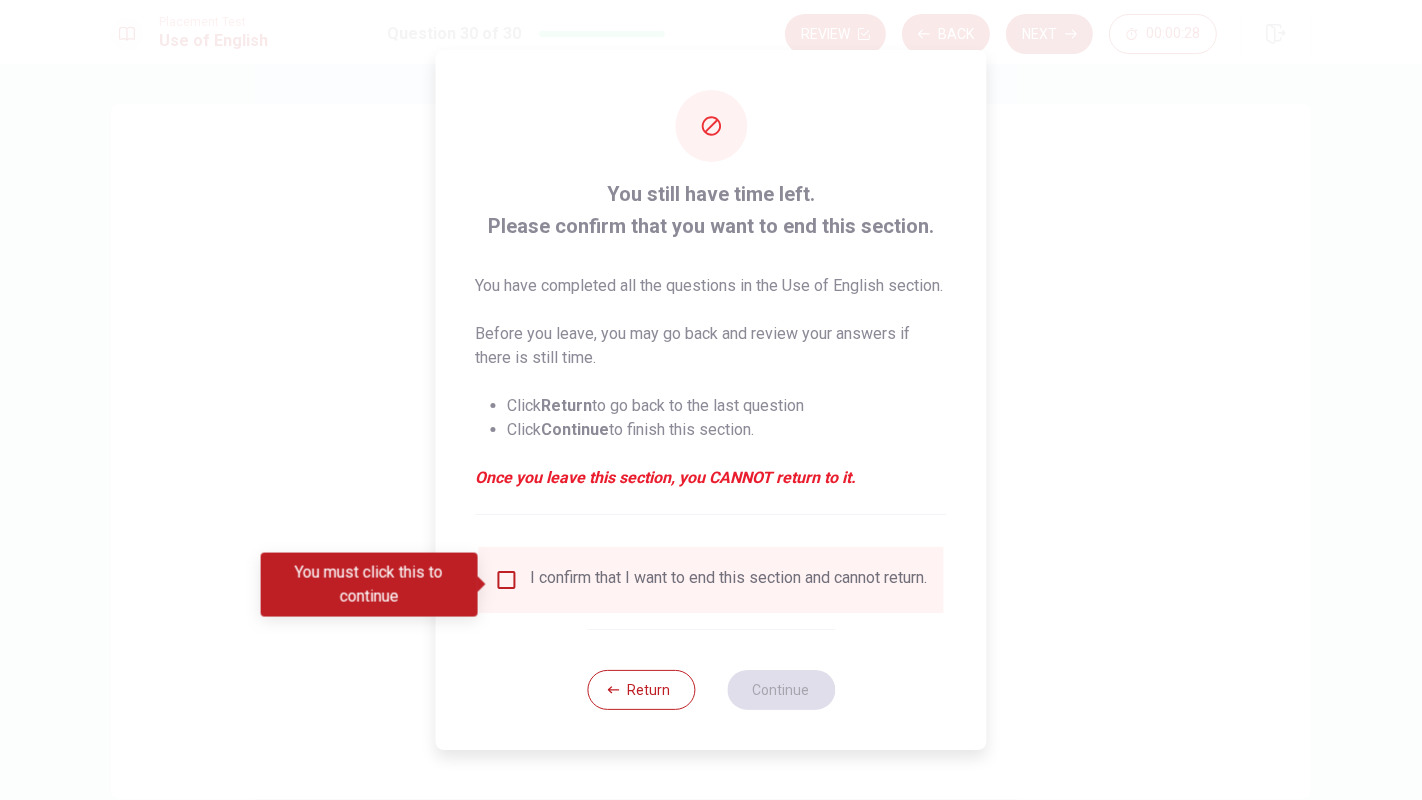 click on "I confirm that I want to end this section and cannot return." at bounding box center (729, 580) 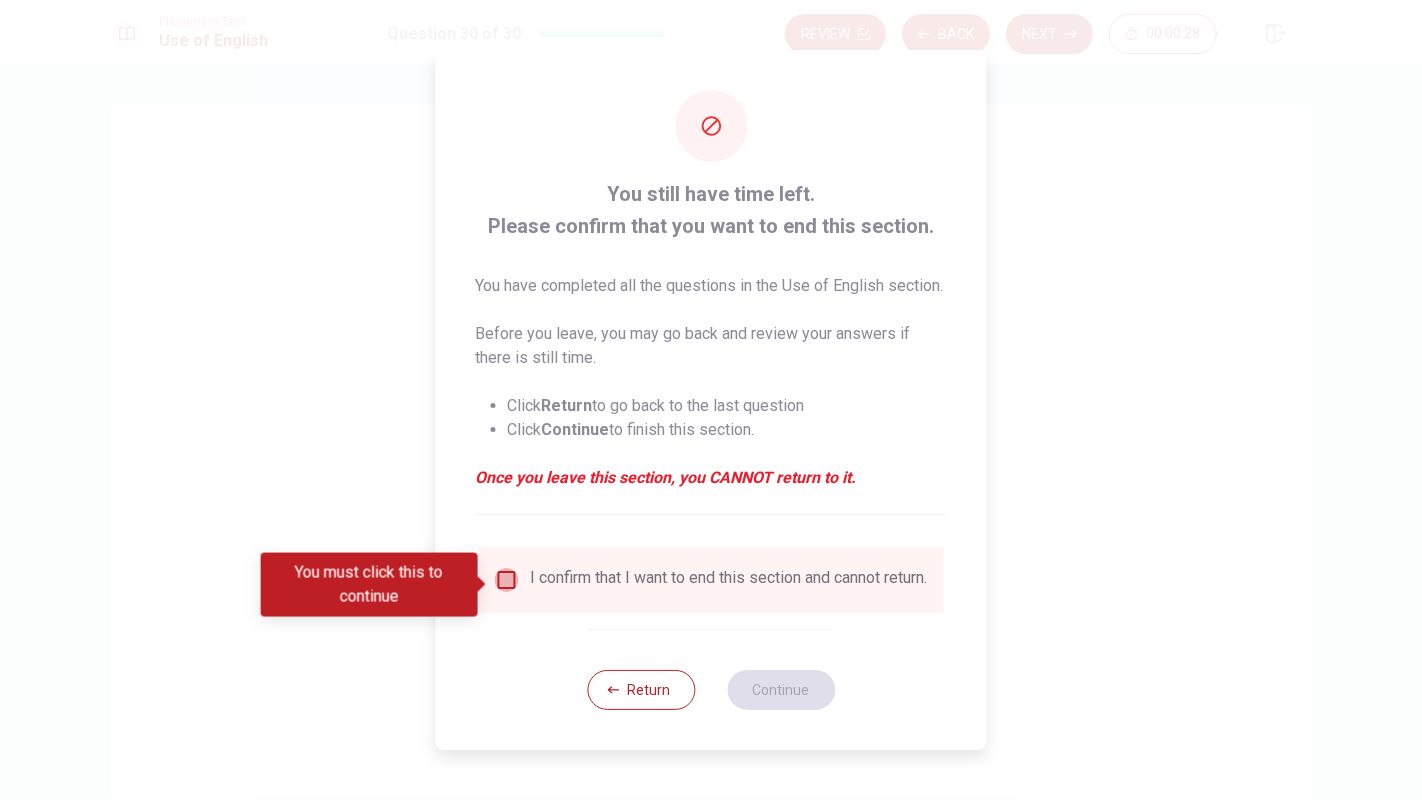click at bounding box center (507, 580) 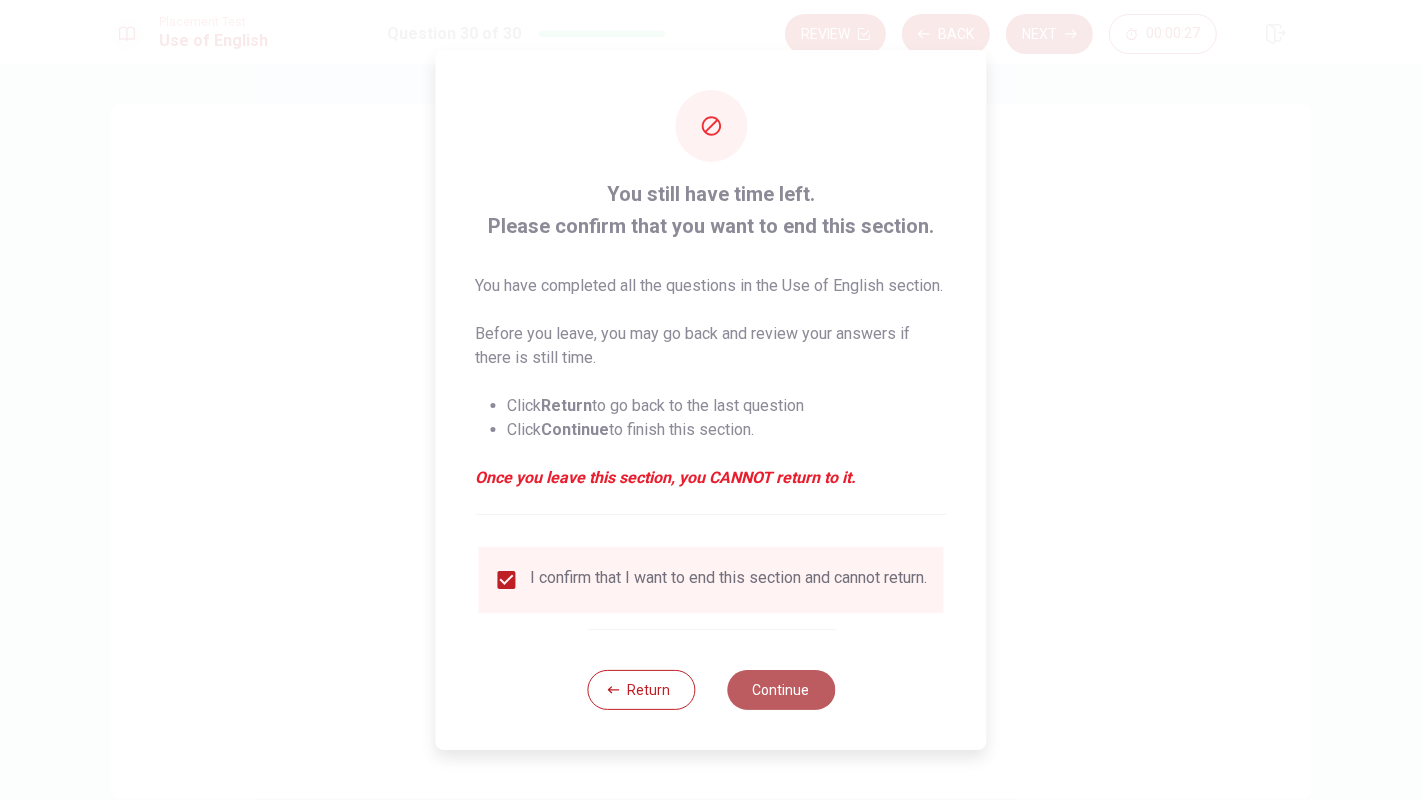 click on "Continue" at bounding box center [781, 690] 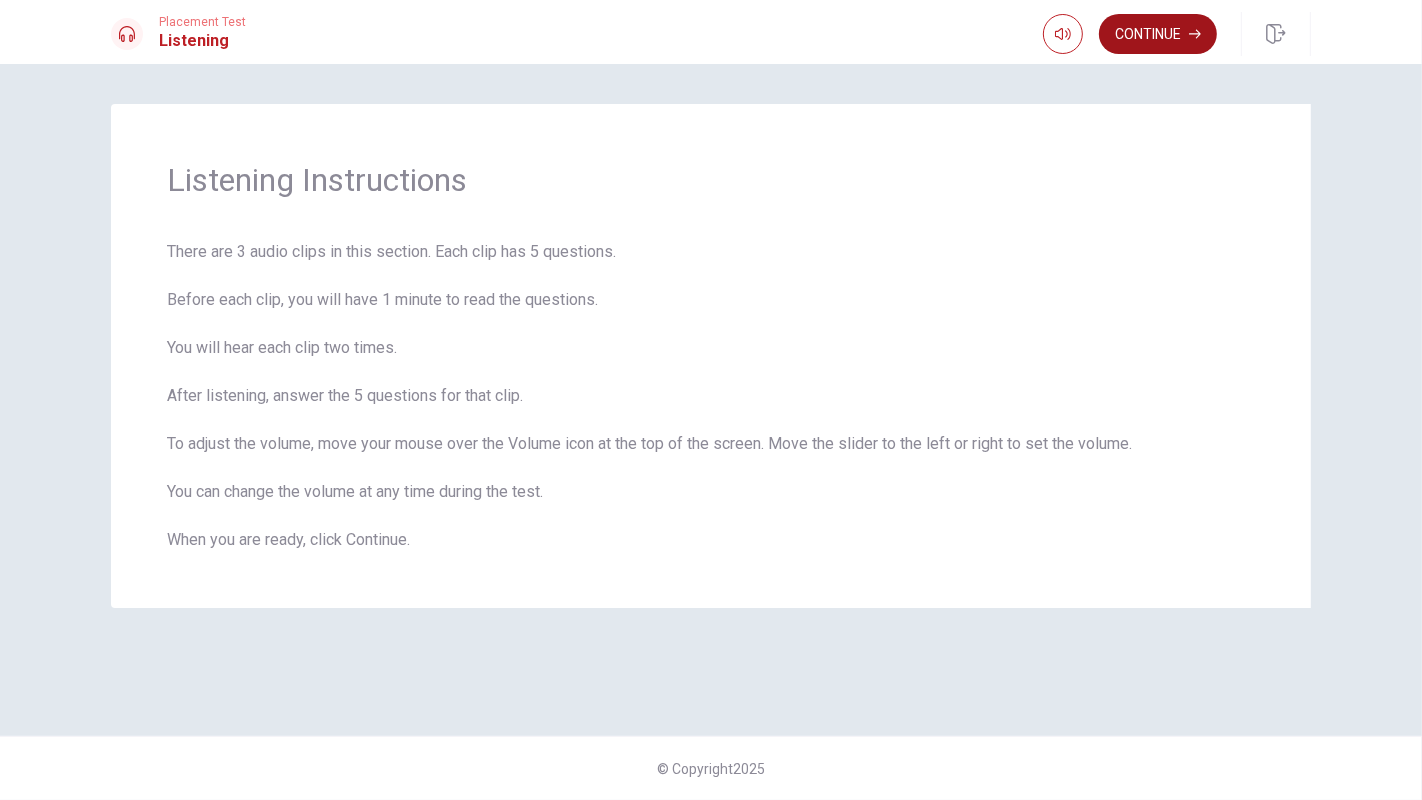 click on "Continue" at bounding box center [1158, 34] 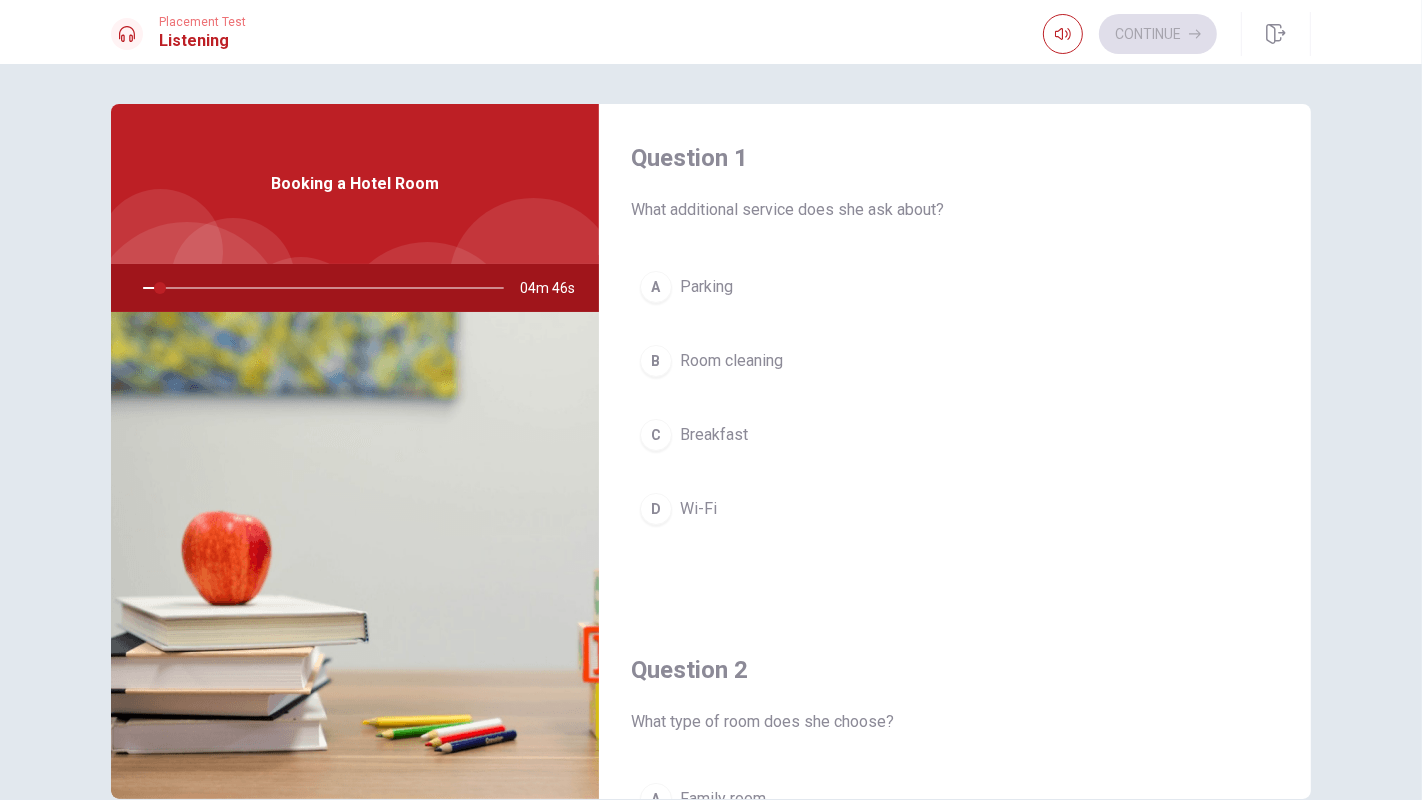 scroll, scrollTop: 0, scrollLeft: 0, axis: both 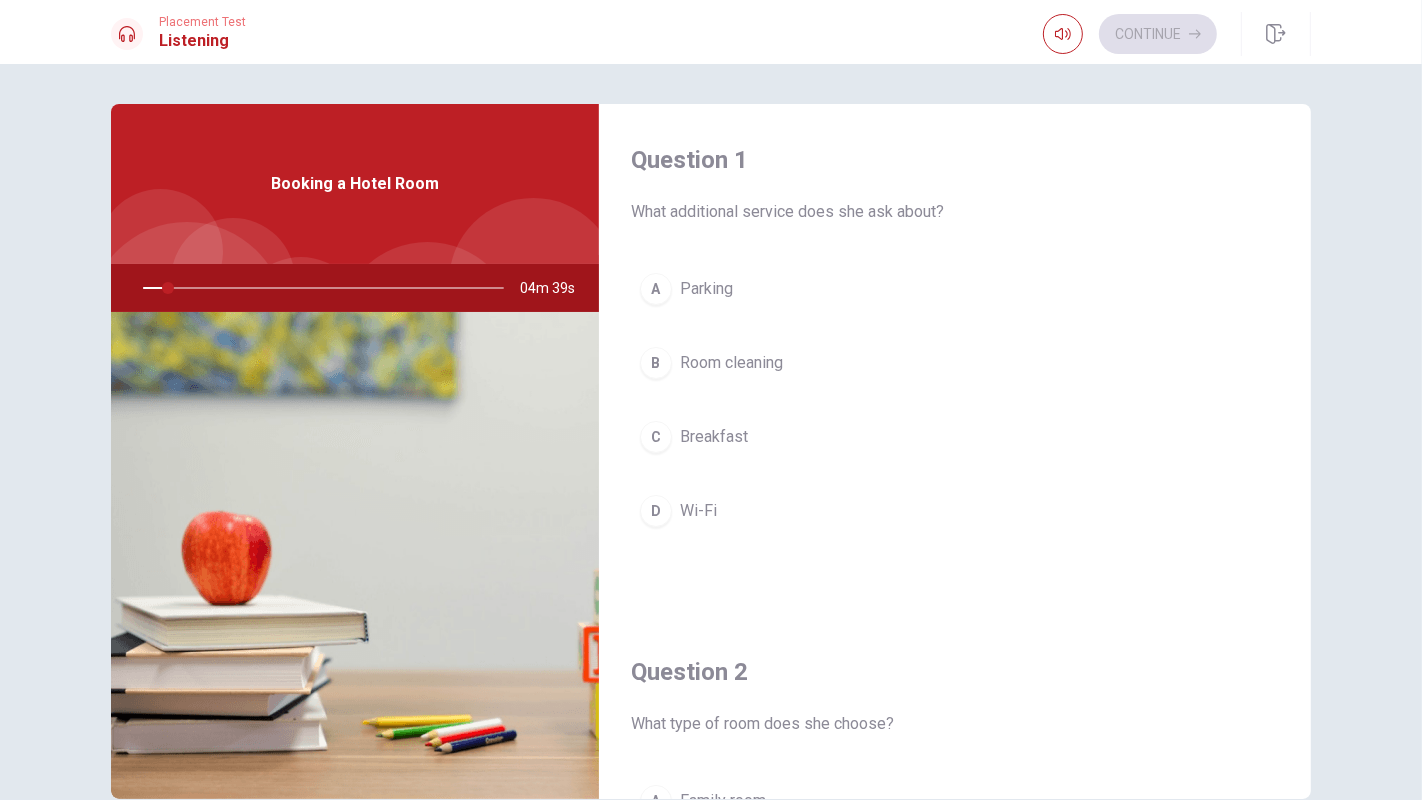 drag, startPoint x: 159, startPoint y: 288, endPoint x: 145, endPoint y: 291, distance: 14.3178215 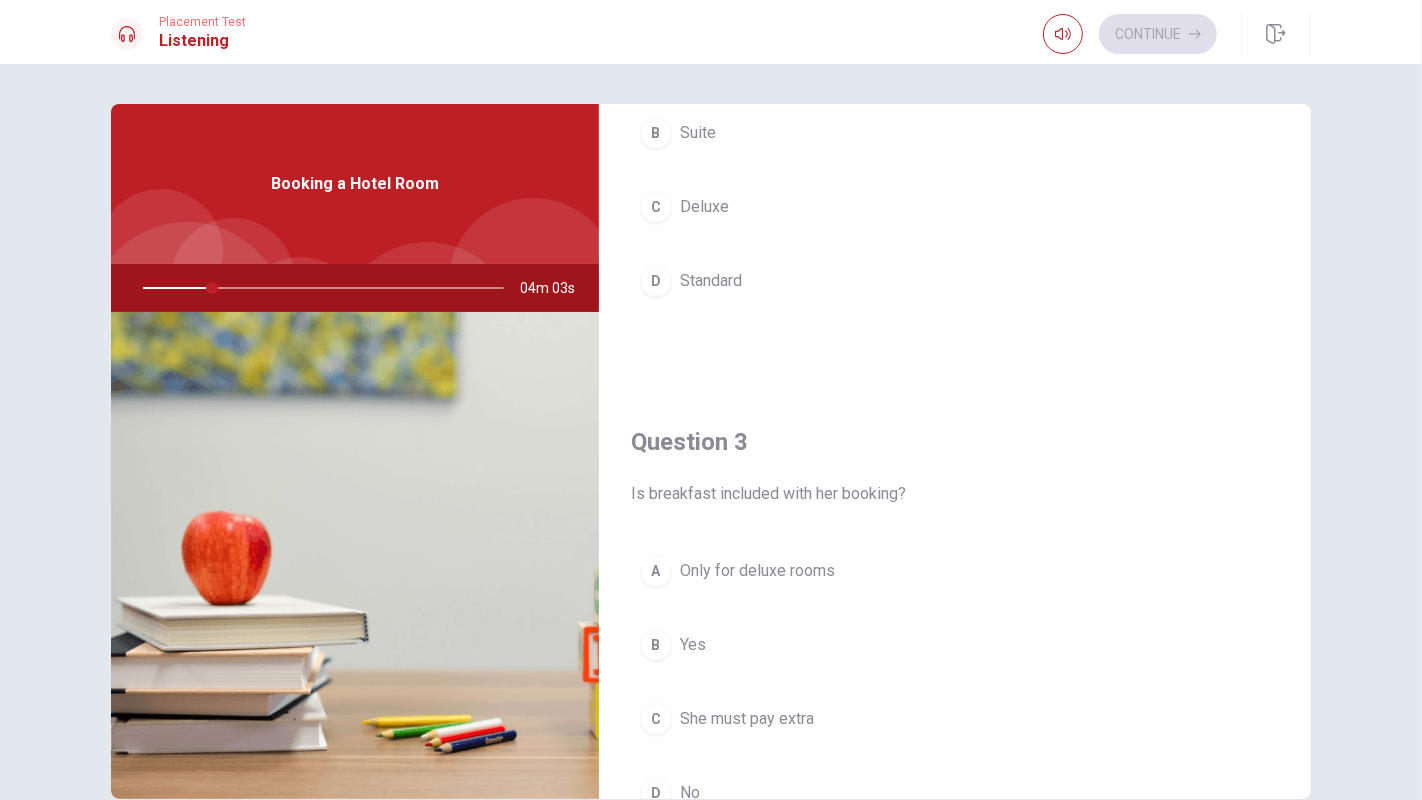 scroll, scrollTop: 0, scrollLeft: 0, axis: both 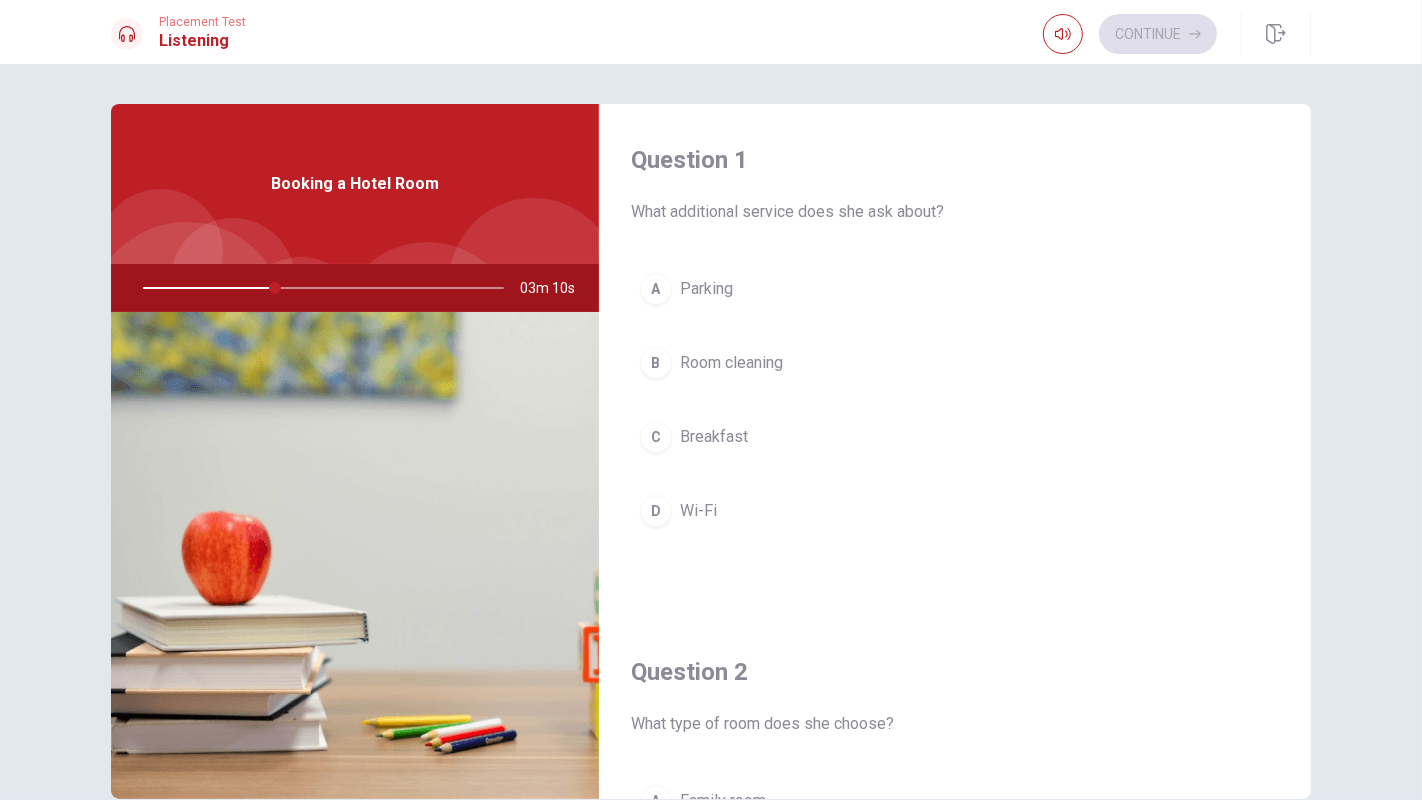 click on "Breakfast" at bounding box center [714, 437] 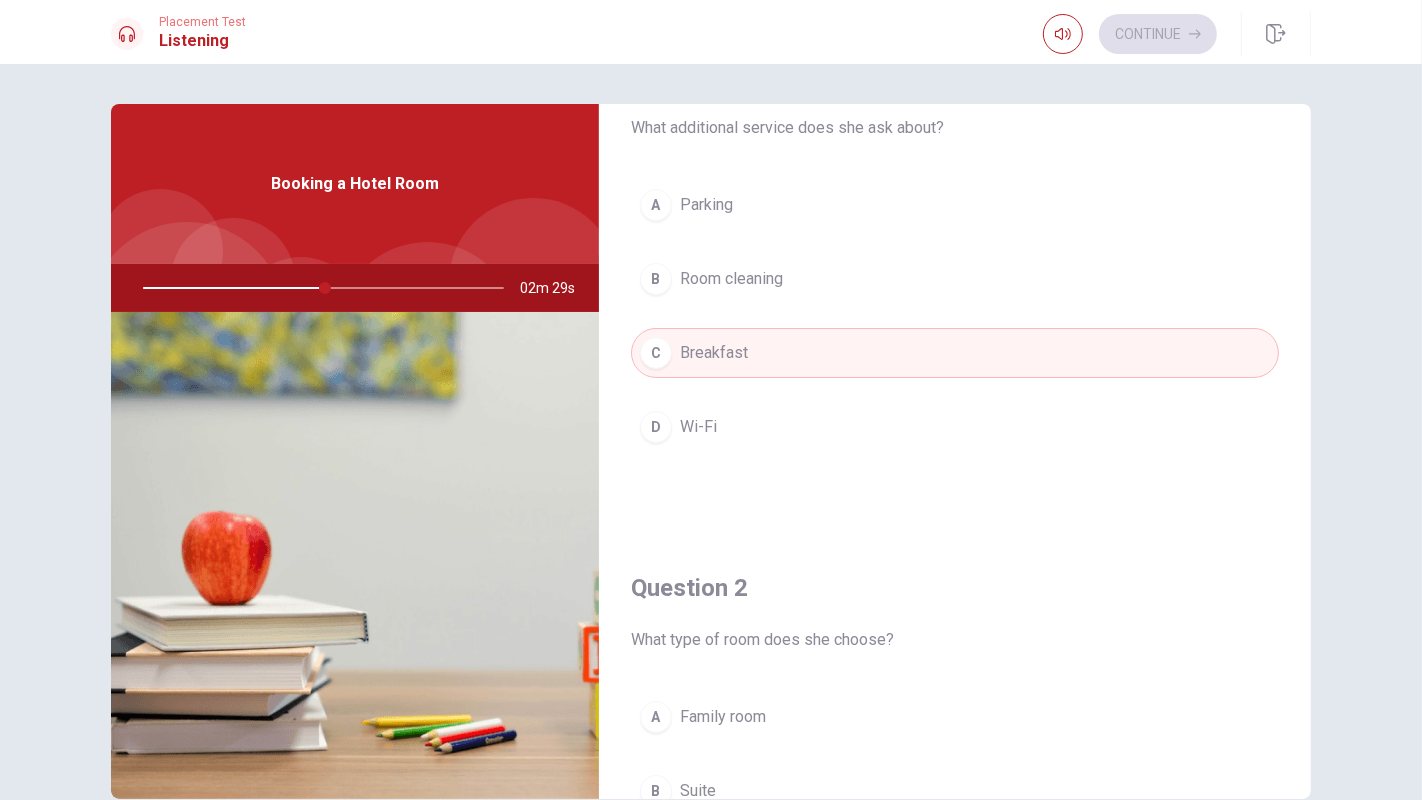 scroll, scrollTop: 82, scrollLeft: 0, axis: vertical 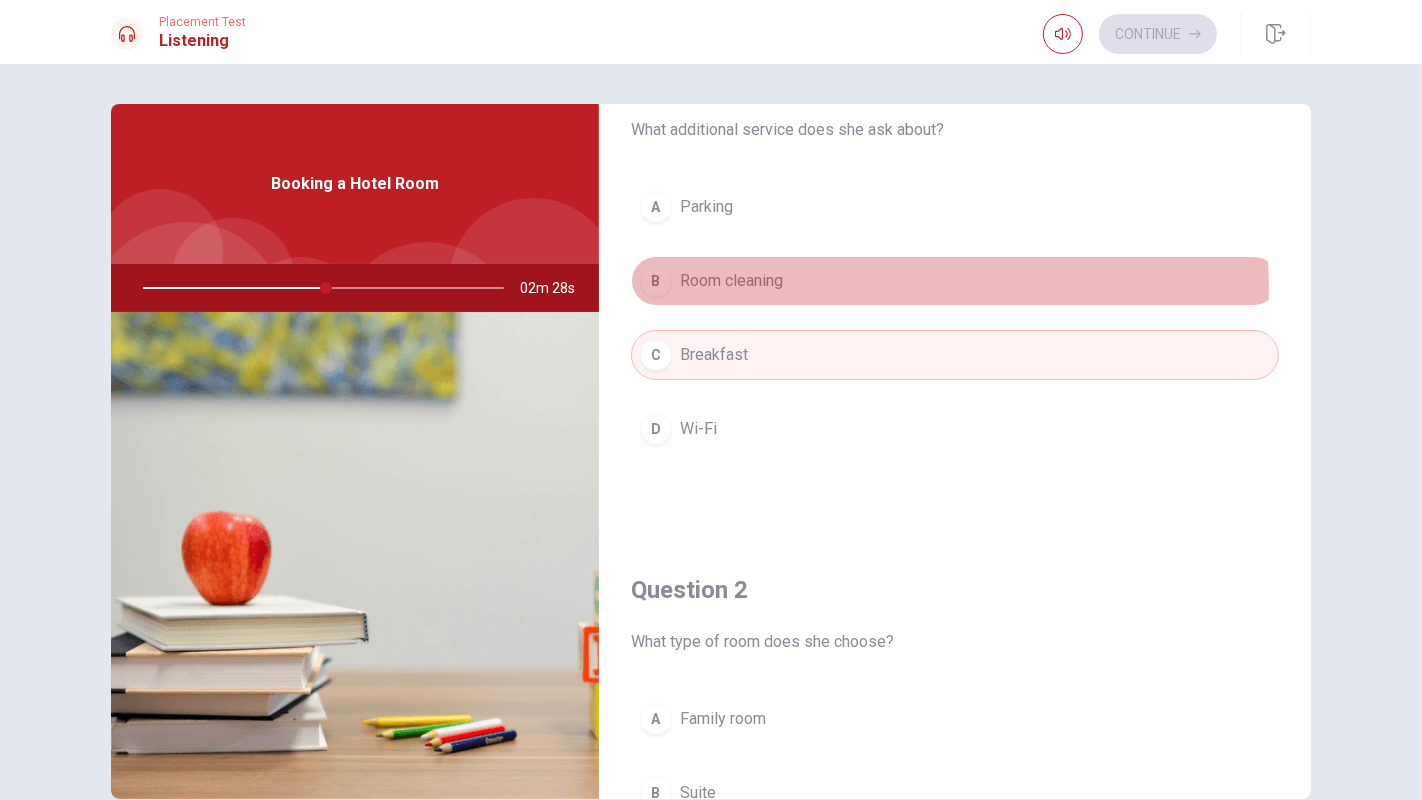 click on "Room cleaning" at bounding box center (731, 281) 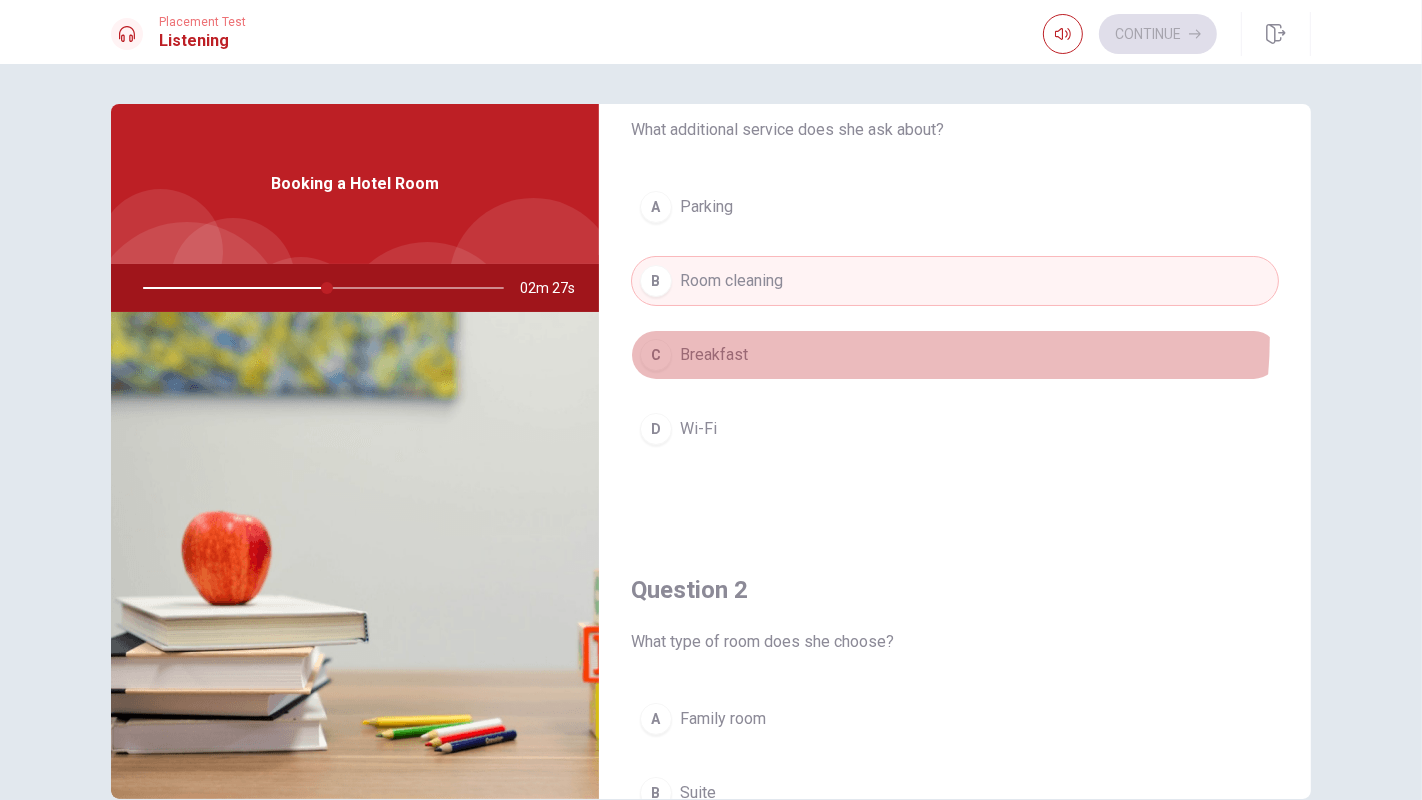 click on "C Breakfast" at bounding box center (955, 355) 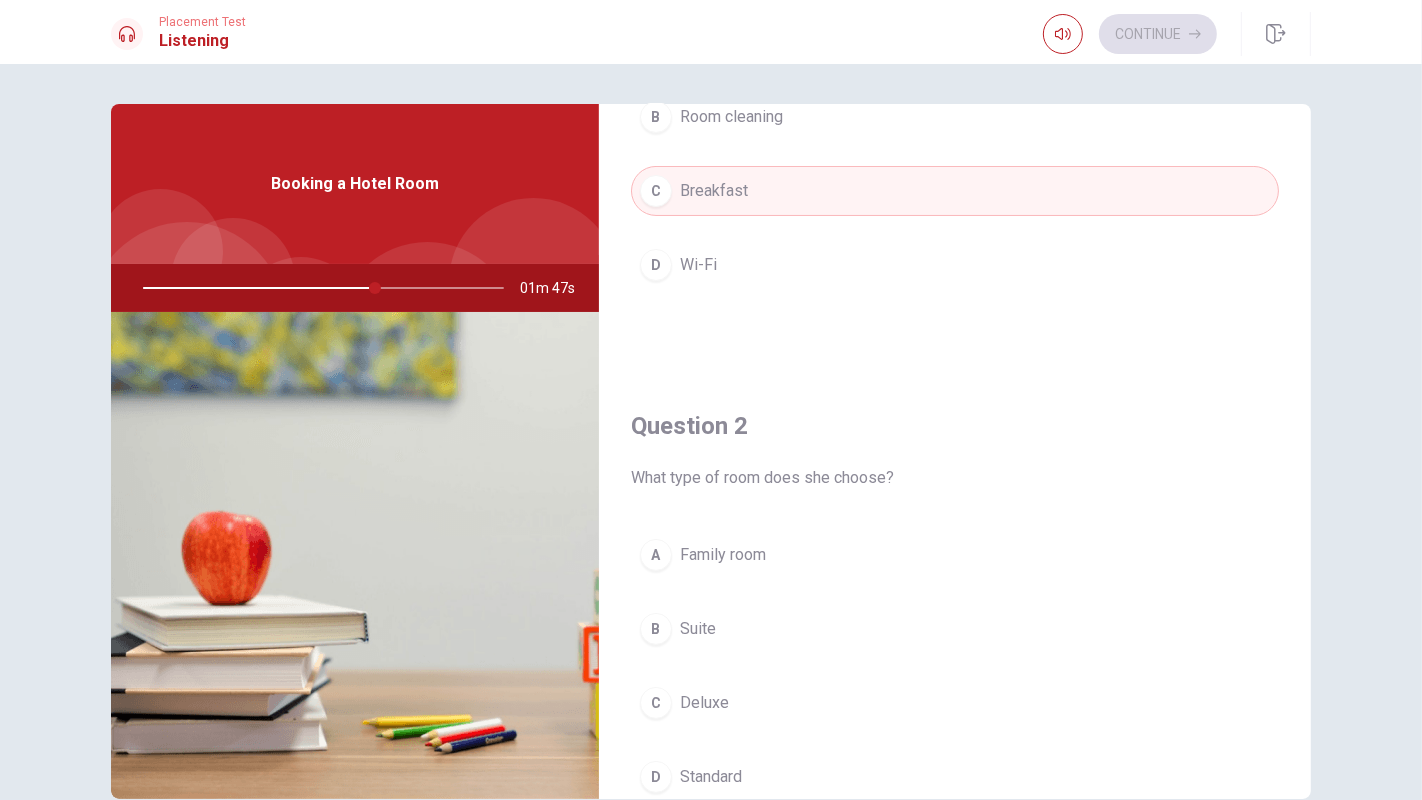 scroll, scrollTop: 0, scrollLeft: 0, axis: both 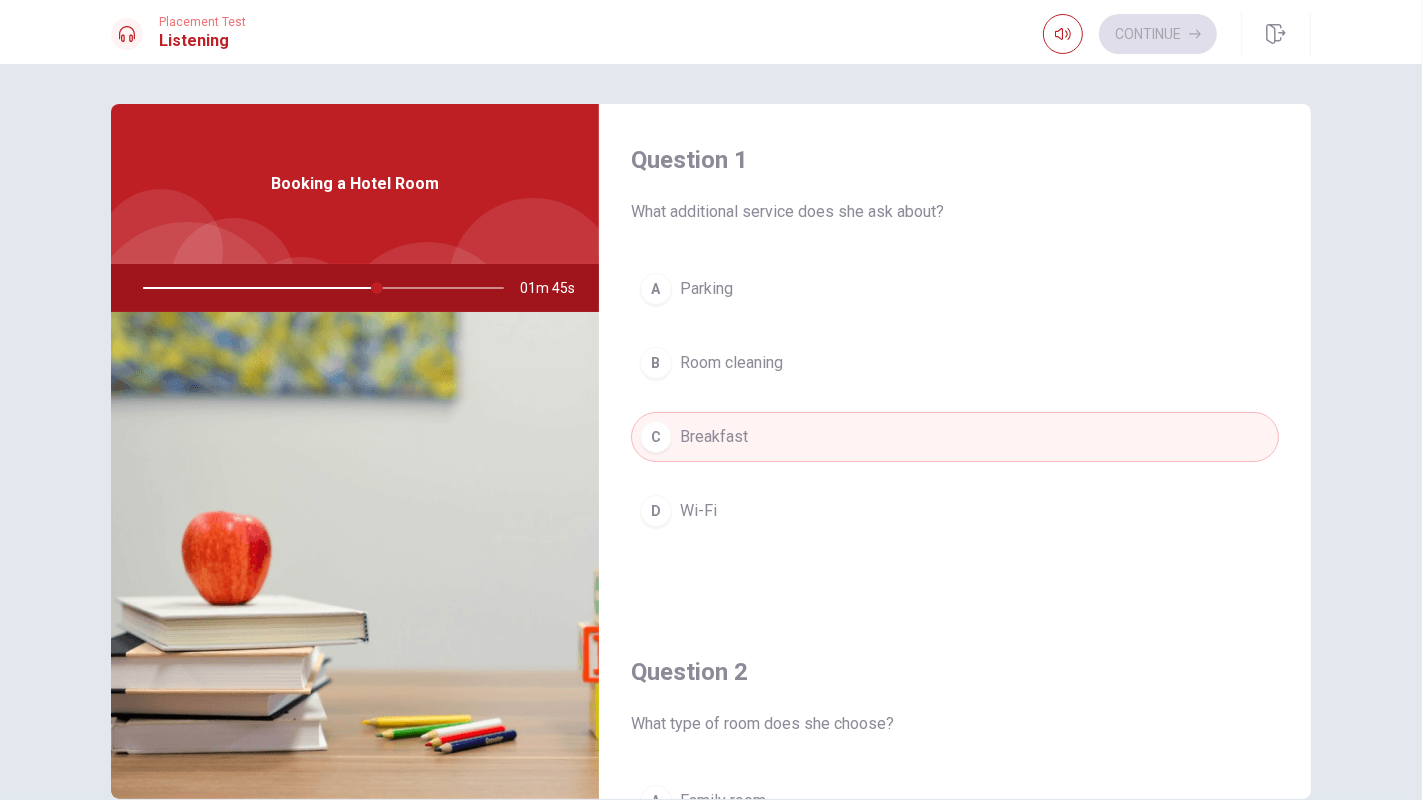 click on "B Room cleaning" at bounding box center (955, 363) 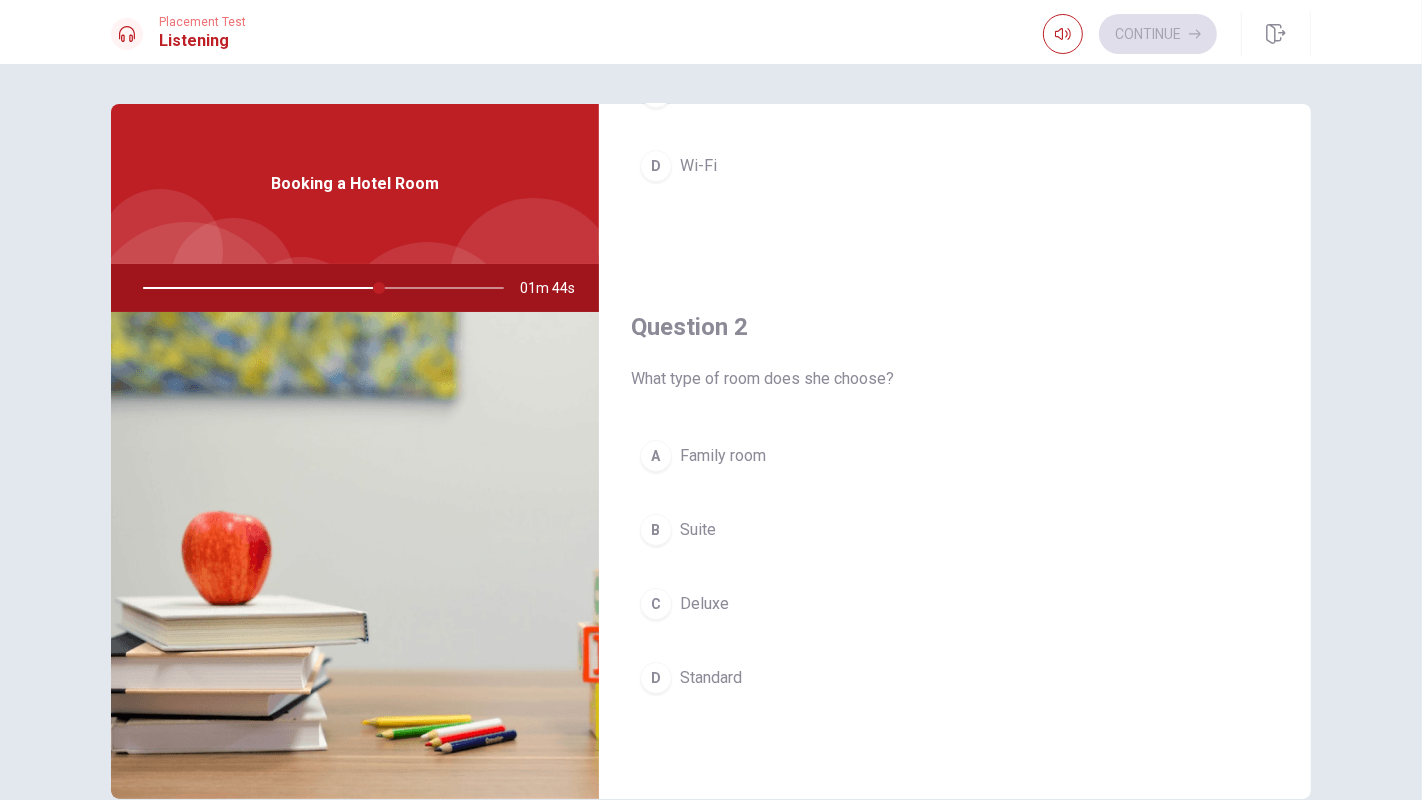 scroll, scrollTop: 370, scrollLeft: 0, axis: vertical 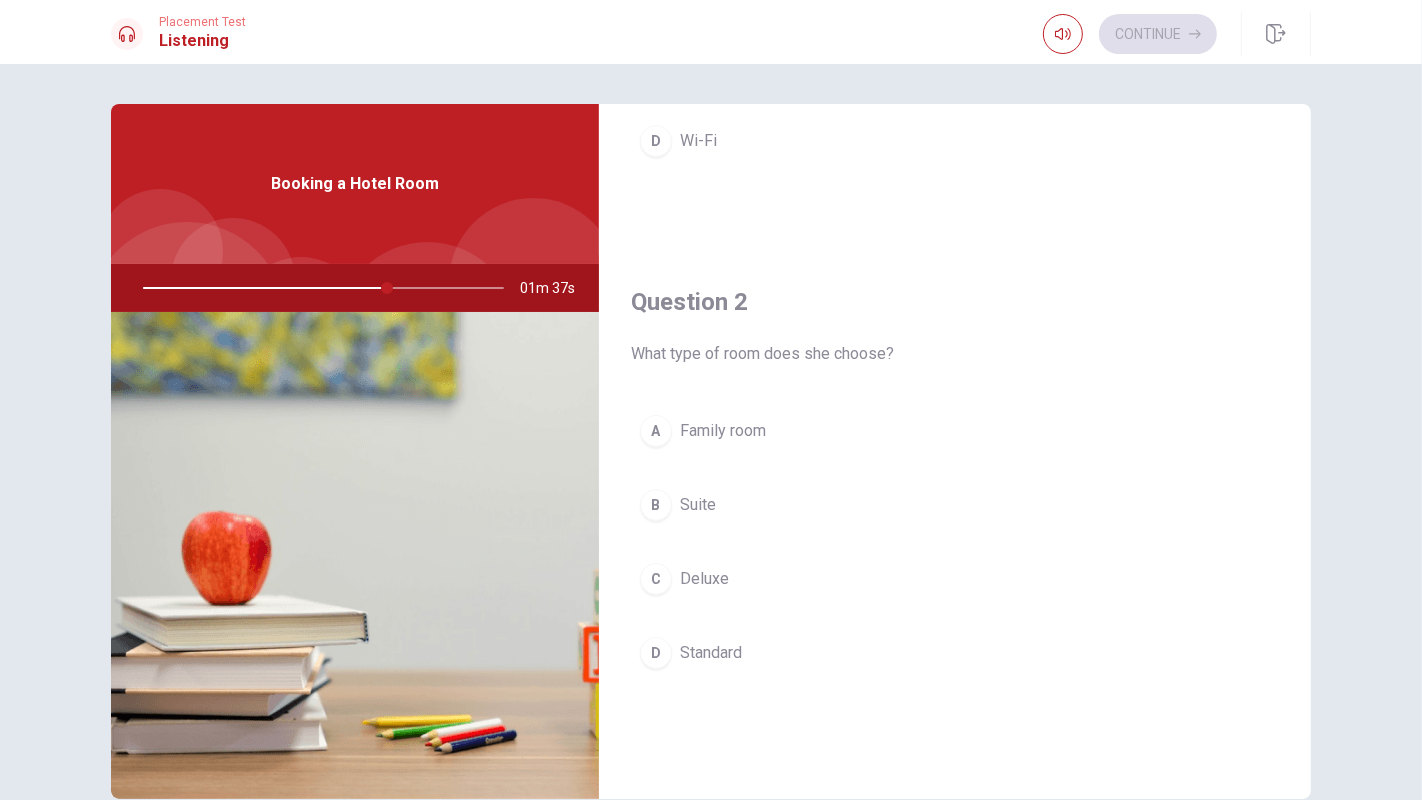 click on "C Deluxe" at bounding box center (955, 579) 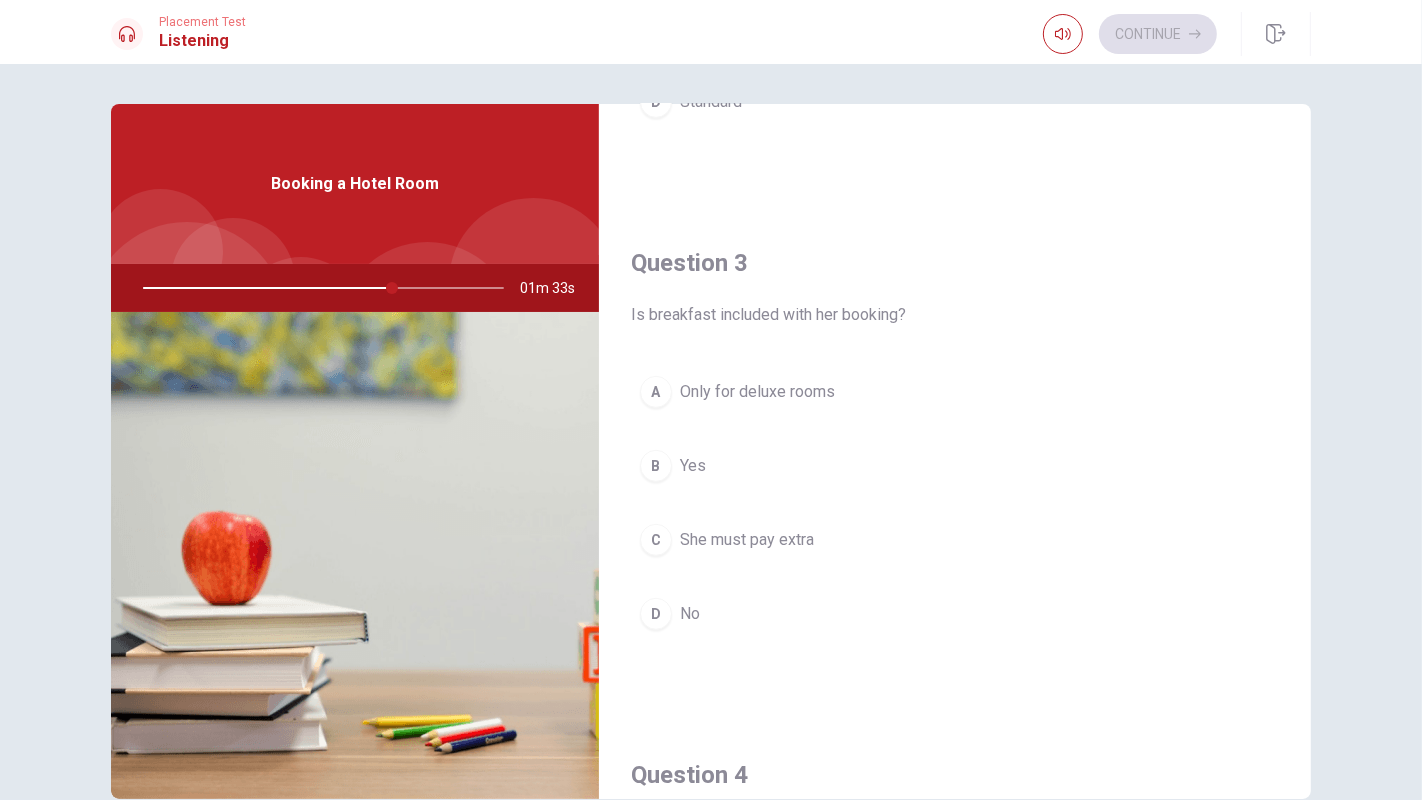 scroll, scrollTop: 925, scrollLeft: 0, axis: vertical 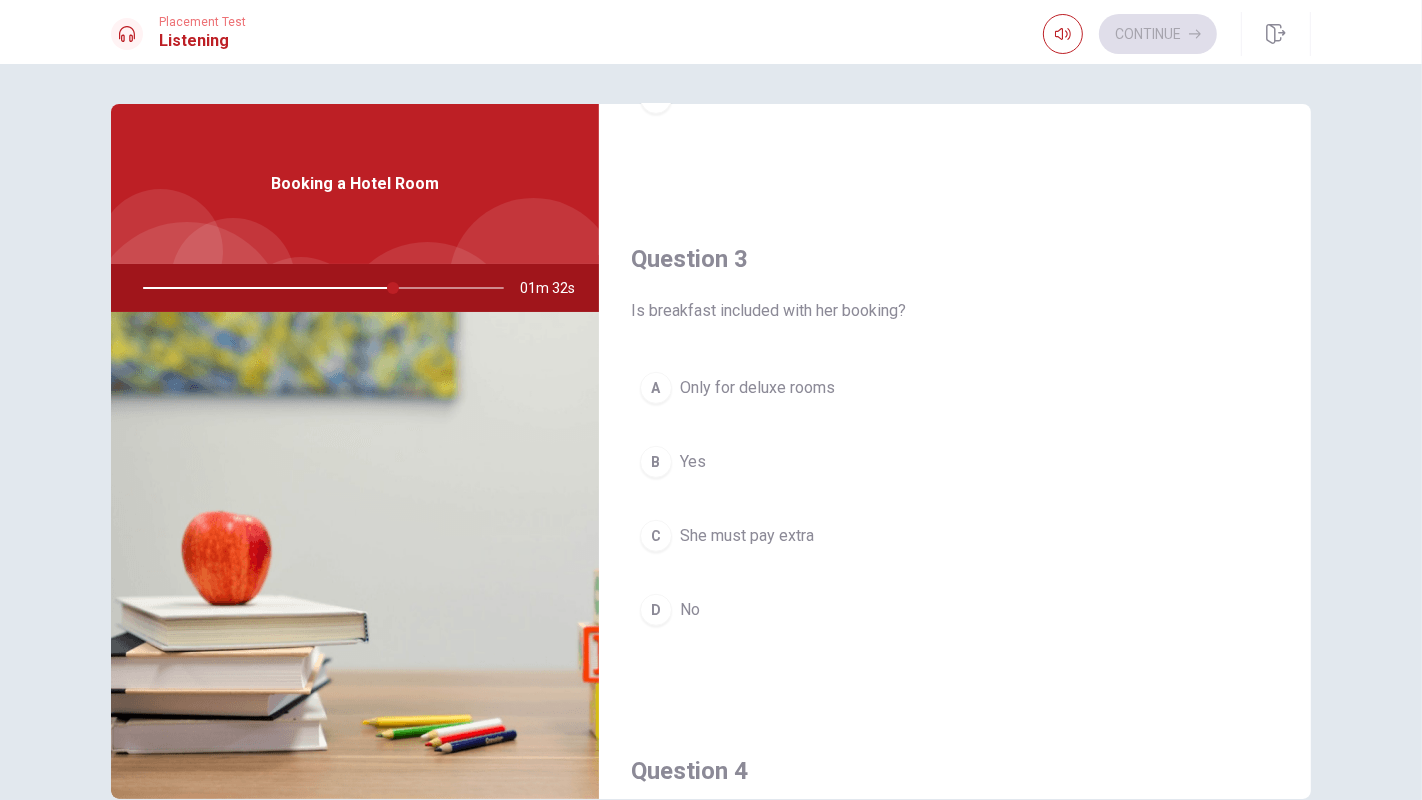 click on "B Yes" at bounding box center [955, 462] 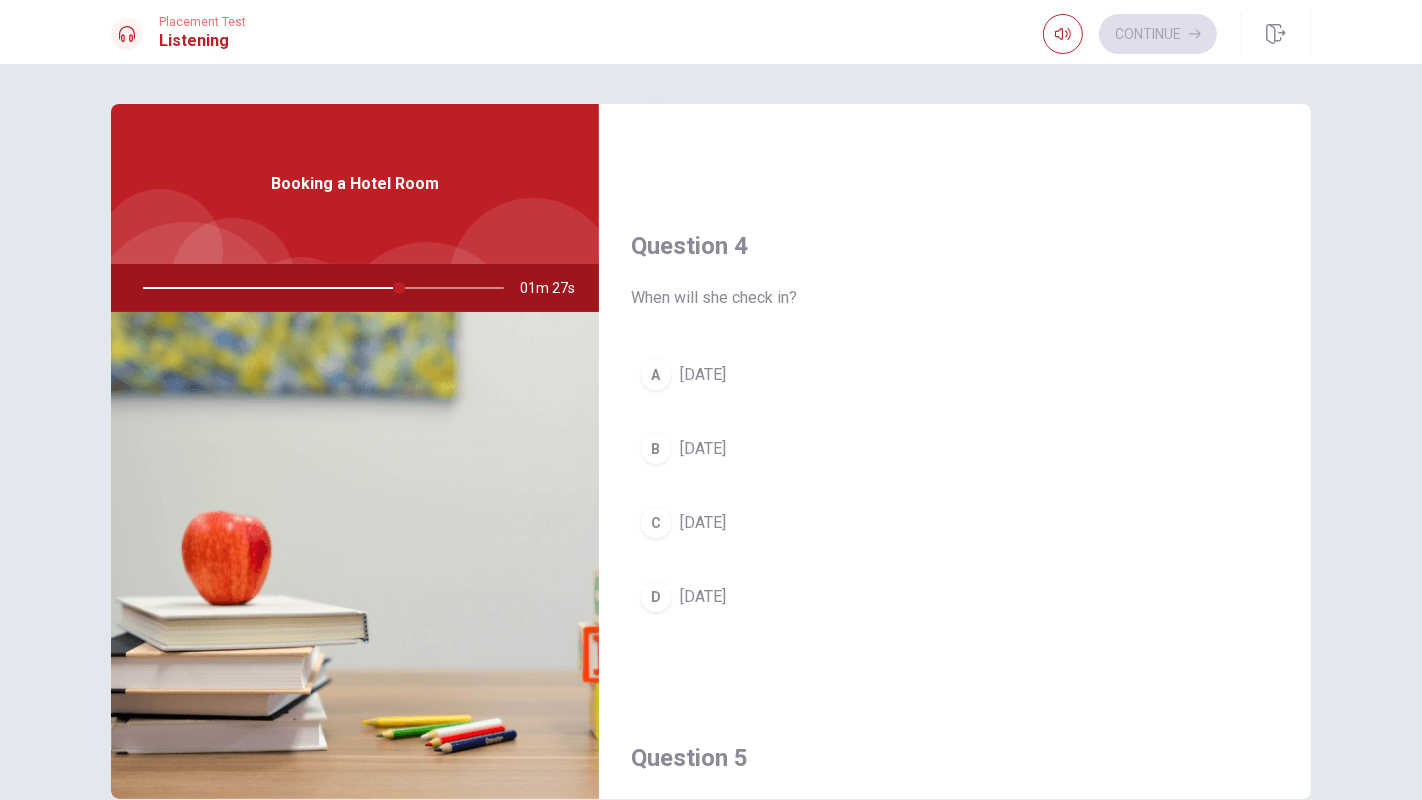 scroll, scrollTop: 1481, scrollLeft: 0, axis: vertical 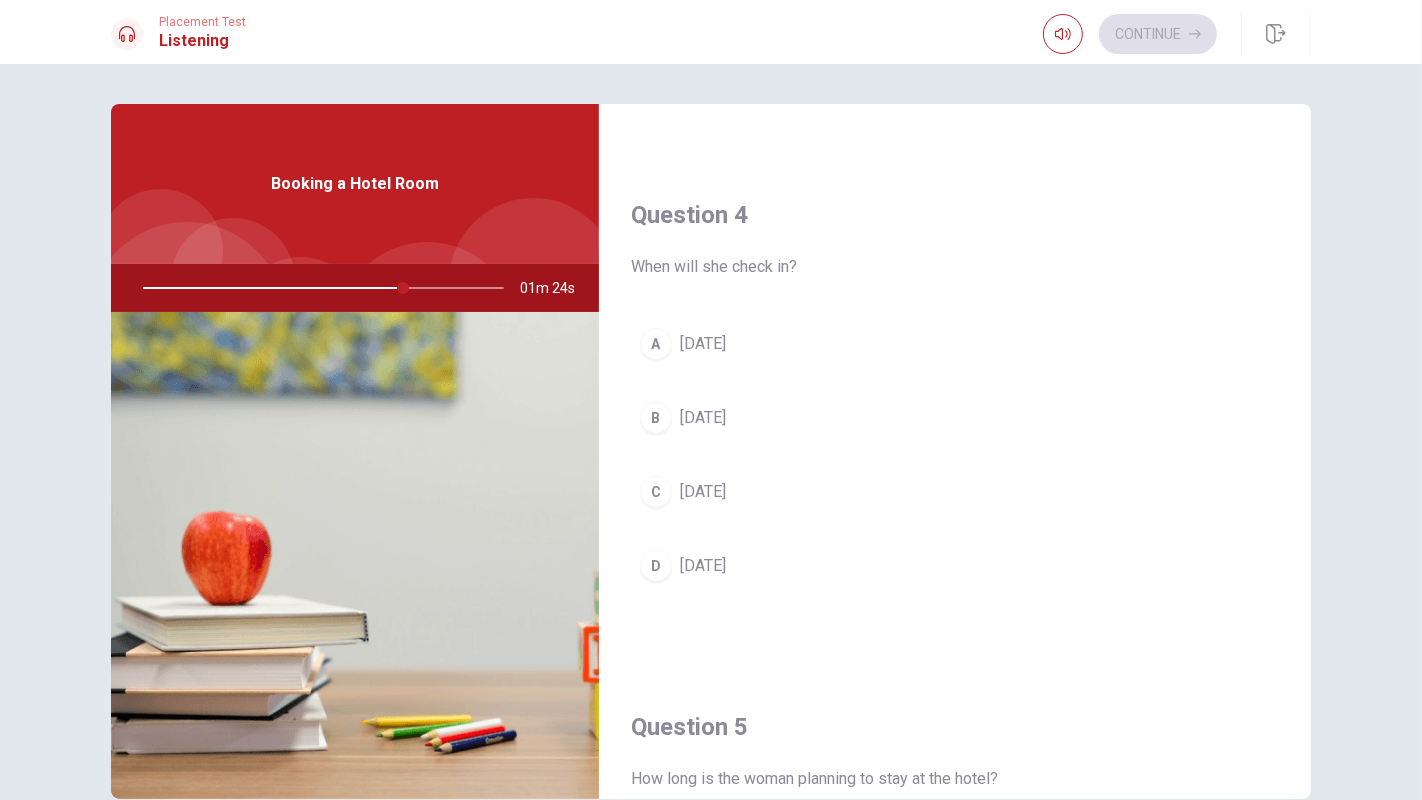 click on "A [DATE]" at bounding box center [955, 344] 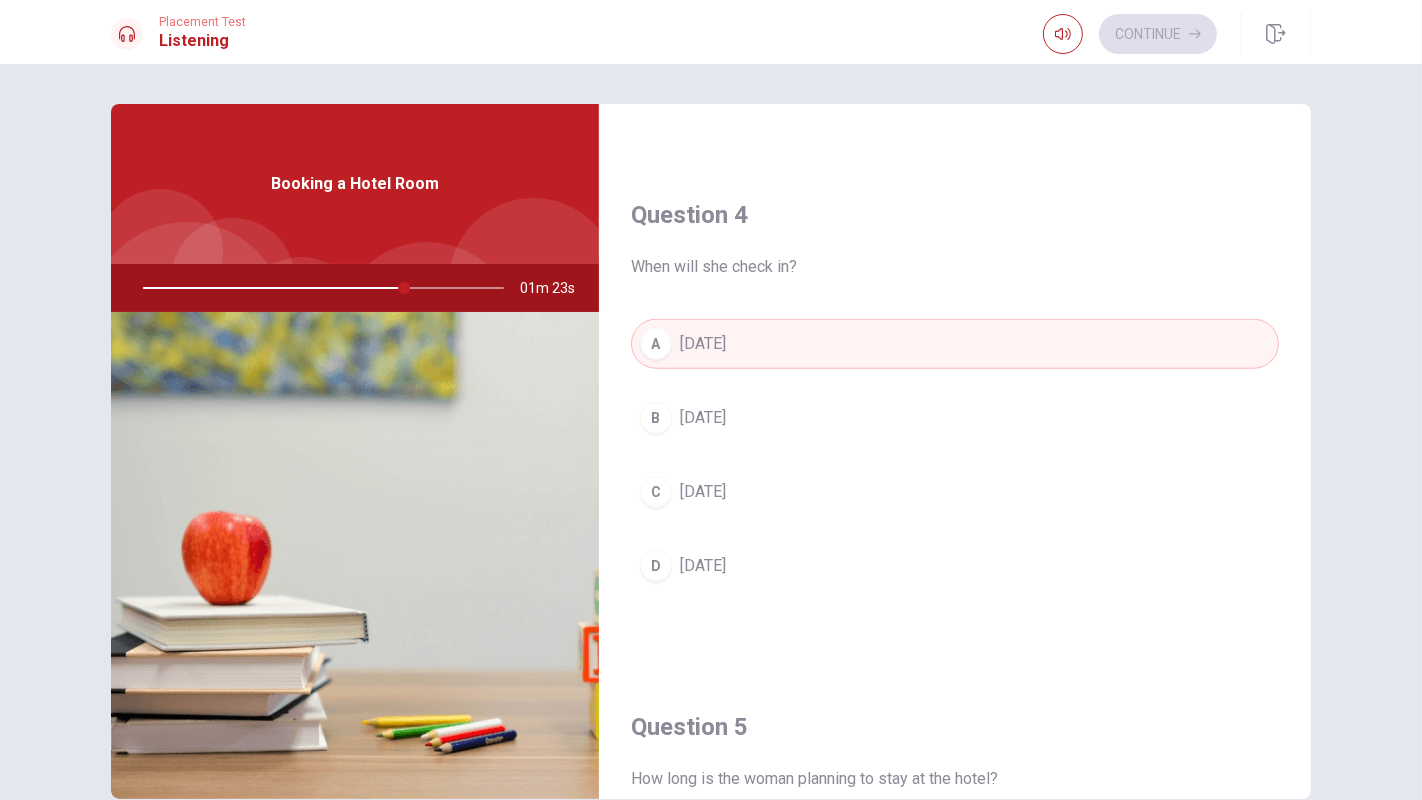 click on "A [DATE] B [DATE] C [DATE] D [DATE]" at bounding box center [955, 475] 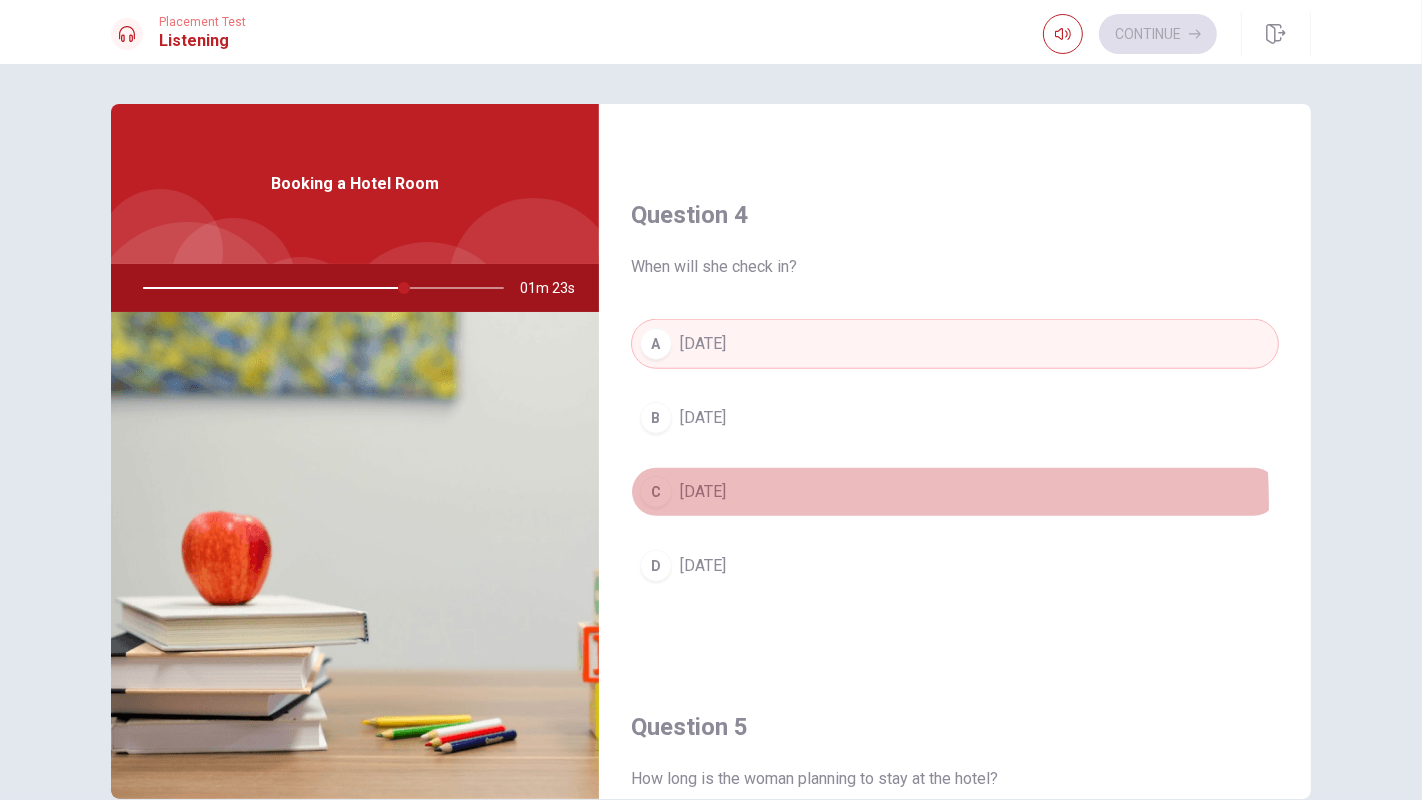 click on "C [DATE]" at bounding box center (955, 492) 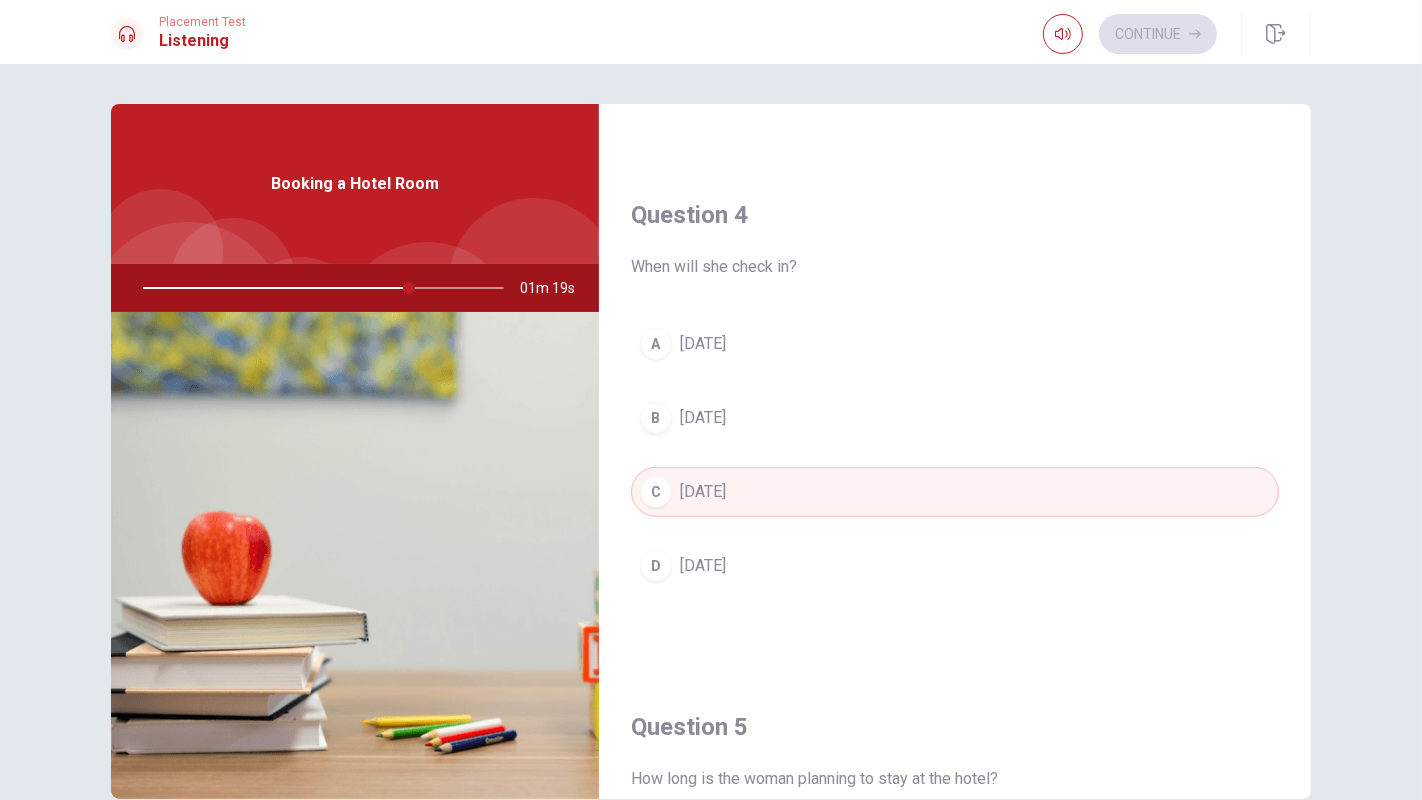 scroll, scrollTop: 1666, scrollLeft: 0, axis: vertical 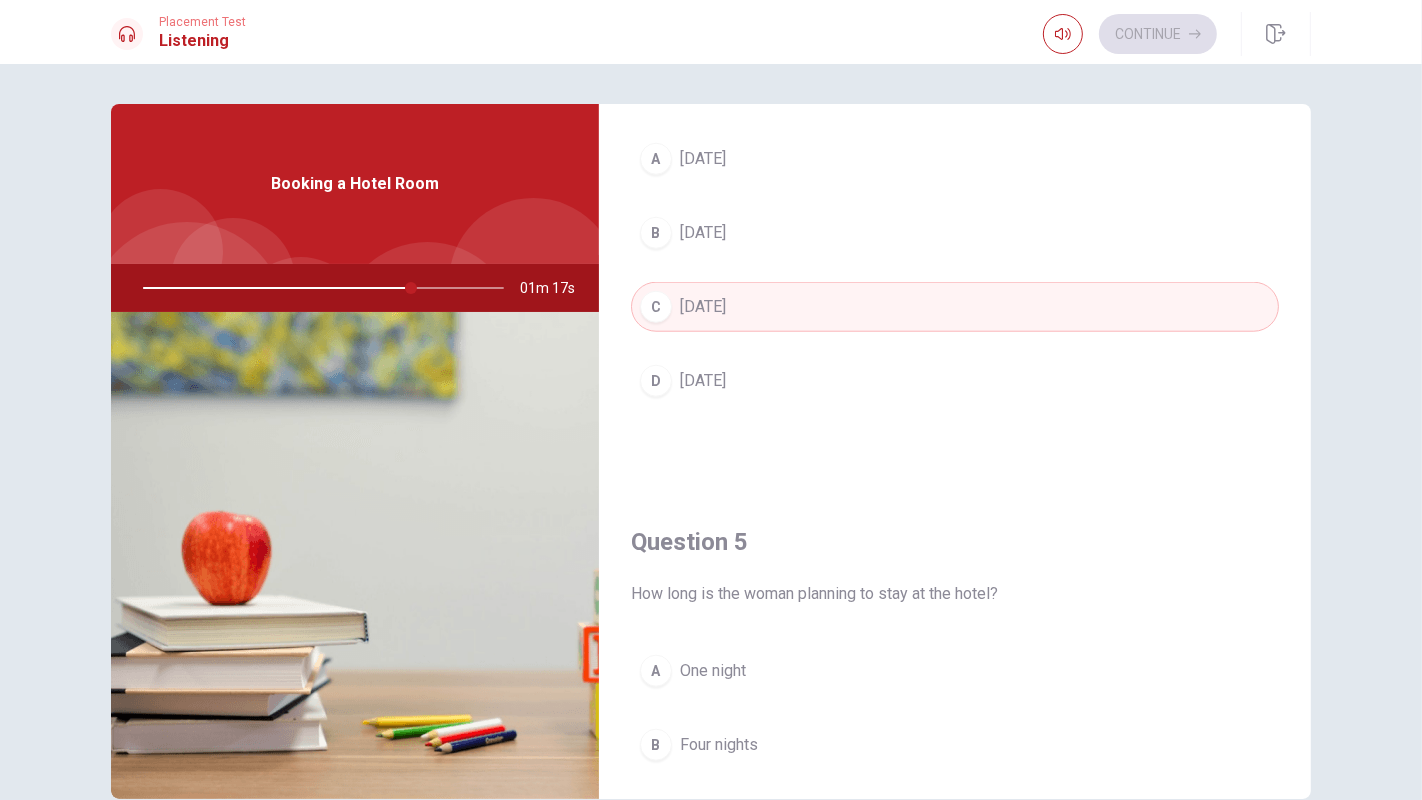 click on "D [DATE]" at bounding box center (955, 381) 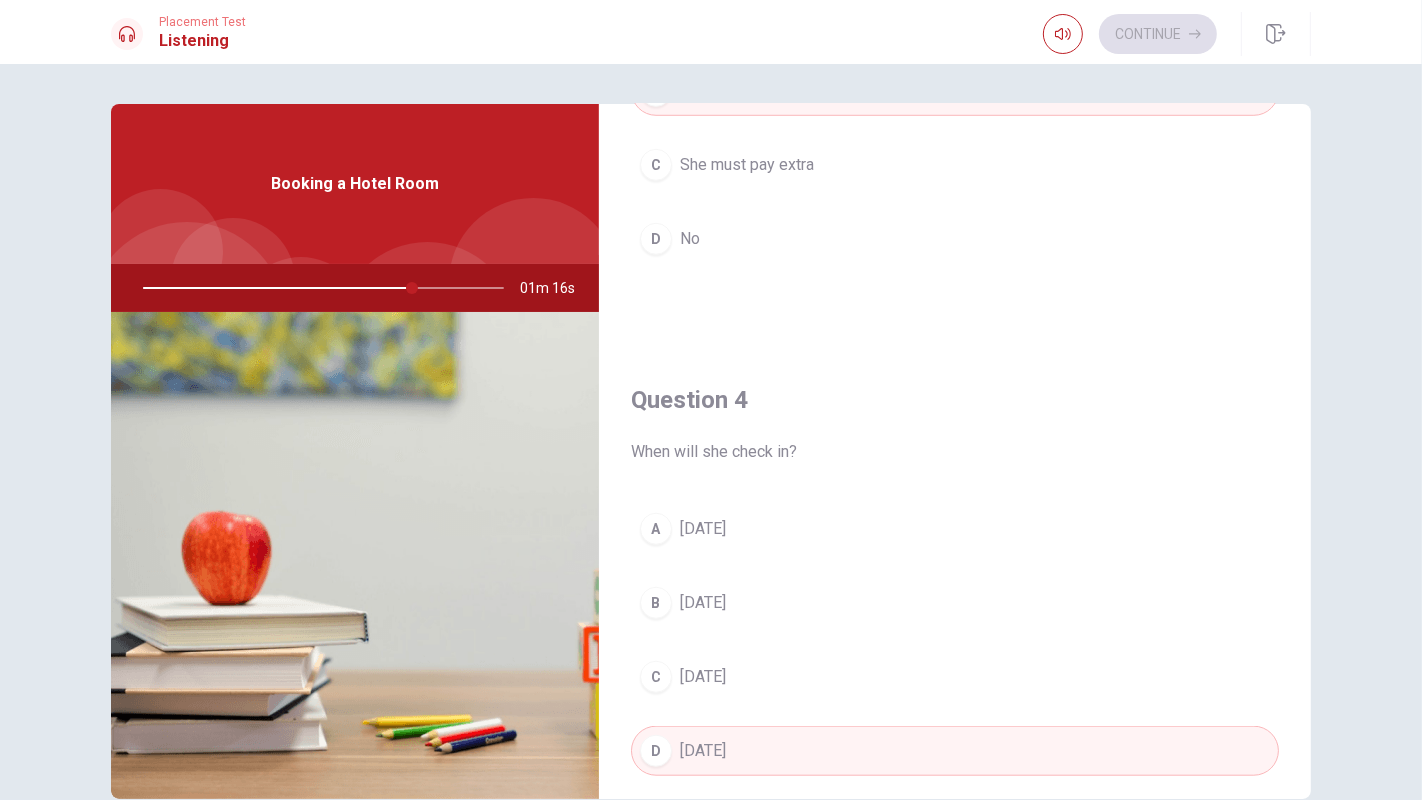 click on "[DATE]" at bounding box center [703, 529] 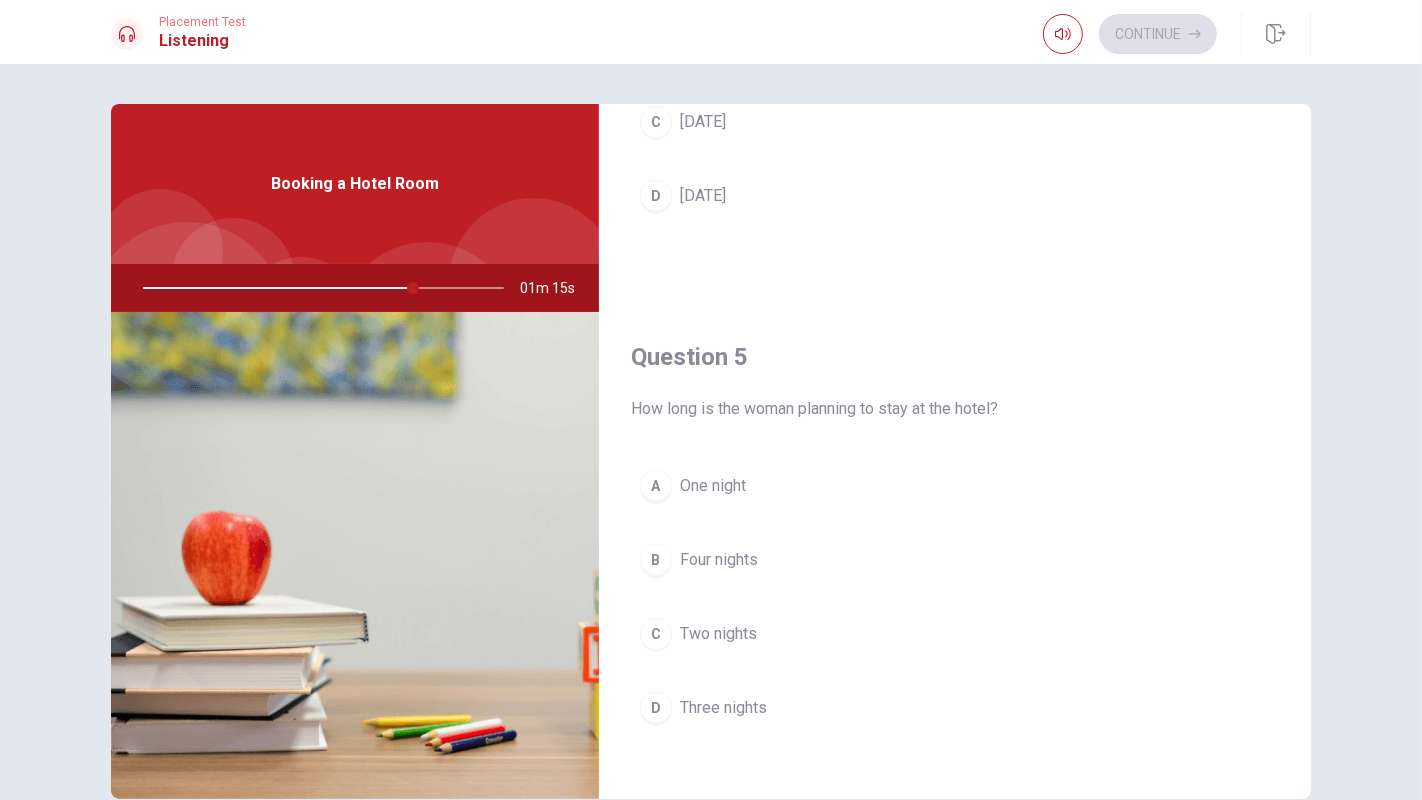 scroll, scrollTop: 1854, scrollLeft: 0, axis: vertical 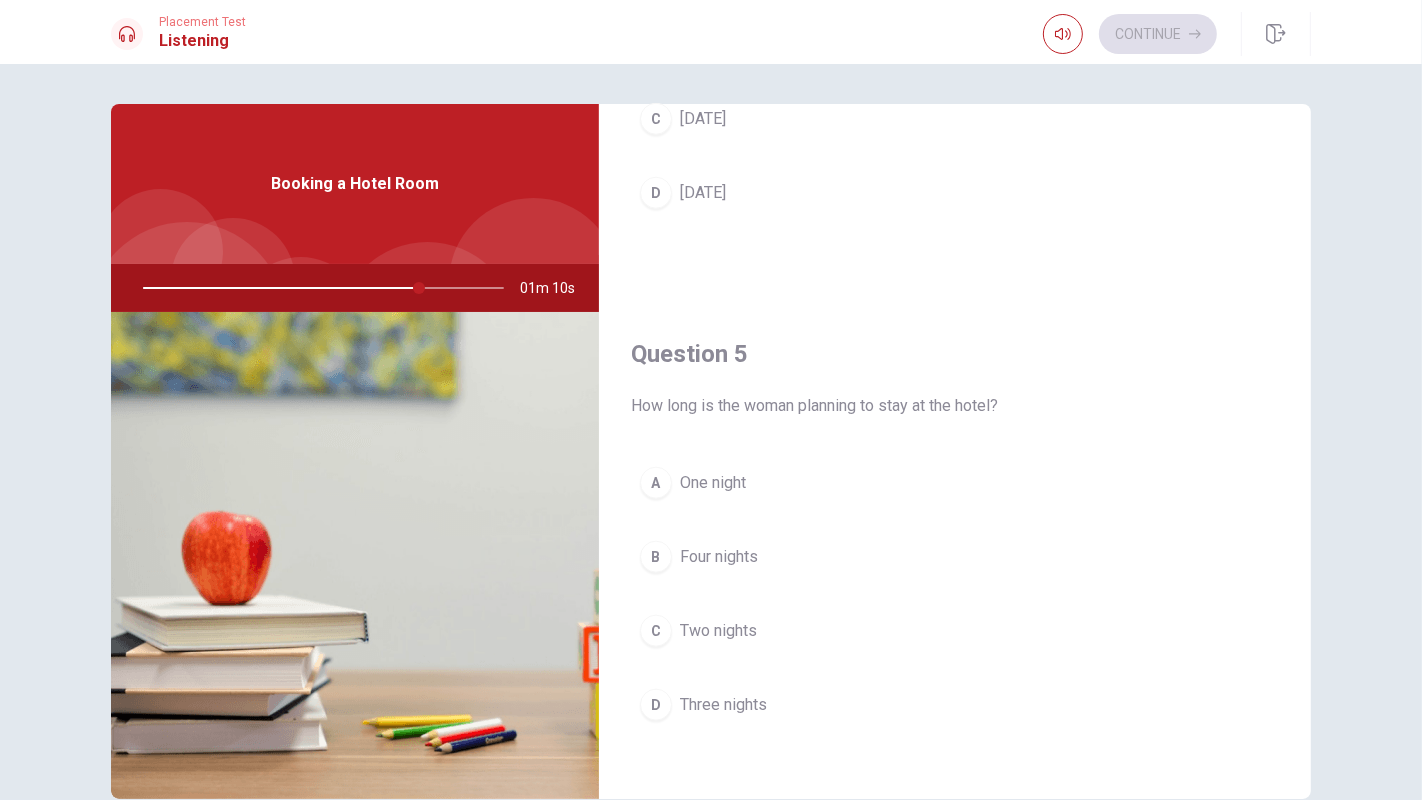 click on "C Two nights" at bounding box center (955, 631) 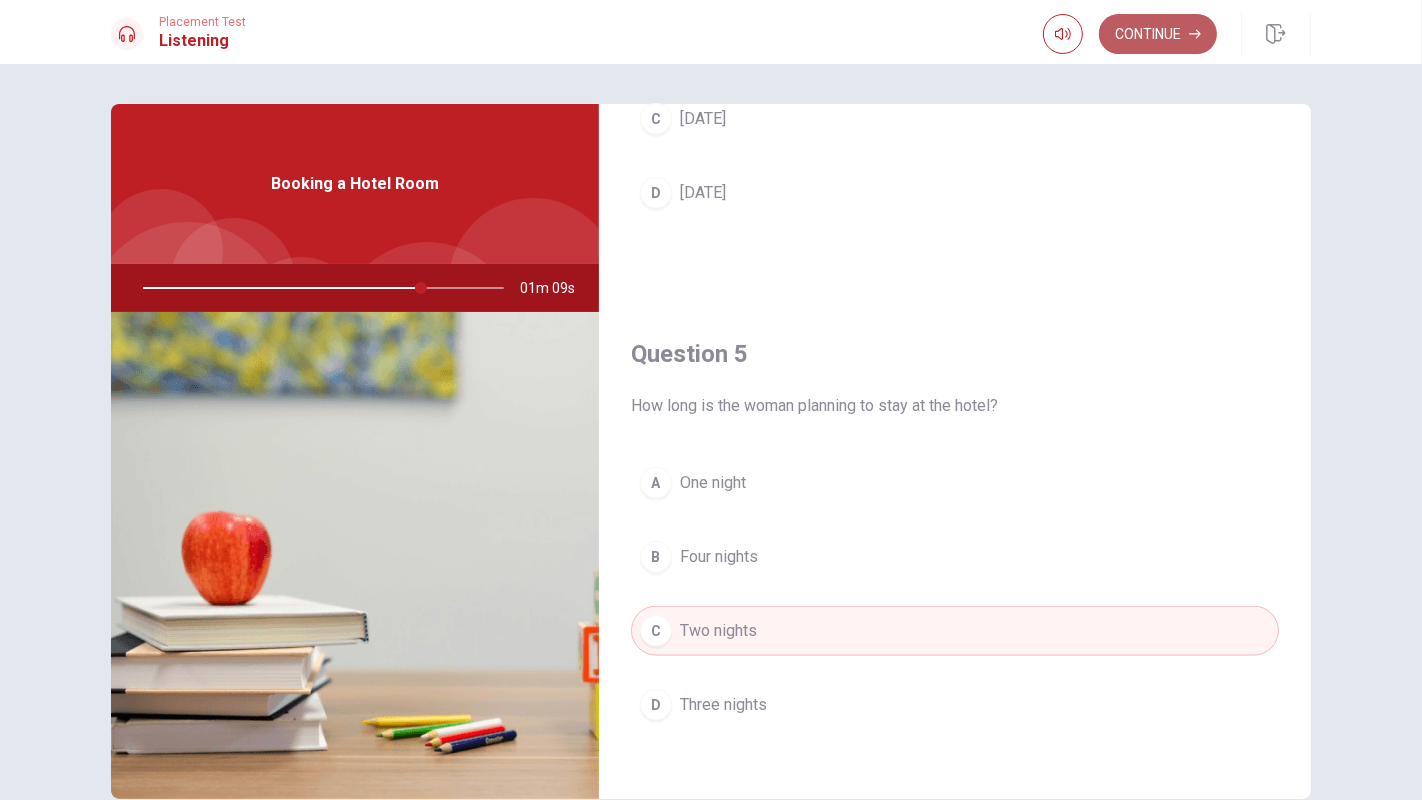 click on "Continue" at bounding box center [1158, 34] 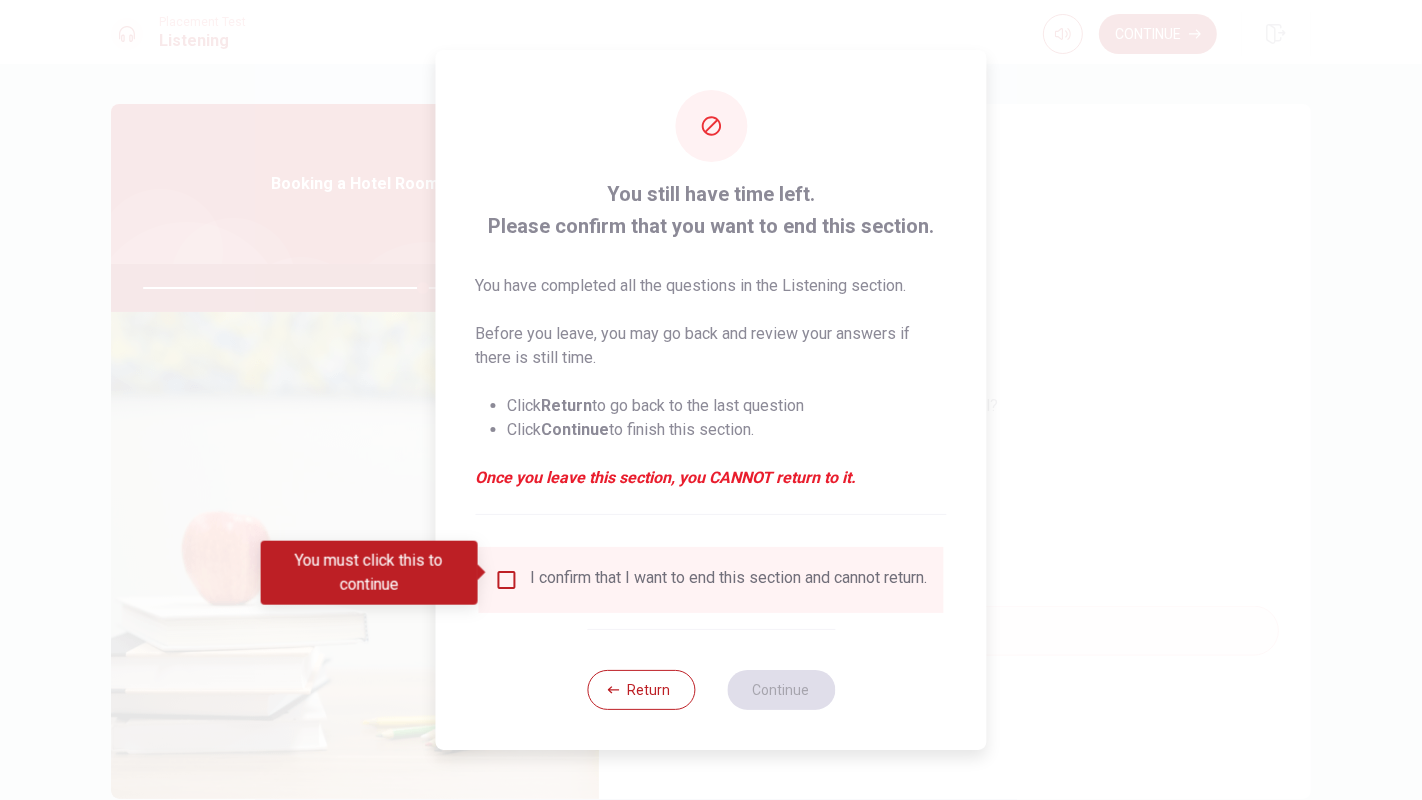 click at bounding box center [483, 572] 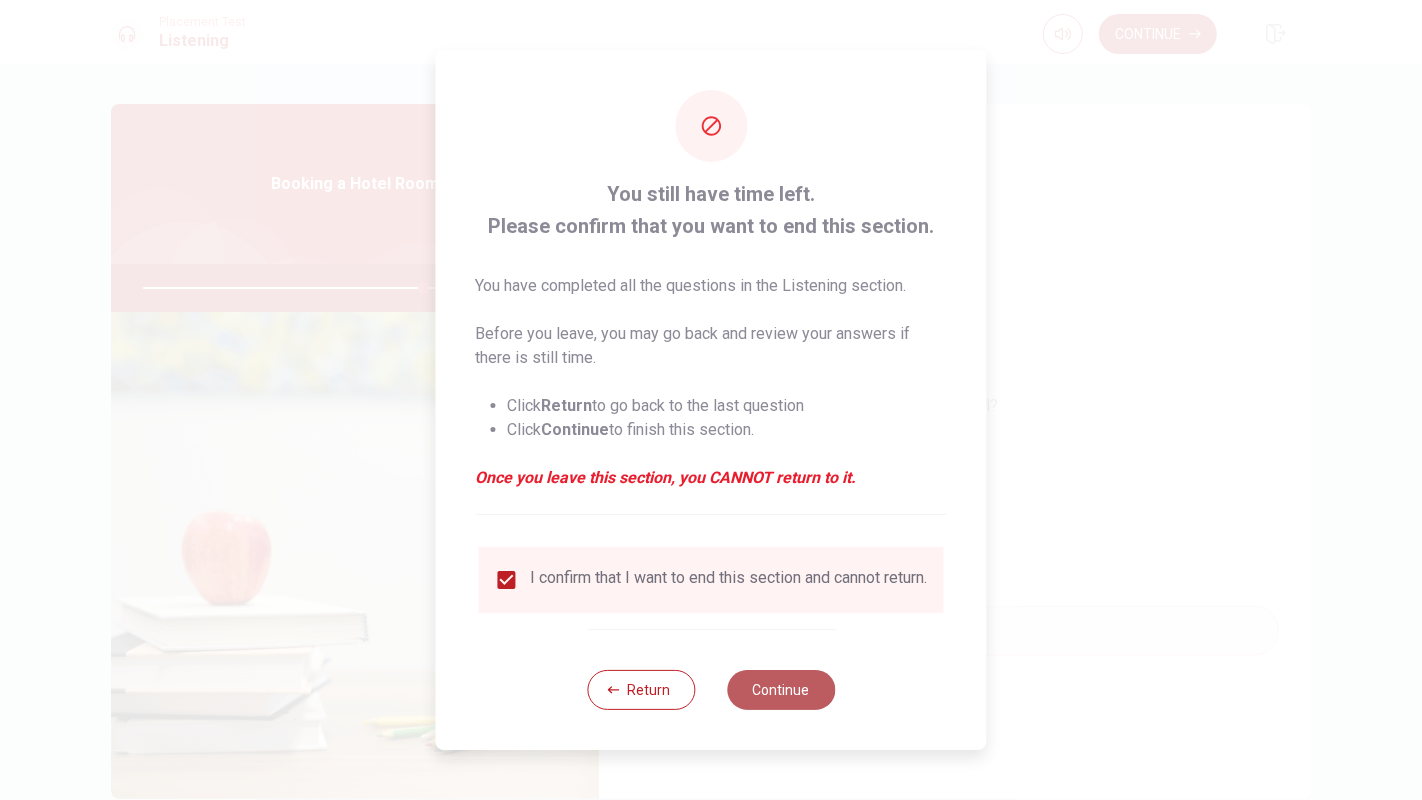 click on "Continue" at bounding box center (781, 690) 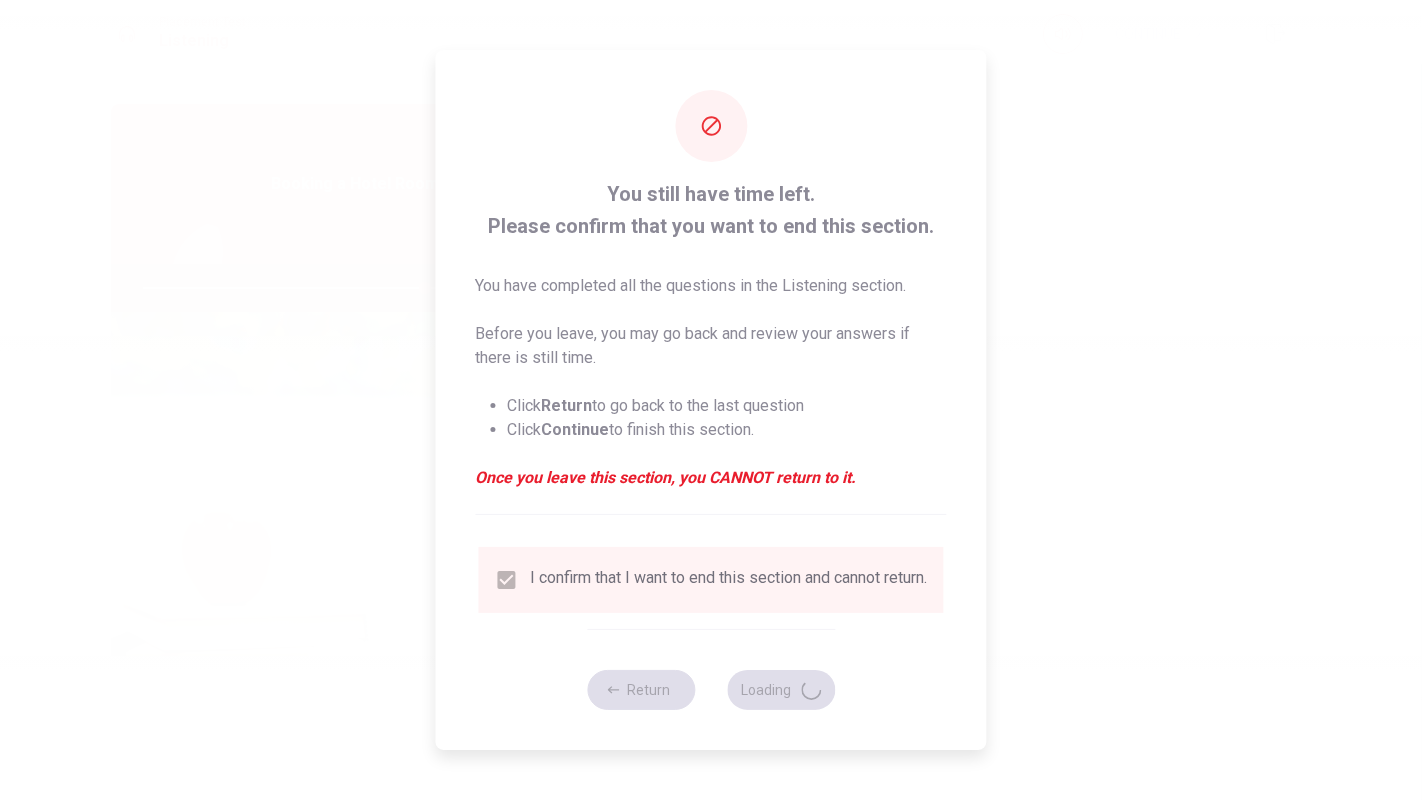 type on "79" 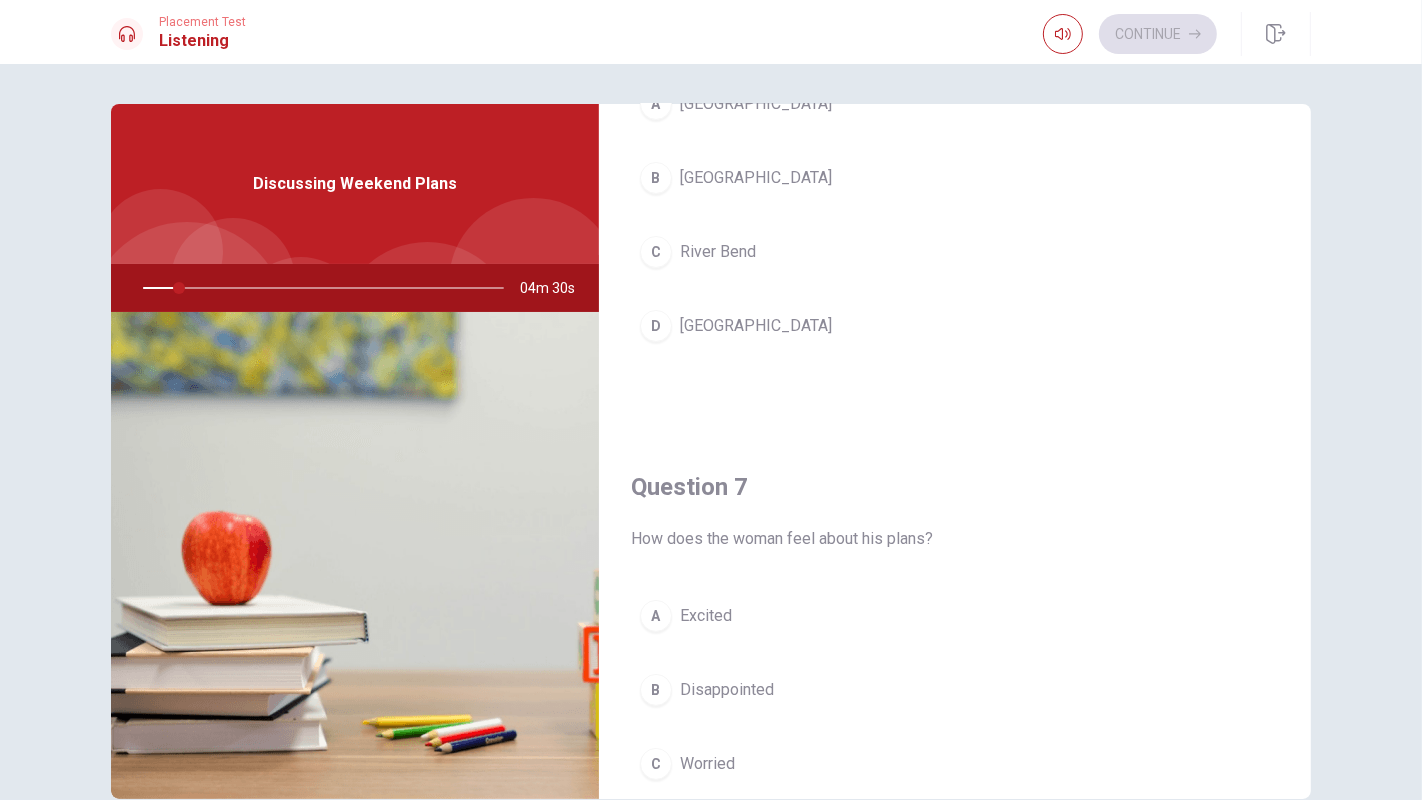 scroll, scrollTop: 370, scrollLeft: 0, axis: vertical 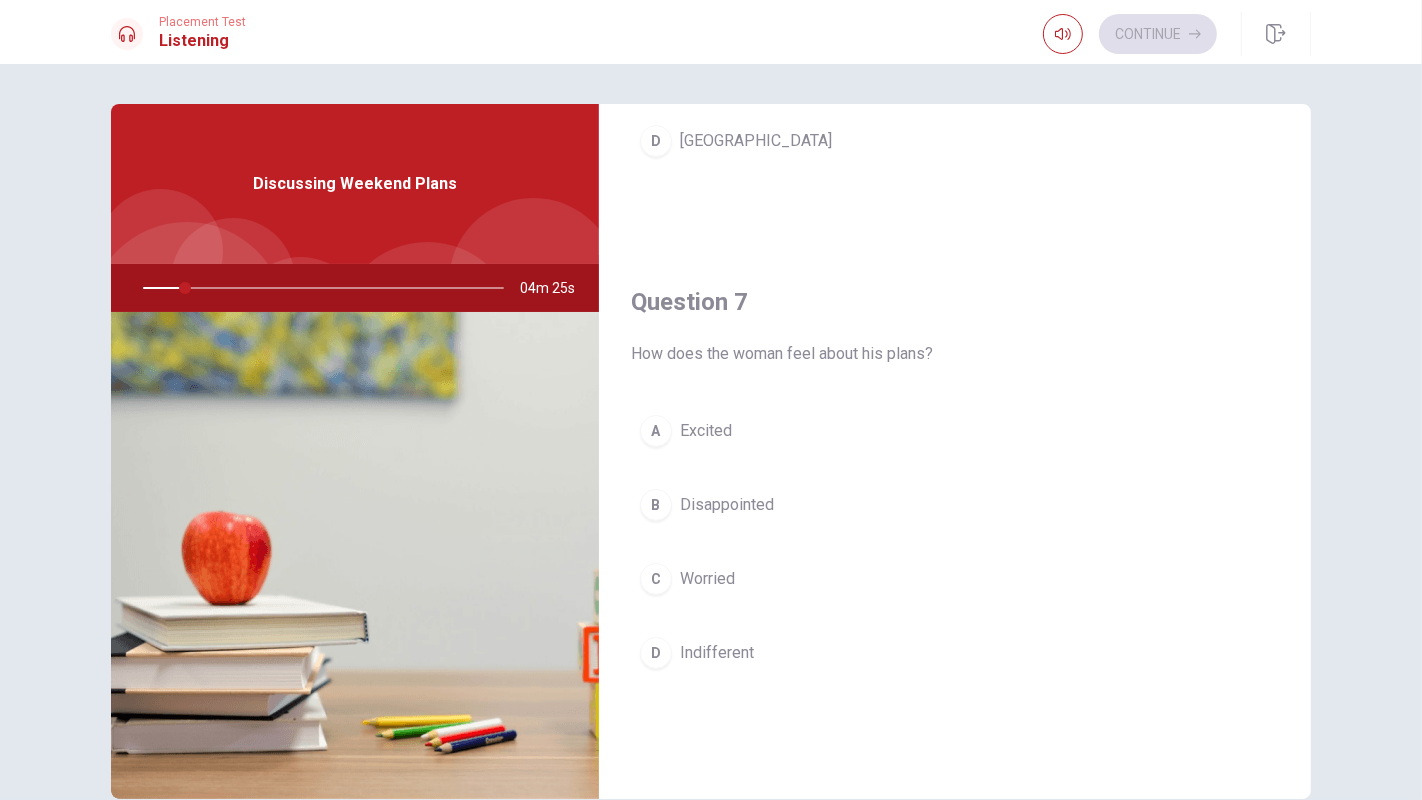 drag, startPoint x: 703, startPoint y: 351, endPoint x: 829, endPoint y: 358, distance: 126.1943 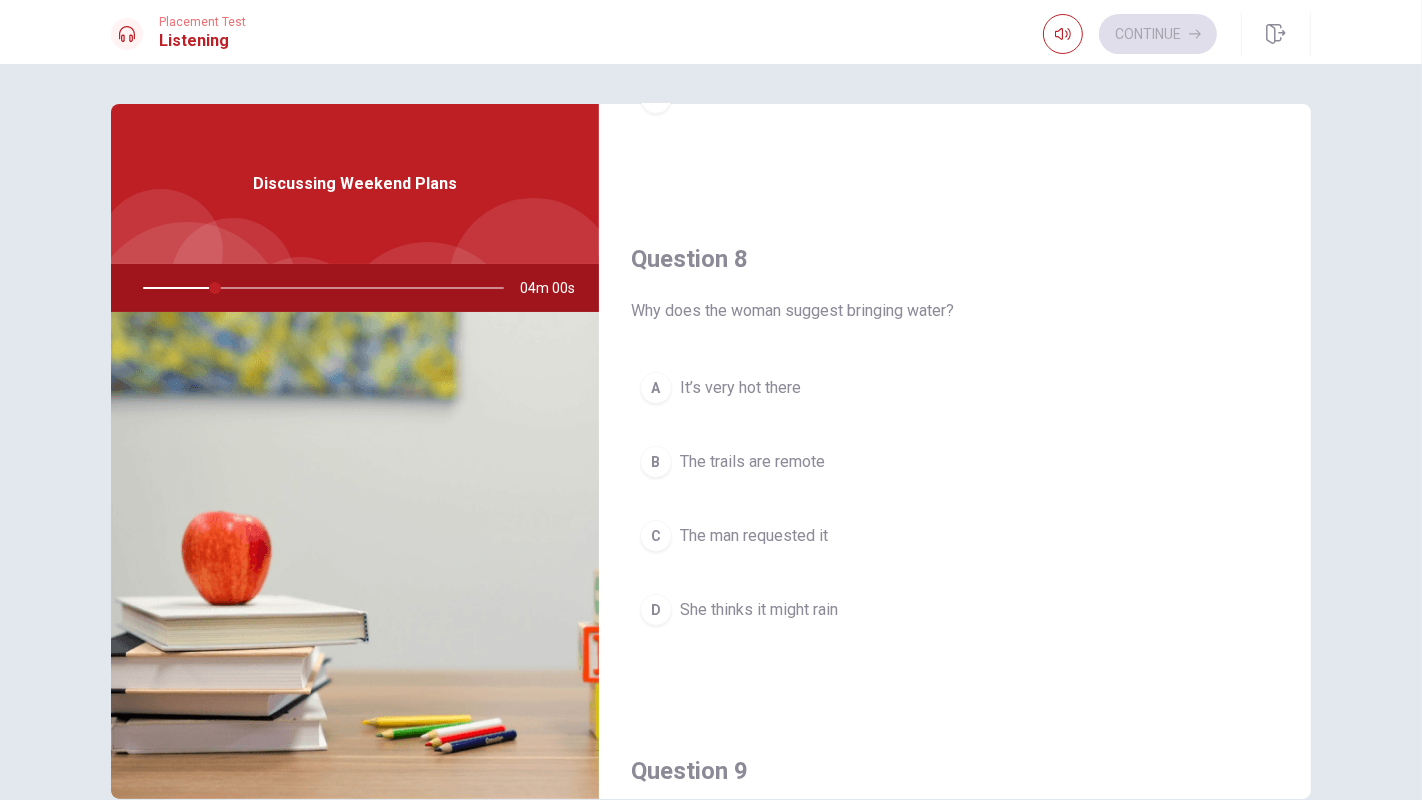 scroll, scrollTop: 1481, scrollLeft: 0, axis: vertical 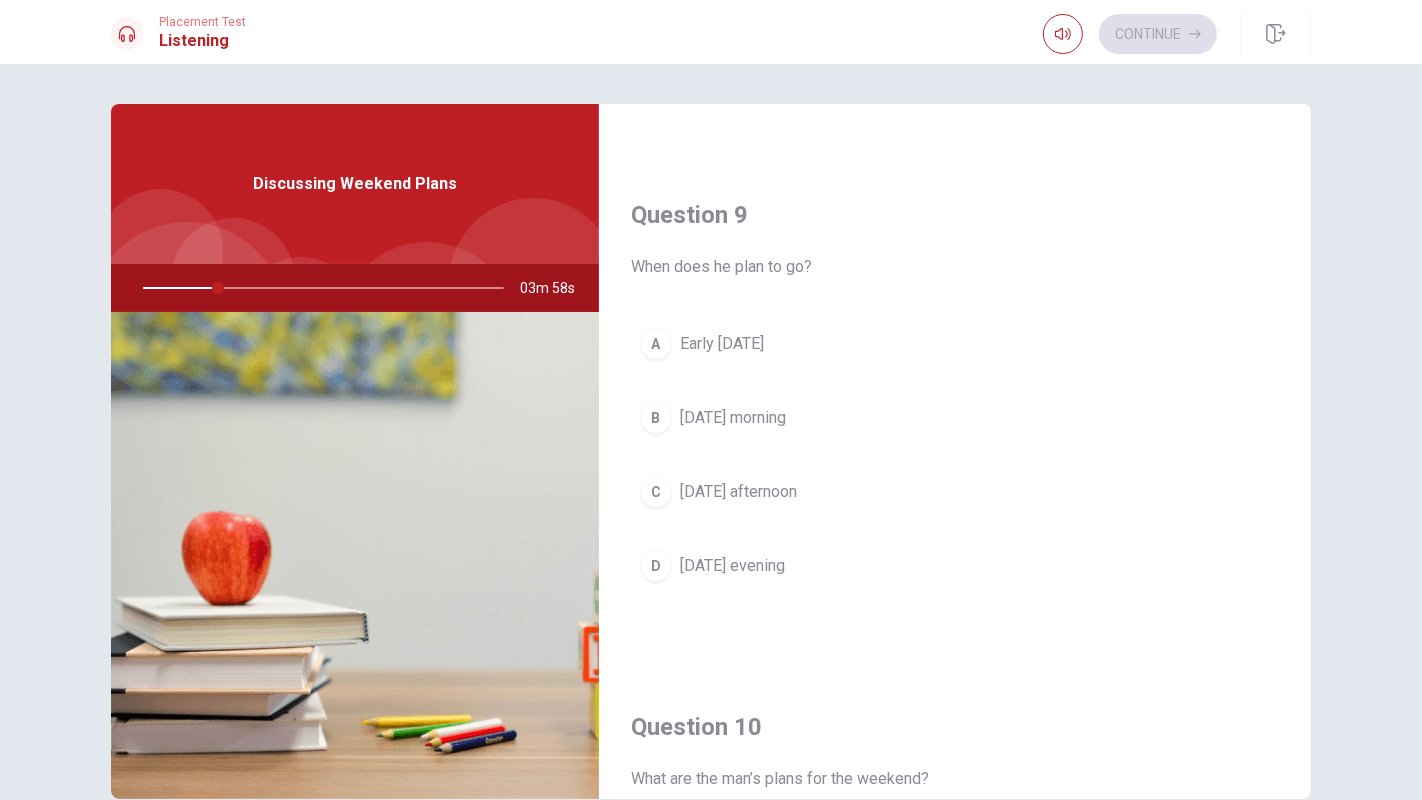 drag, startPoint x: 640, startPoint y: 257, endPoint x: 739, endPoint y: 273, distance: 100.28459 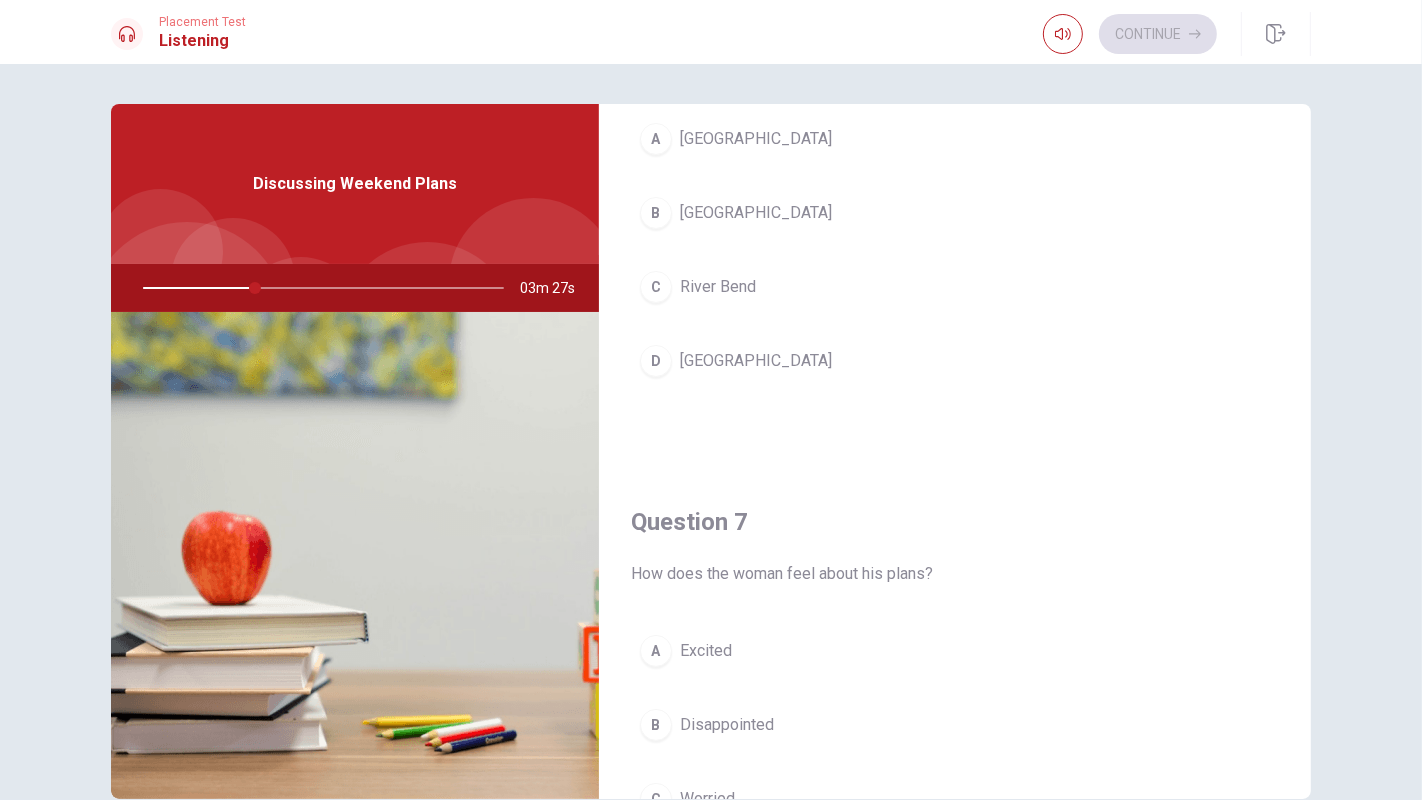 scroll, scrollTop: 0, scrollLeft: 0, axis: both 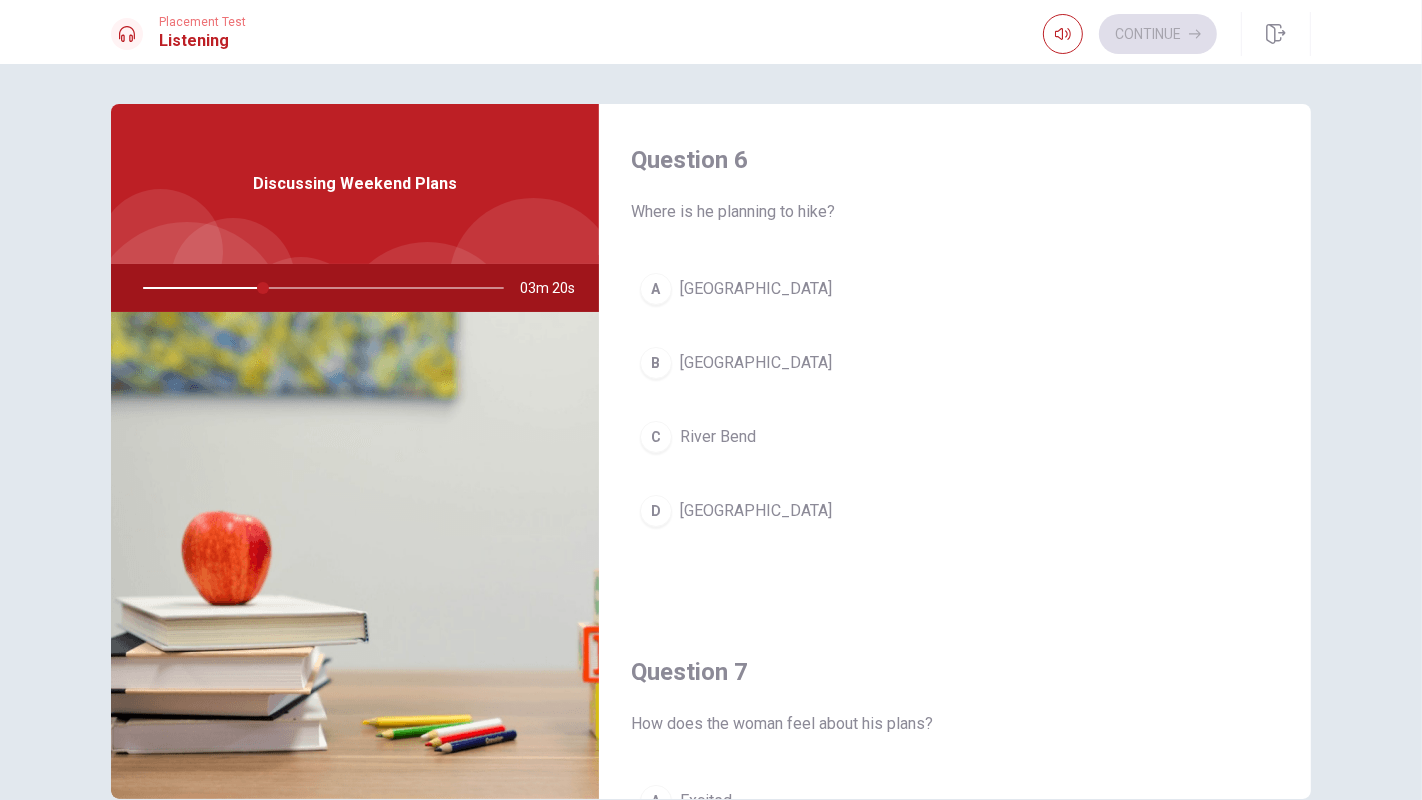 click on "[GEOGRAPHIC_DATA]" at bounding box center (756, 289) 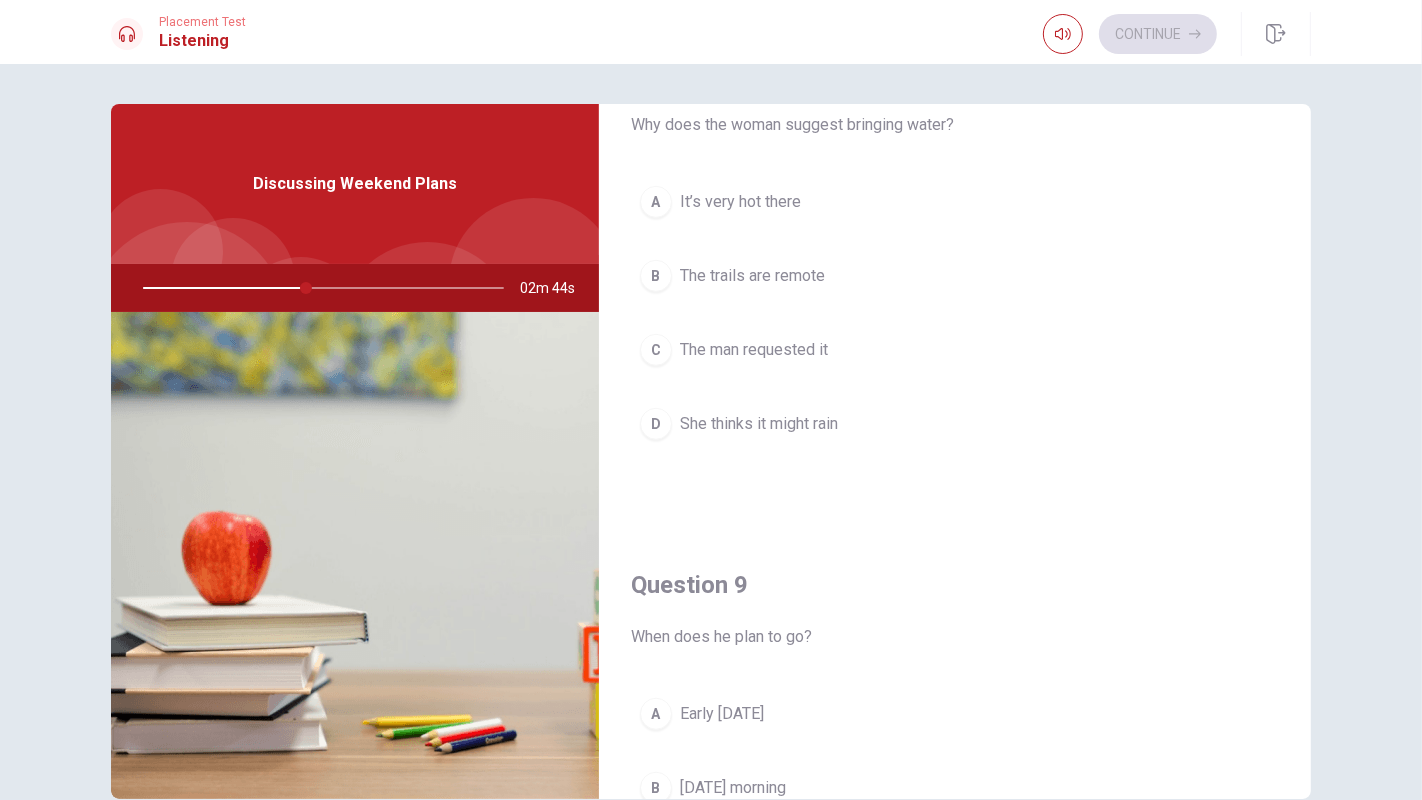 scroll, scrollTop: 1296, scrollLeft: 0, axis: vertical 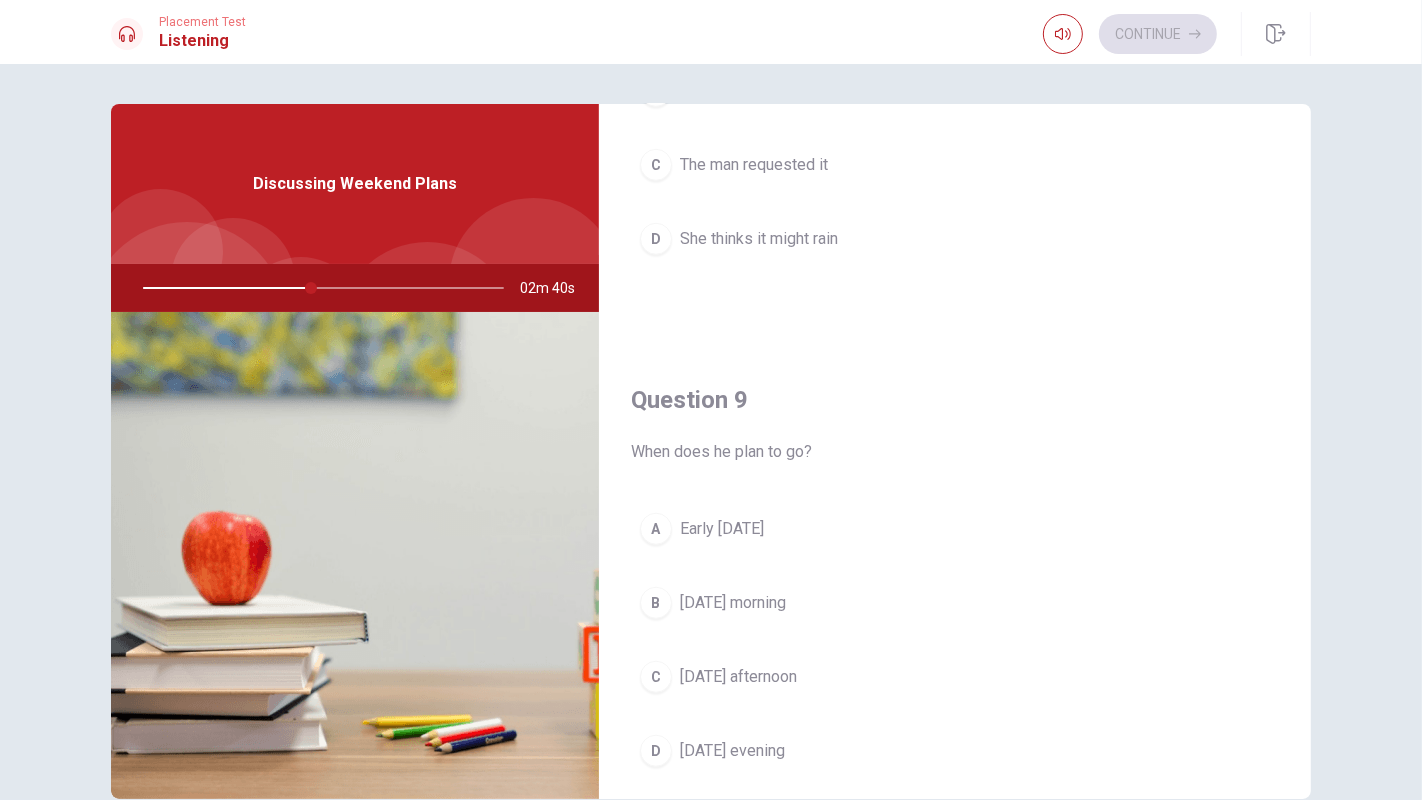 click on "[DATE] morning" at bounding box center (733, 603) 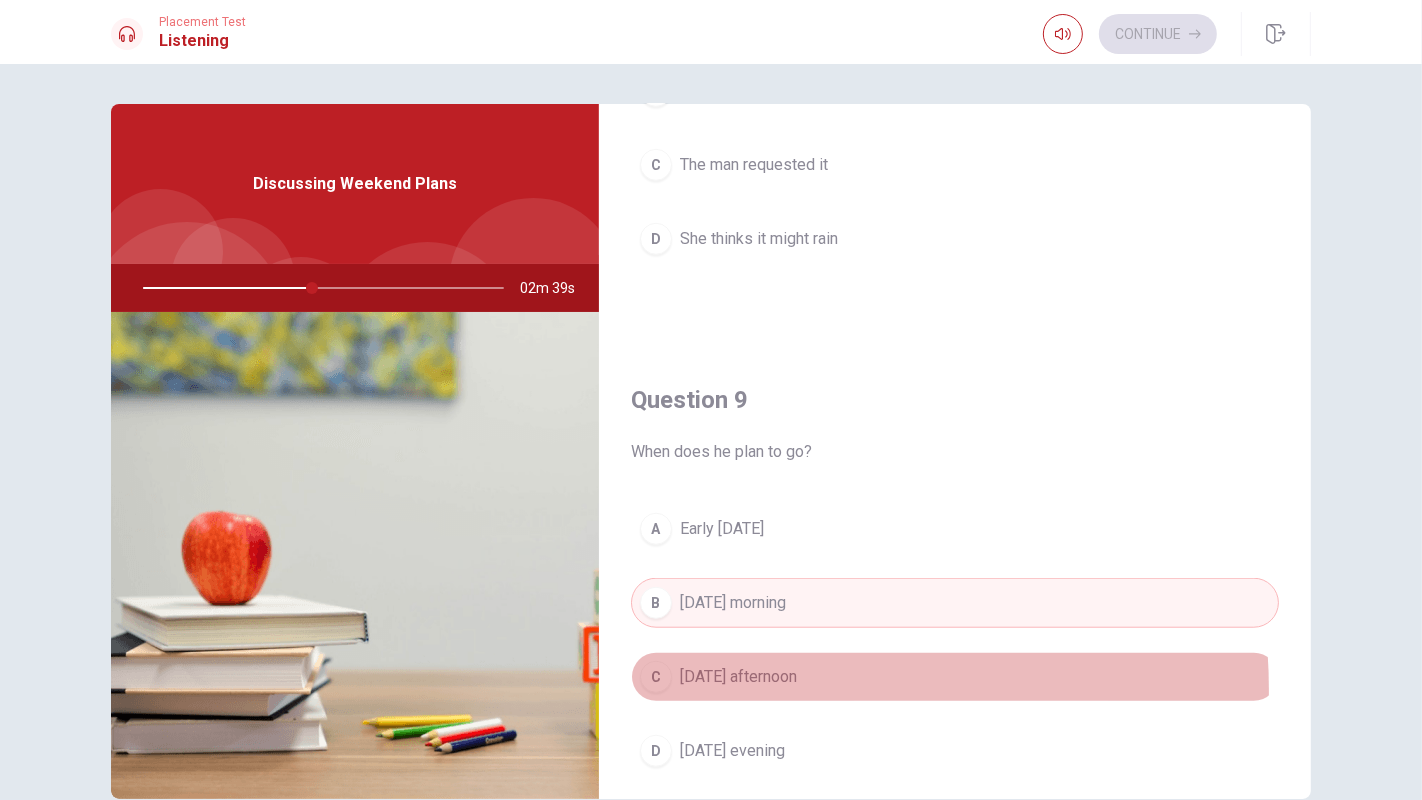 click on "C [DATE] afternoon" at bounding box center (955, 677) 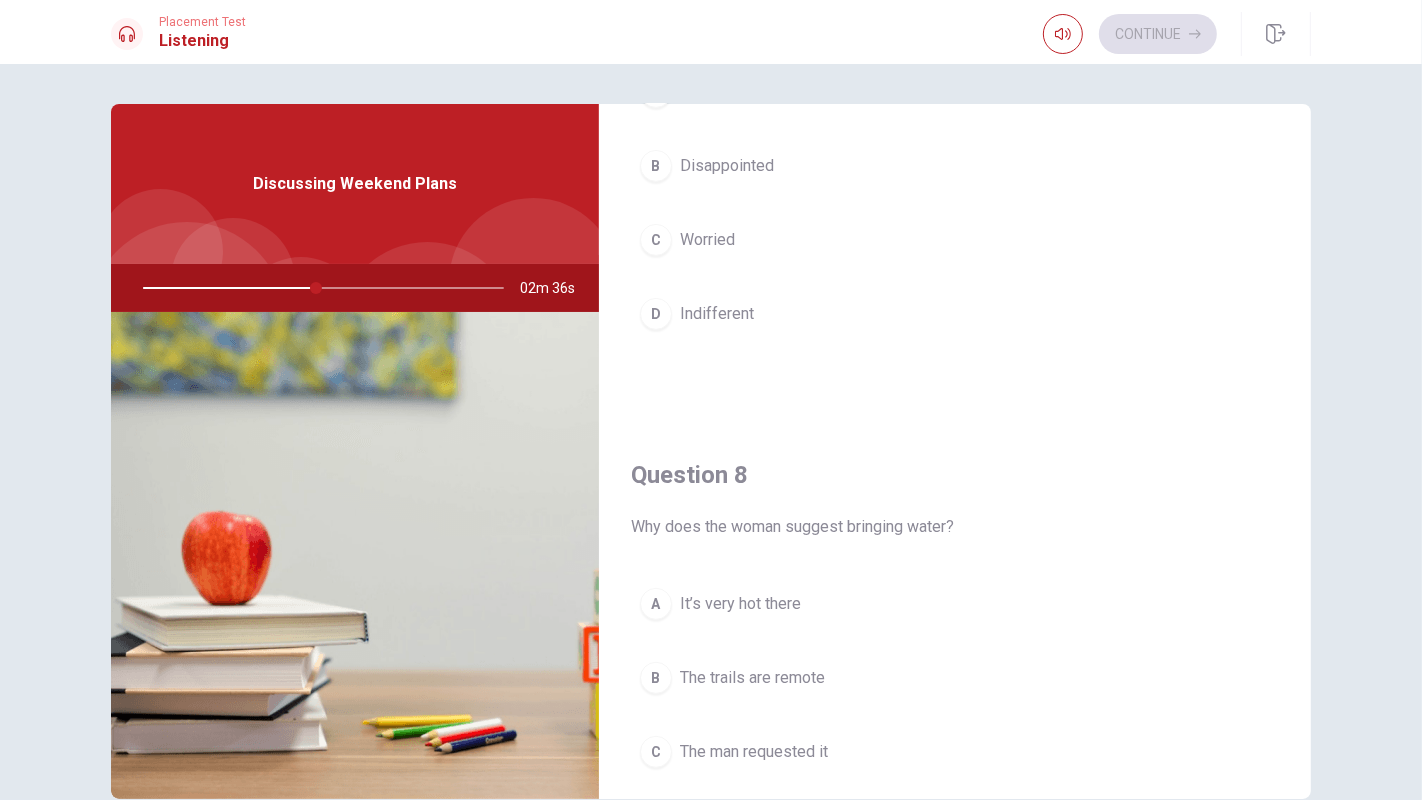scroll, scrollTop: 740, scrollLeft: 0, axis: vertical 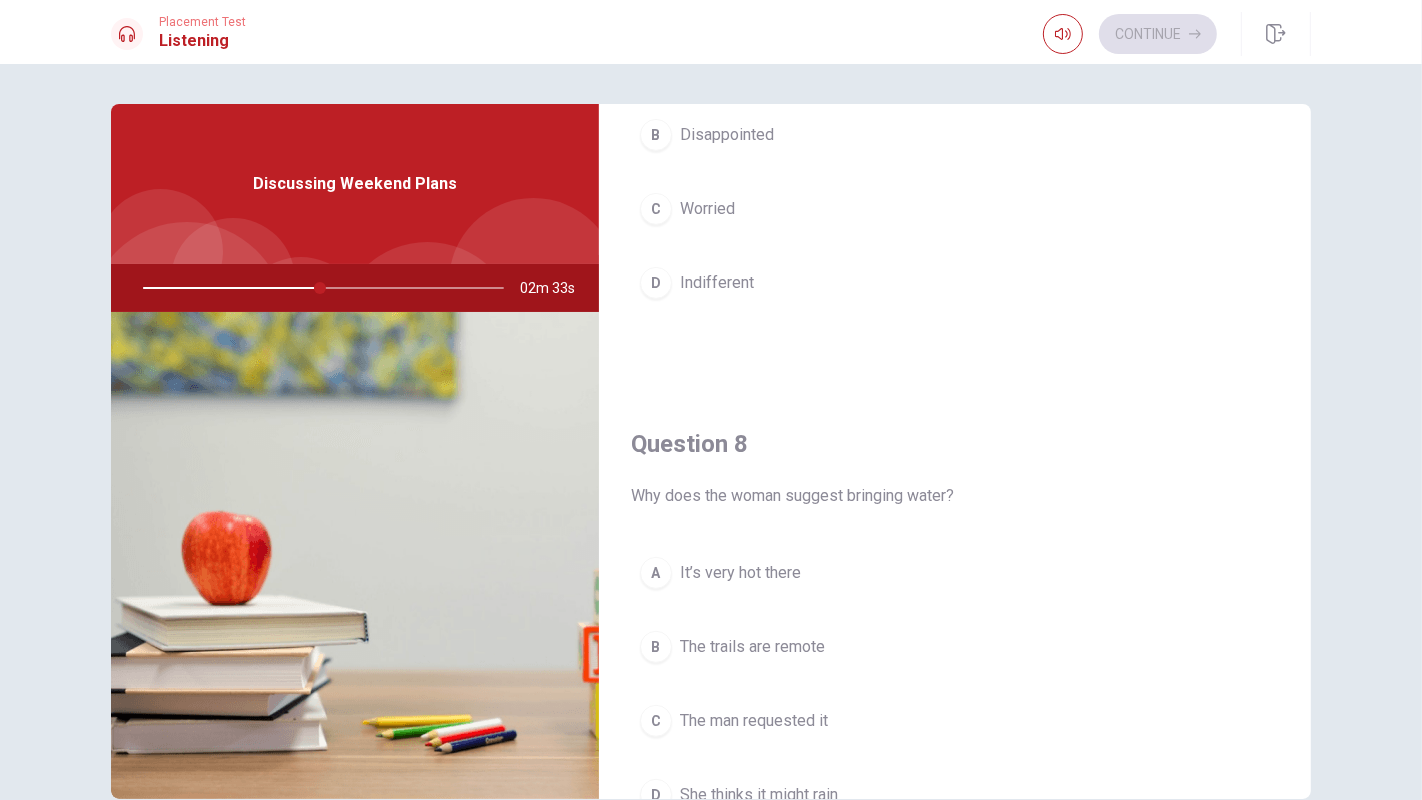 click on "C Worried" at bounding box center [955, 209] 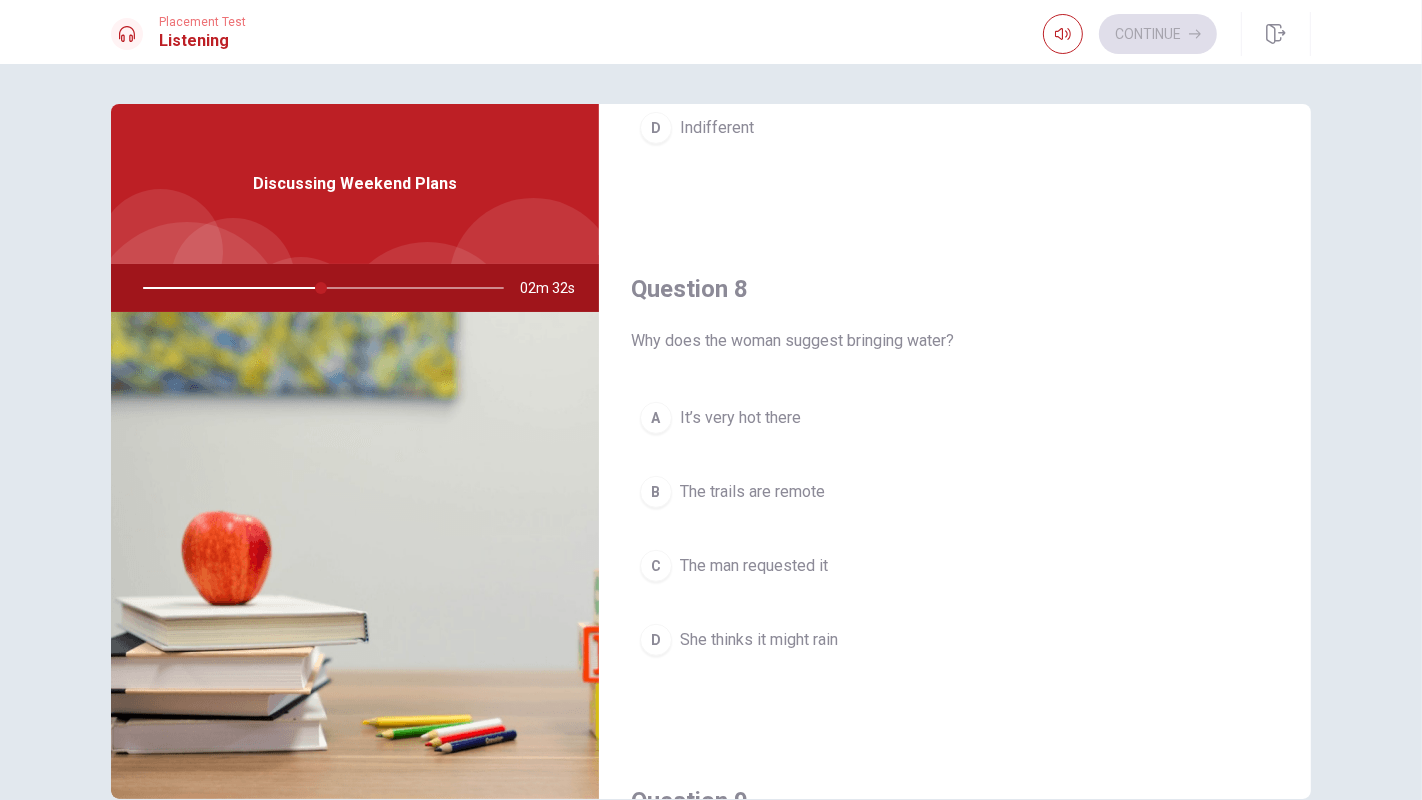 scroll, scrollTop: 925, scrollLeft: 0, axis: vertical 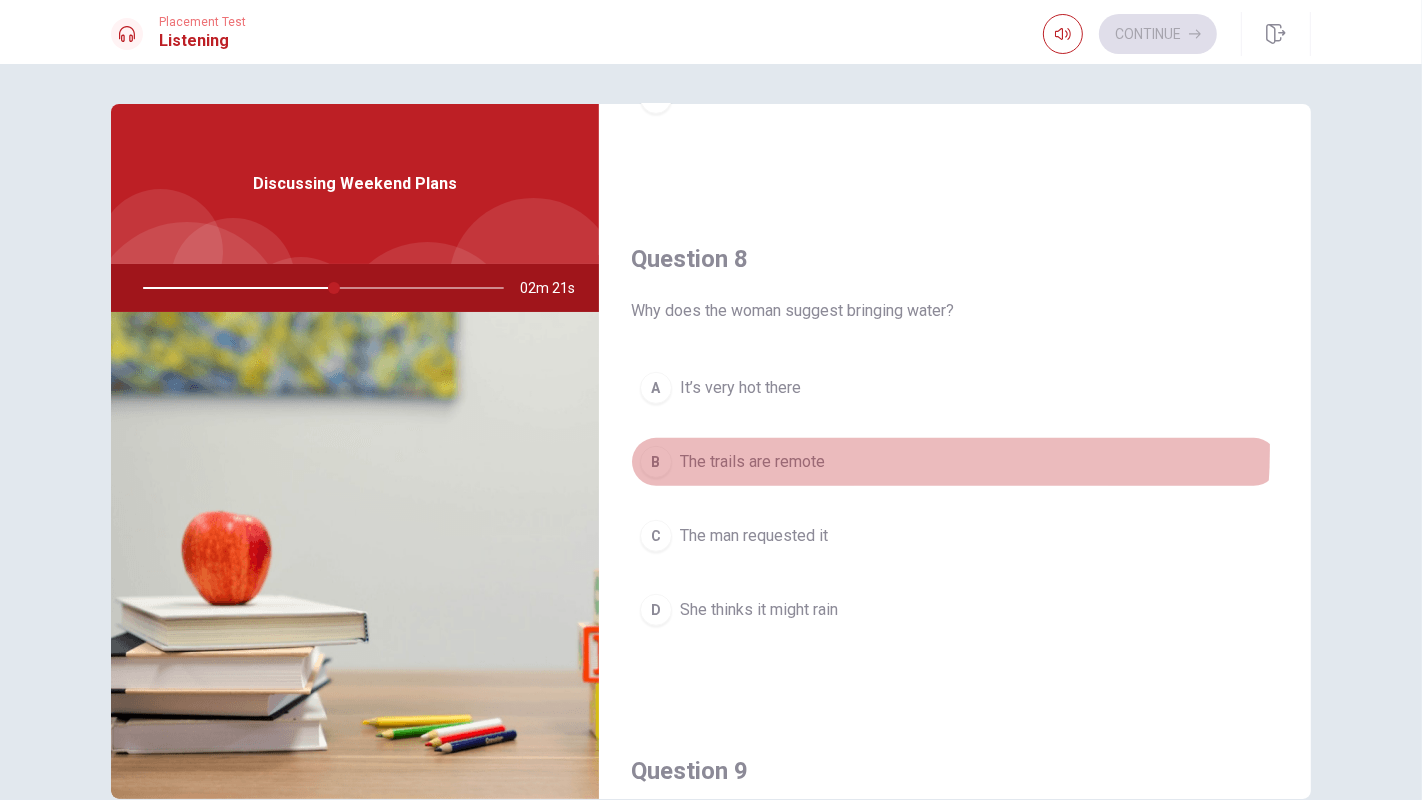 click on "The trails are remote" at bounding box center (752, 462) 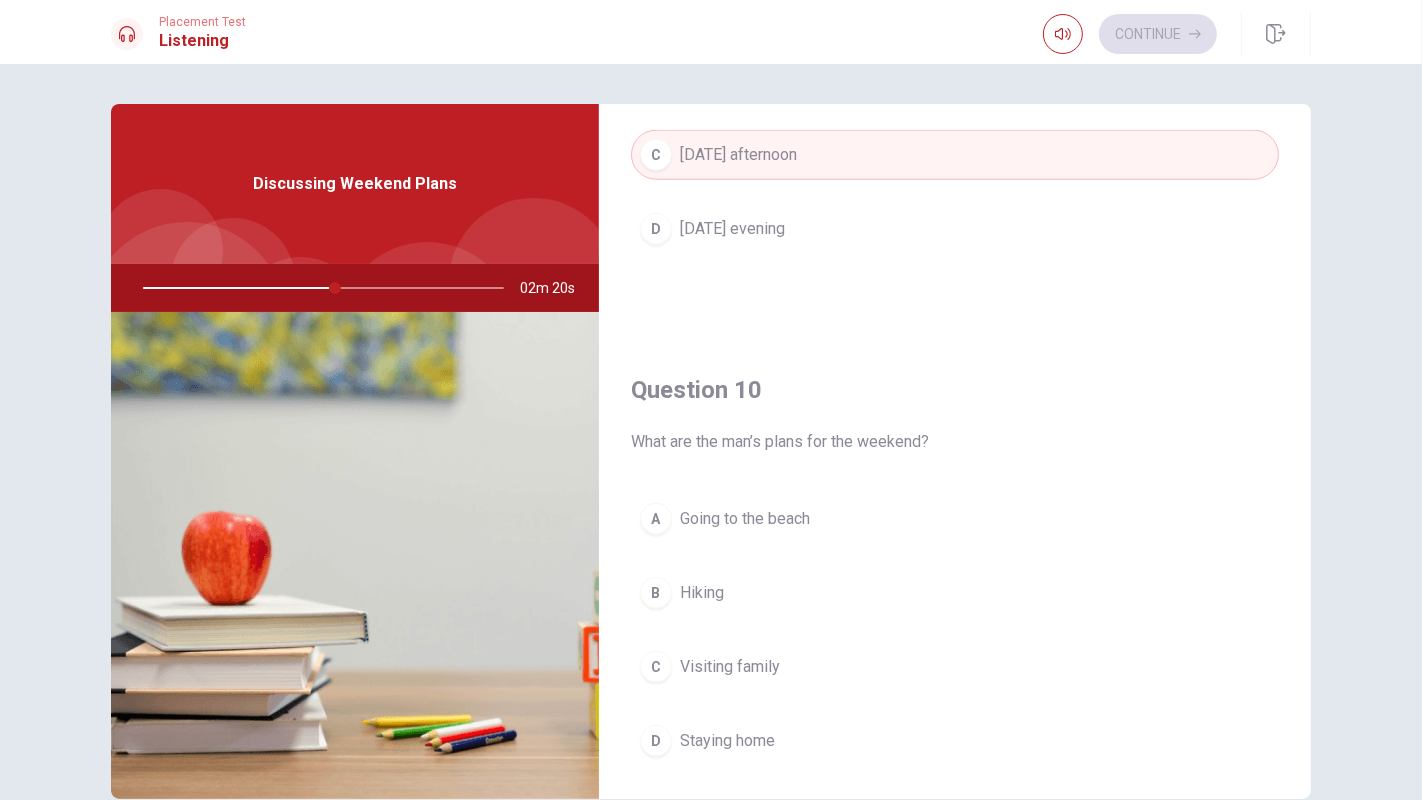 scroll, scrollTop: 1854, scrollLeft: 0, axis: vertical 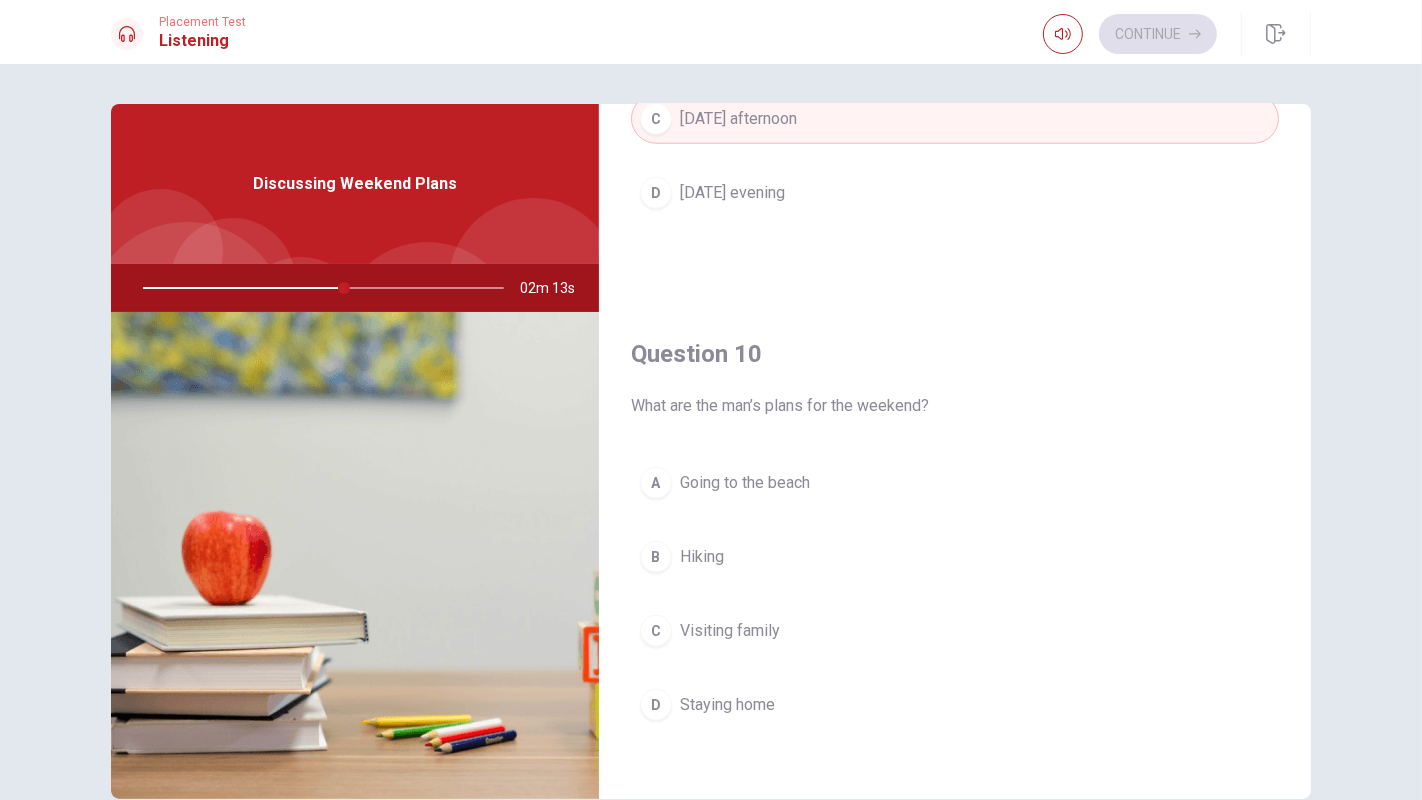 click on "B Hiking" at bounding box center (955, 557) 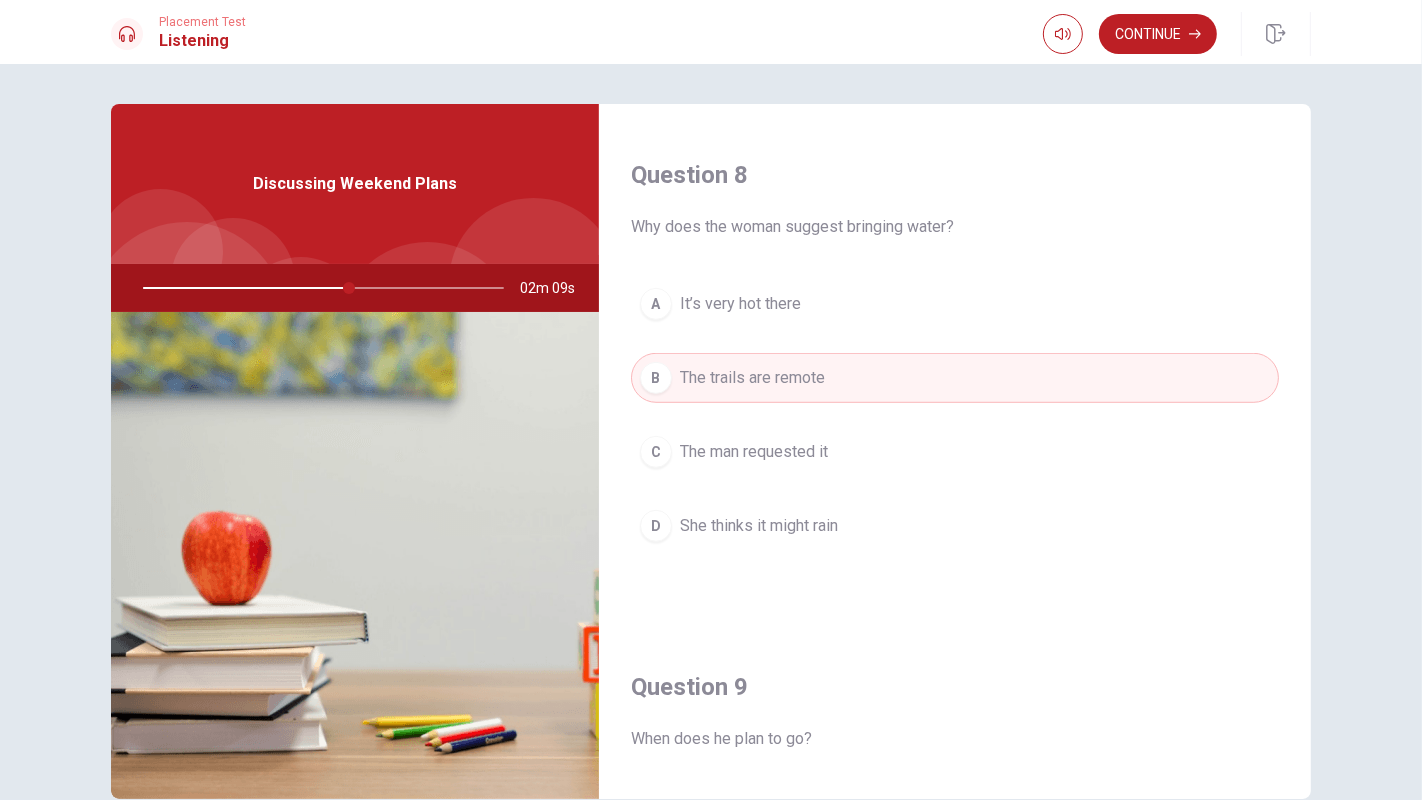 scroll, scrollTop: 1298, scrollLeft: 0, axis: vertical 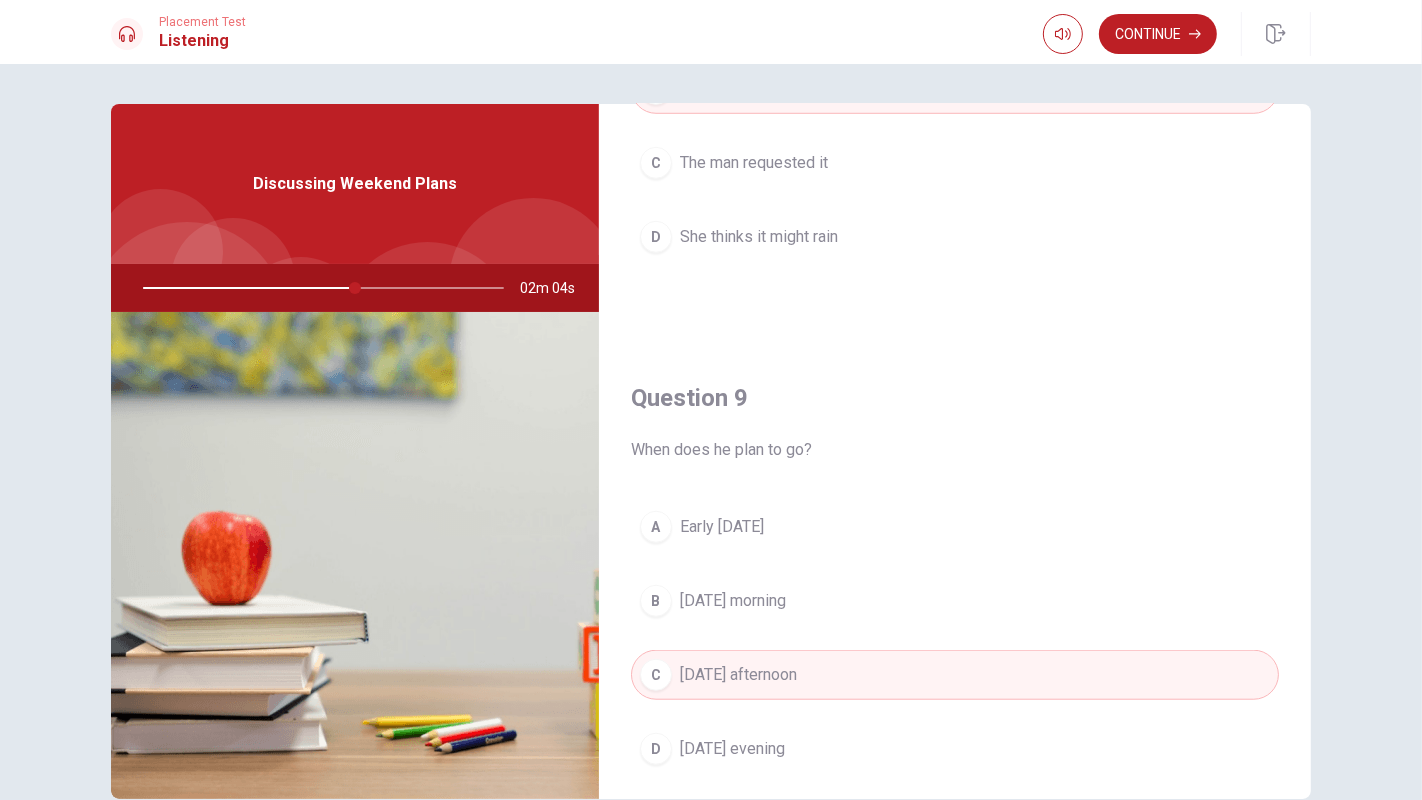 click on "B [DATE] morning" at bounding box center [955, 601] 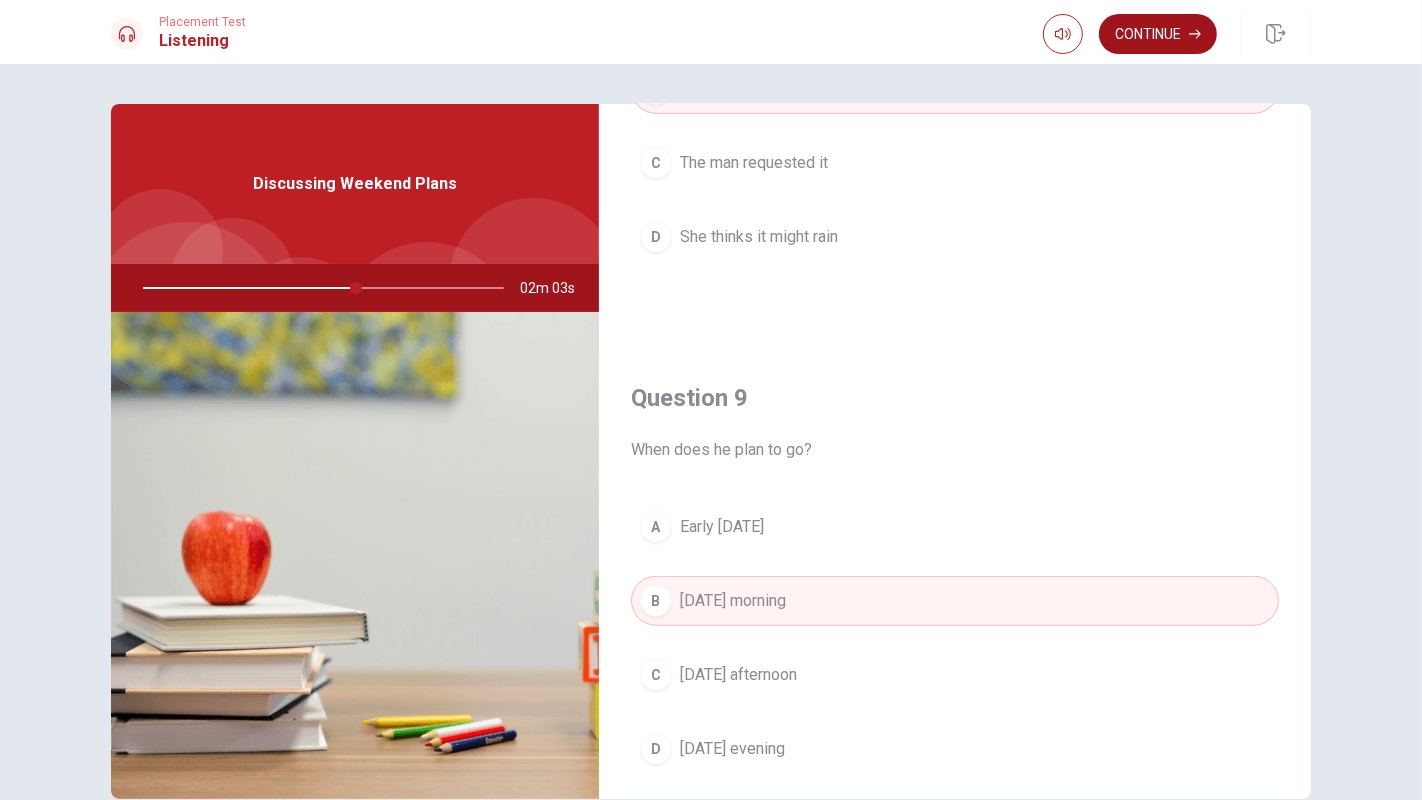 click on "Continue" at bounding box center (1158, 34) 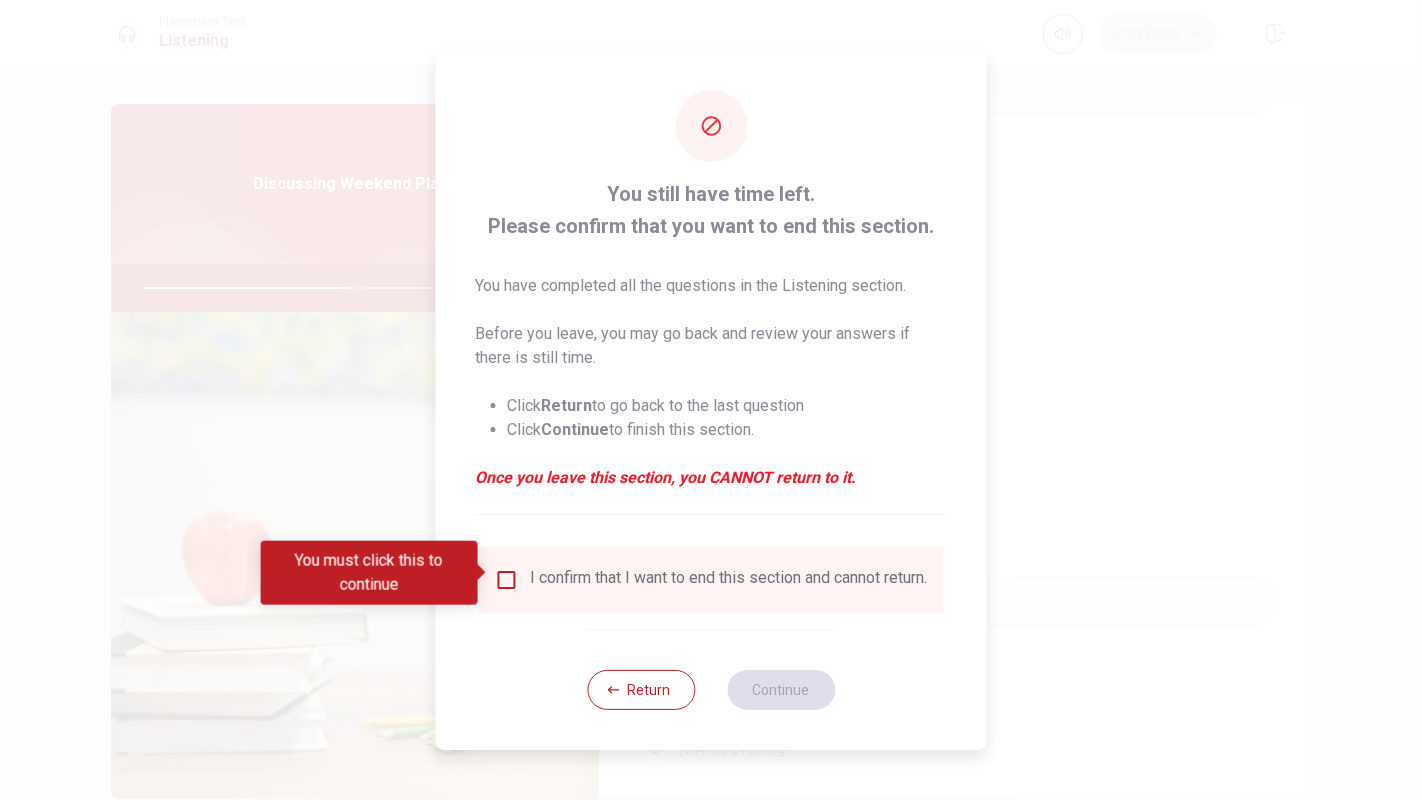 click on "I confirm that I want to end this section and cannot return." at bounding box center [711, 580] 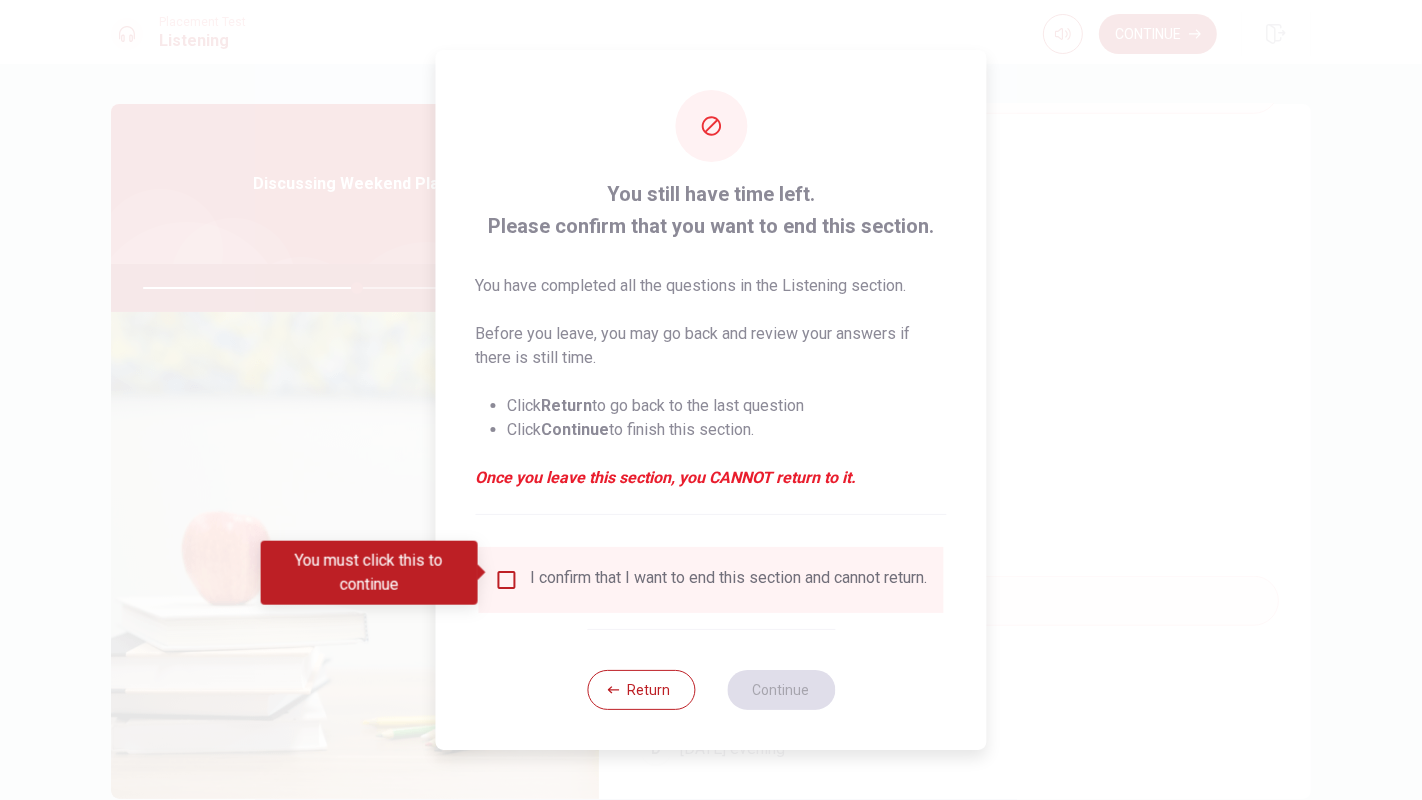 click on "I confirm that I want to end this section and cannot return." at bounding box center (729, 580) 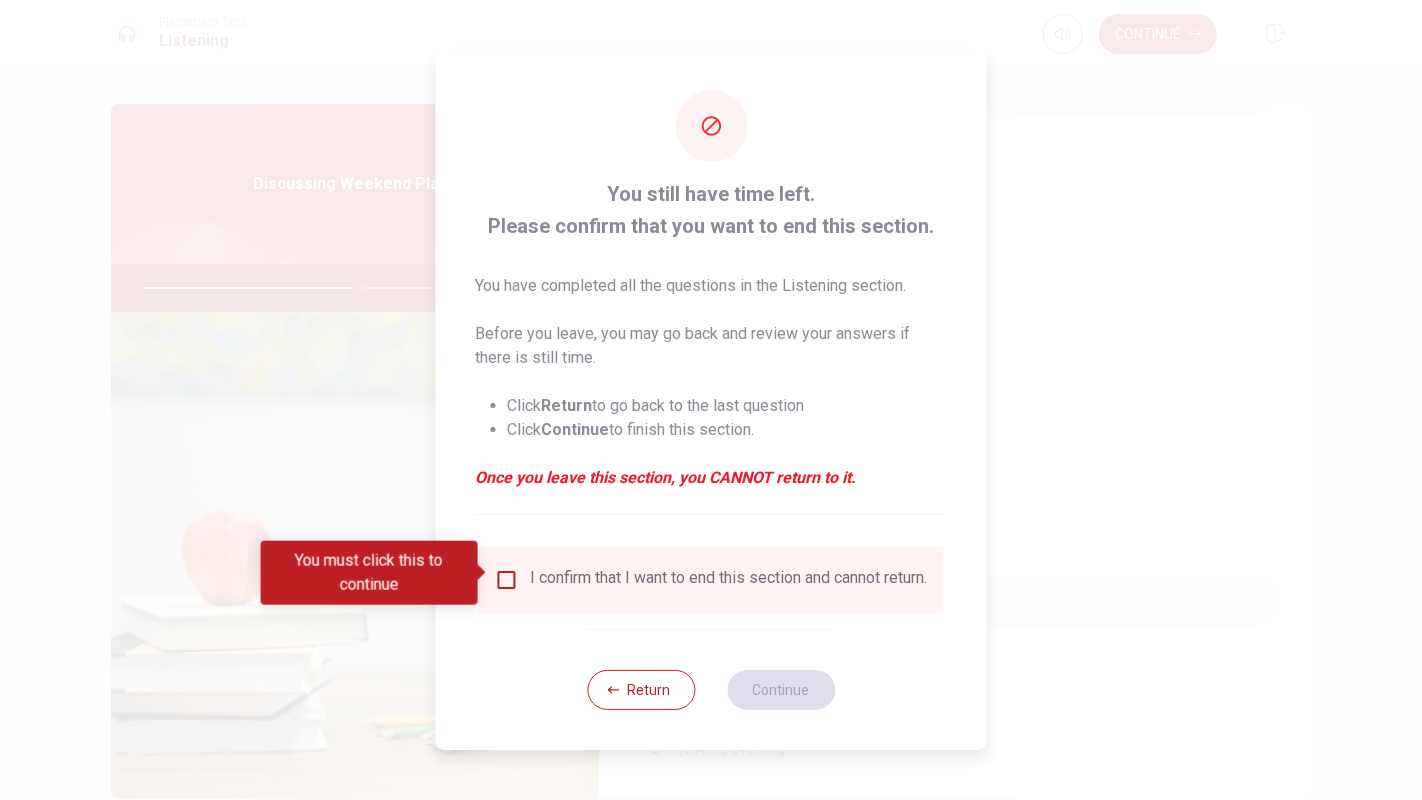 click on "I confirm that I want to end this section and cannot return." at bounding box center [729, 580] 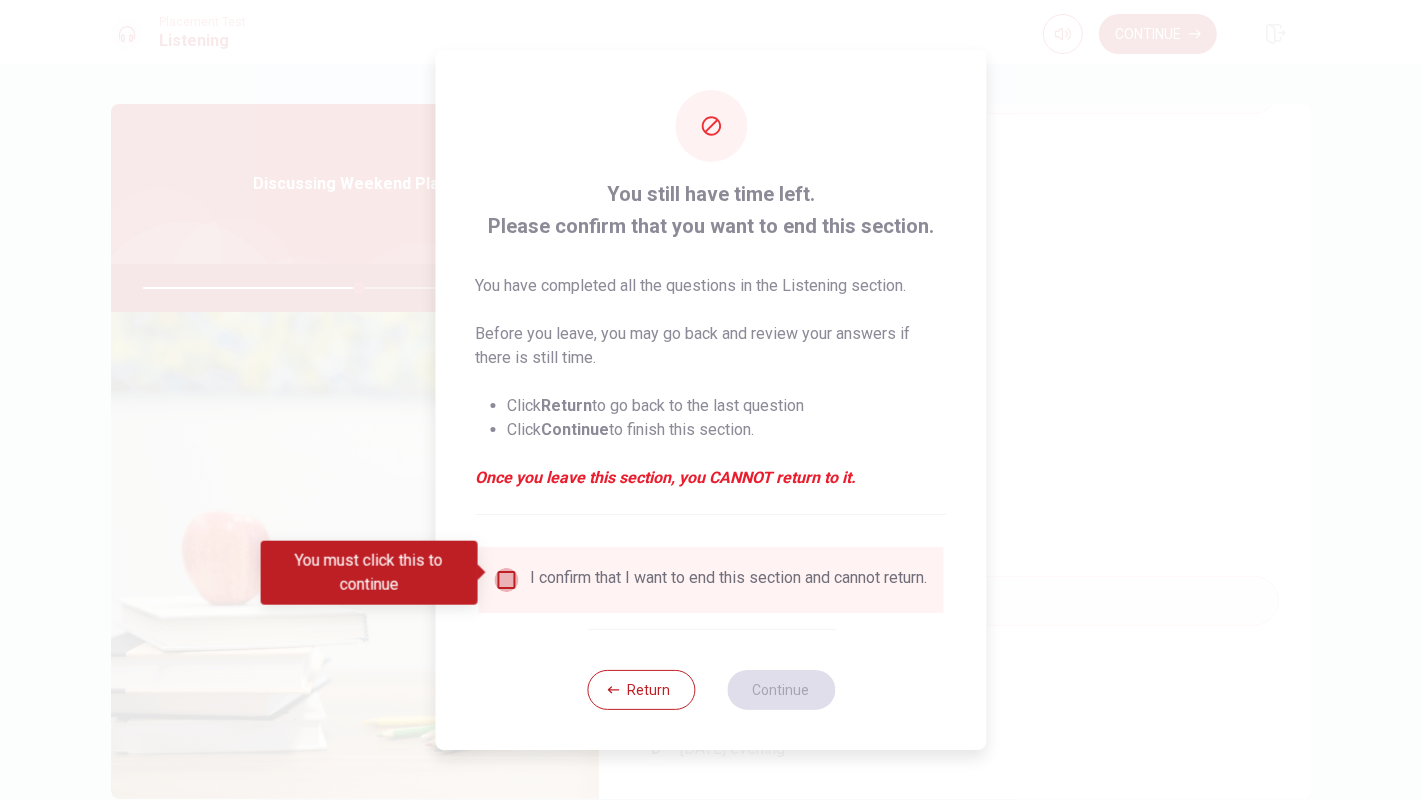 click at bounding box center [507, 580] 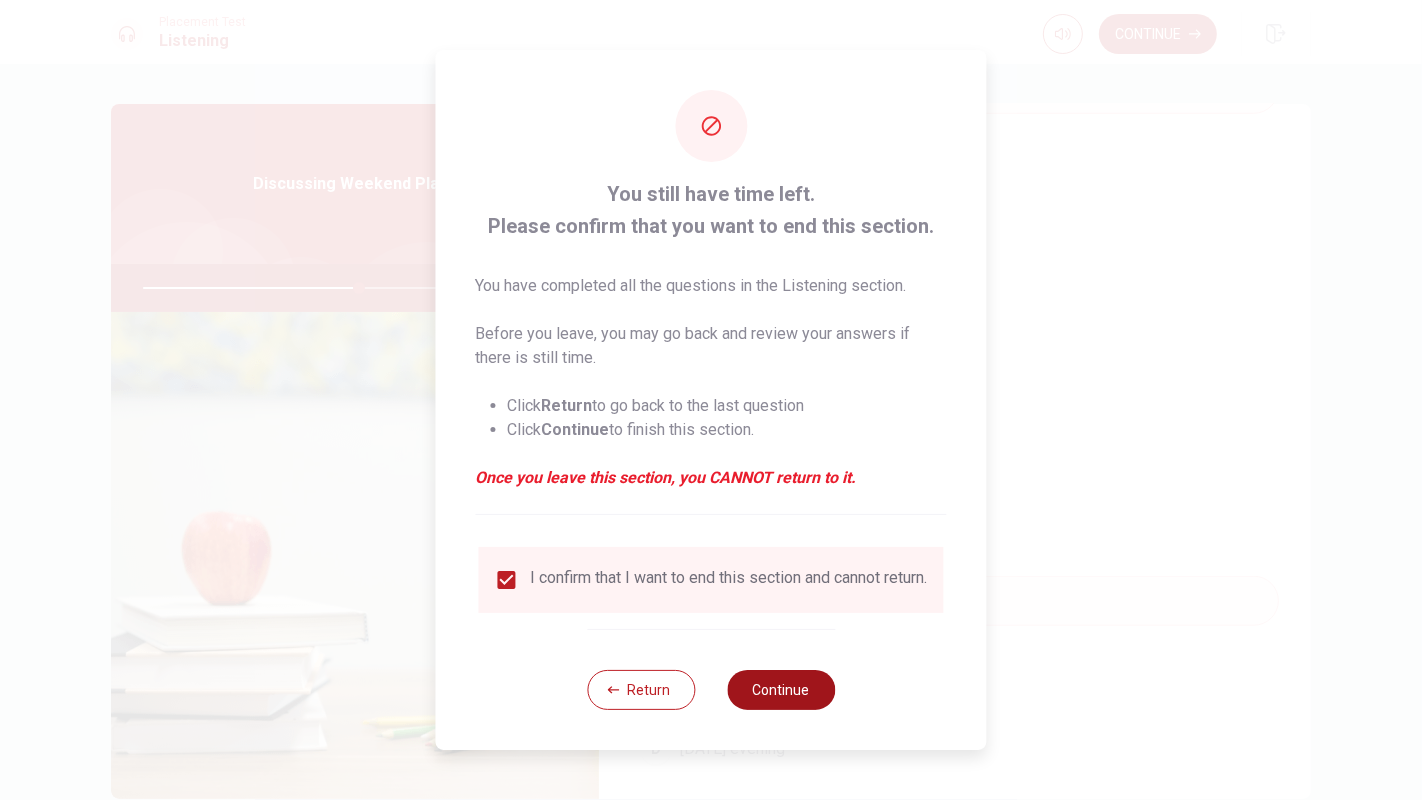 click on "Continue" at bounding box center (781, 690) 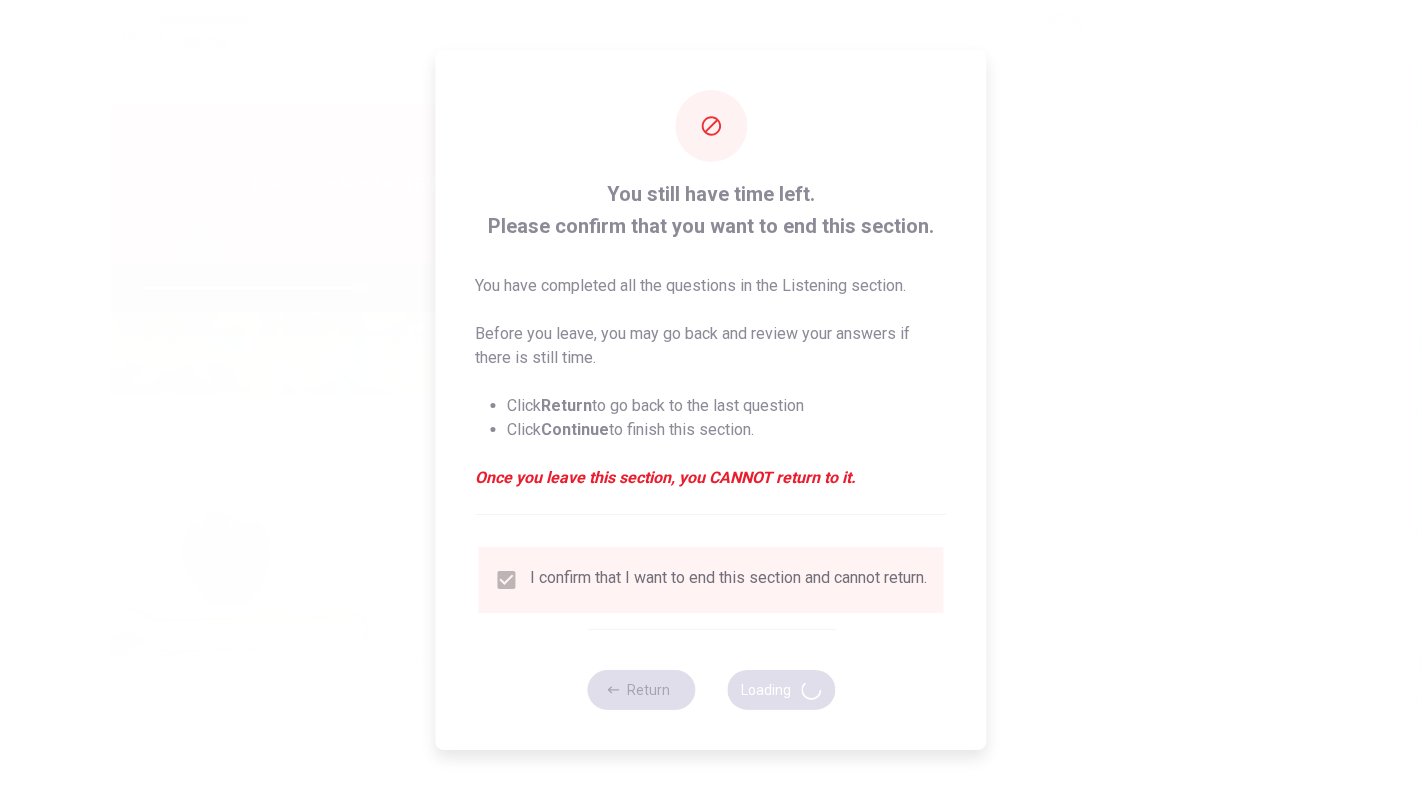 type on "61" 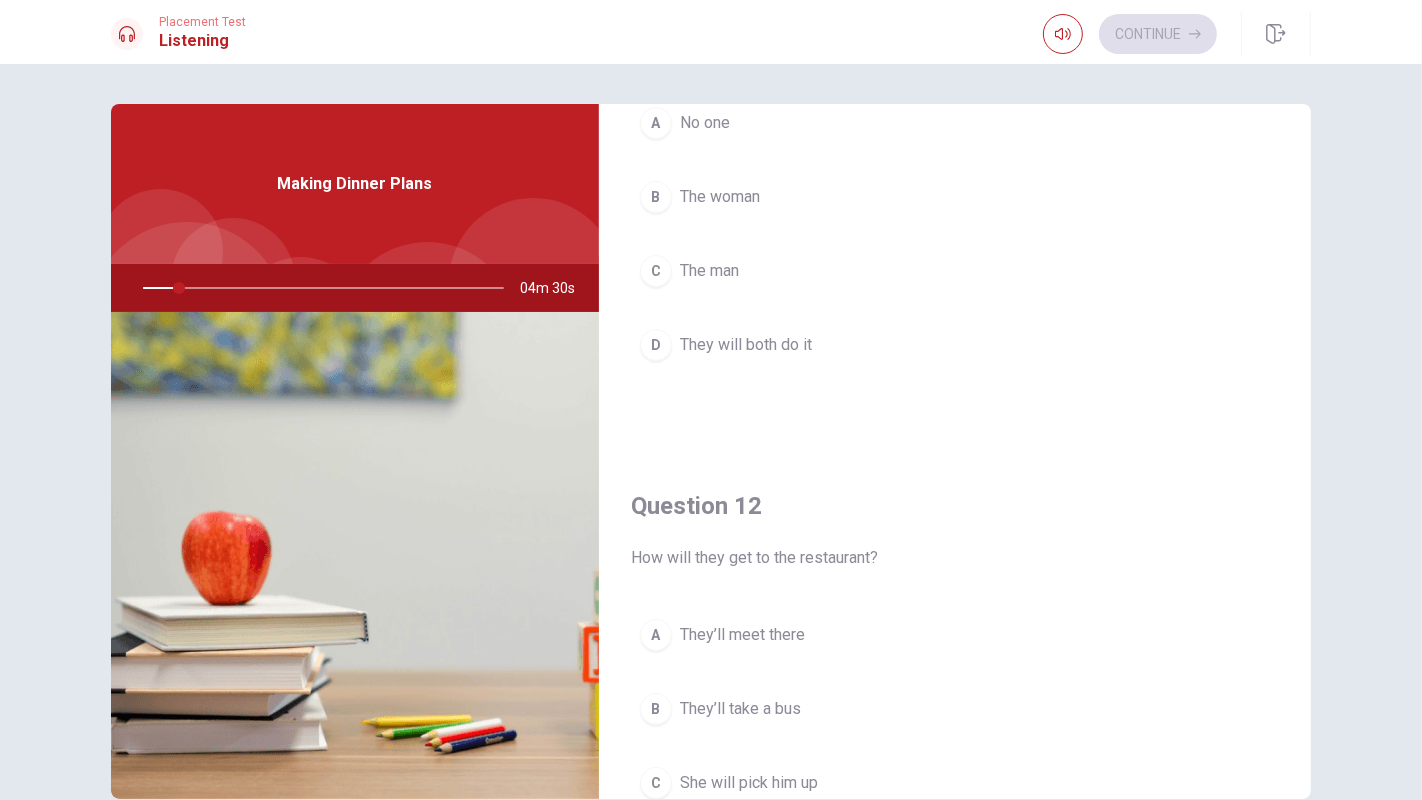 scroll, scrollTop: 370, scrollLeft: 0, axis: vertical 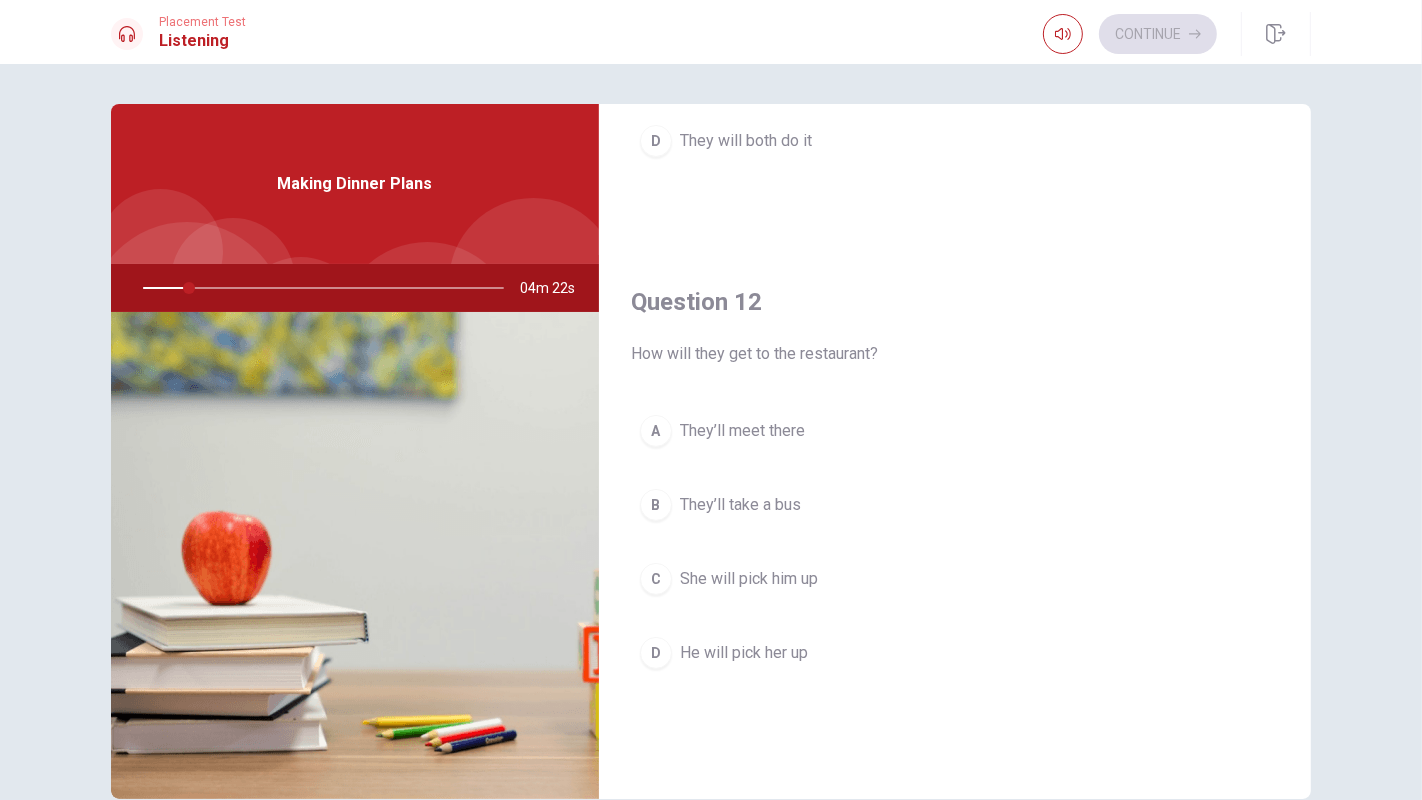 drag, startPoint x: 723, startPoint y: 351, endPoint x: 762, endPoint y: 350, distance: 39.012817 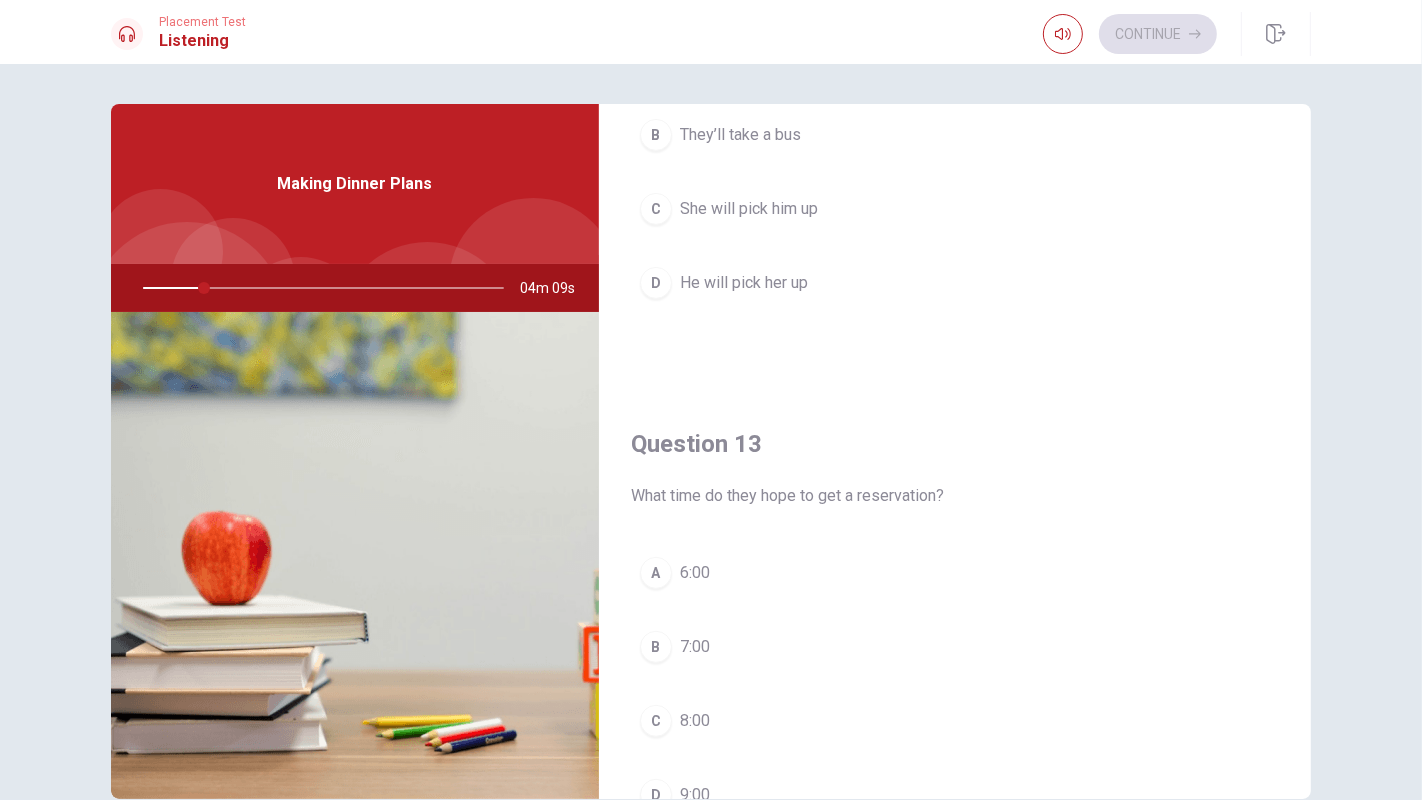 scroll, scrollTop: 925, scrollLeft: 0, axis: vertical 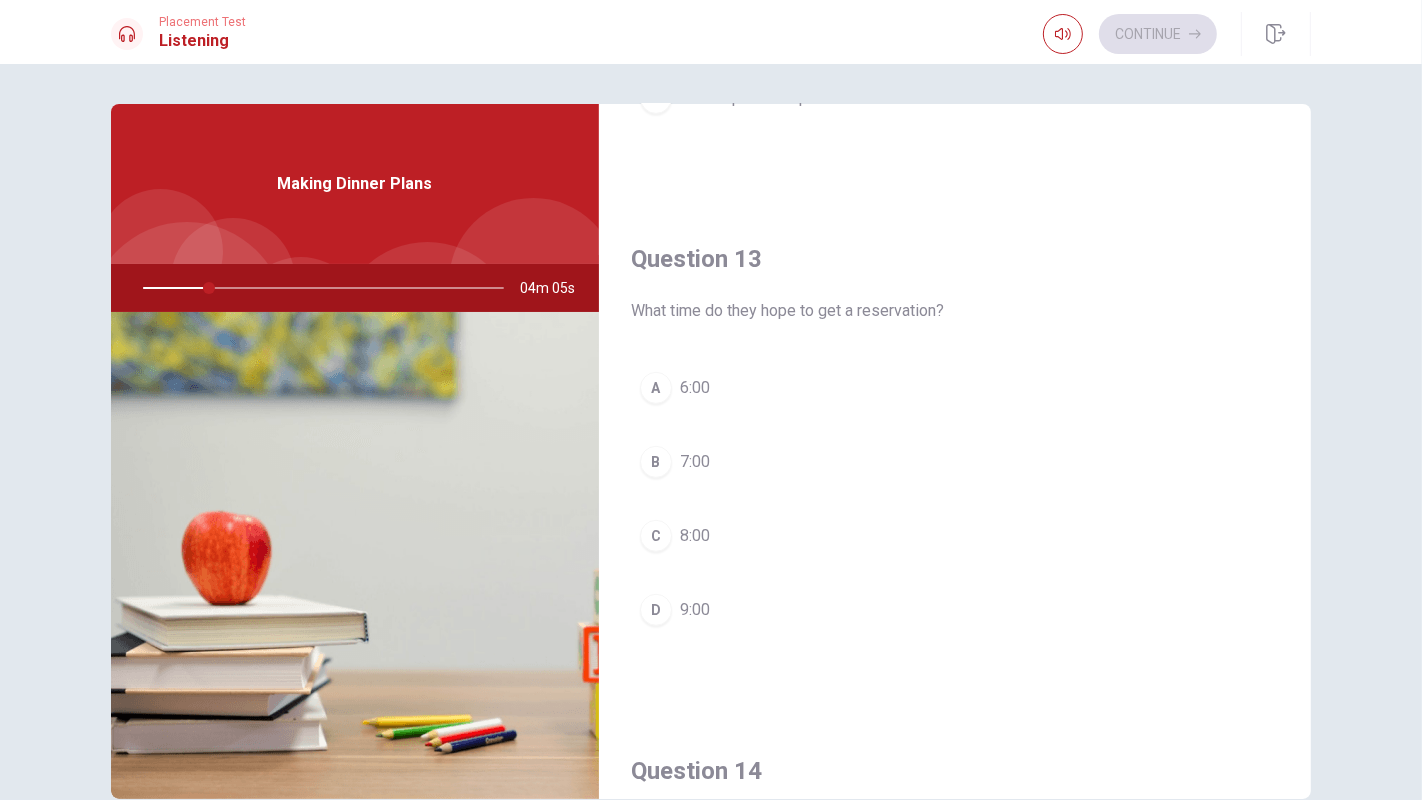 drag, startPoint x: 828, startPoint y: 305, endPoint x: 896, endPoint y: 299, distance: 68.26419 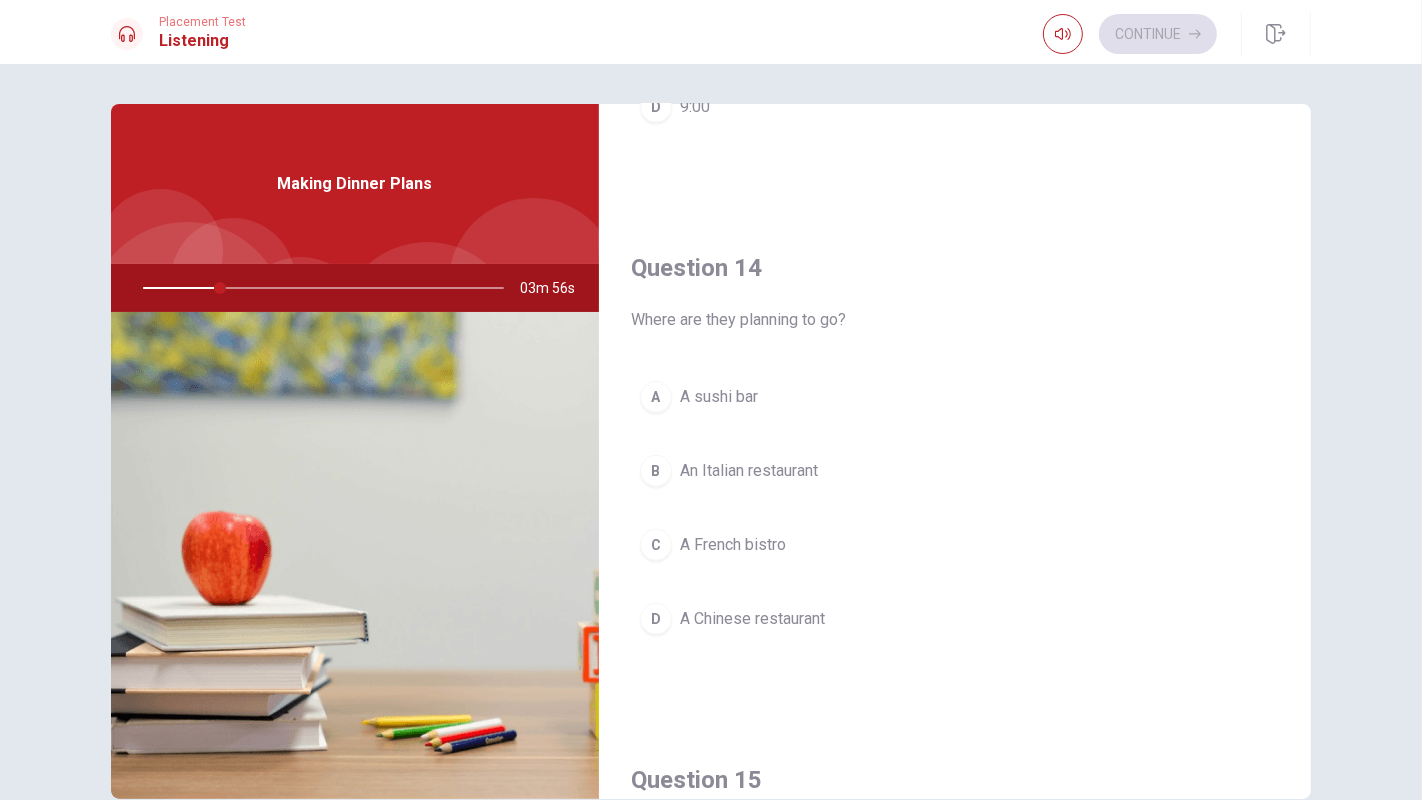scroll, scrollTop: 1481, scrollLeft: 0, axis: vertical 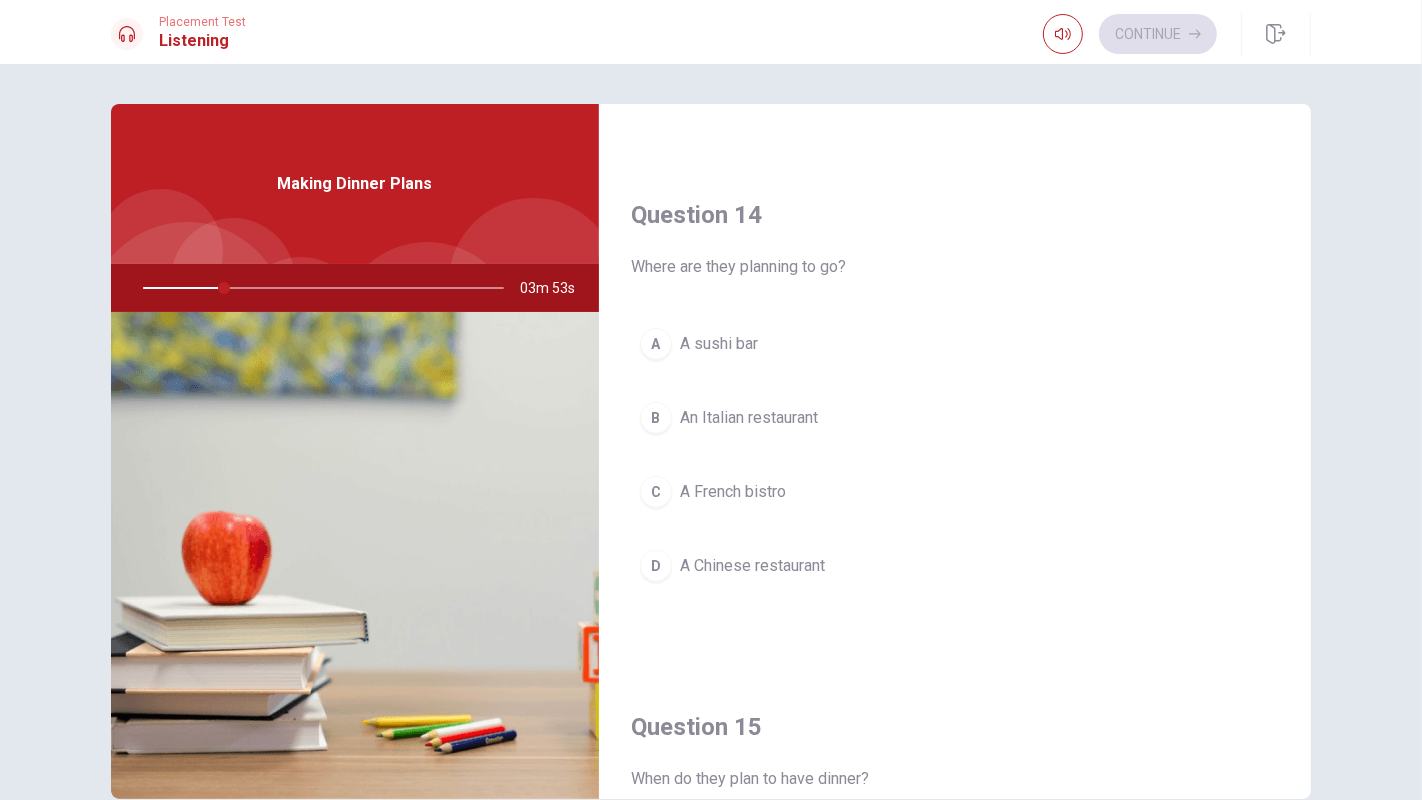 drag, startPoint x: 717, startPoint y: 258, endPoint x: 772, endPoint y: 261, distance: 55.081757 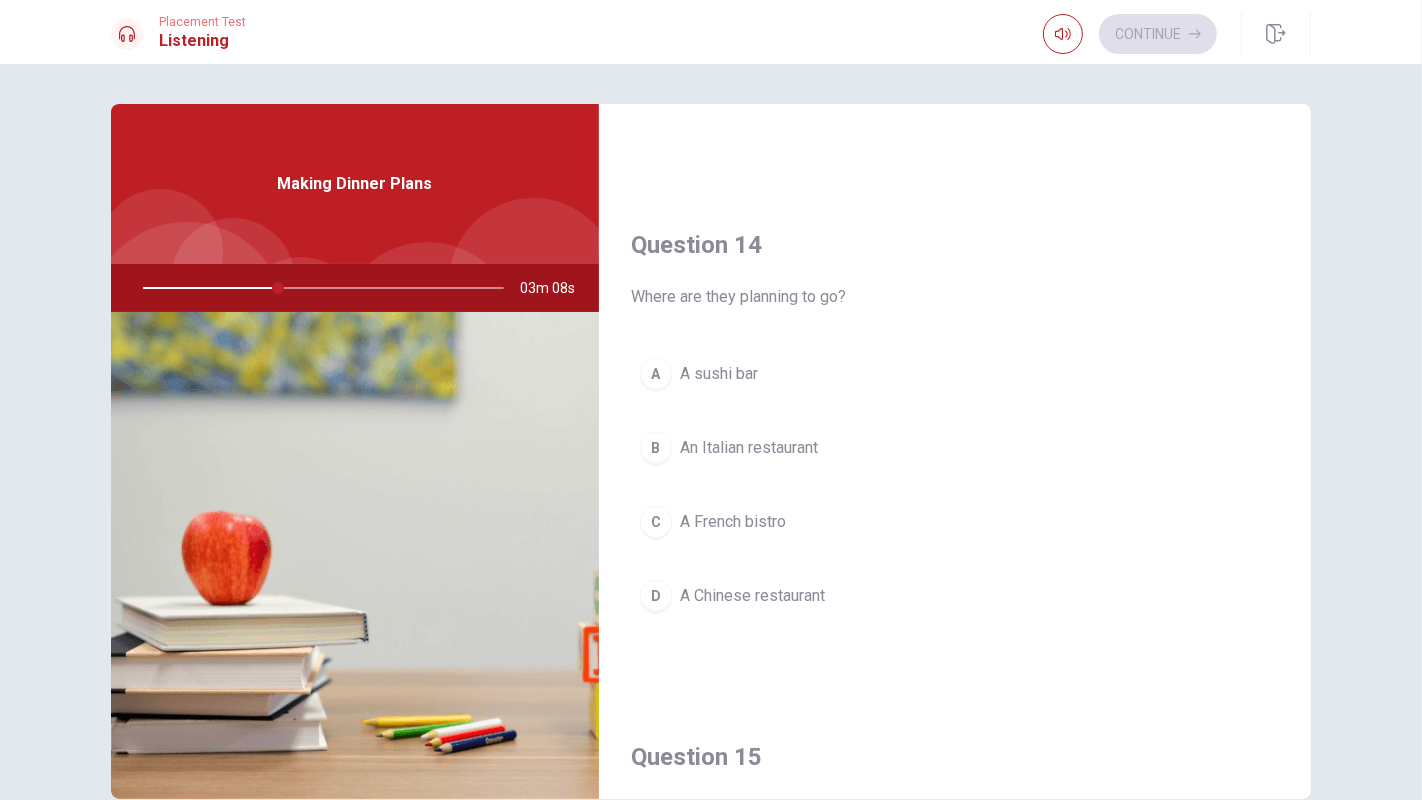 scroll, scrollTop: 1481, scrollLeft: 0, axis: vertical 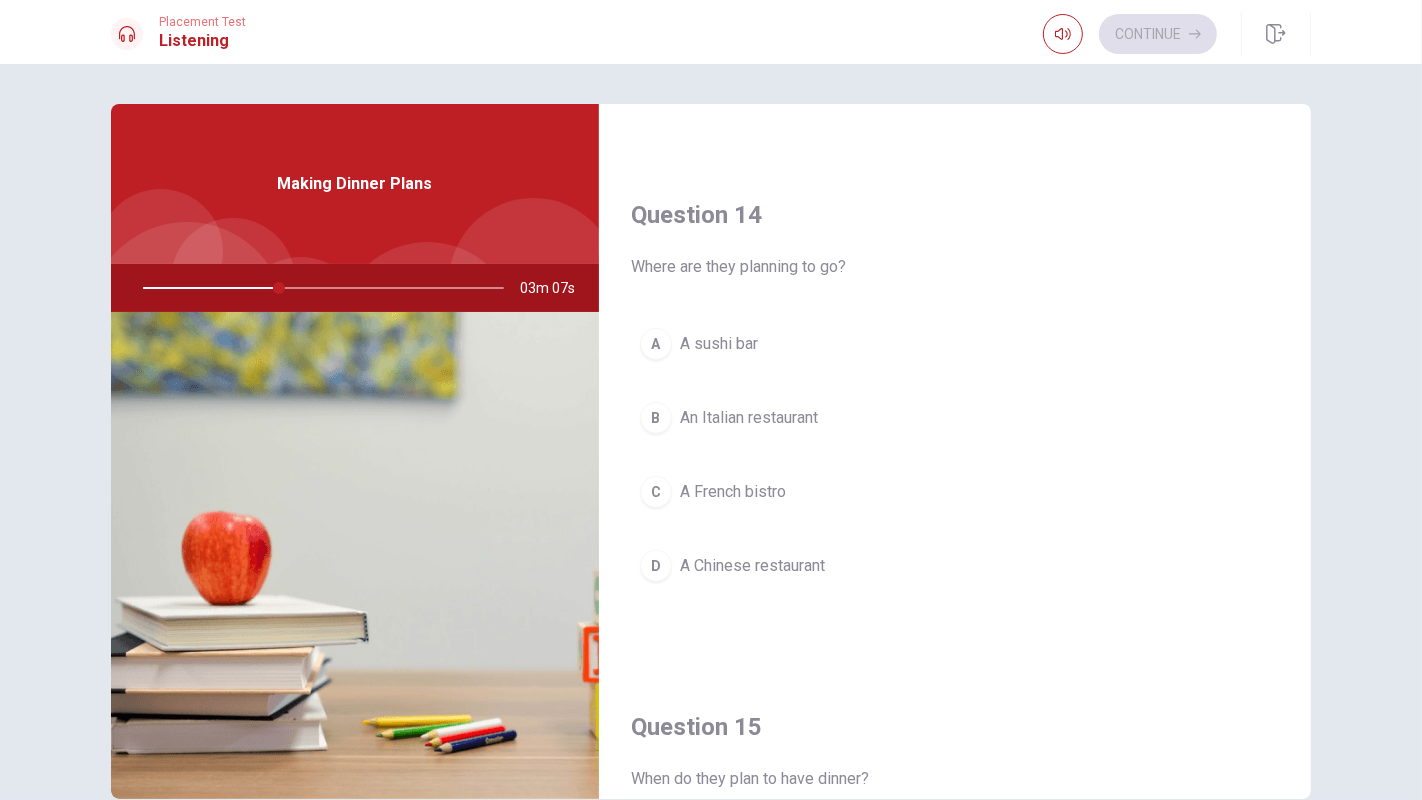click on "C A French bistro" at bounding box center (955, 492) 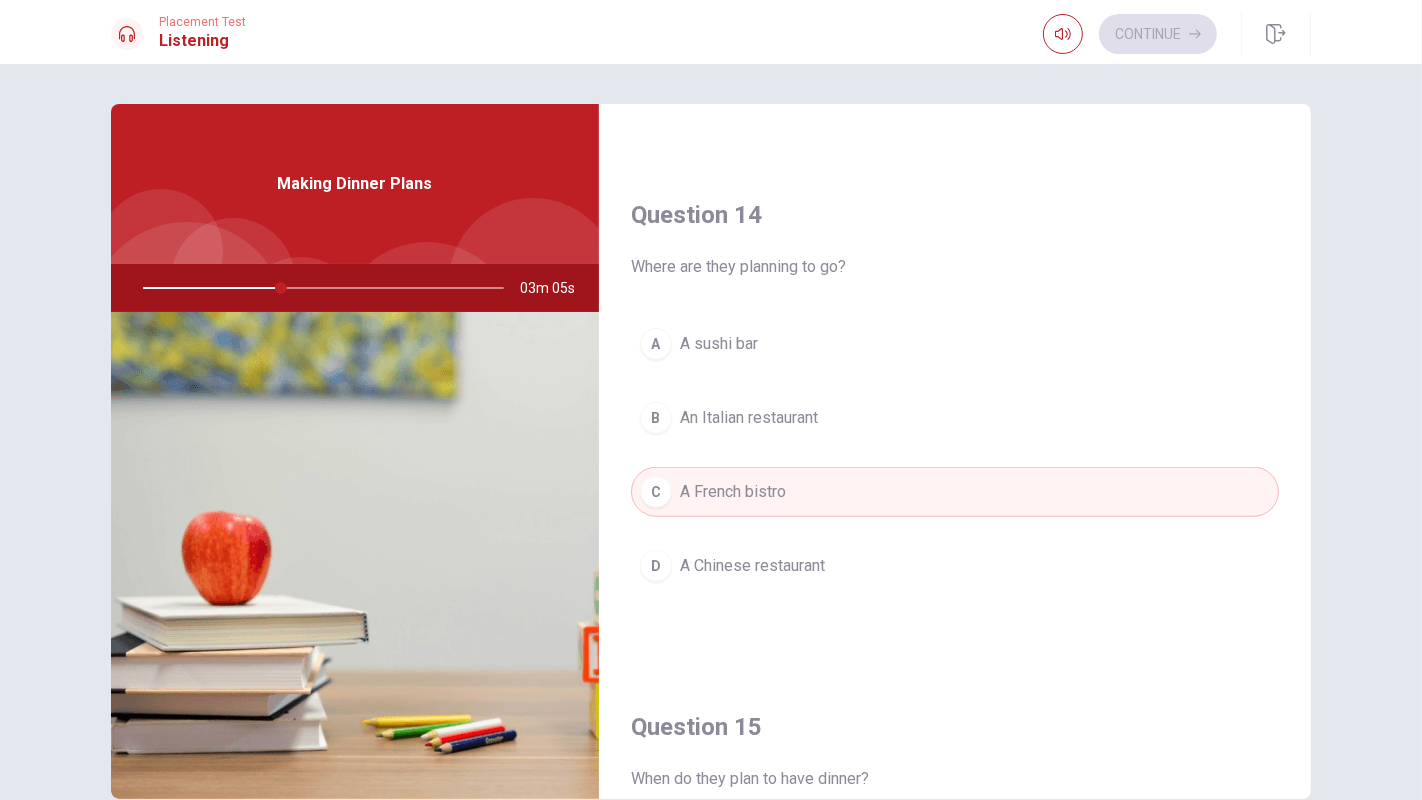 click on "D A Chinese restaurant" at bounding box center [955, 566] 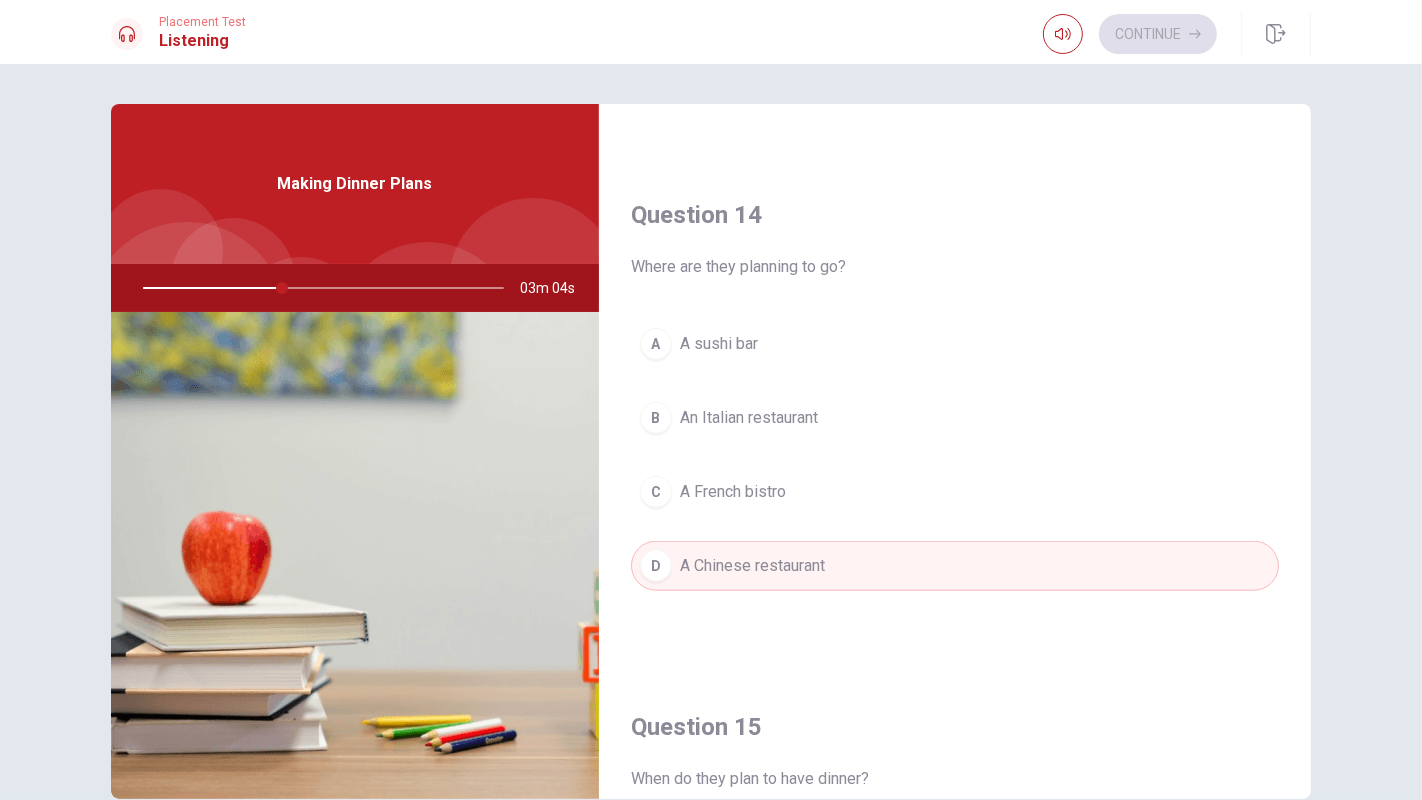 click on "A A sushi bar B An Italian restaurant C A French bistro D A Chinese restaurant" at bounding box center (955, 475) 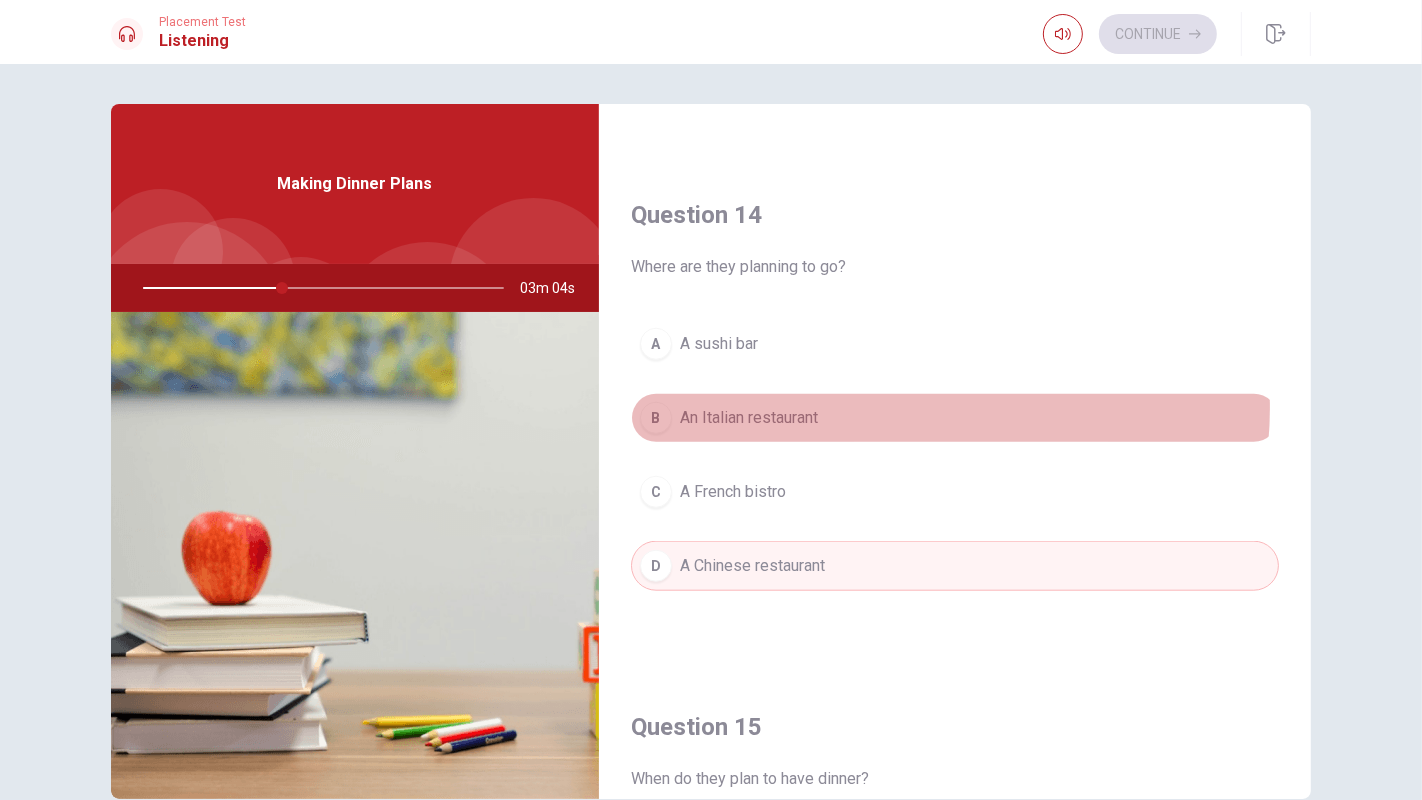 click on "B An Italian restaurant" at bounding box center [955, 418] 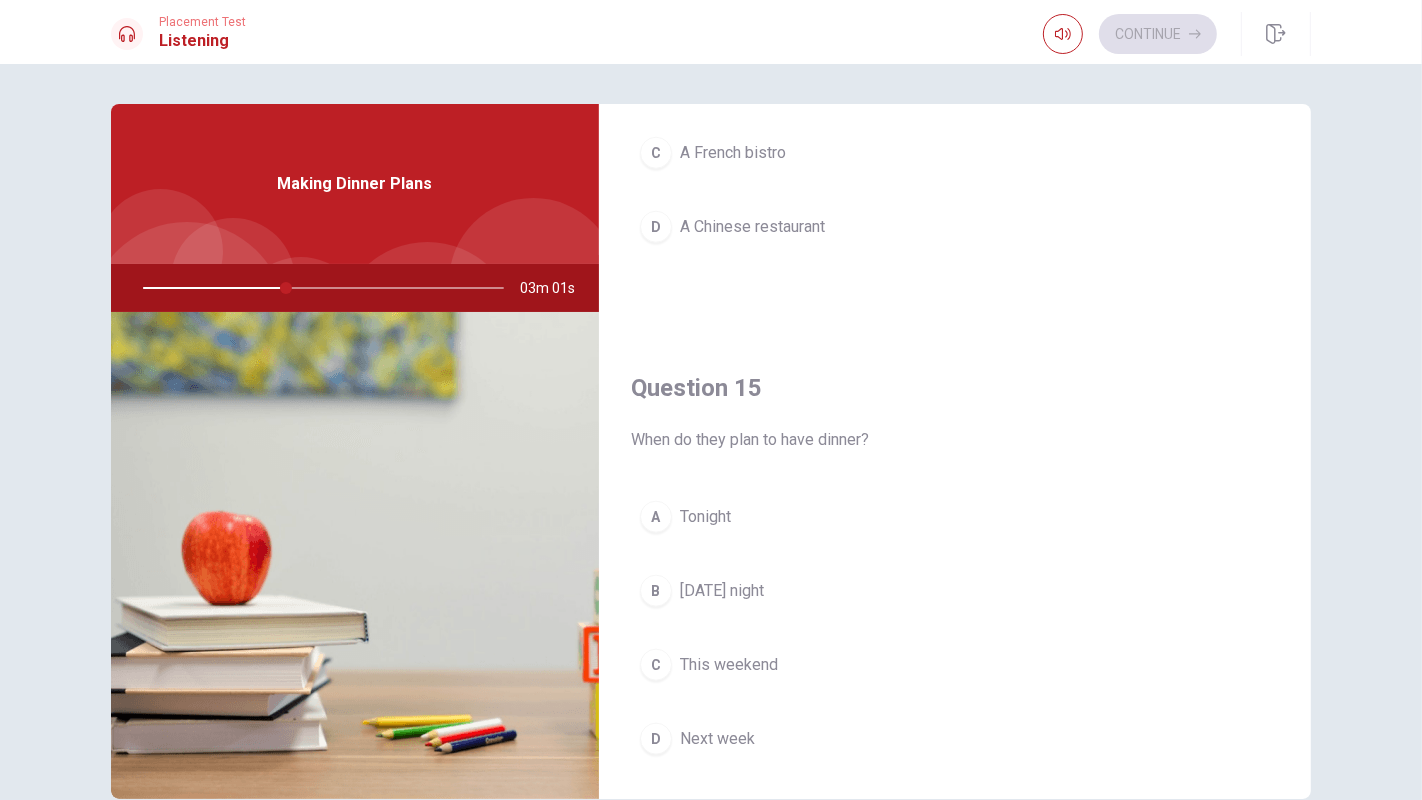 scroll, scrollTop: 1851, scrollLeft: 0, axis: vertical 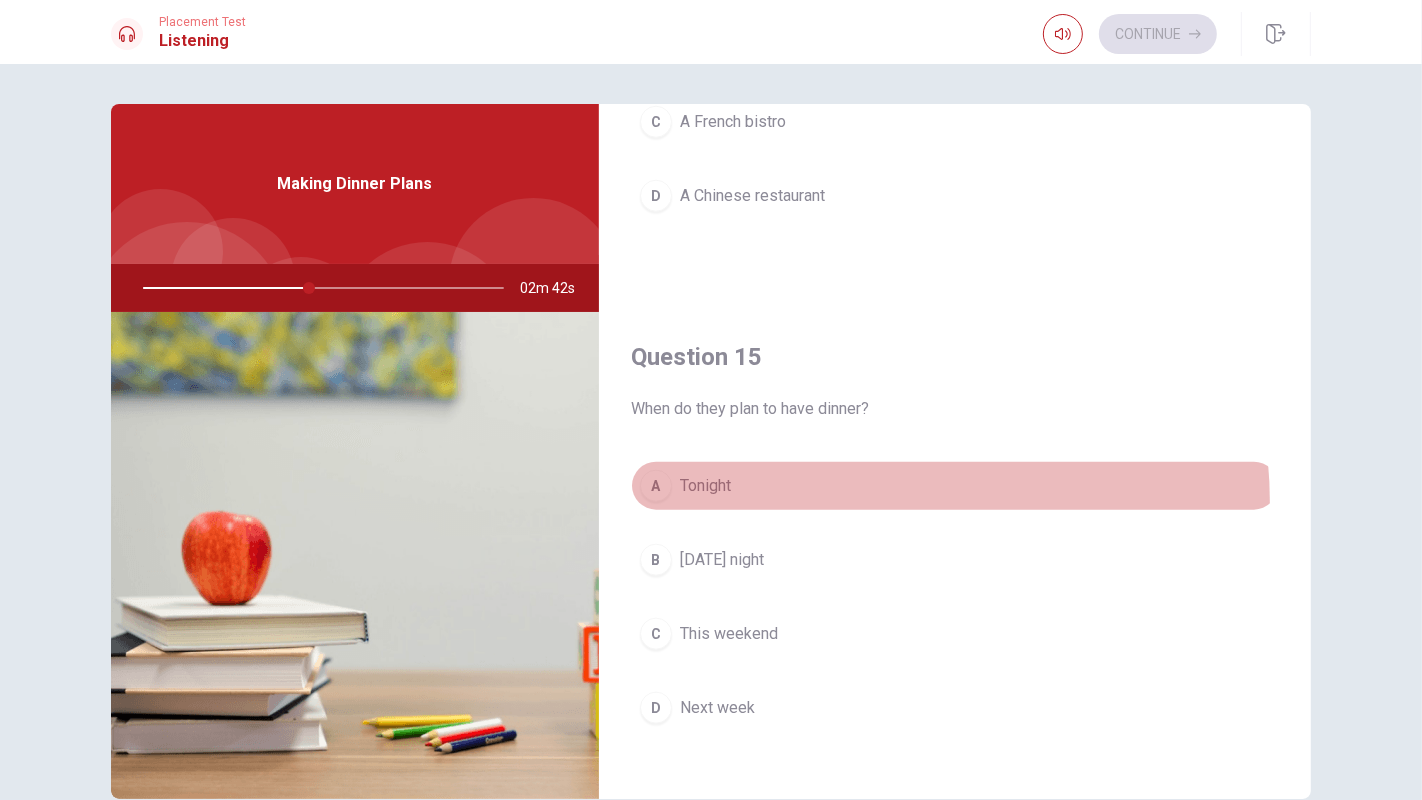 click on "A Tonight" at bounding box center (955, 486) 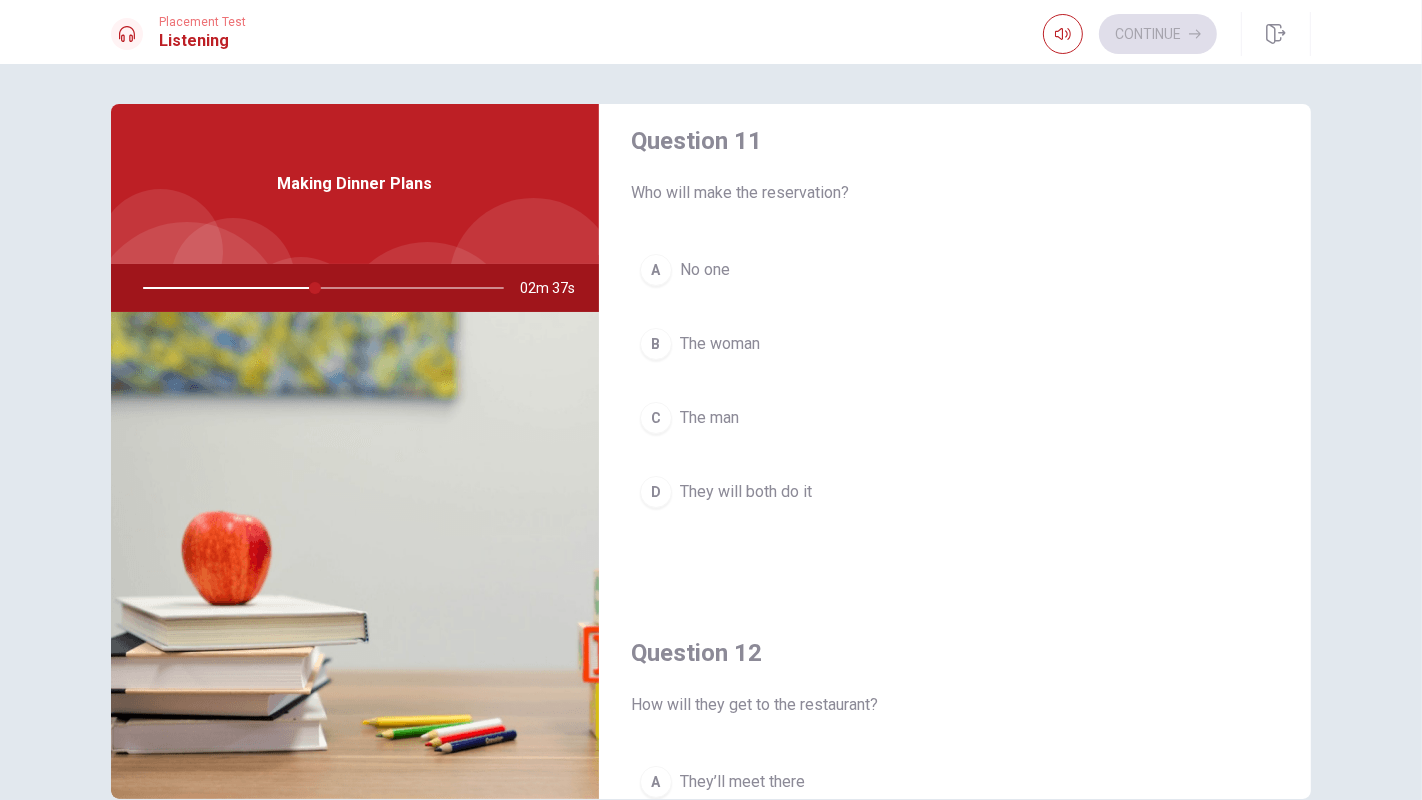 scroll, scrollTop: 0, scrollLeft: 0, axis: both 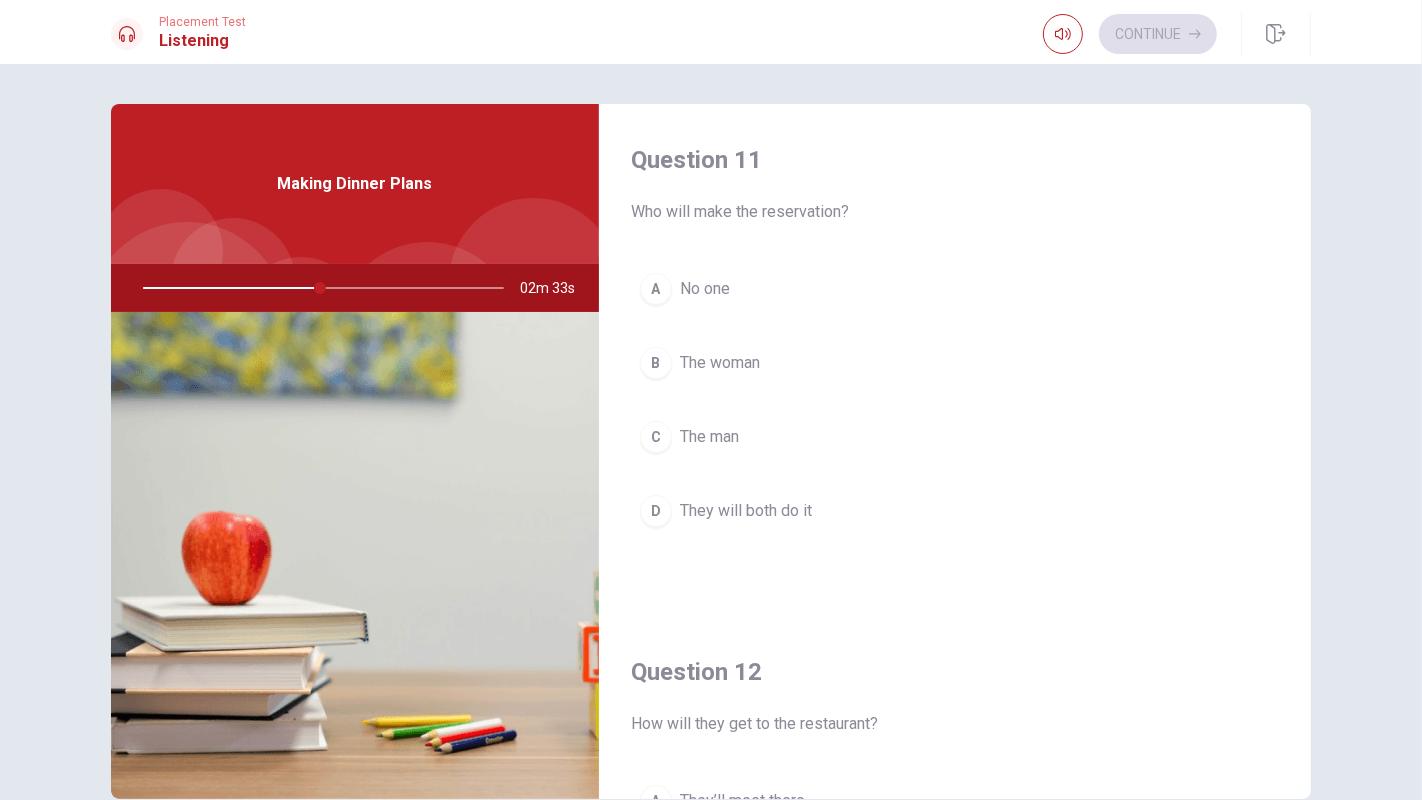 click on "B The woman" at bounding box center (955, 363) 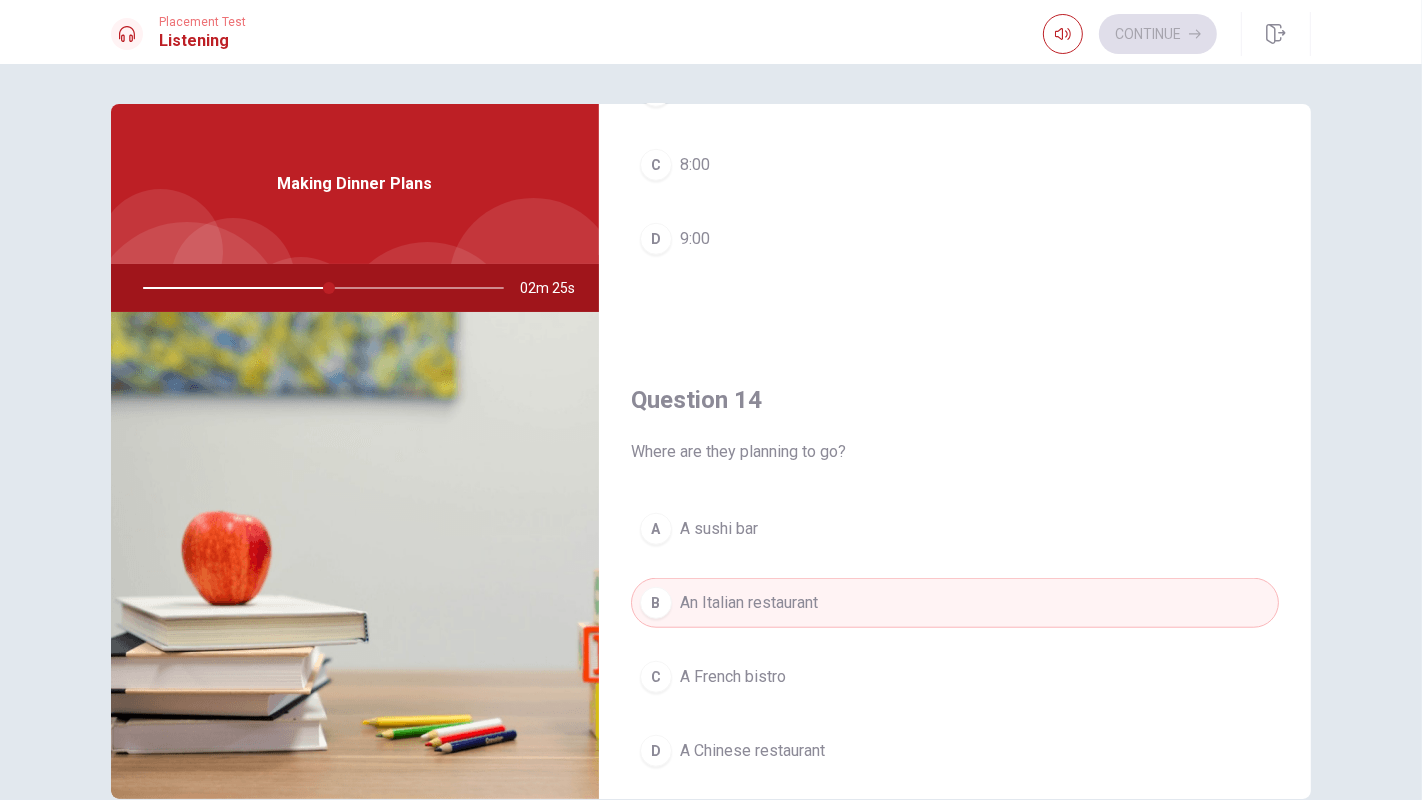 scroll, scrollTop: 1111, scrollLeft: 0, axis: vertical 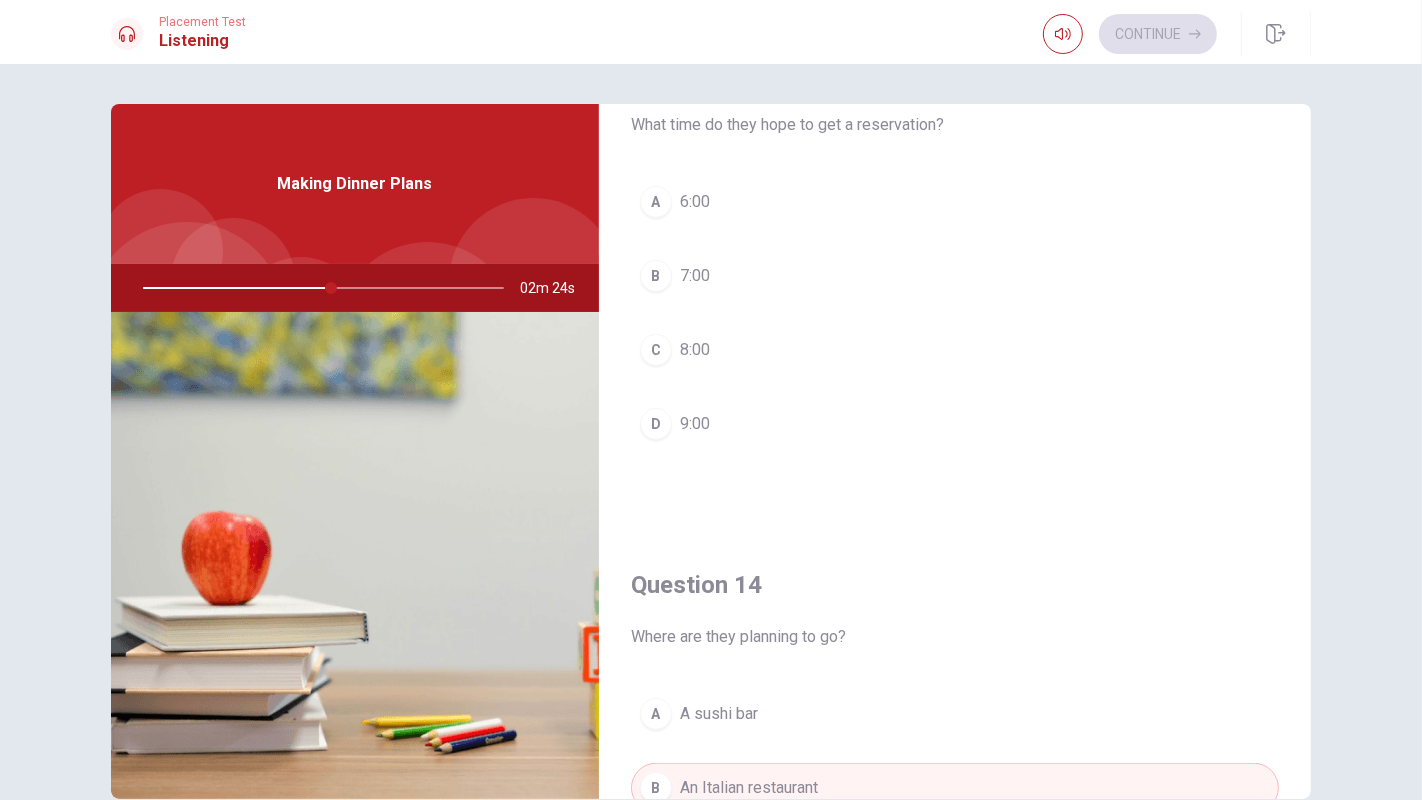 click on "B 7:00" at bounding box center [955, 276] 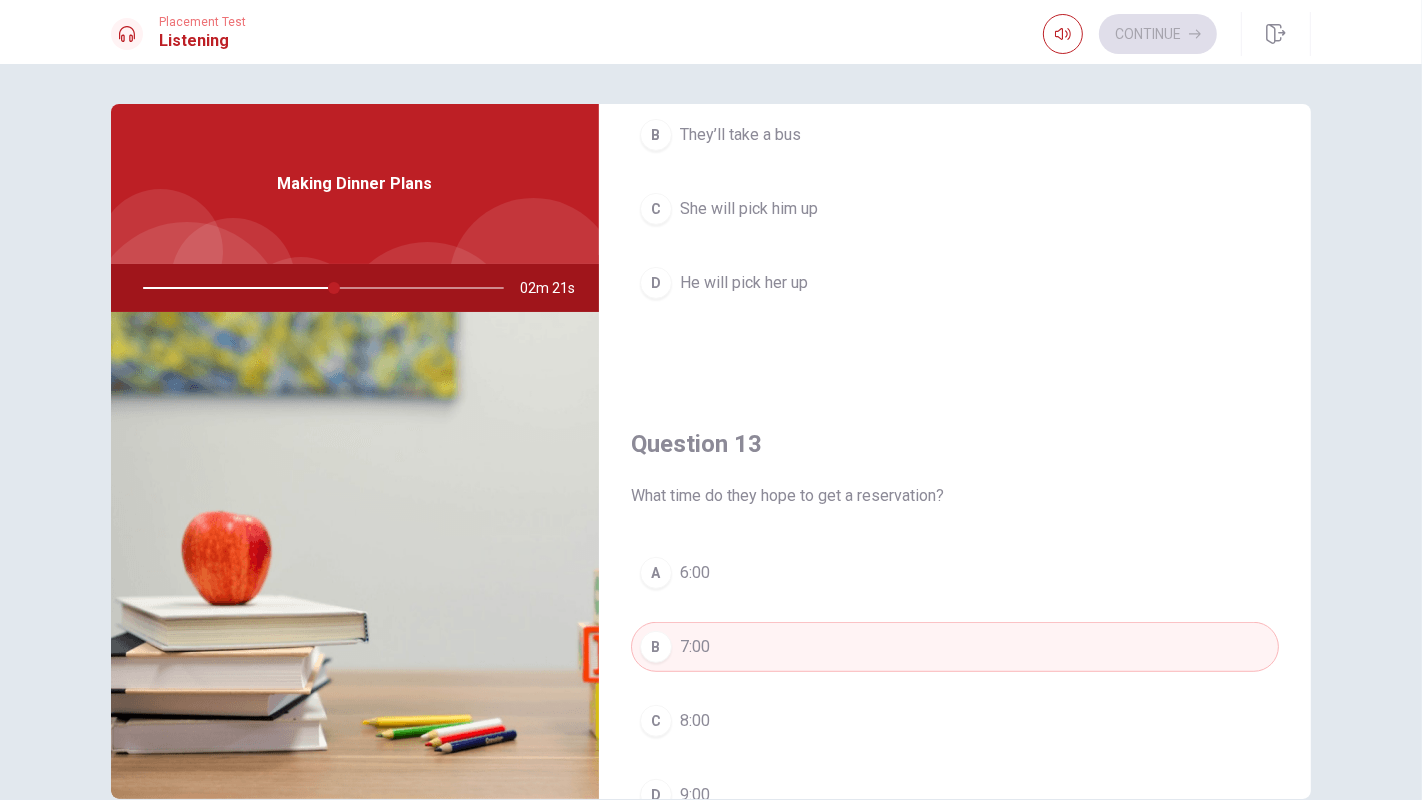 scroll, scrollTop: 555, scrollLeft: 0, axis: vertical 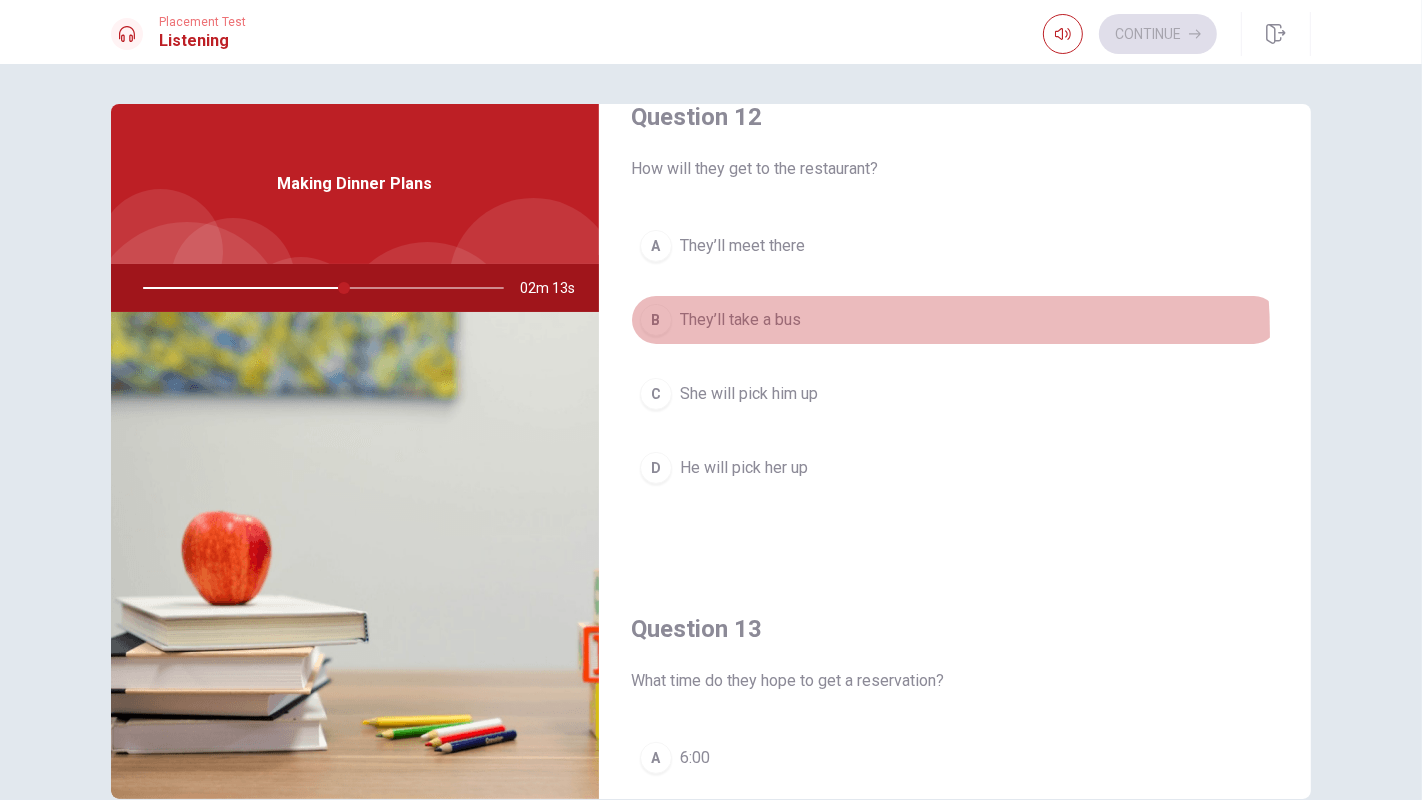 click on "B They’ll take a bus" at bounding box center [955, 320] 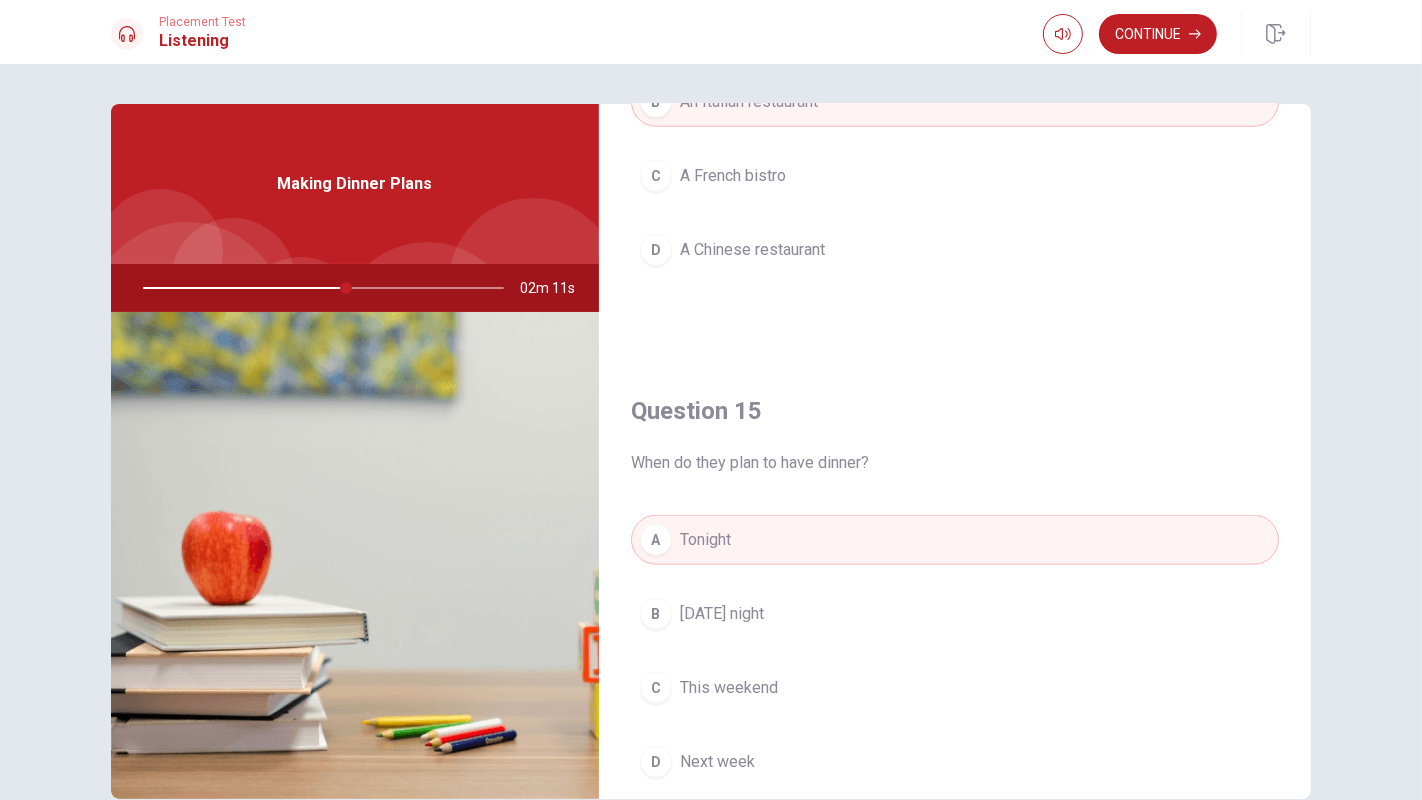 scroll, scrollTop: 1854, scrollLeft: 0, axis: vertical 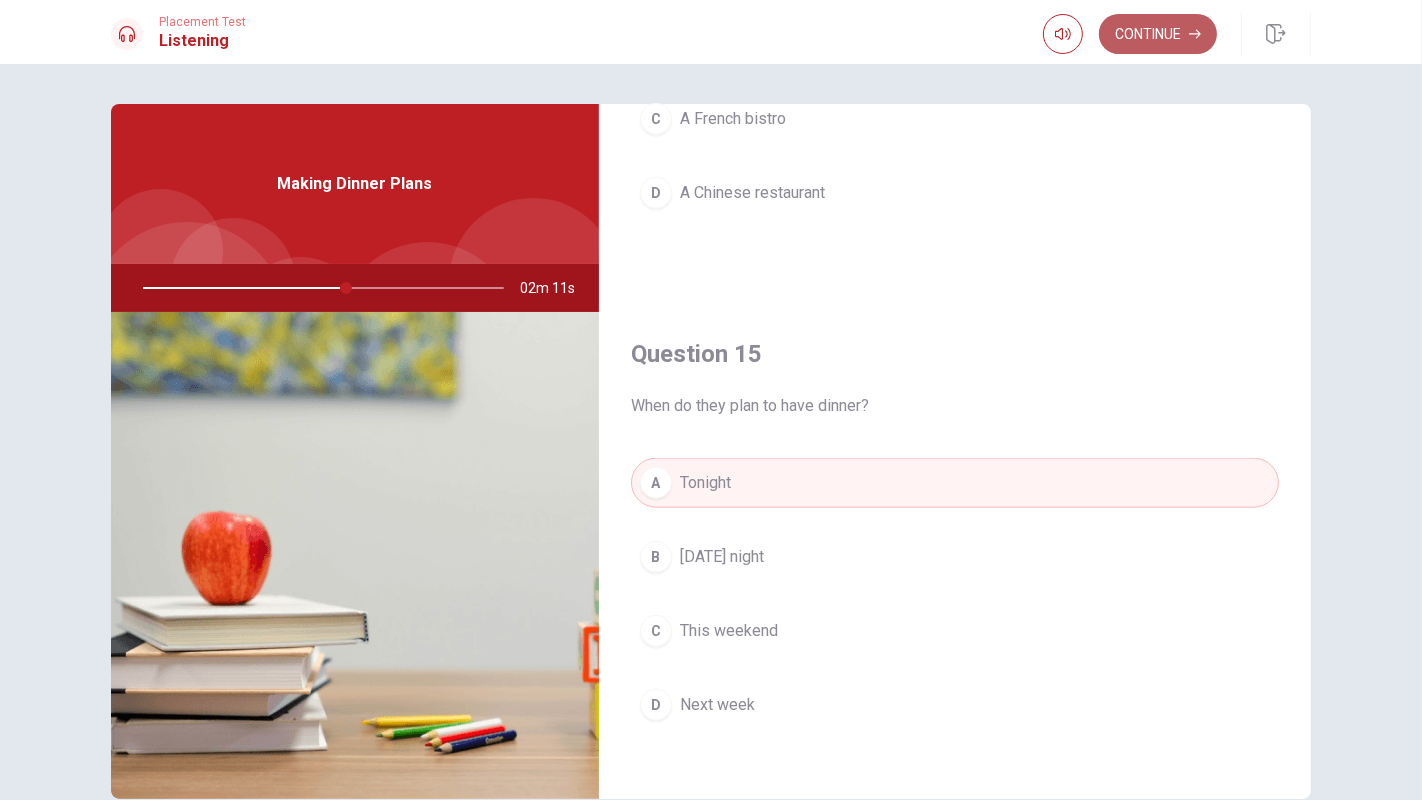 click on "Continue" at bounding box center [1158, 34] 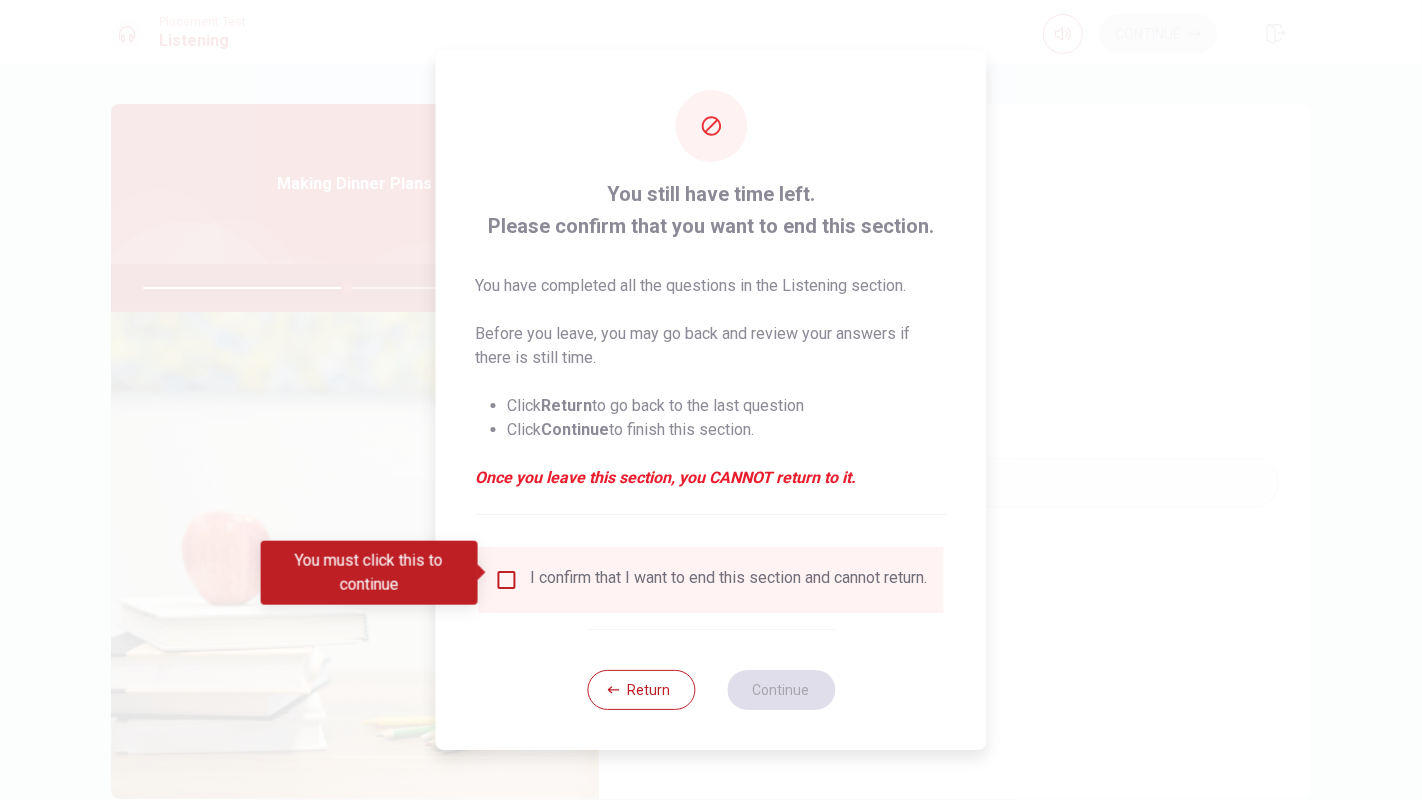 click on "I confirm that I want to end this section and cannot return." at bounding box center (729, 580) 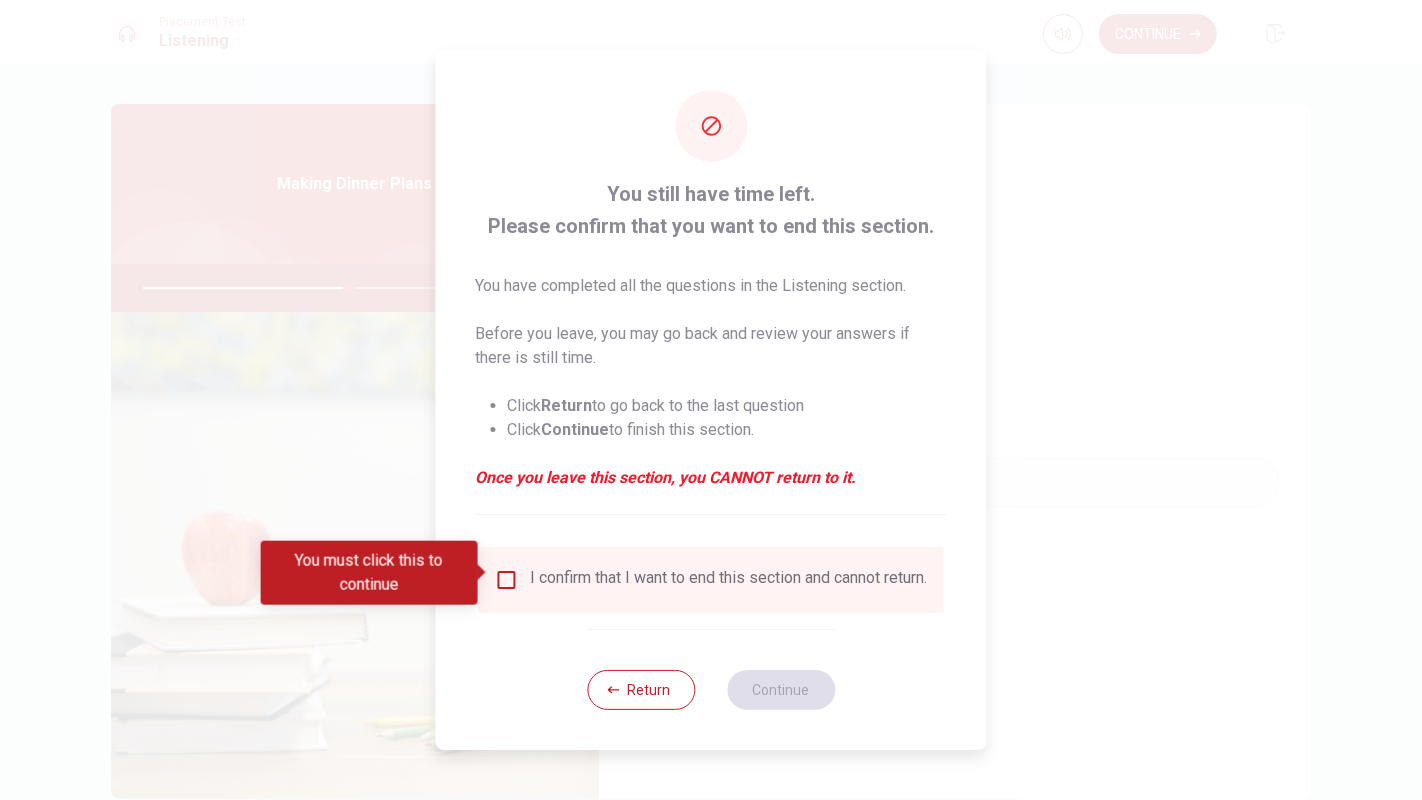 click on "I confirm that I want to end this section and cannot return." at bounding box center [729, 580] 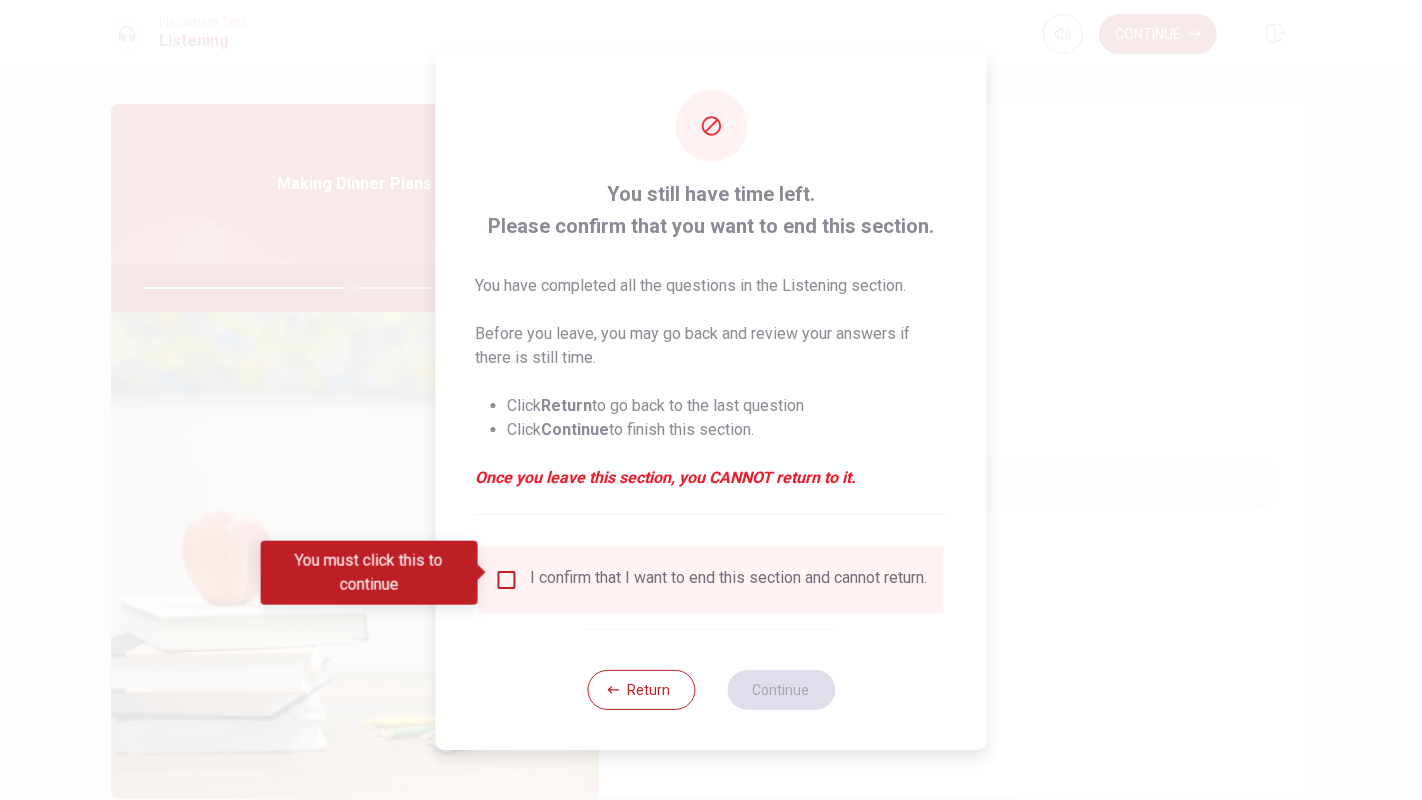 click at bounding box center [483, 572] 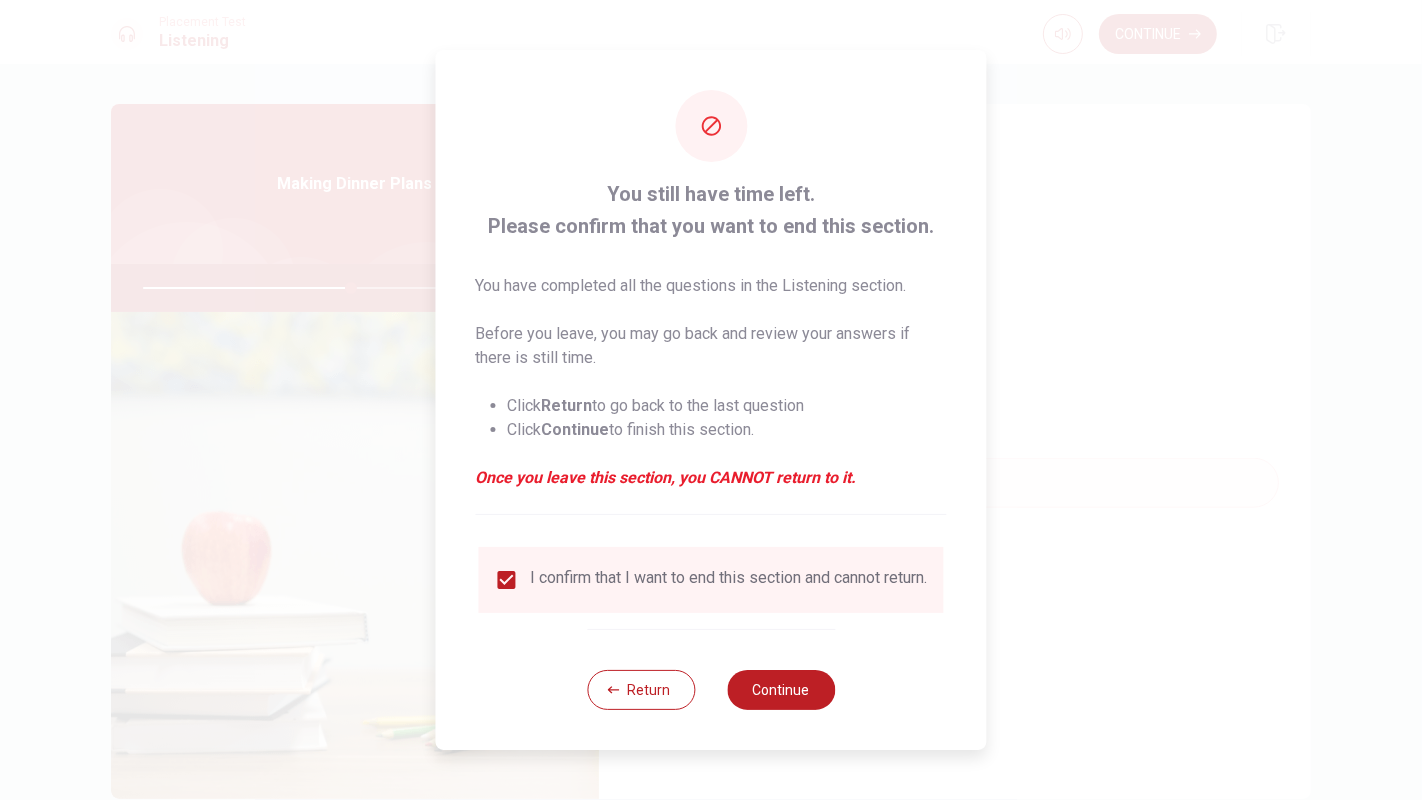click on "Return Continue" at bounding box center [711, 689] 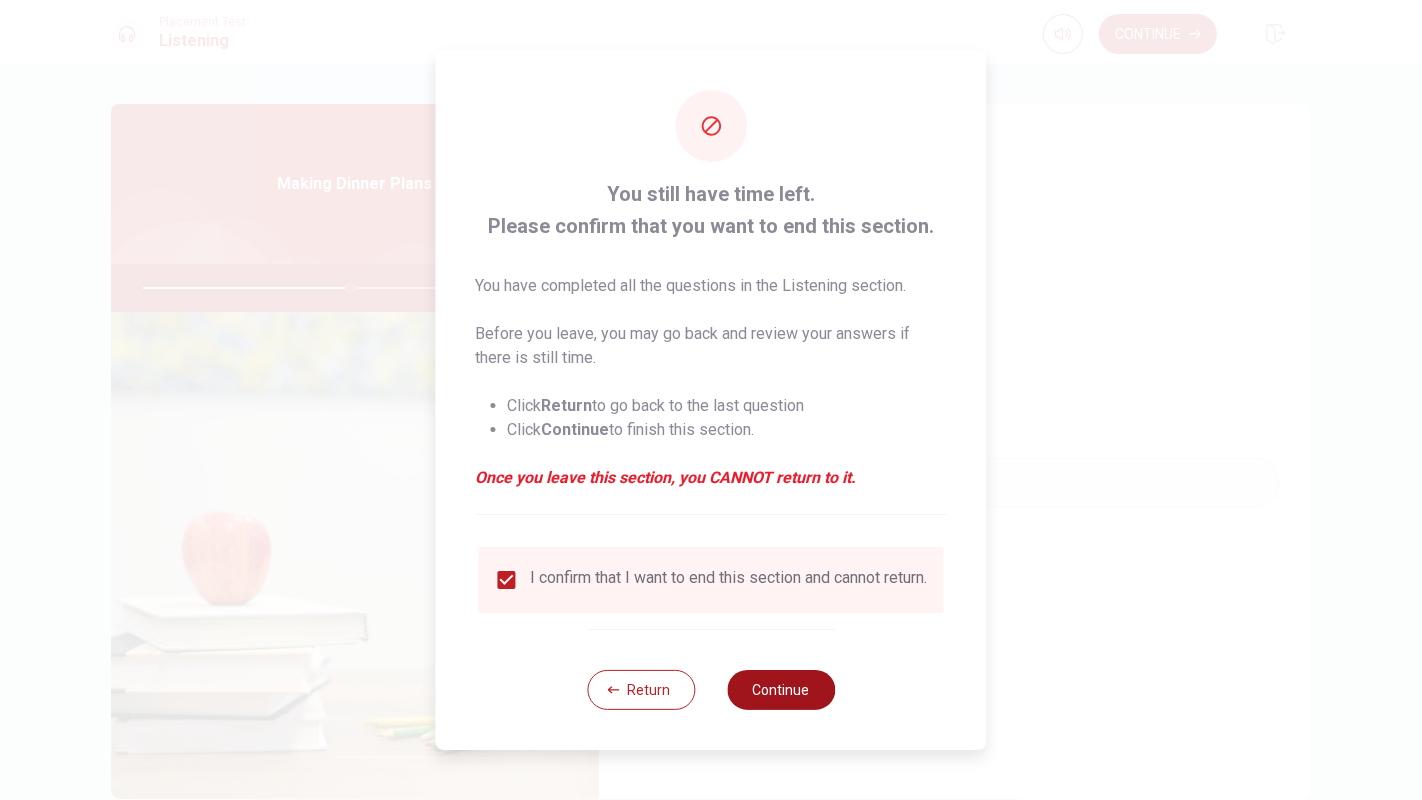 click on "Continue" at bounding box center (781, 690) 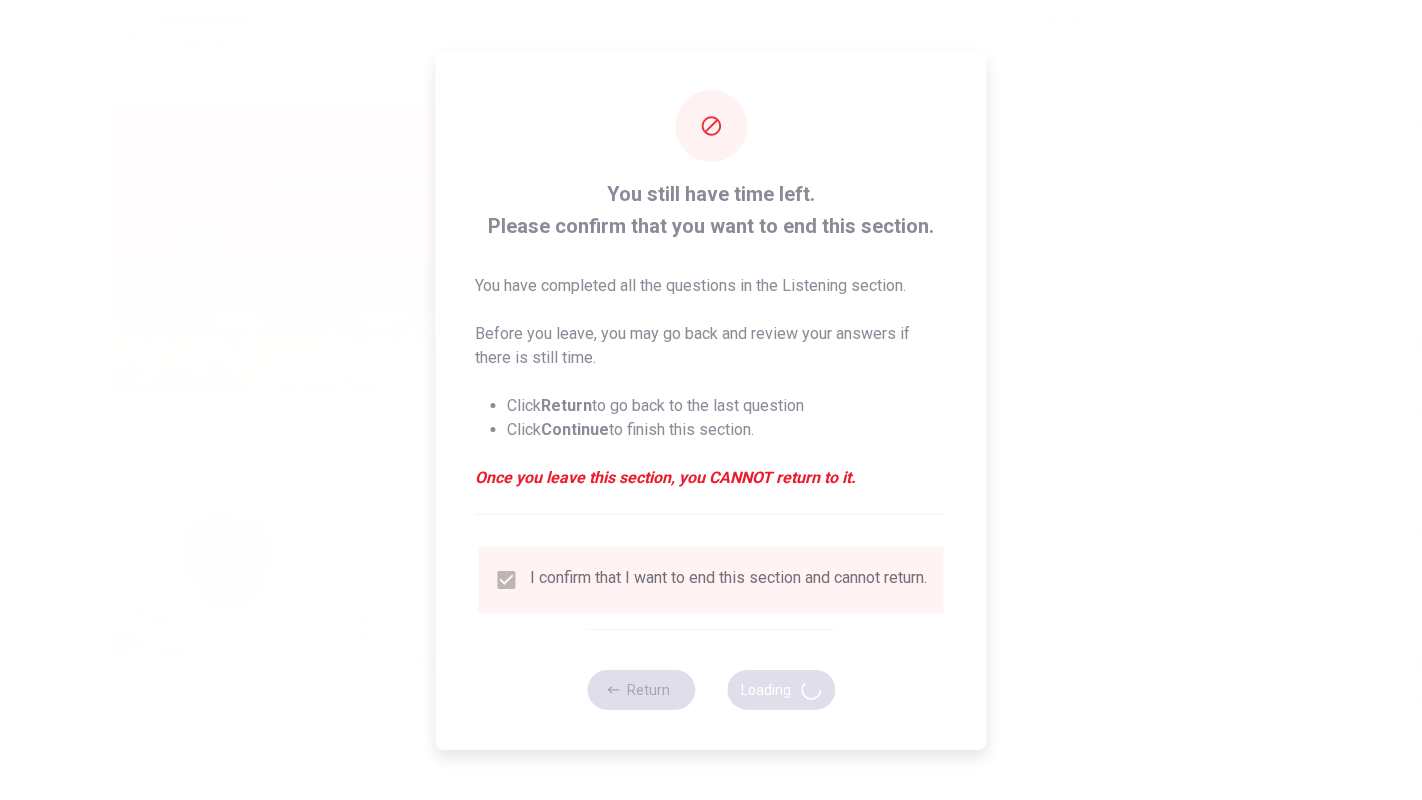 type on "59" 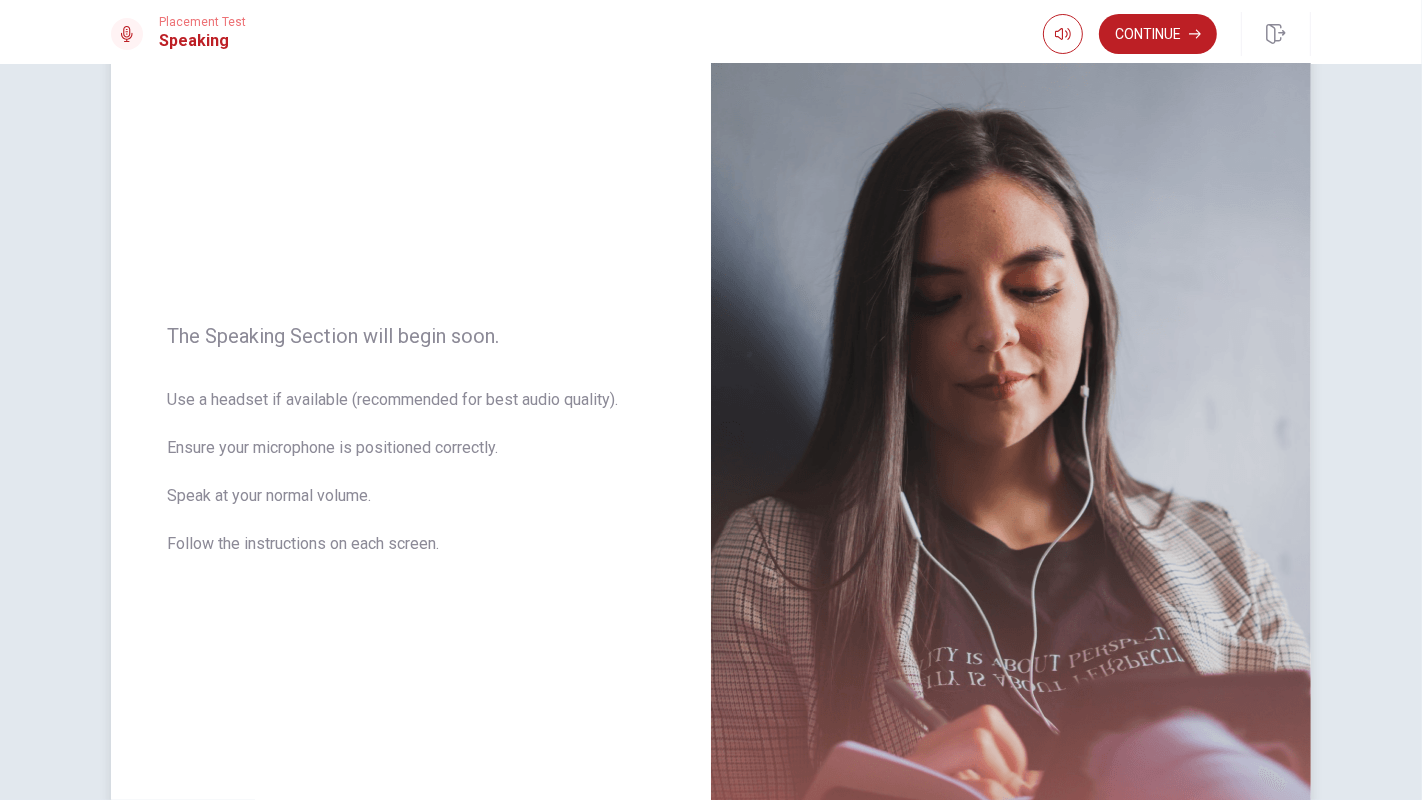 scroll, scrollTop: 0, scrollLeft: 0, axis: both 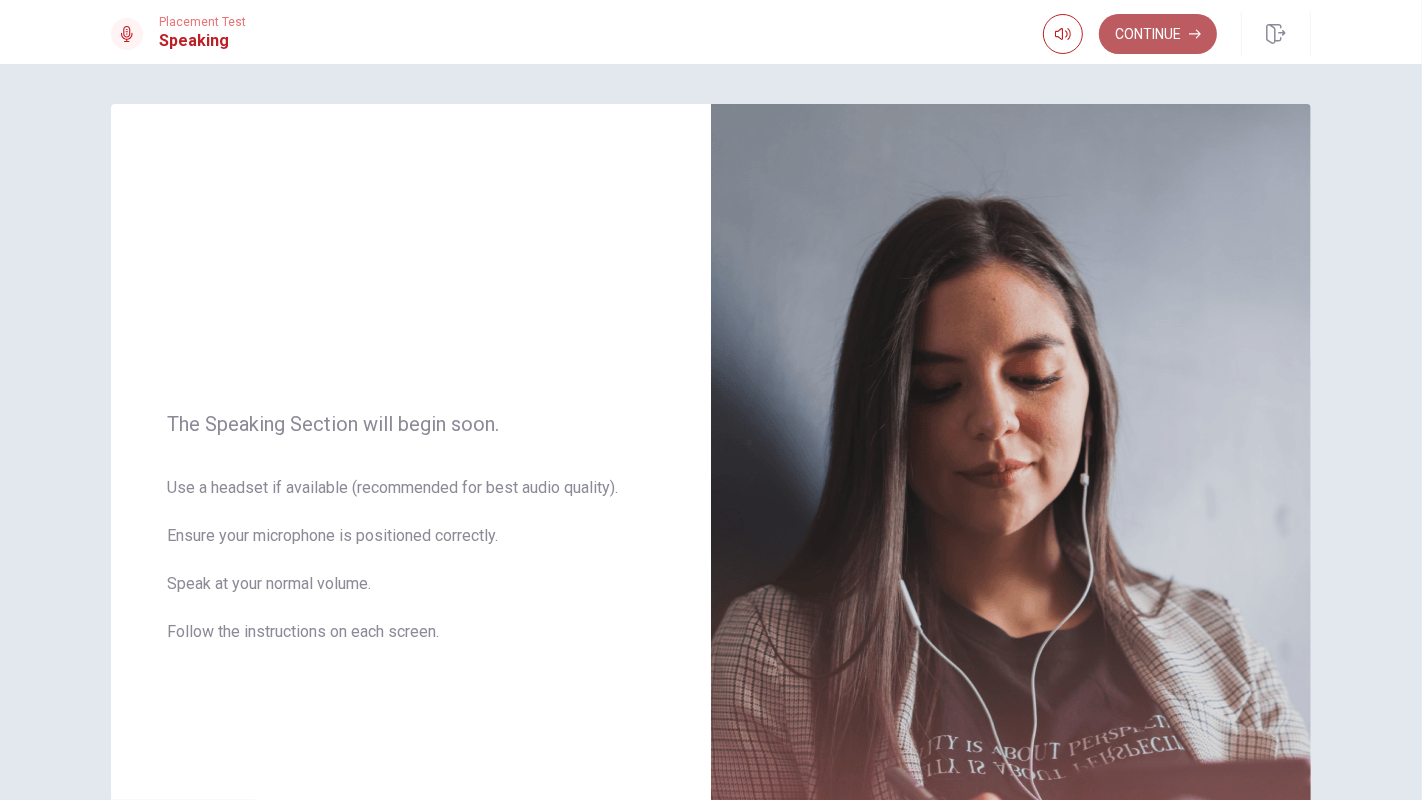 click on "Continue" at bounding box center (1158, 34) 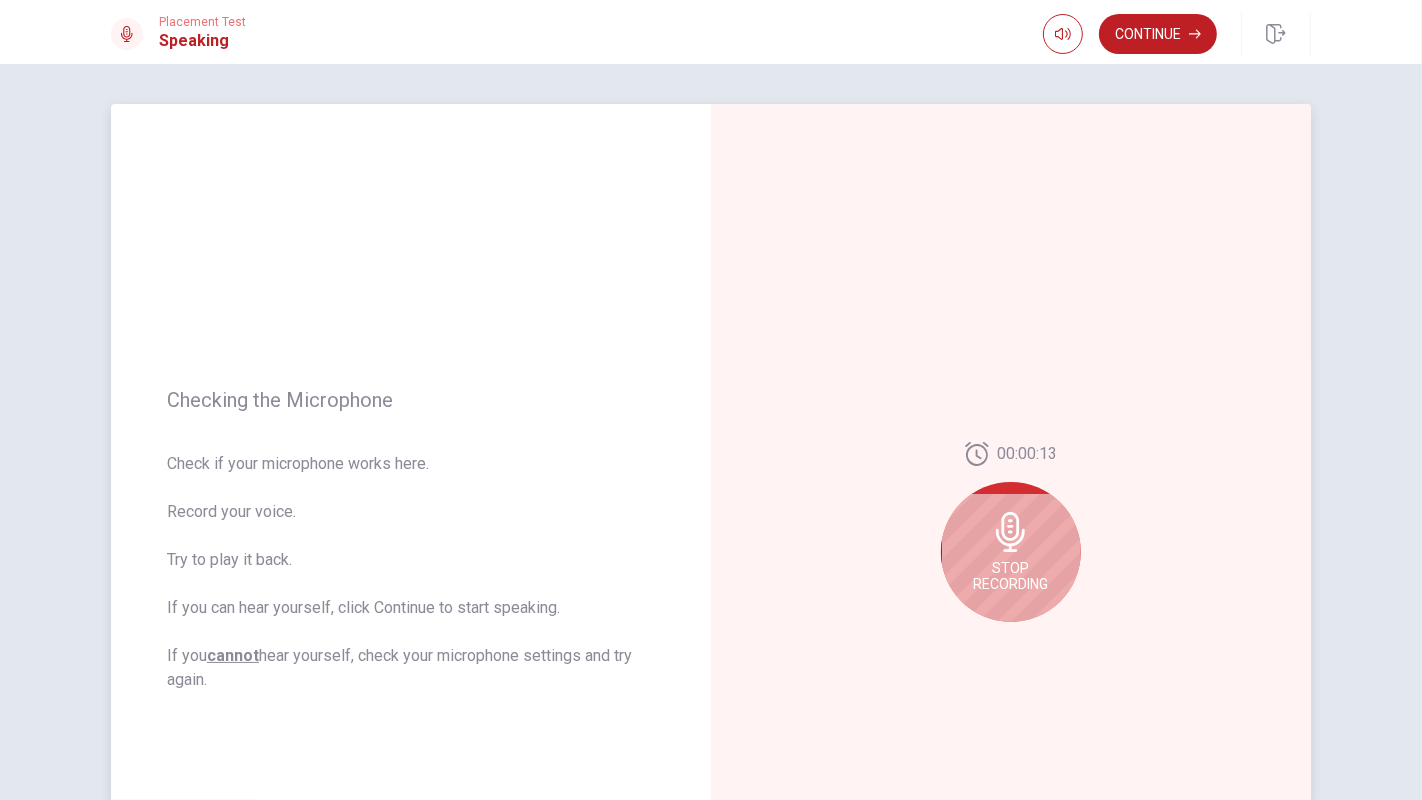 click on "Stop   Recording" at bounding box center [1011, 552] 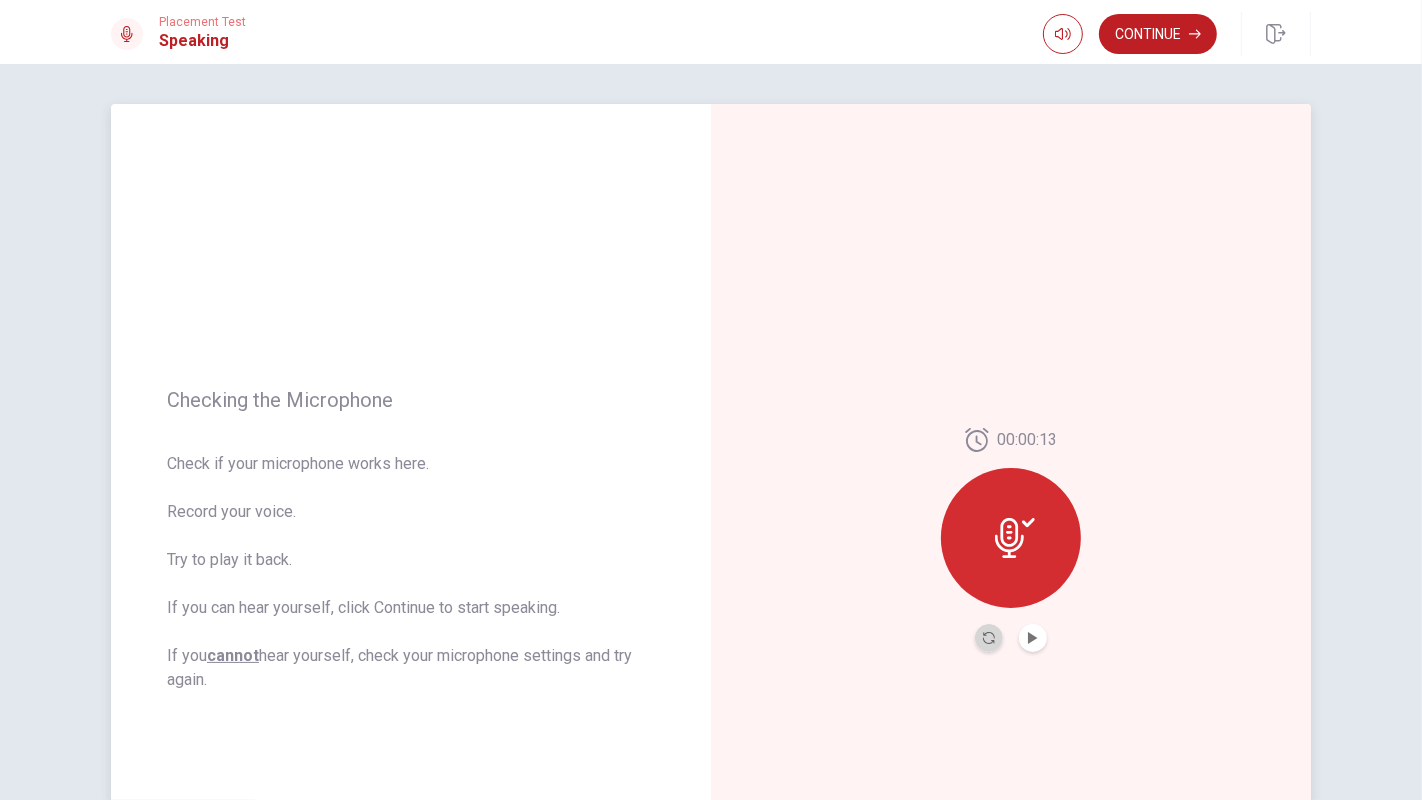 click at bounding box center [989, 638] 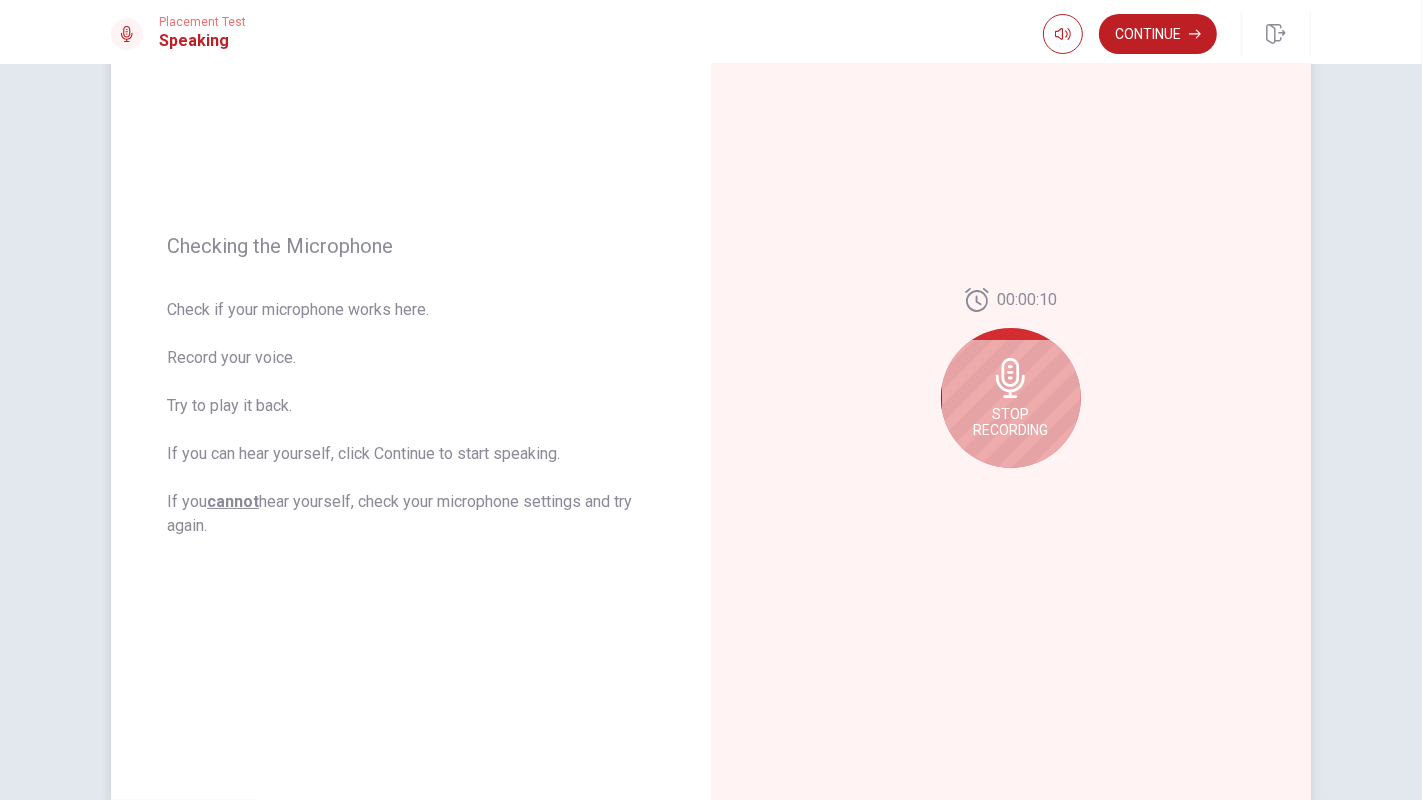 scroll, scrollTop: 185, scrollLeft: 0, axis: vertical 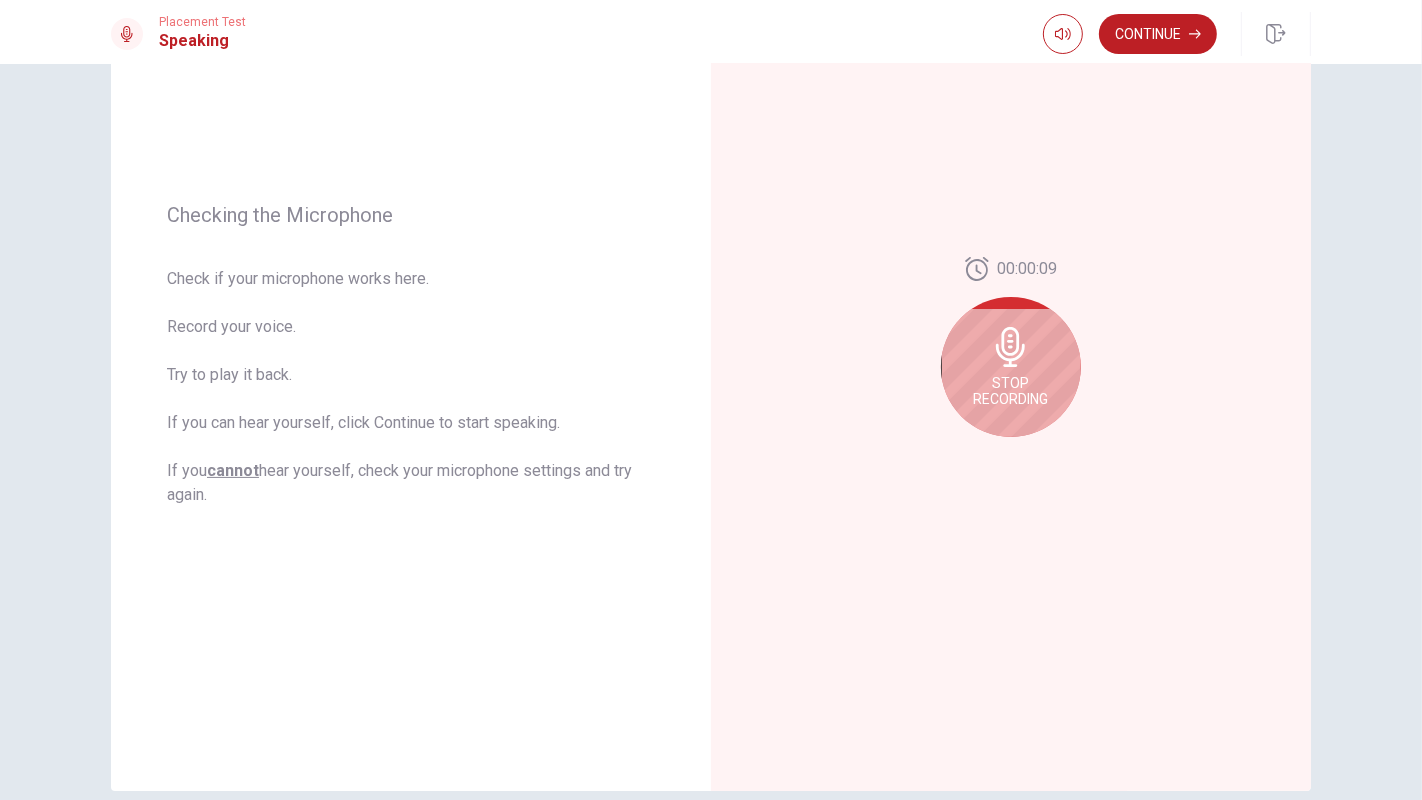 click on "Stop   Recording" at bounding box center (1011, 367) 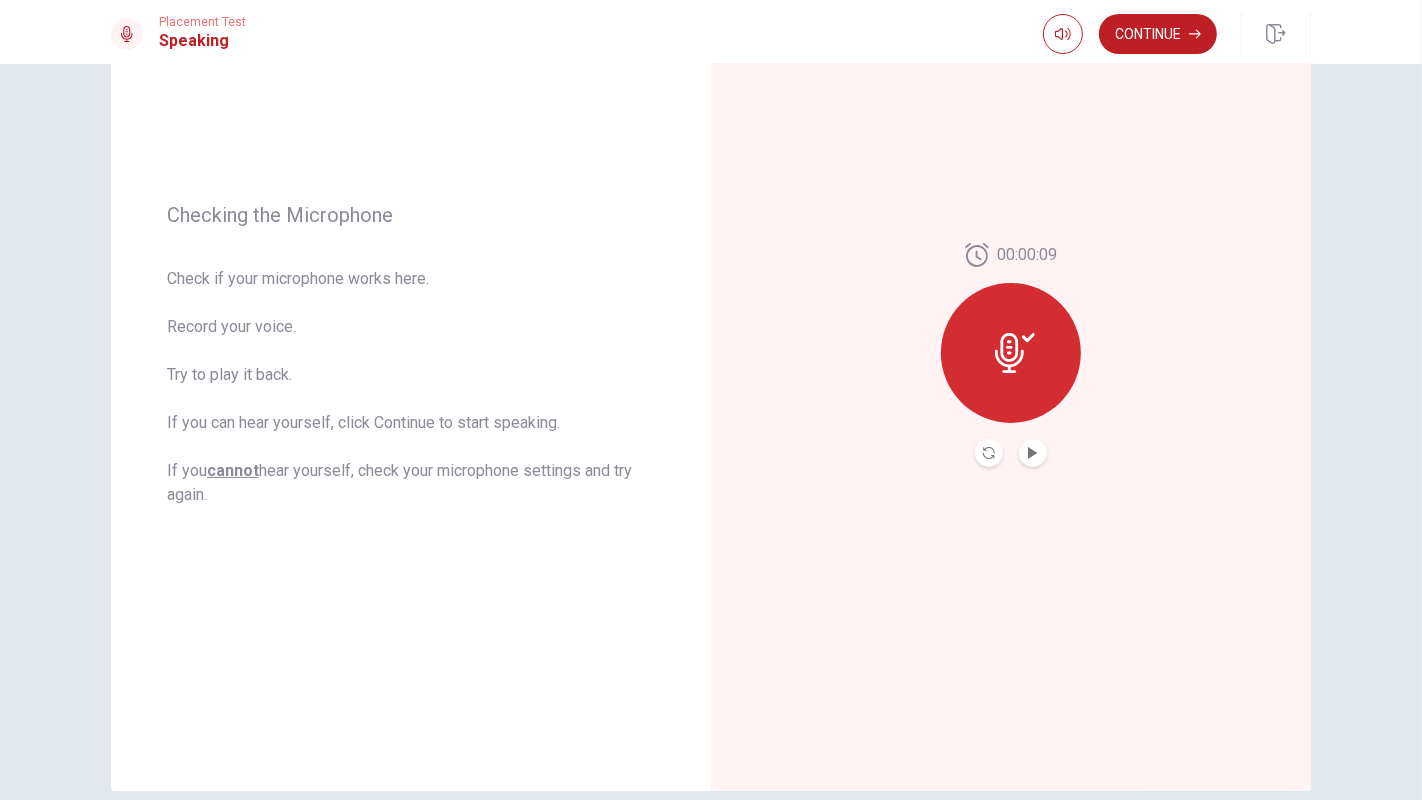 click on "00:00:09" at bounding box center [1011, 355] 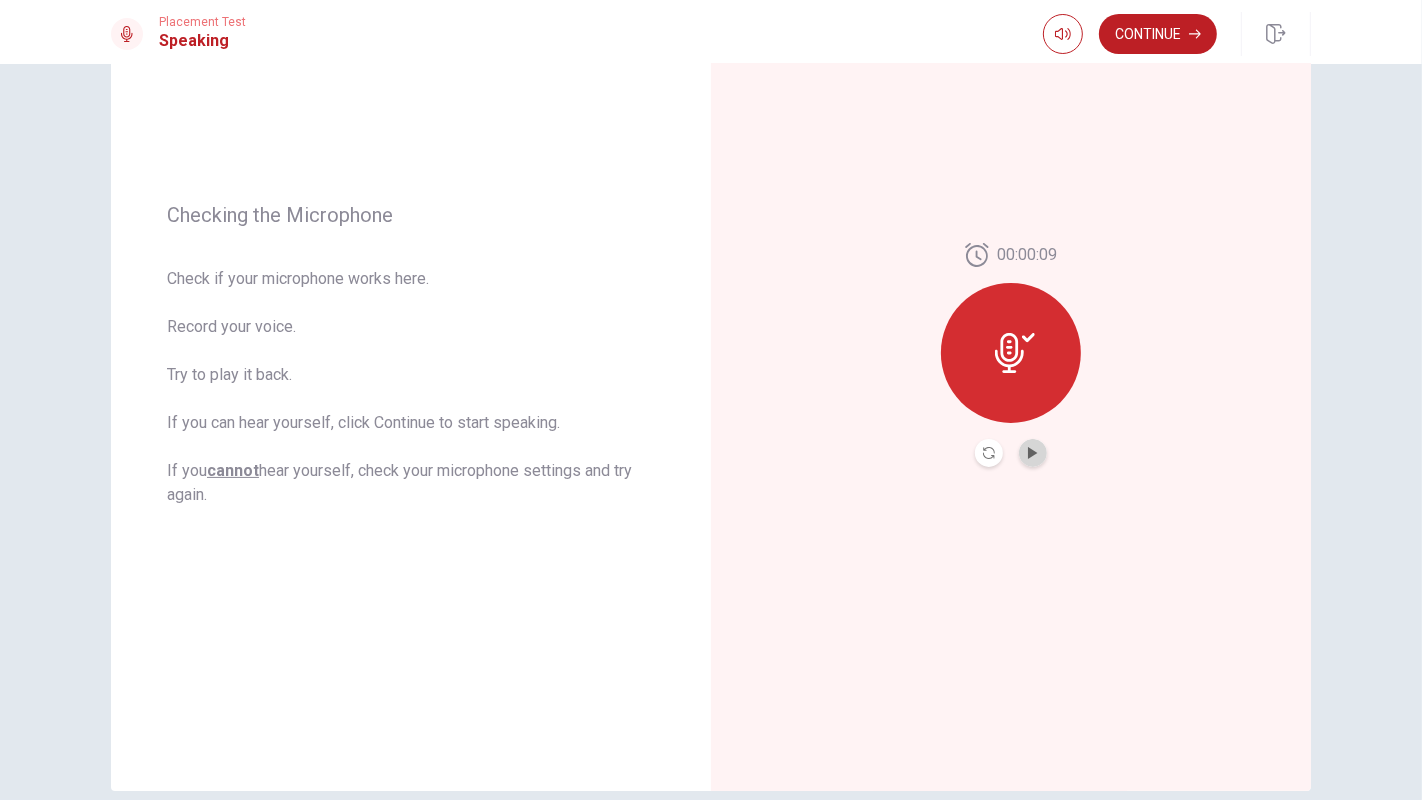 click at bounding box center [1033, 453] 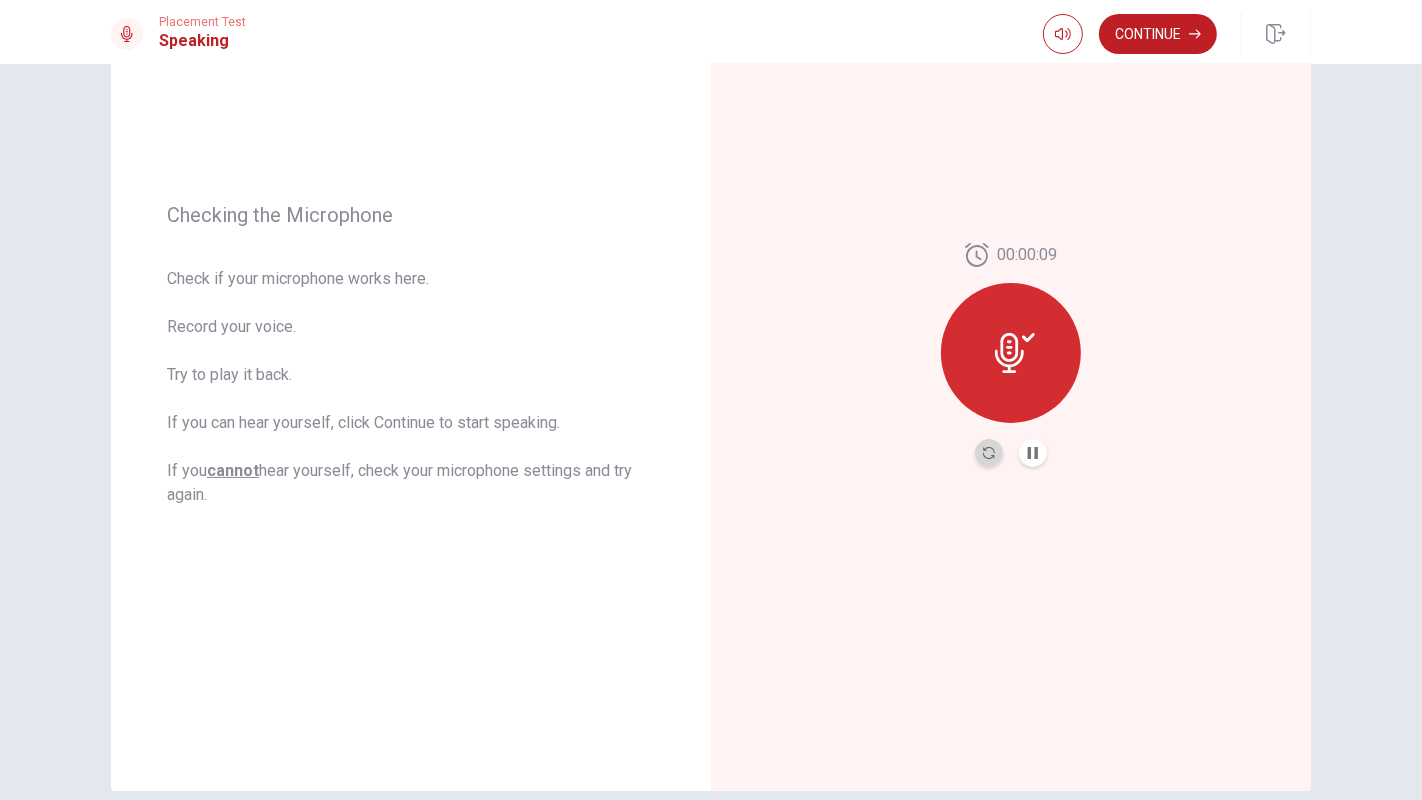 click at bounding box center (989, 453) 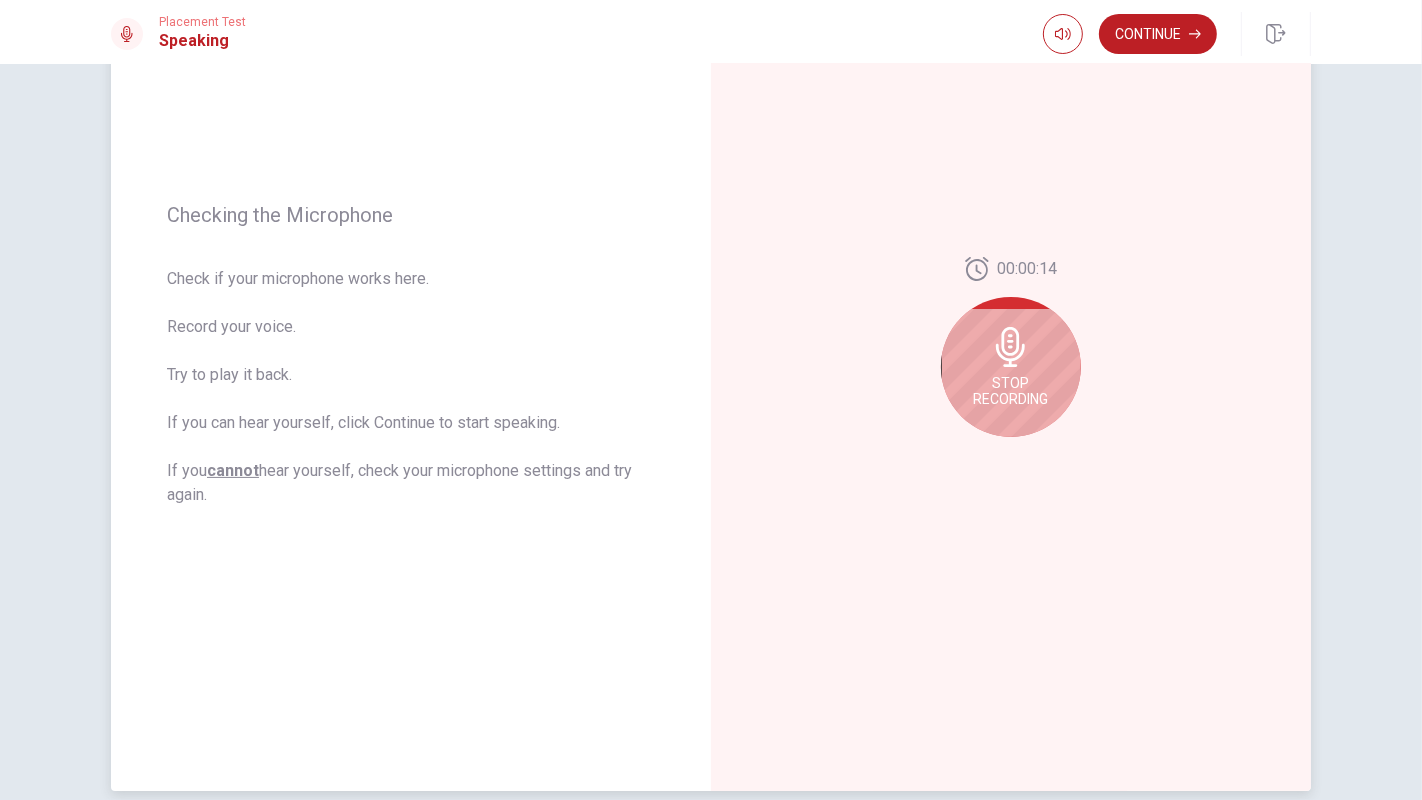 click on "Stop   Recording" at bounding box center [1011, 391] 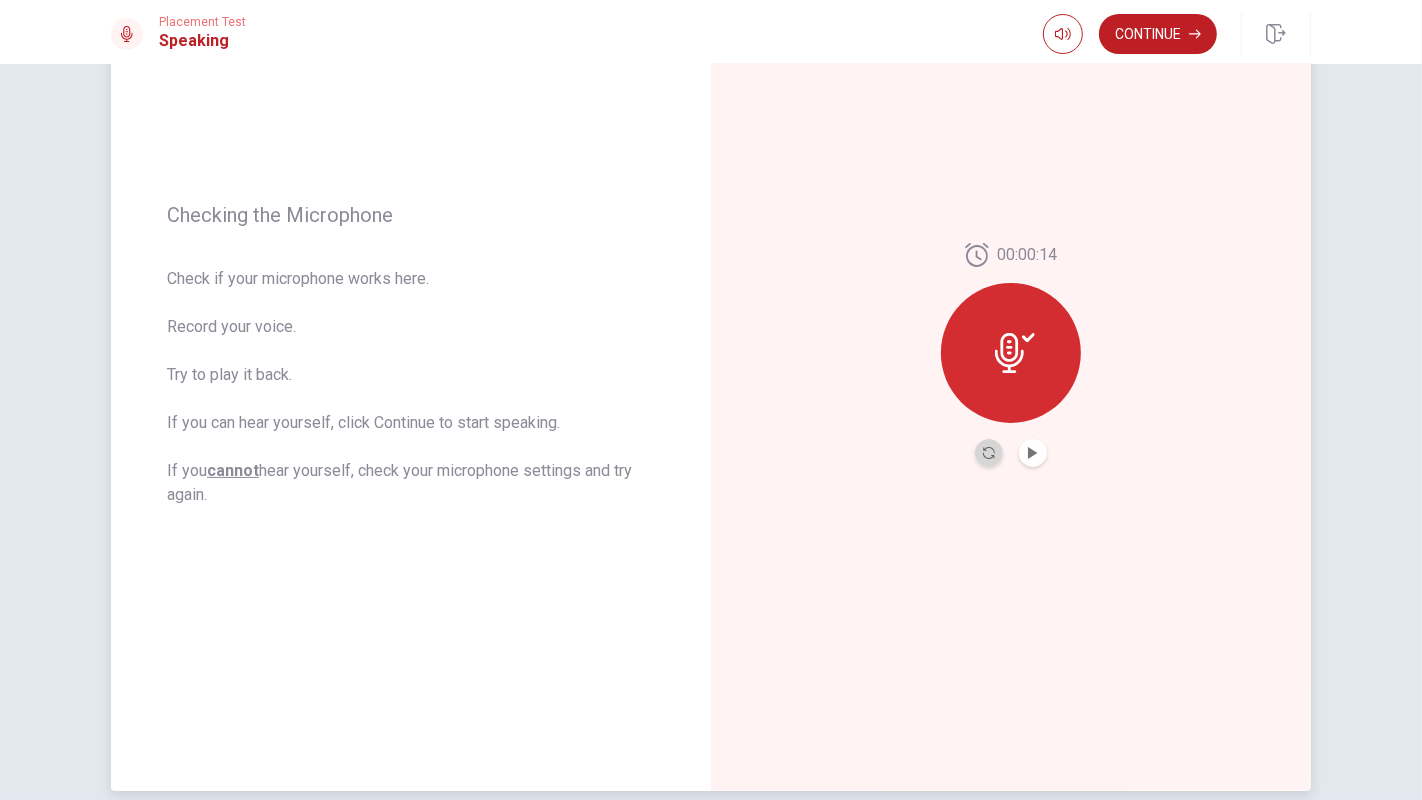 click at bounding box center [989, 453] 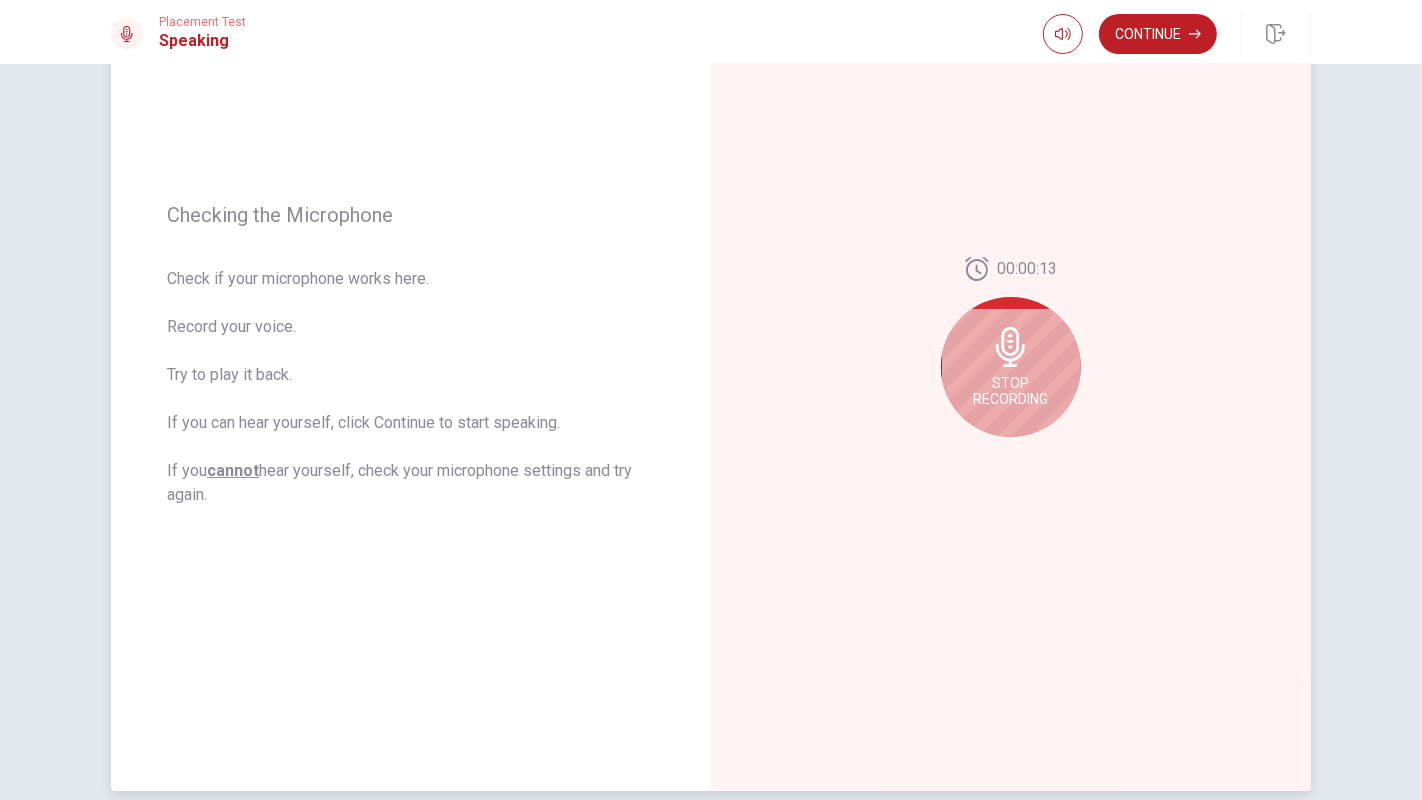 click on "Stop   Recording" at bounding box center [1011, 391] 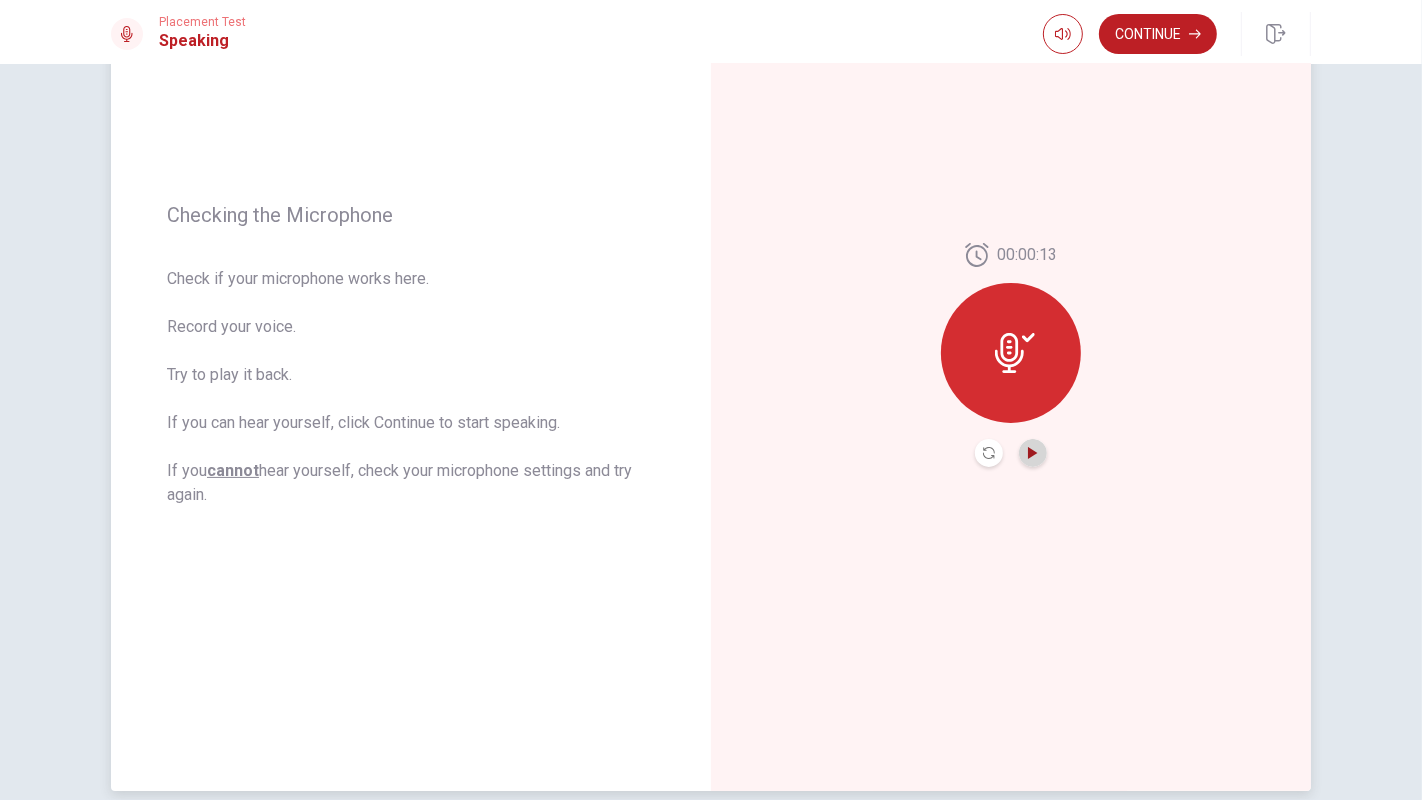 click 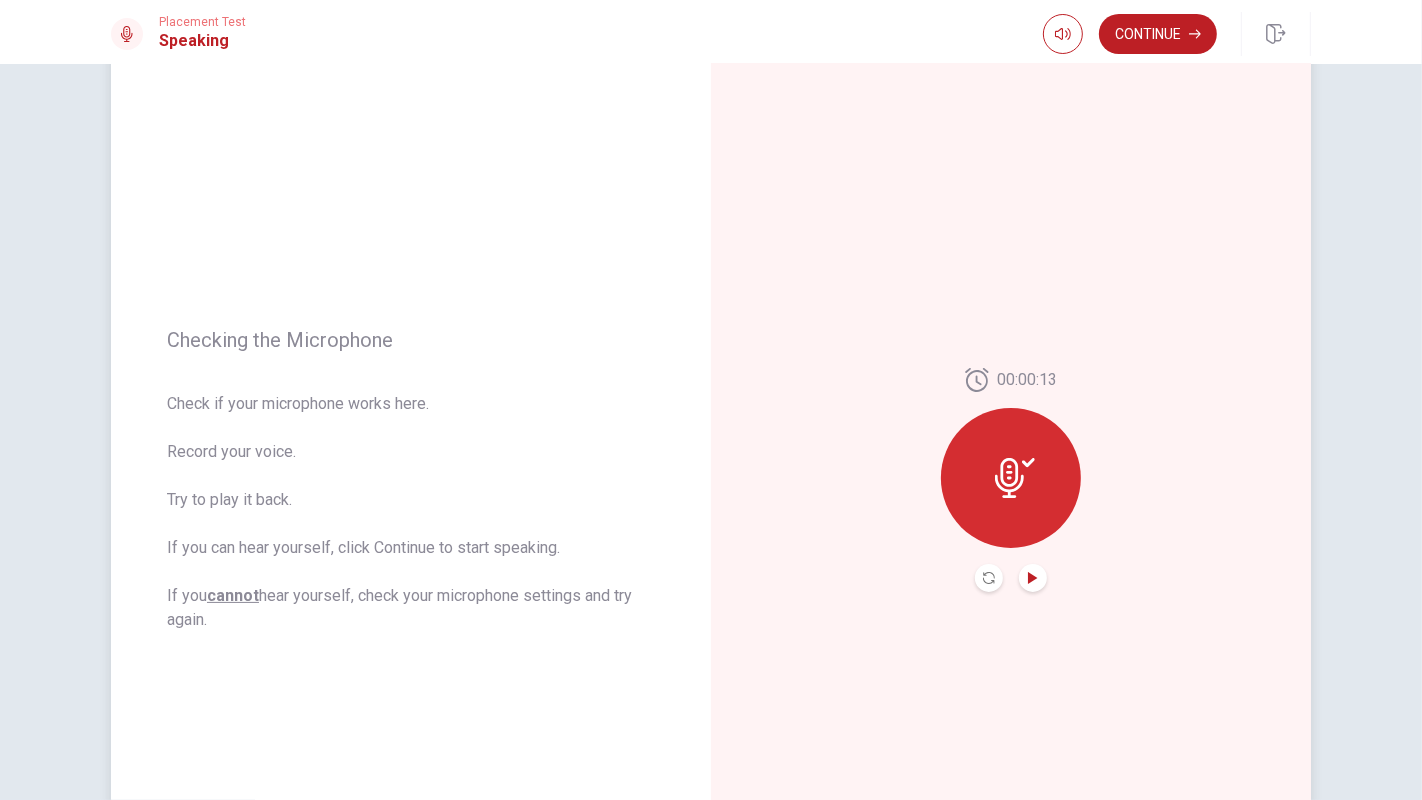 scroll, scrollTop: 0, scrollLeft: 0, axis: both 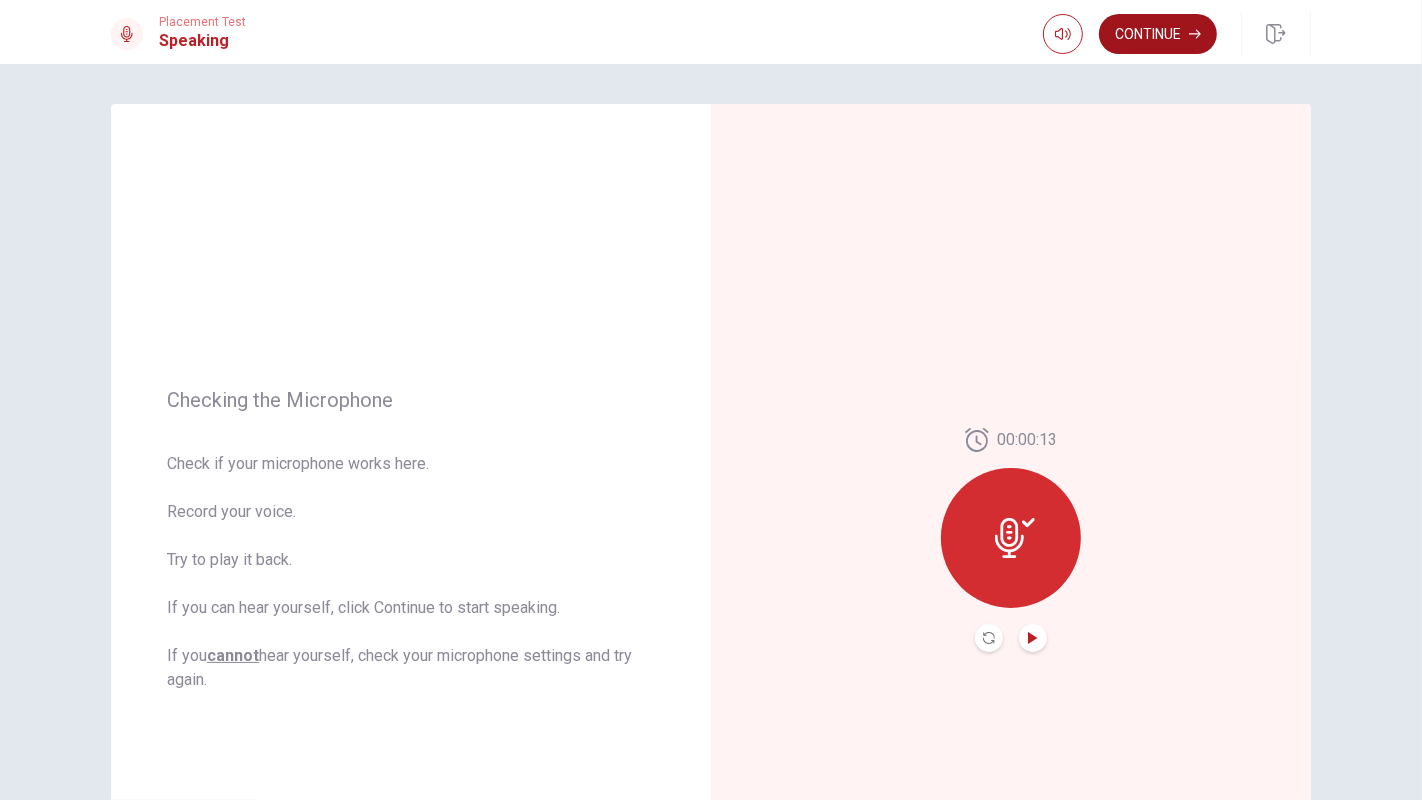 click on "Continue" at bounding box center (1158, 34) 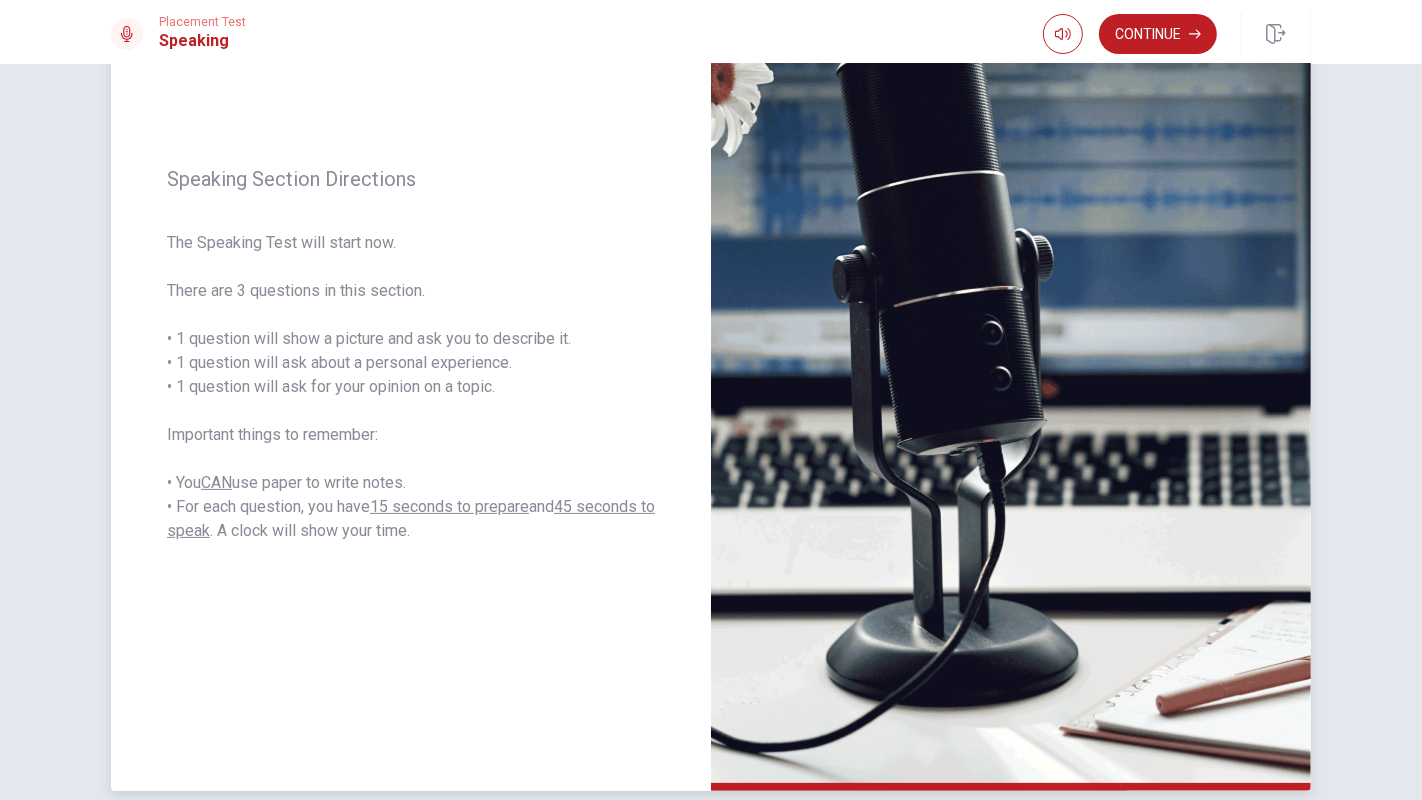 scroll, scrollTop: 280, scrollLeft: 0, axis: vertical 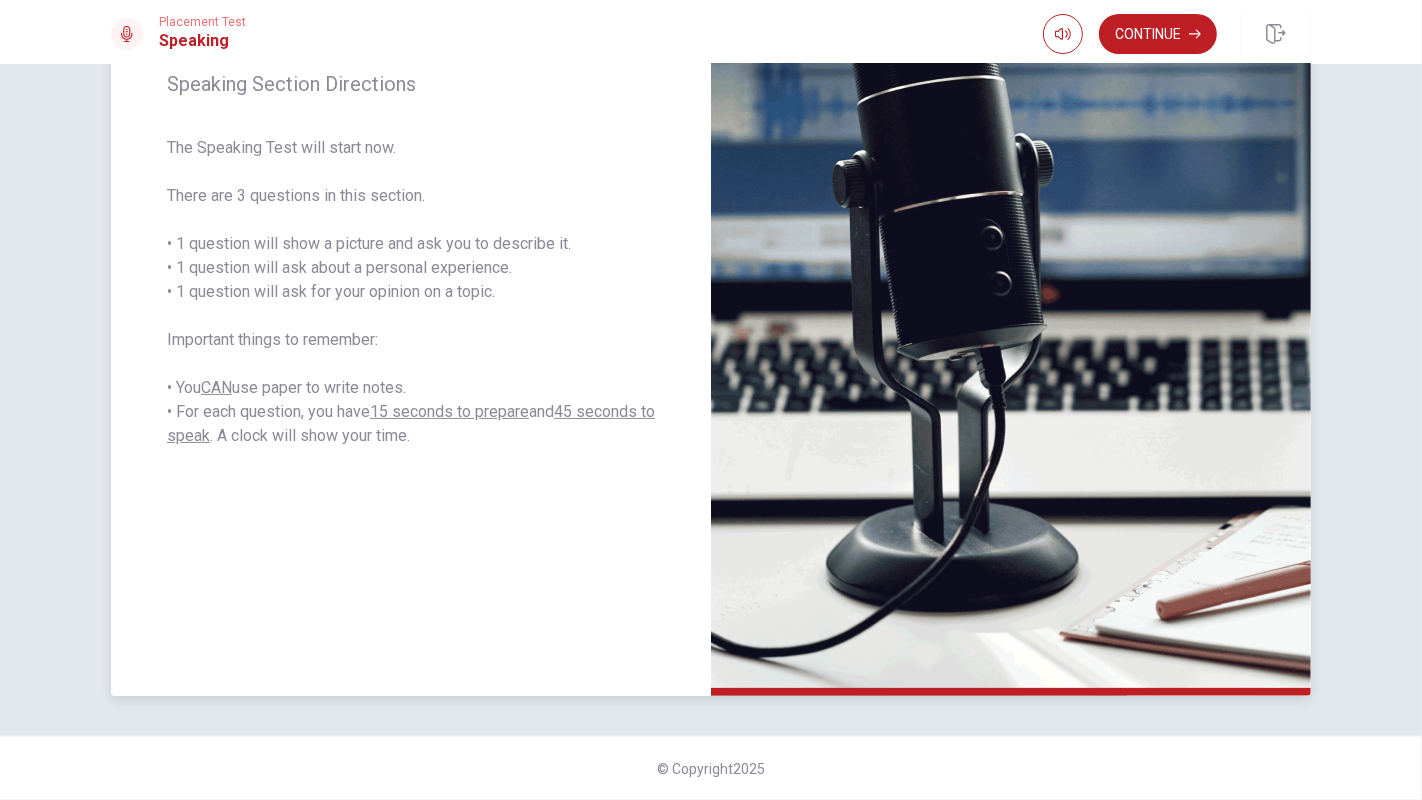 drag, startPoint x: 388, startPoint y: 411, endPoint x: 402, endPoint y: 411, distance: 14 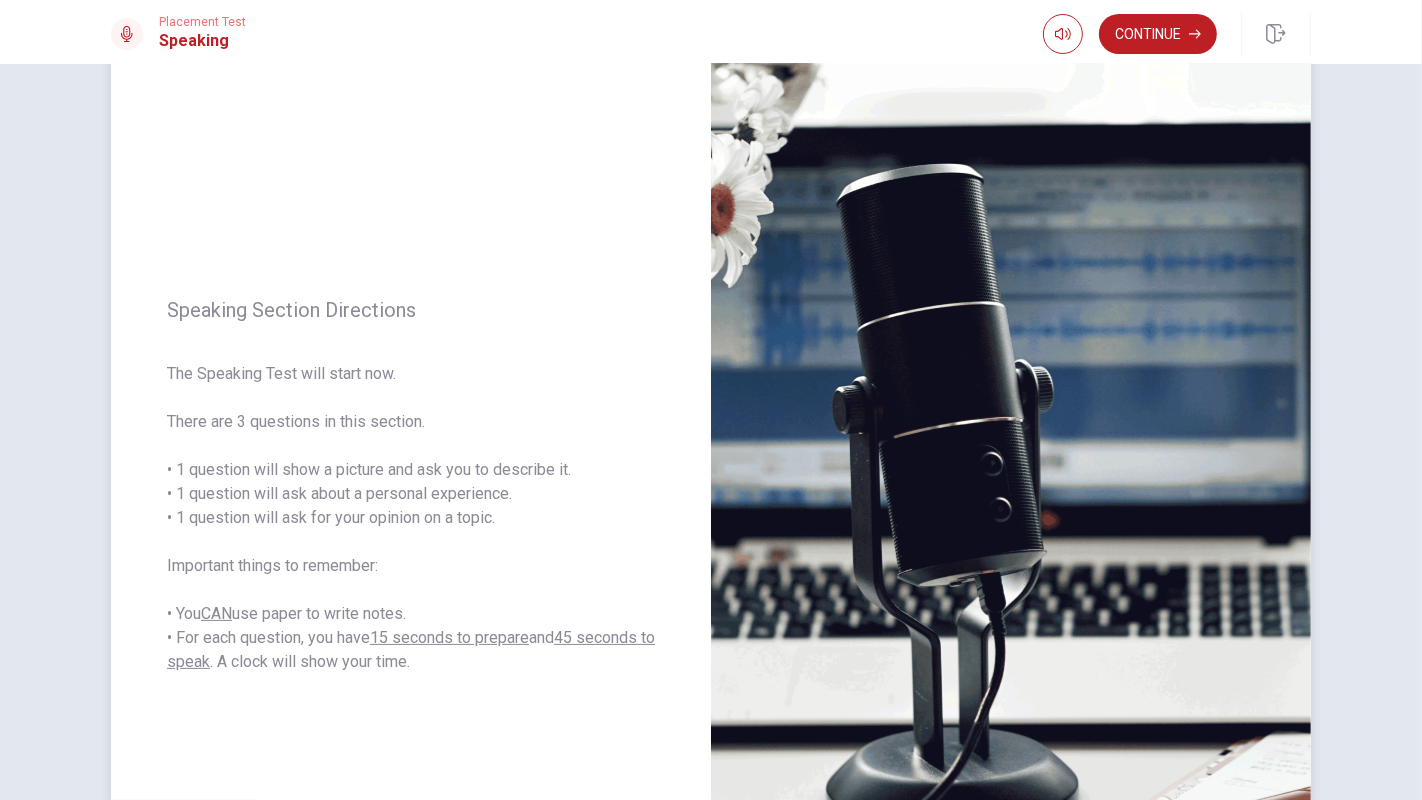scroll, scrollTop: 0, scrollLeft: 0, axis: both 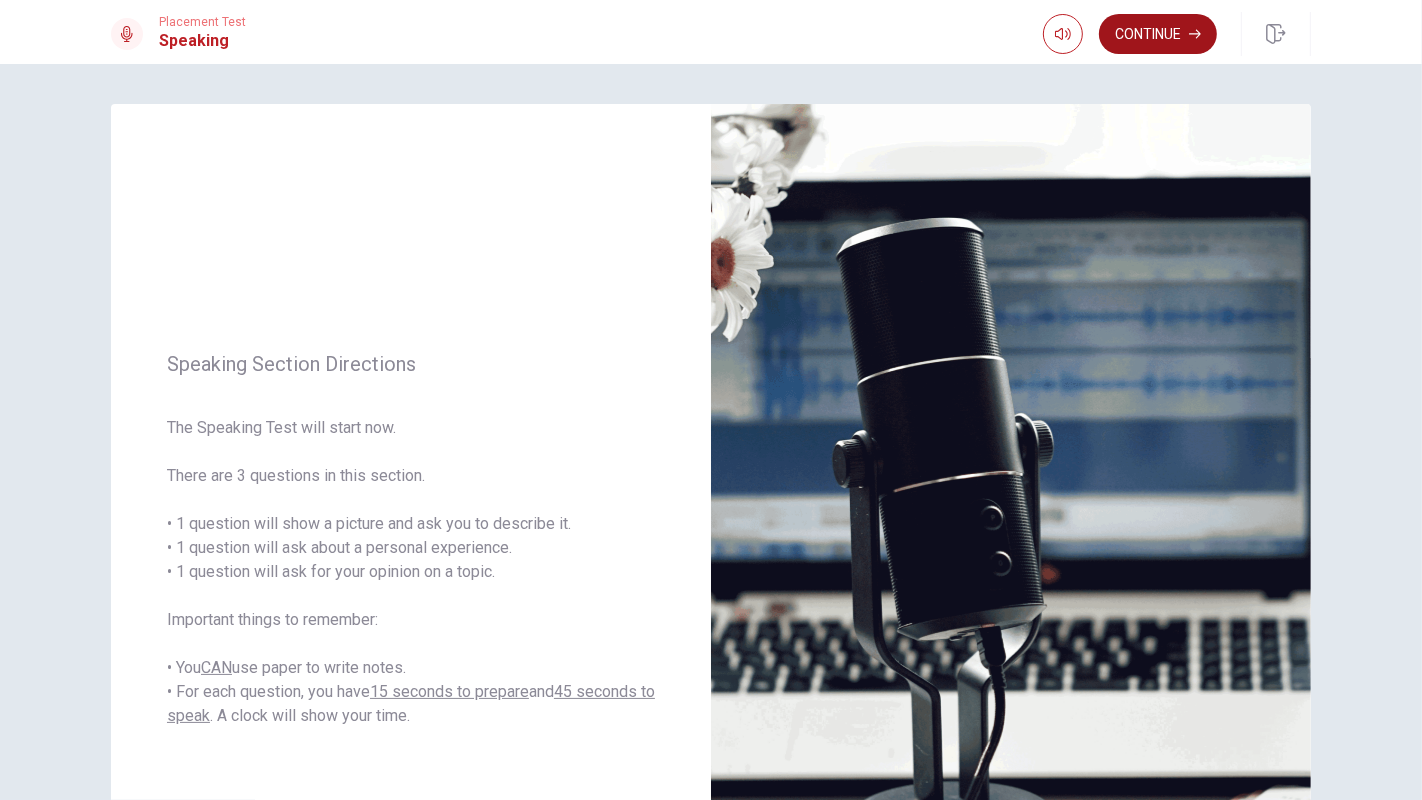 click on "Continue" at bounding box center [1158, 34] 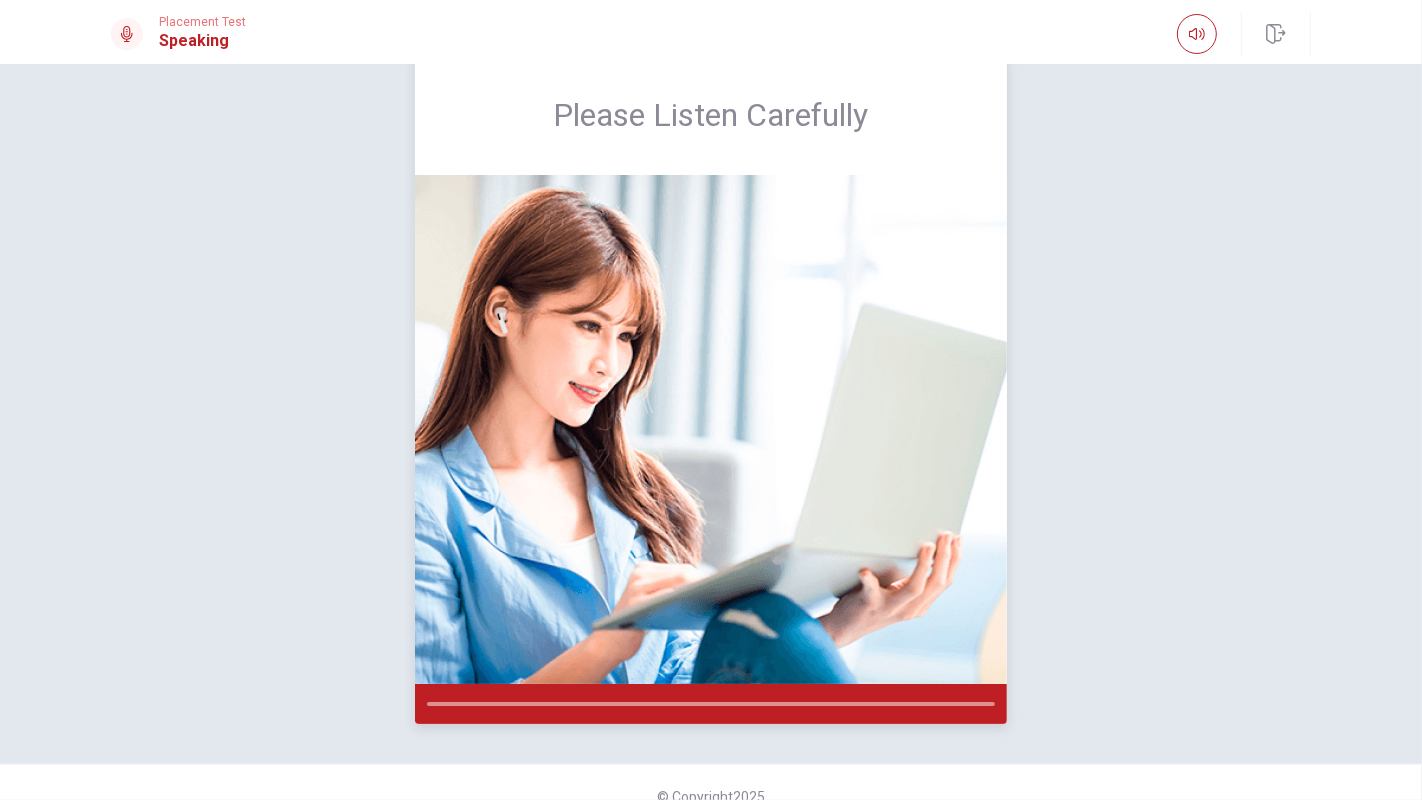 scroll, scrollTop: 76, scrollLeft: 0, axis: vertical 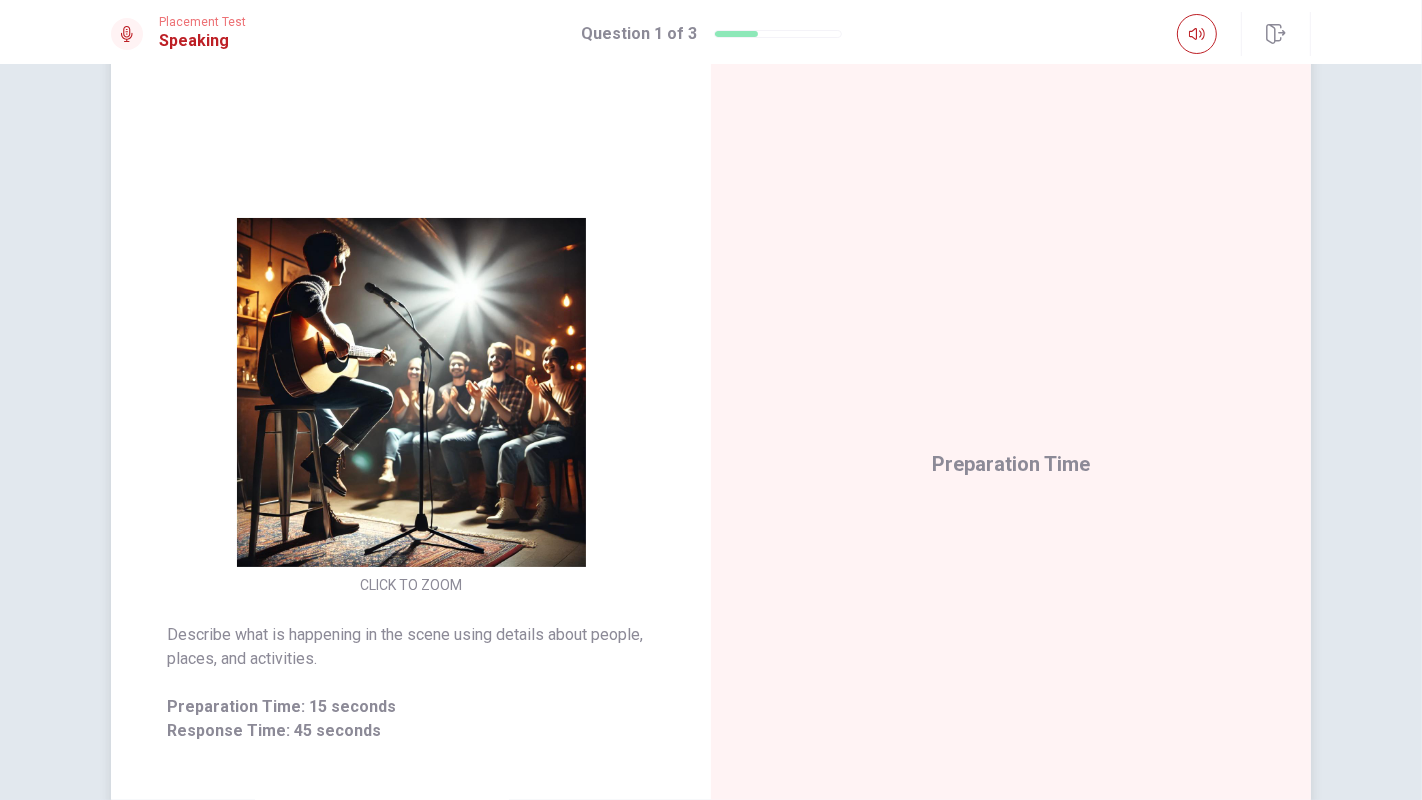 drag, startPoint x: 159, startPoint y: 634, endPoint x: 383, endPoint y: 639, distance: 224.0558 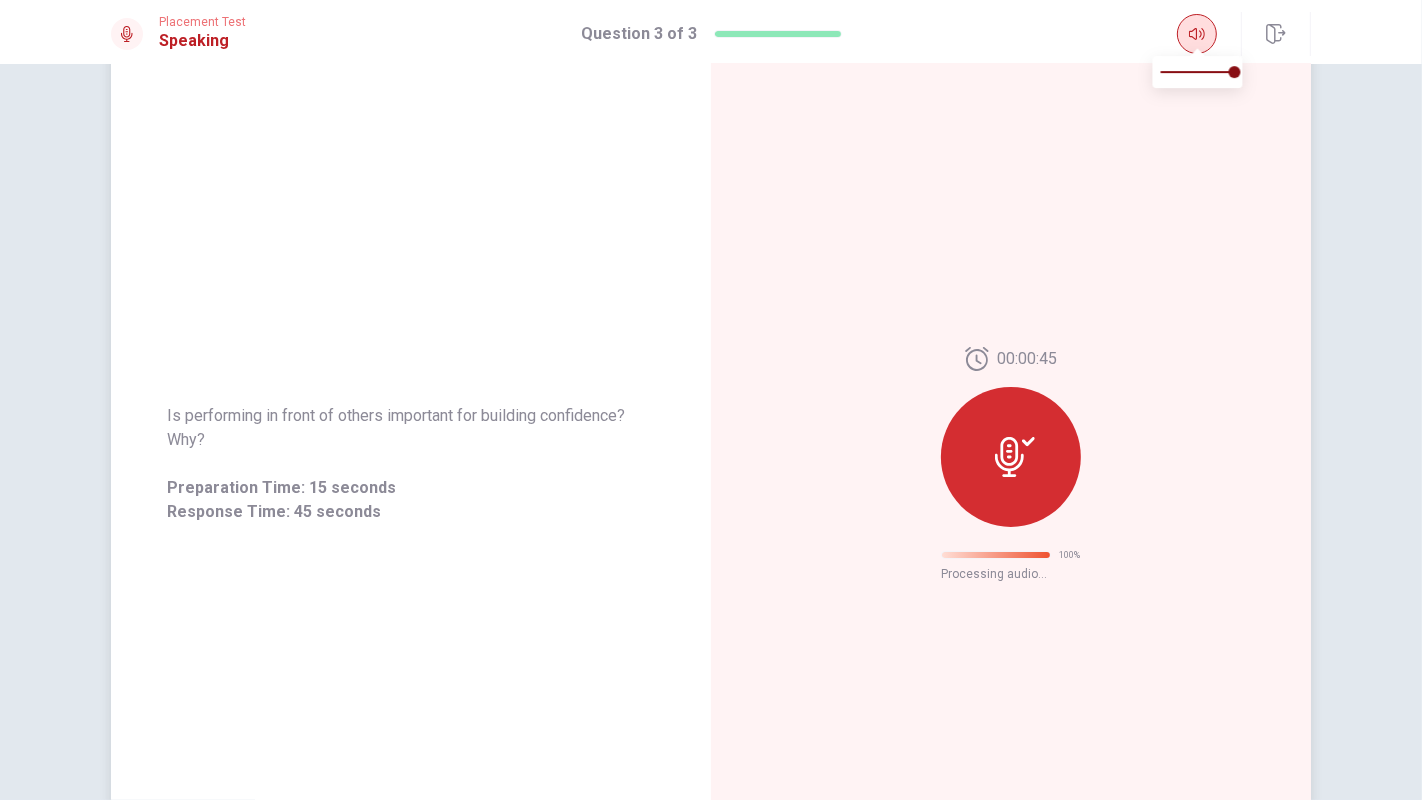 scroll, scrollTop: 0, scrollLeft: 0, axis: both 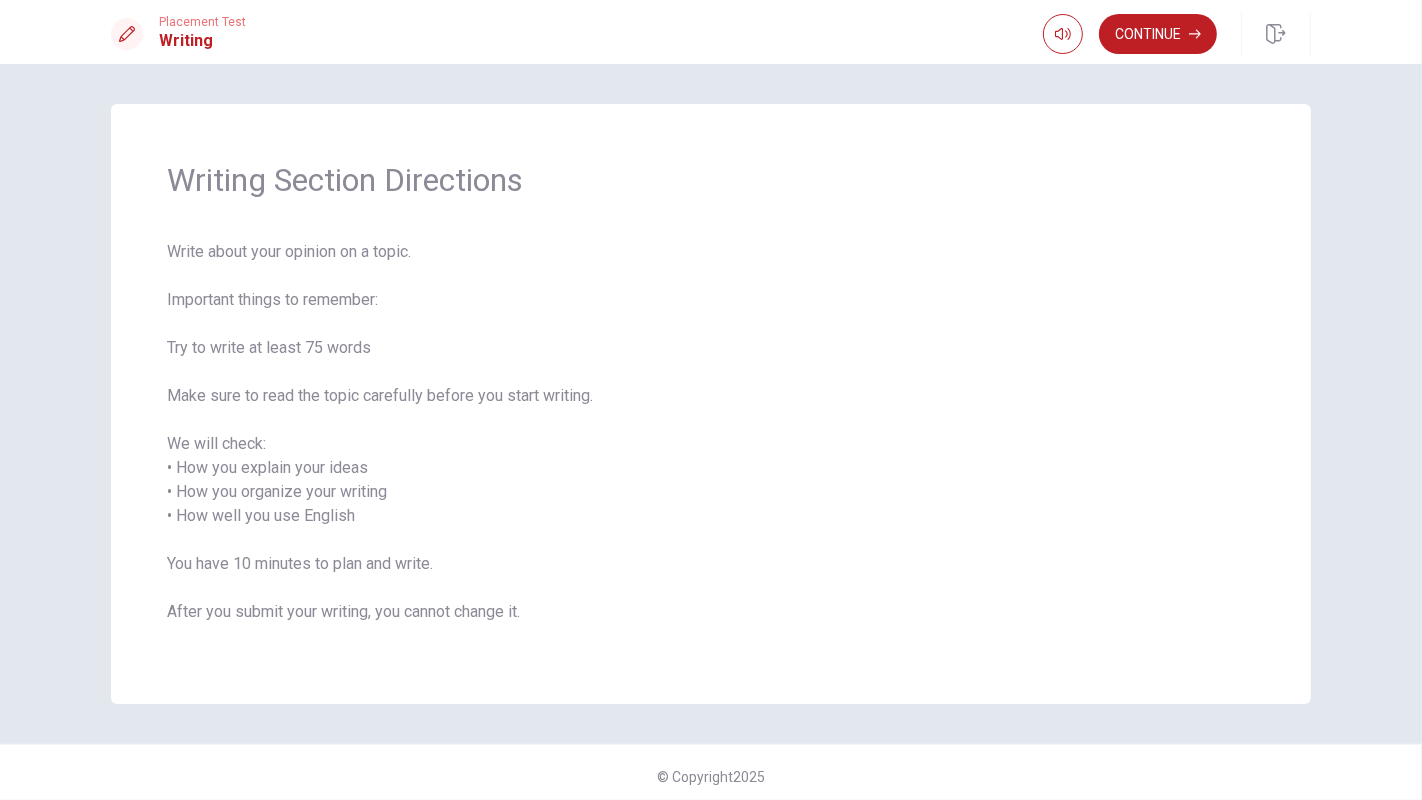 drag, startPoint x: 156, startPoint y: 254, endPoint x: 223, endPoint y: 231, distance: 70.837845 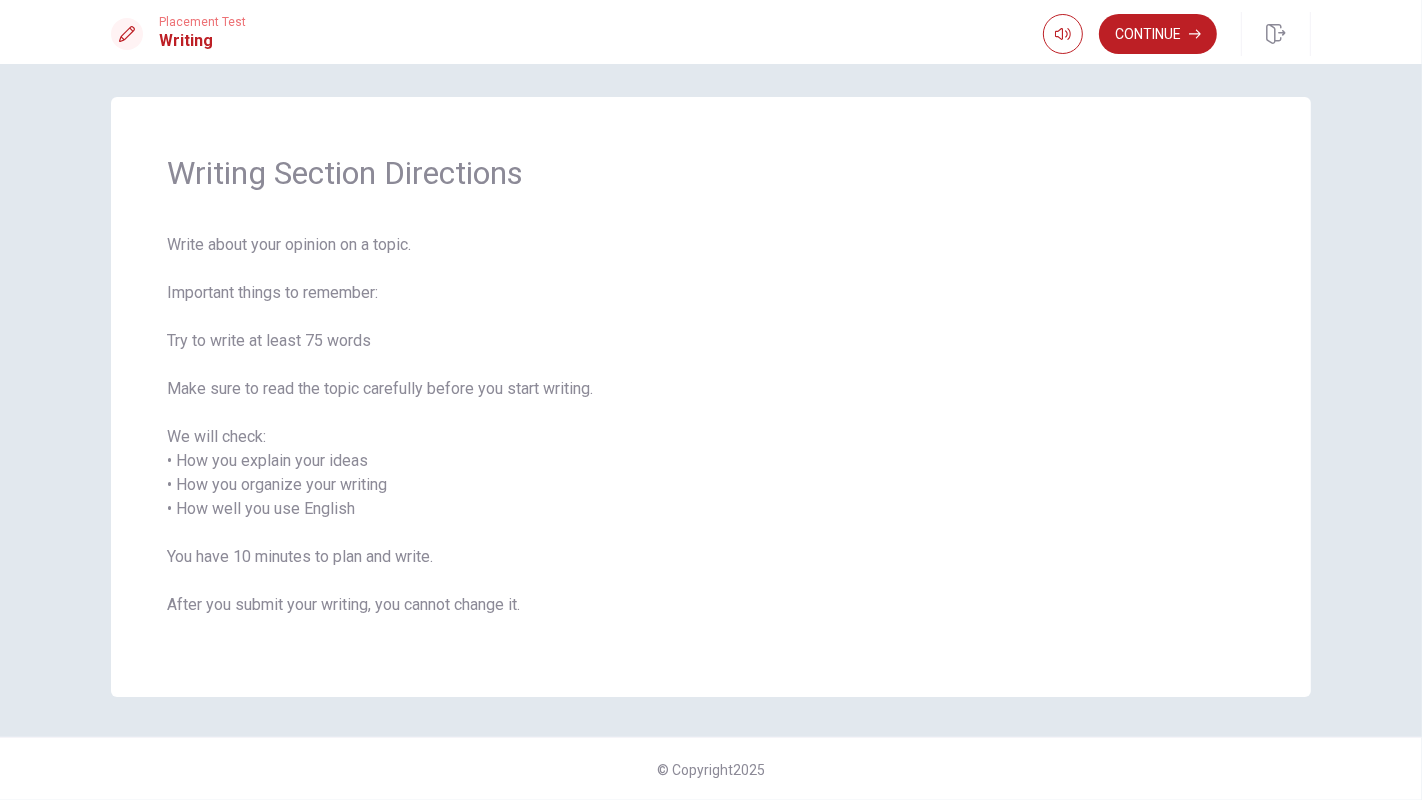 drag, startPoint x: 162, startPoint y: 457, endPoint x: 197, endPoint y: 466, distance: 36.138622 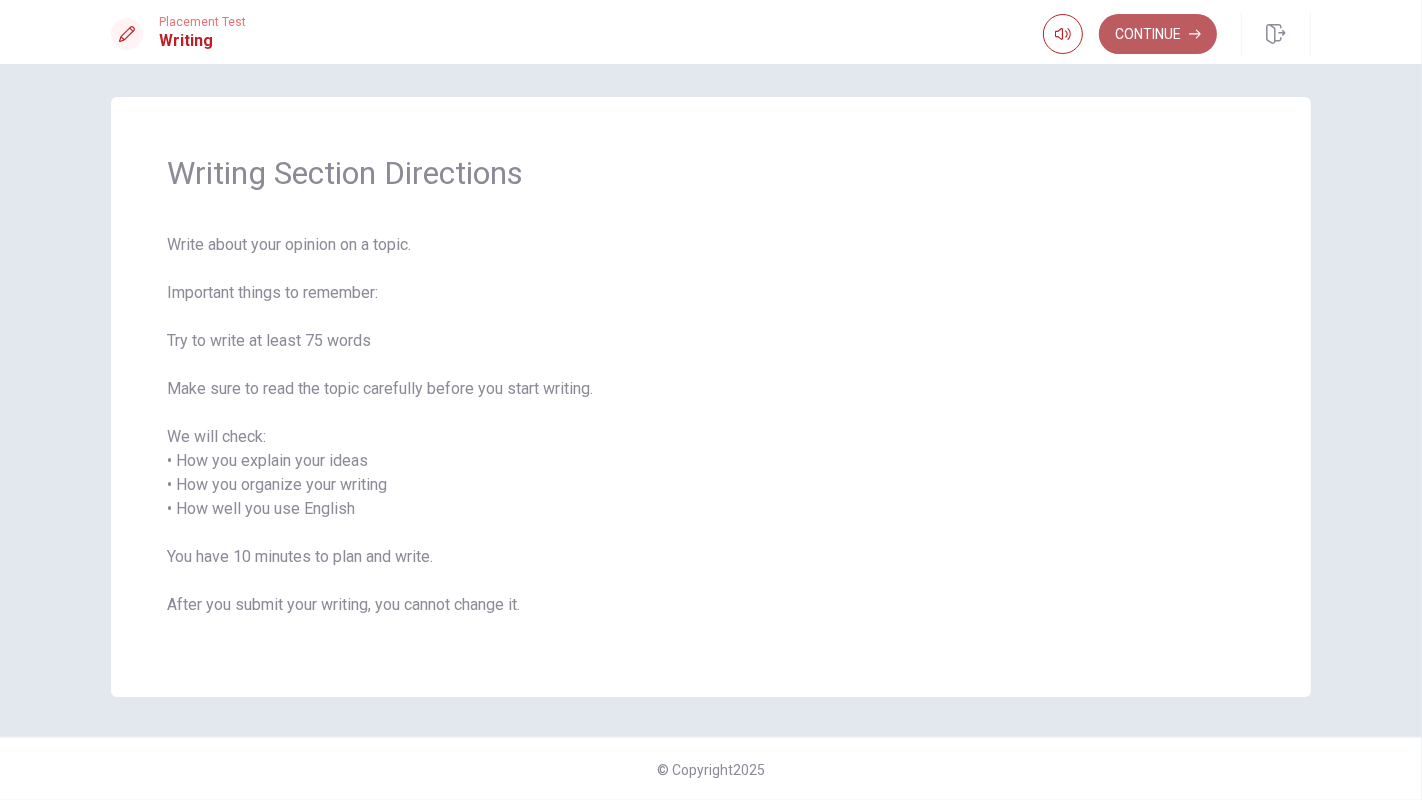click on "Continue" at bounding box center (1158, 34) 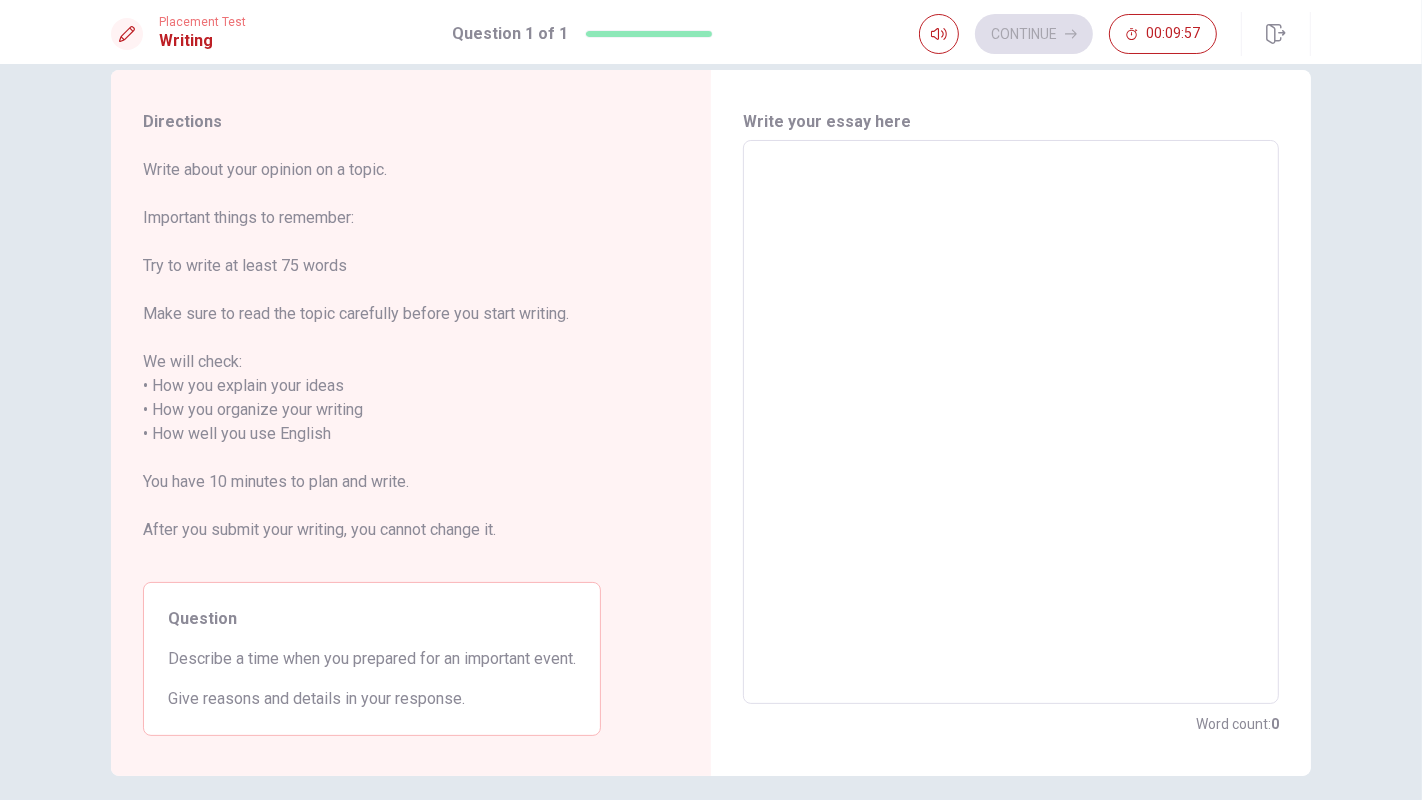 scroll, scrollTop: 0, scrollLeft: 0, axis: both 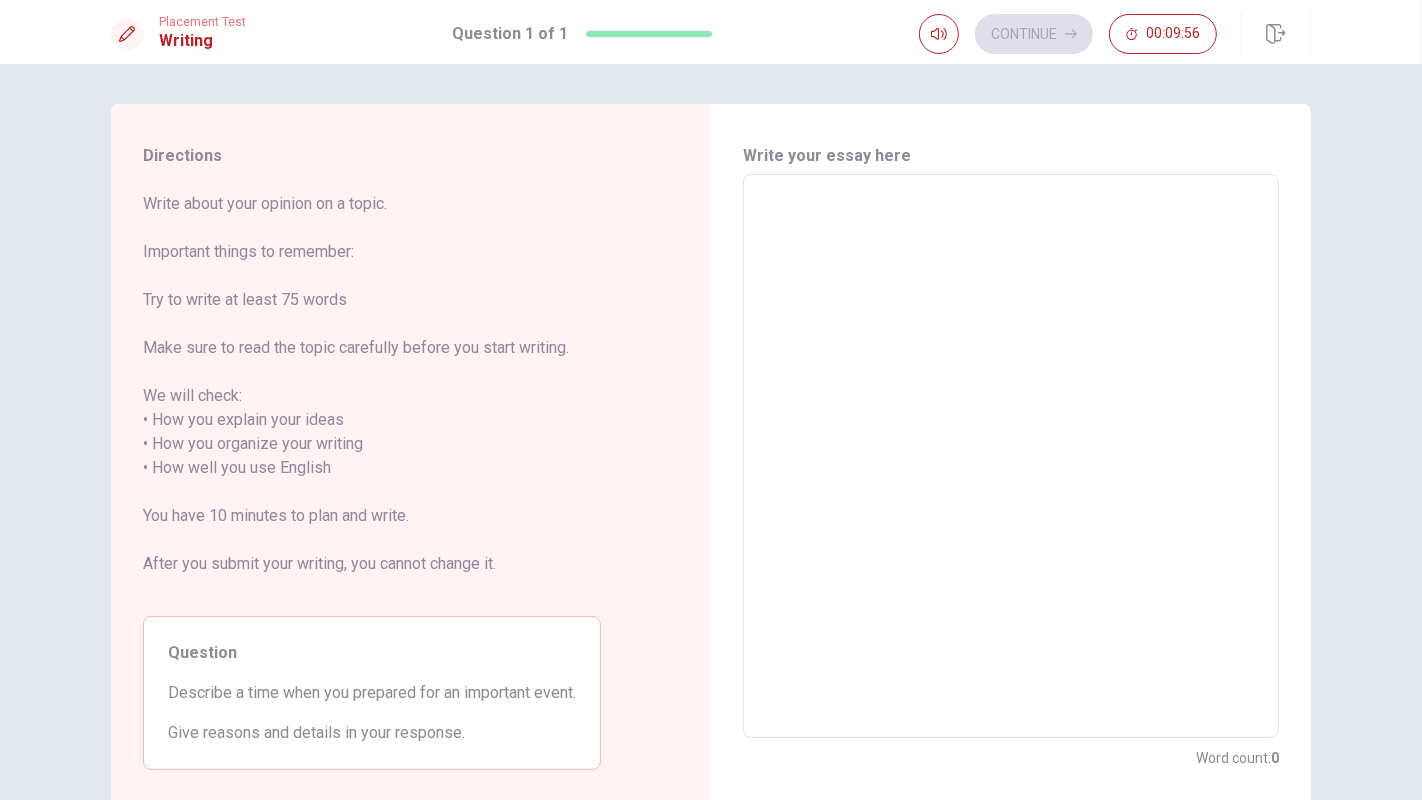 drag, startPoint x: 151, startPoint y: 201, endPoint x: 188, endPoint y: 208, distance: 37.65634 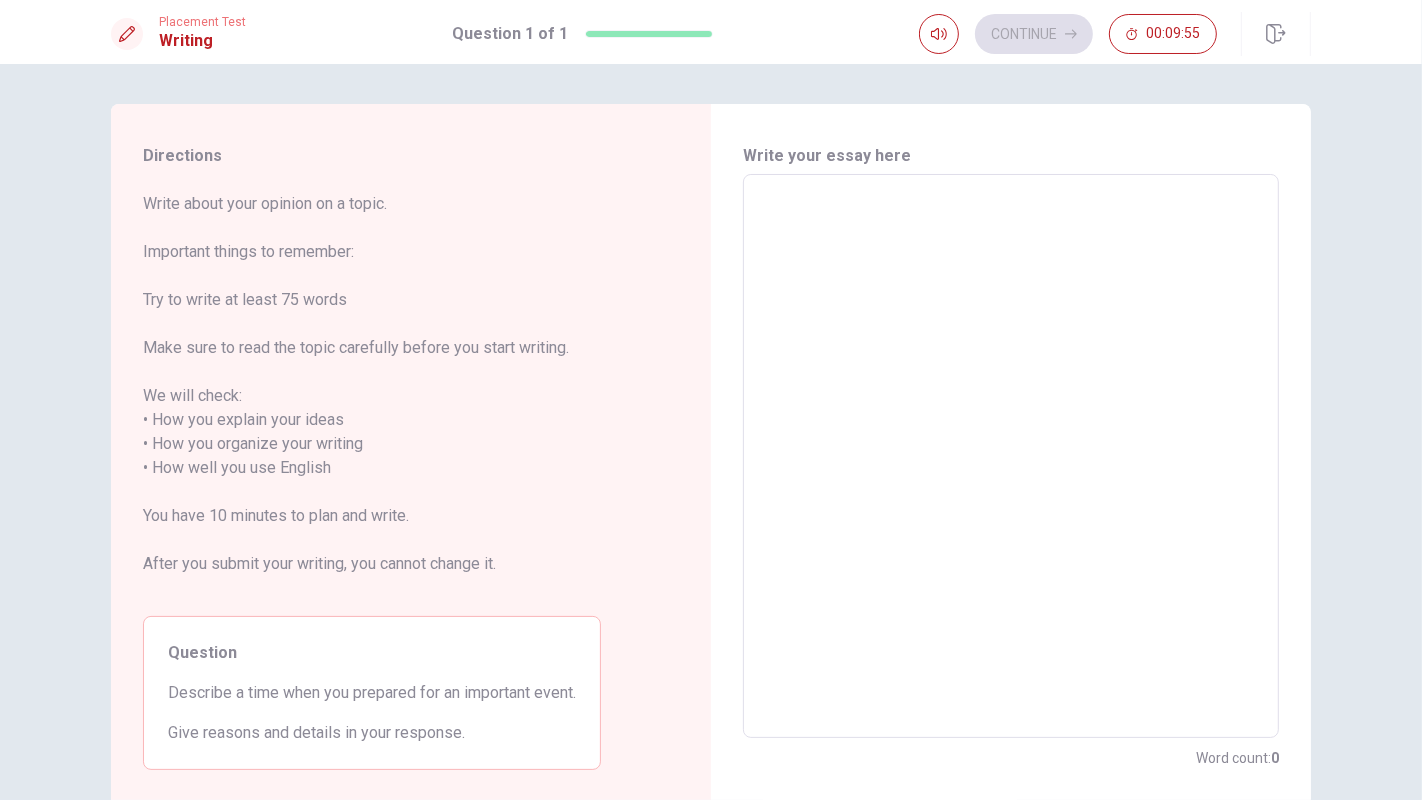 drag, startPoint x: 138, startPoint y: 259, endPoint x: 187, endPoint y: 267, distance: 49.648766 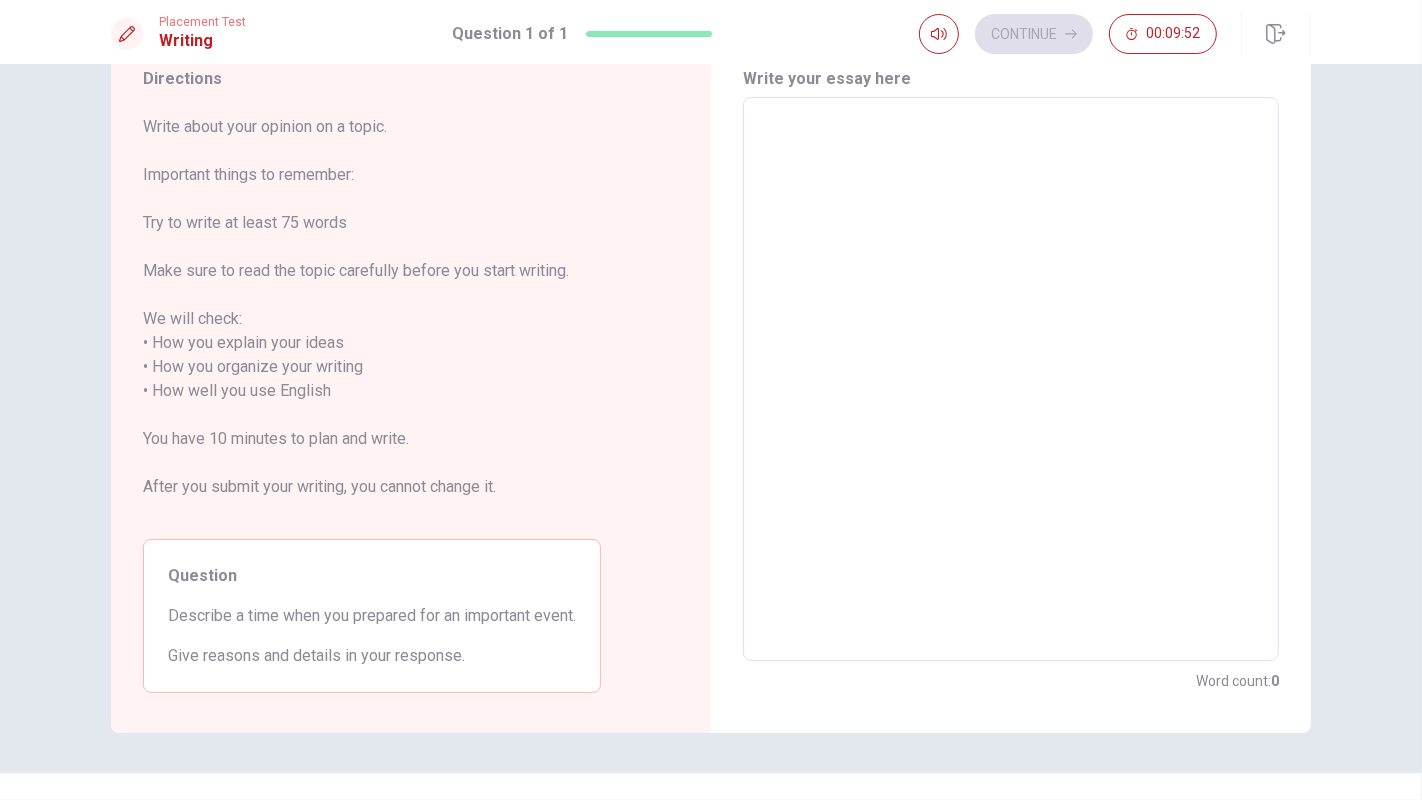 scroll, scrollTop: 113, scrollLeft: 0, axis: vertical 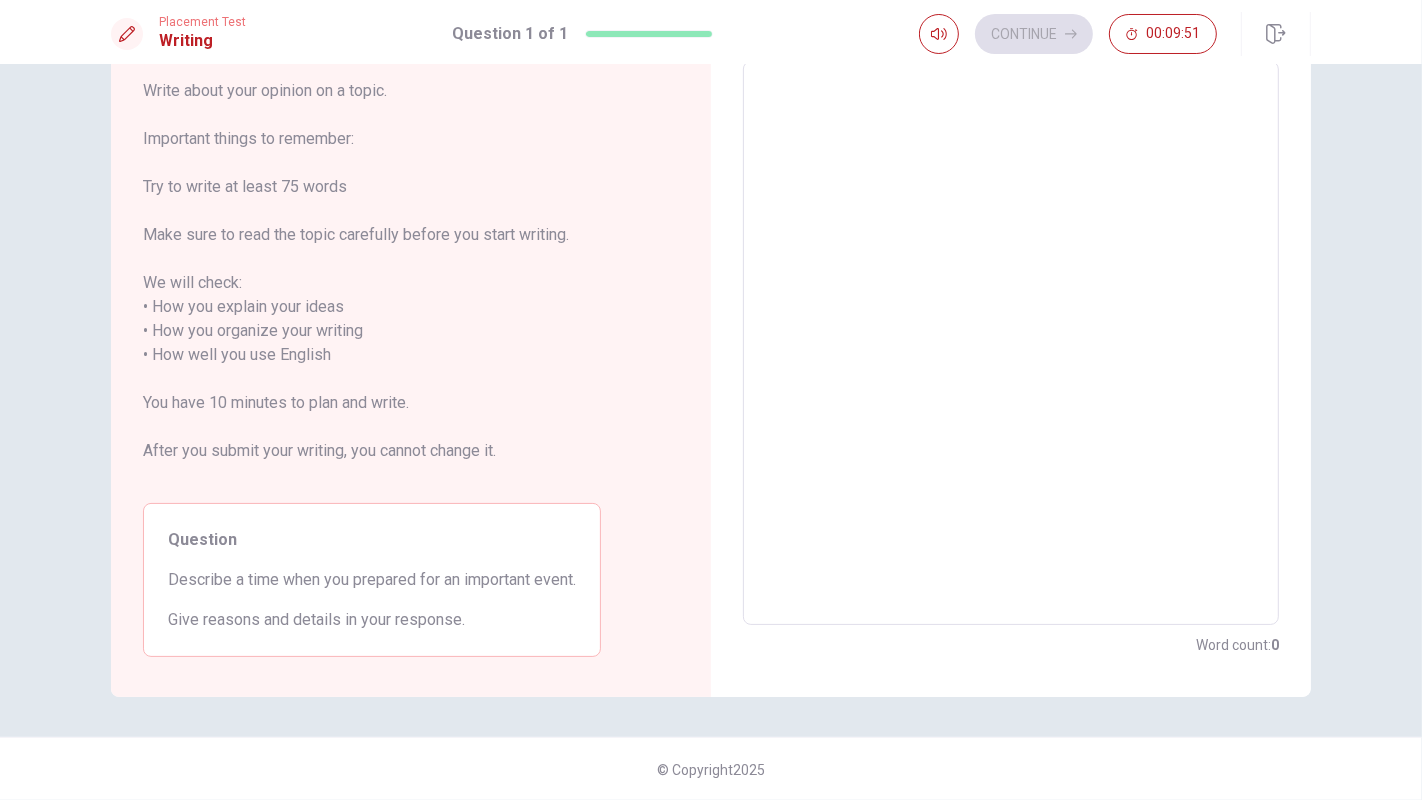 click on "Describe a time when you prepared for an important event." at bounding box center [372, 580] 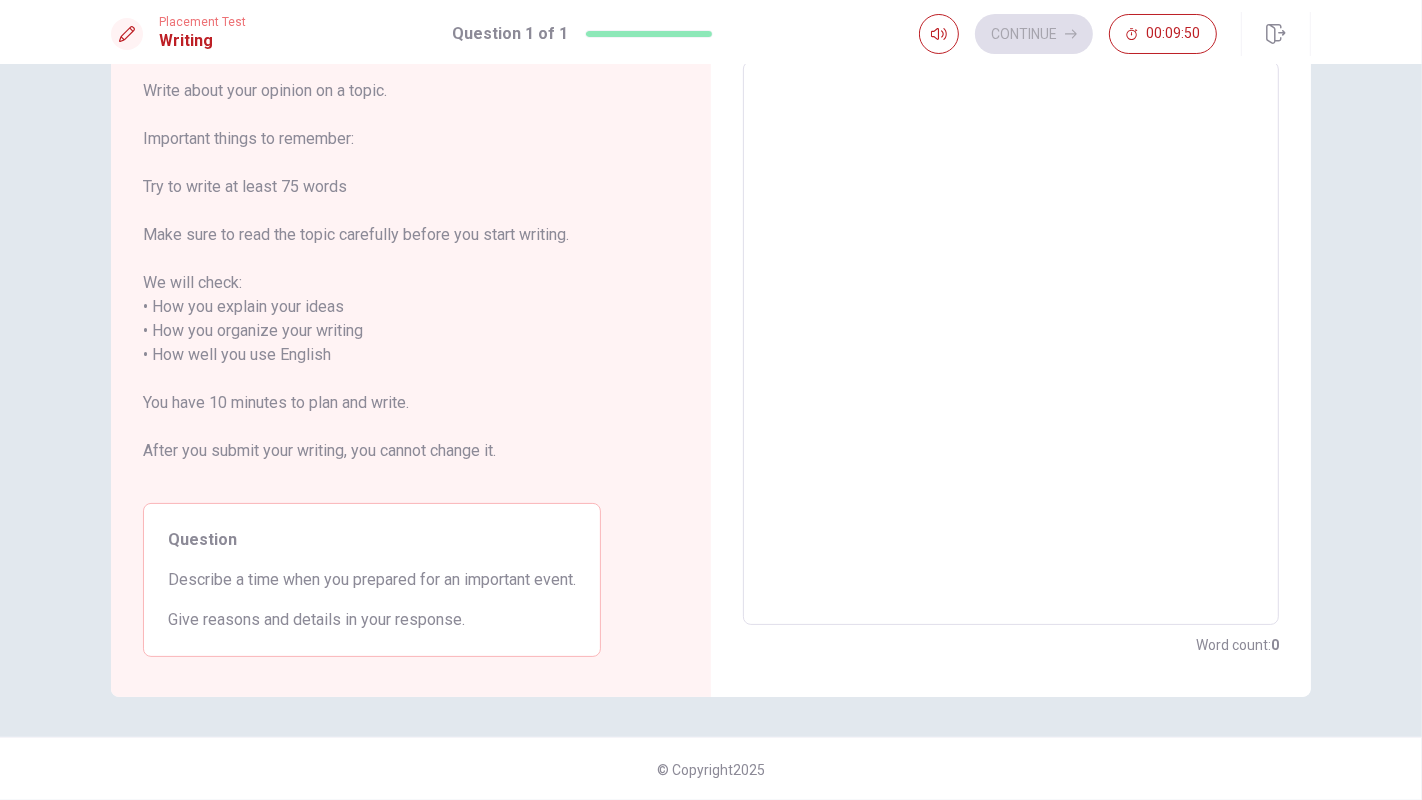 click on "Question Describe a time when you prepared for an important event. Give reasons and details in your response." at bounding box center [372, 580] 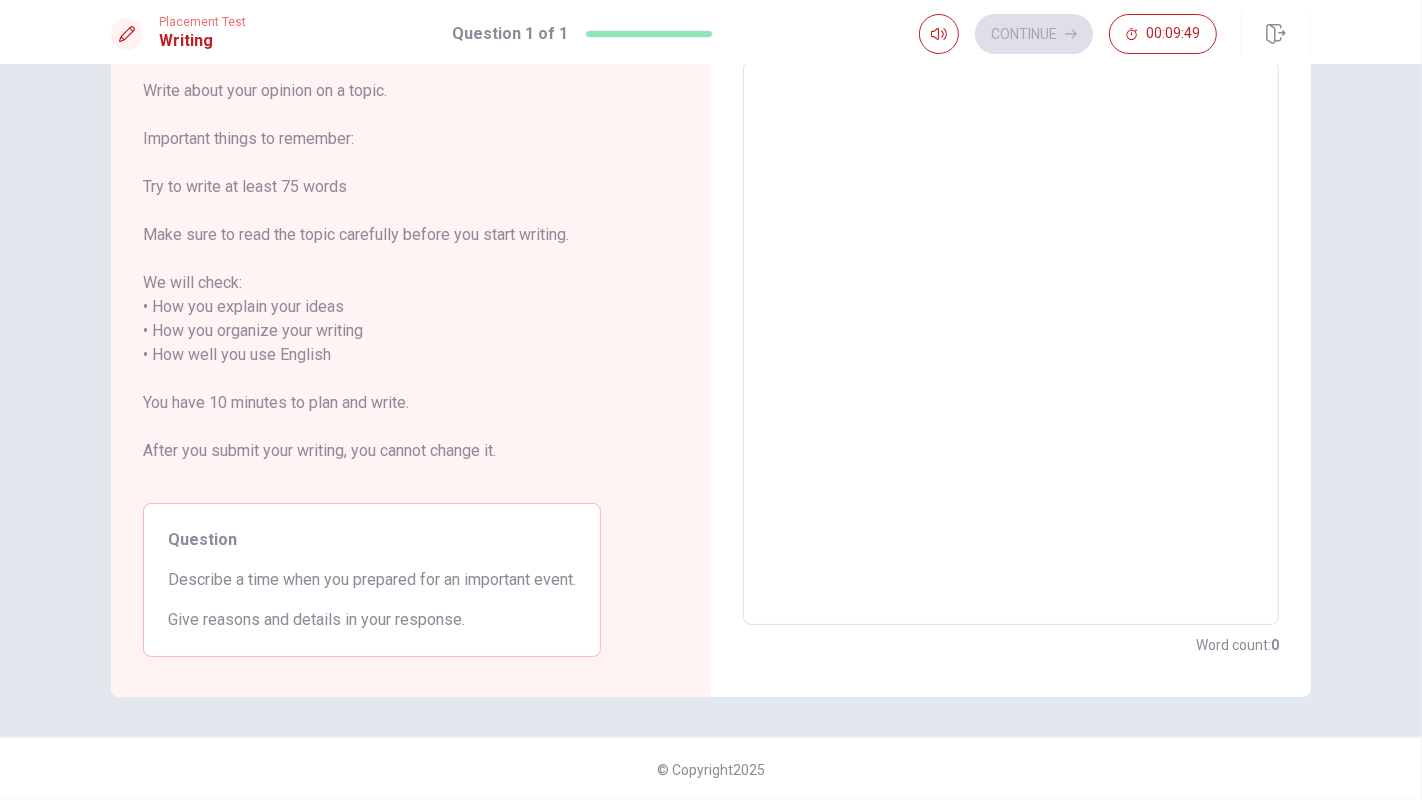 click on "Question Describe a time when you prepared for an important event. Give reasons and details in your response." at bounding box center (372, 580) 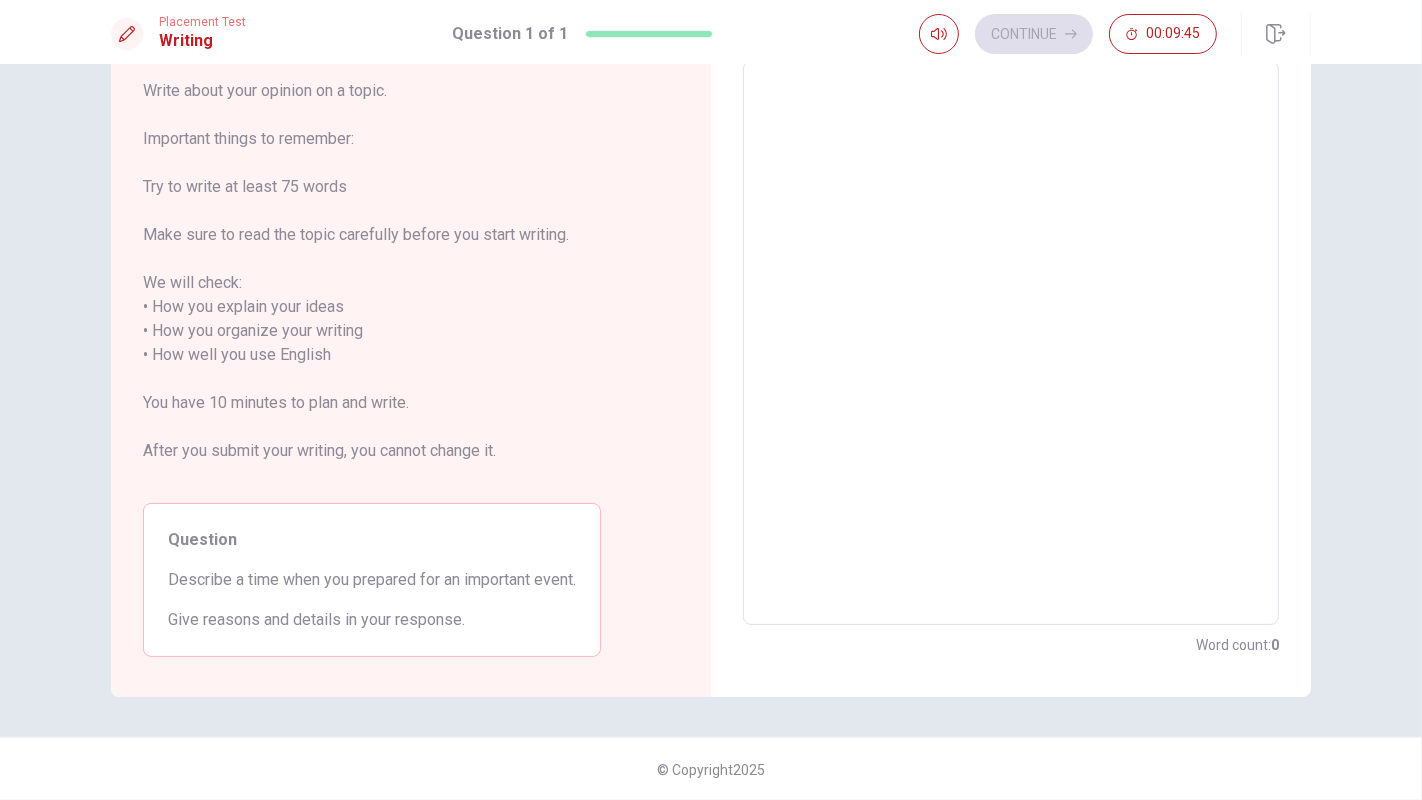 drag, startPoint x: 163, startPoint y: 578, endPoint x: 306, endPoint y: 597, distance: 144.25671 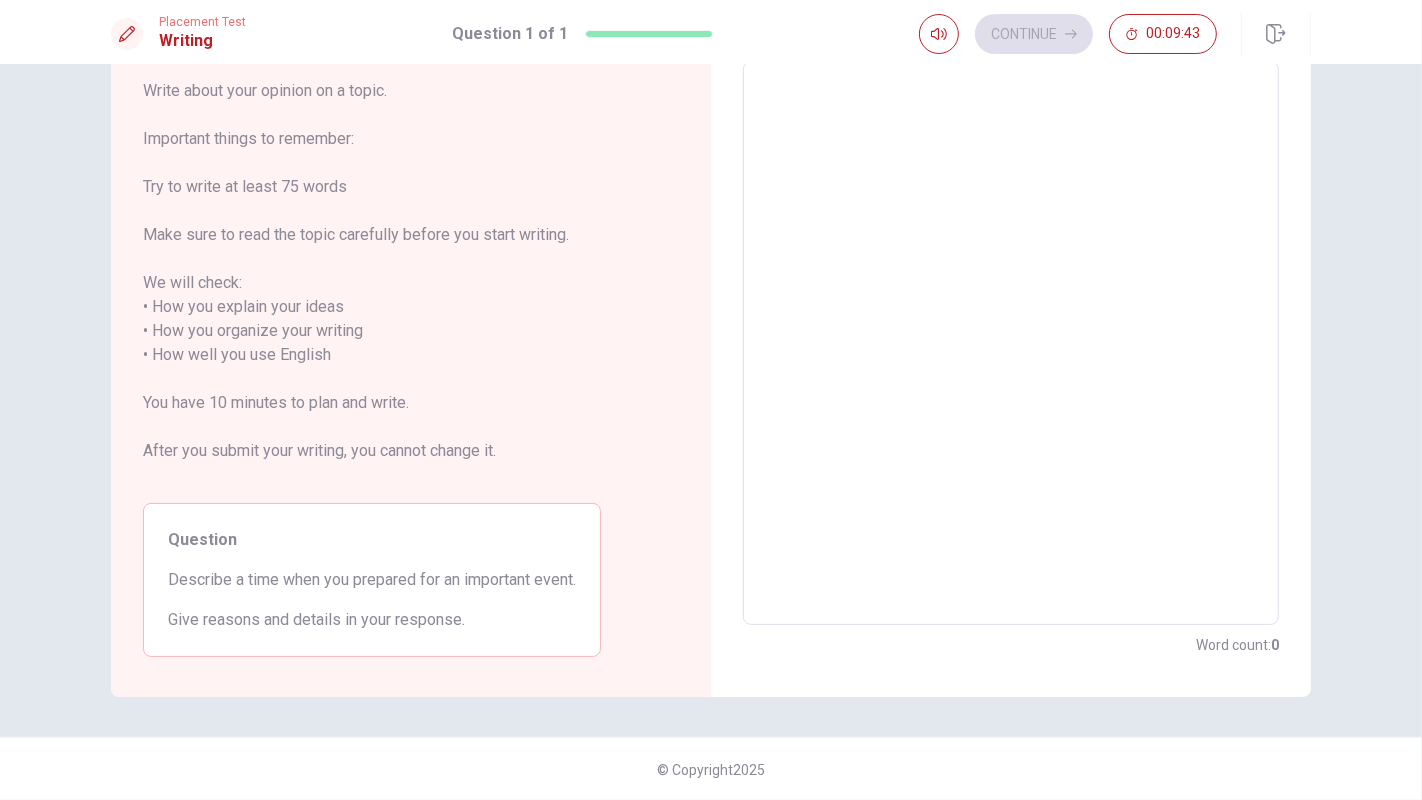 click on "Give reasons and details in your response." at bounding box center (372, 620) 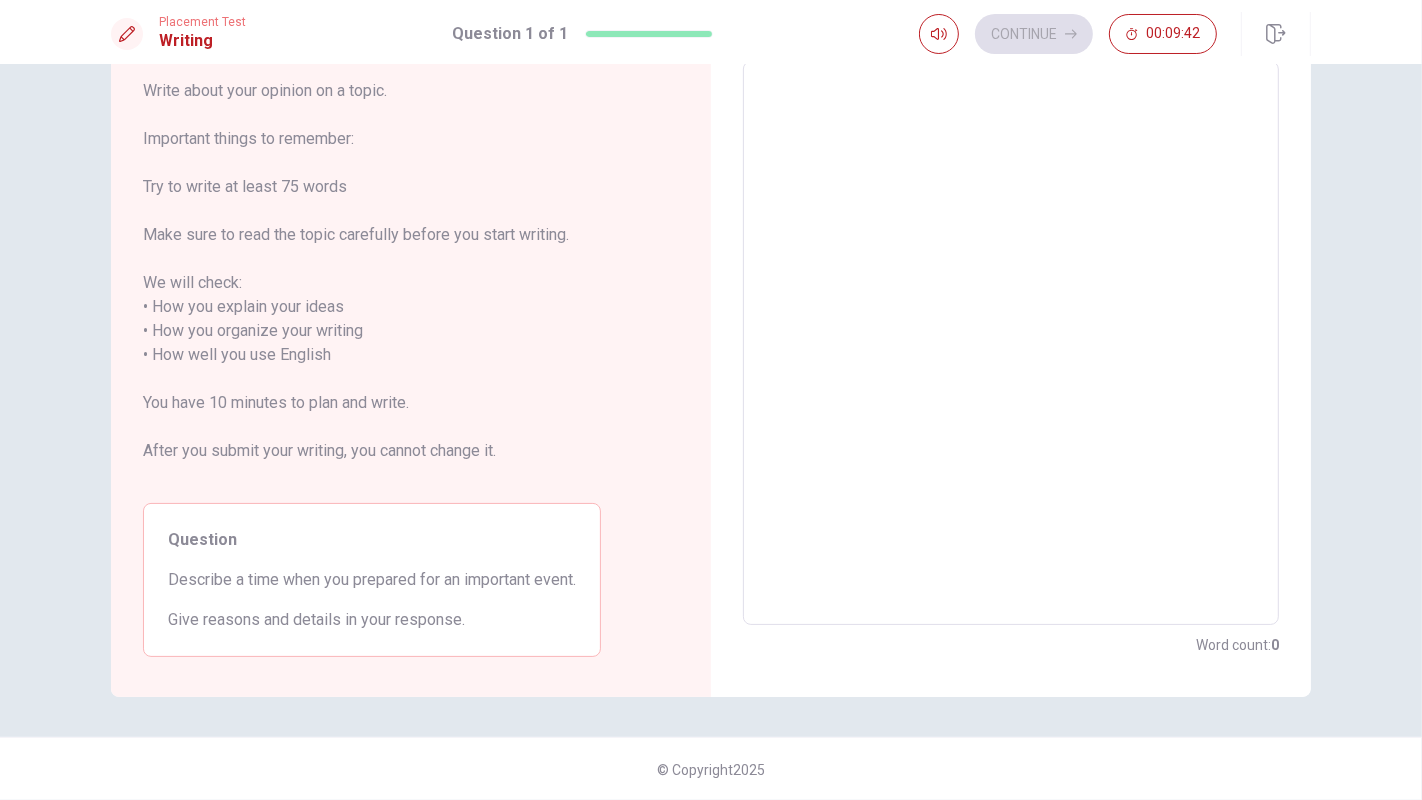 click on "Give reasons and details in your response." at bounding box center [372, 620] 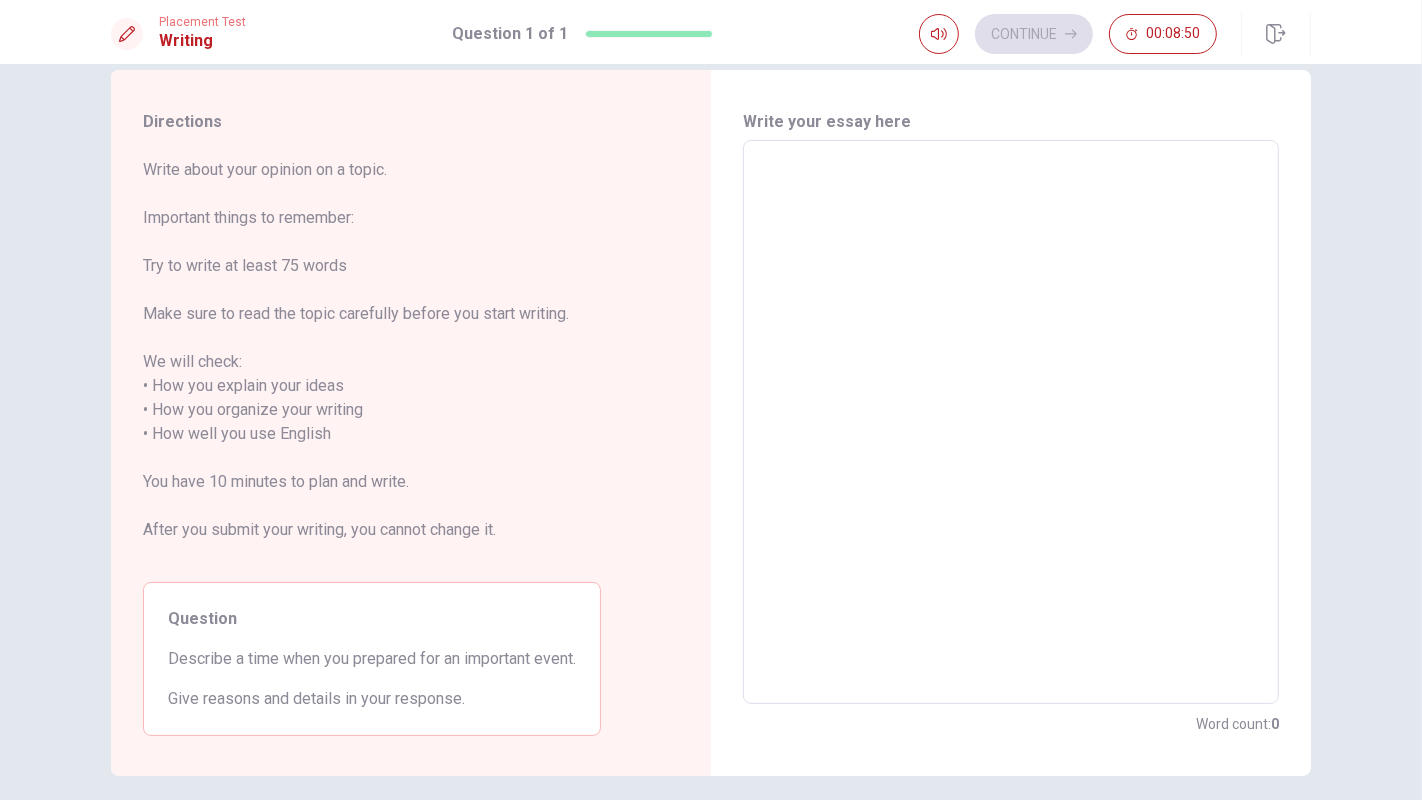 scroll, scrollTop: 0, scrollLeft: 0, axis: both 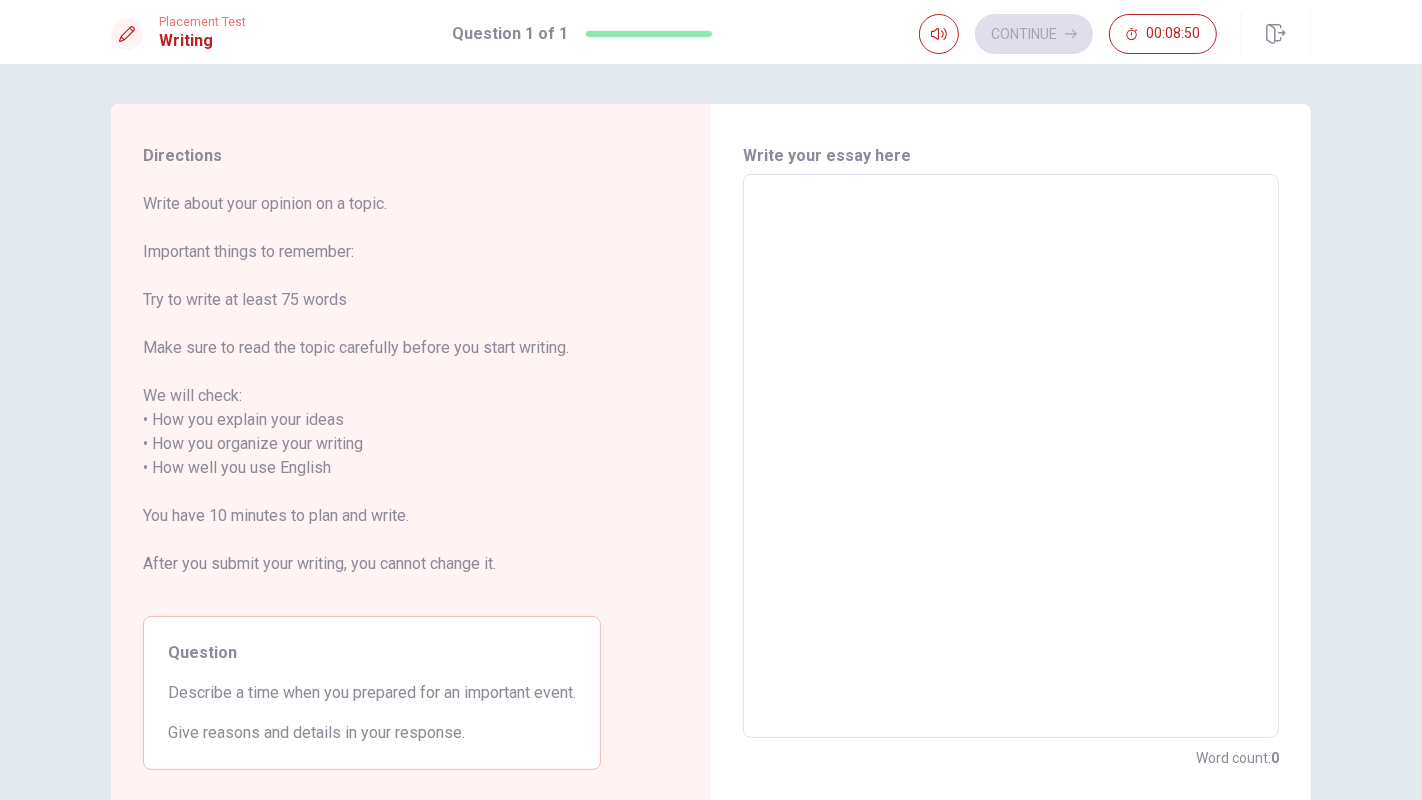click at bounding box center [1011, 456] 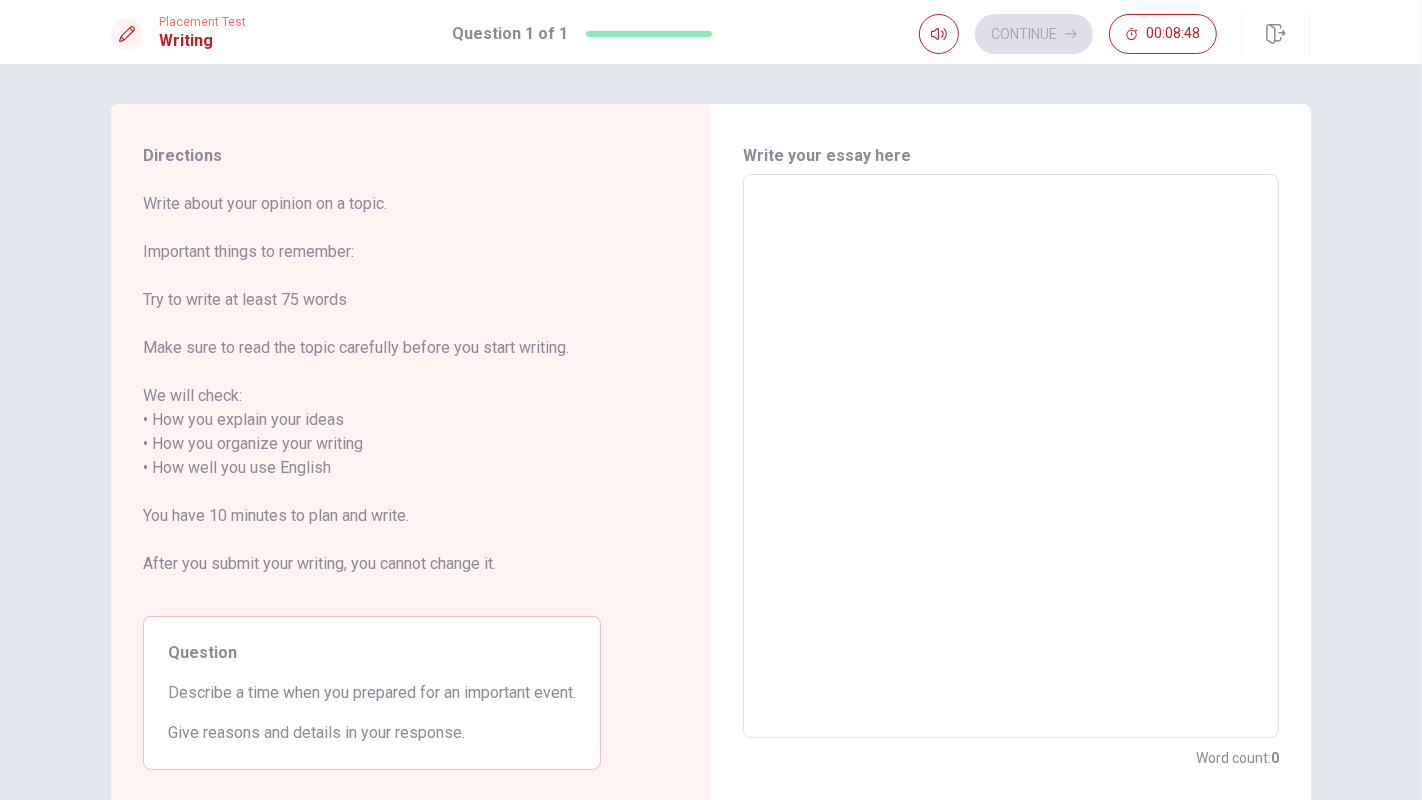 click at bounding box center (1011, 456) 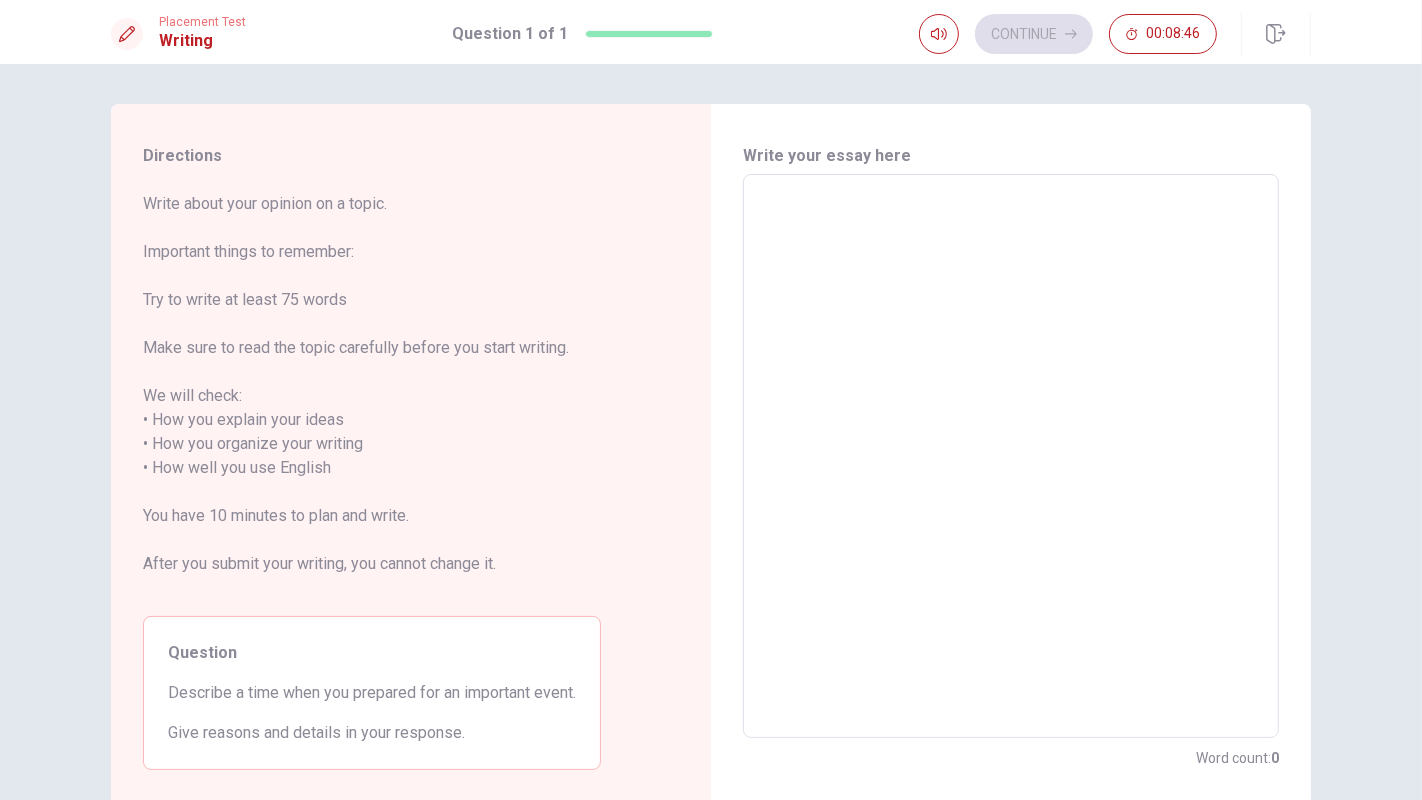 type on "I" 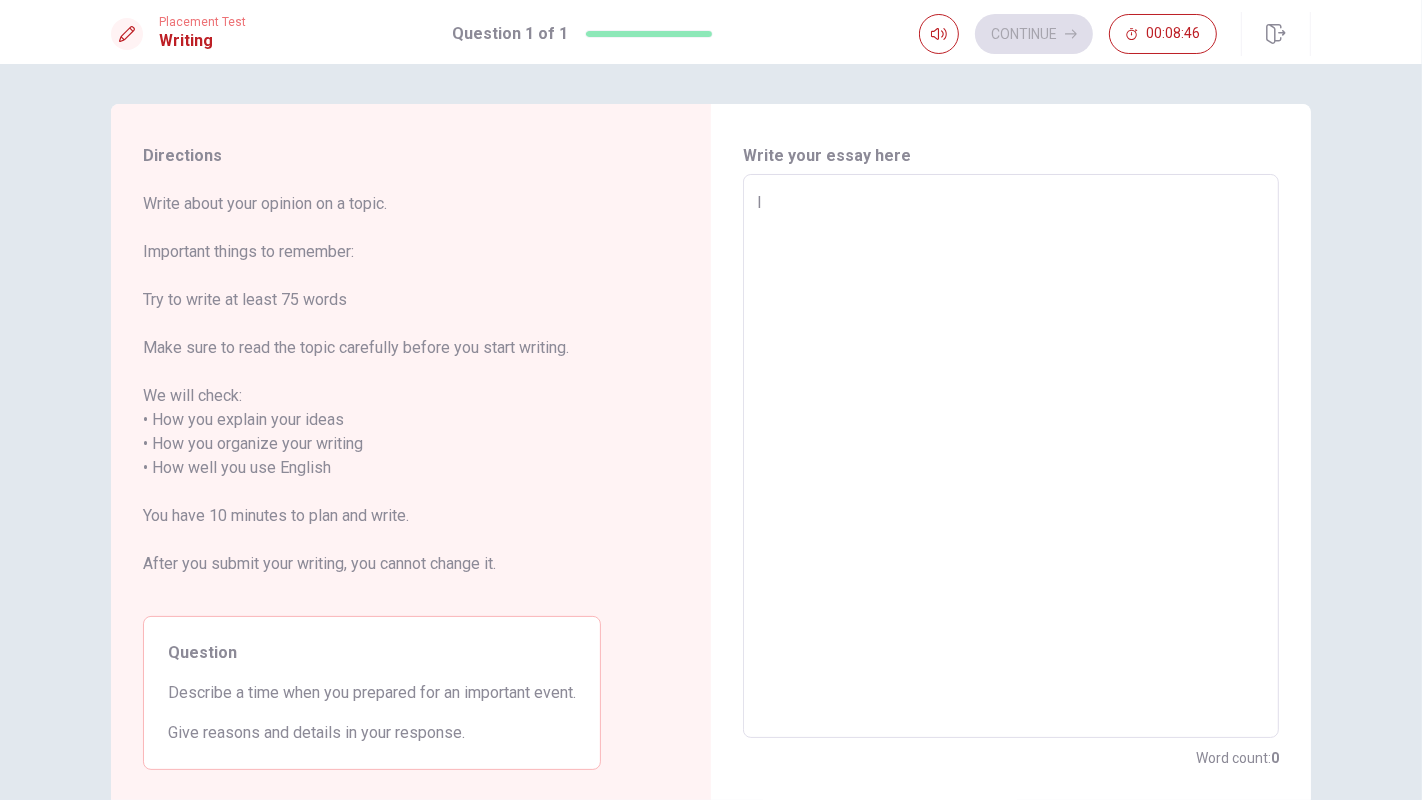 type on "x" 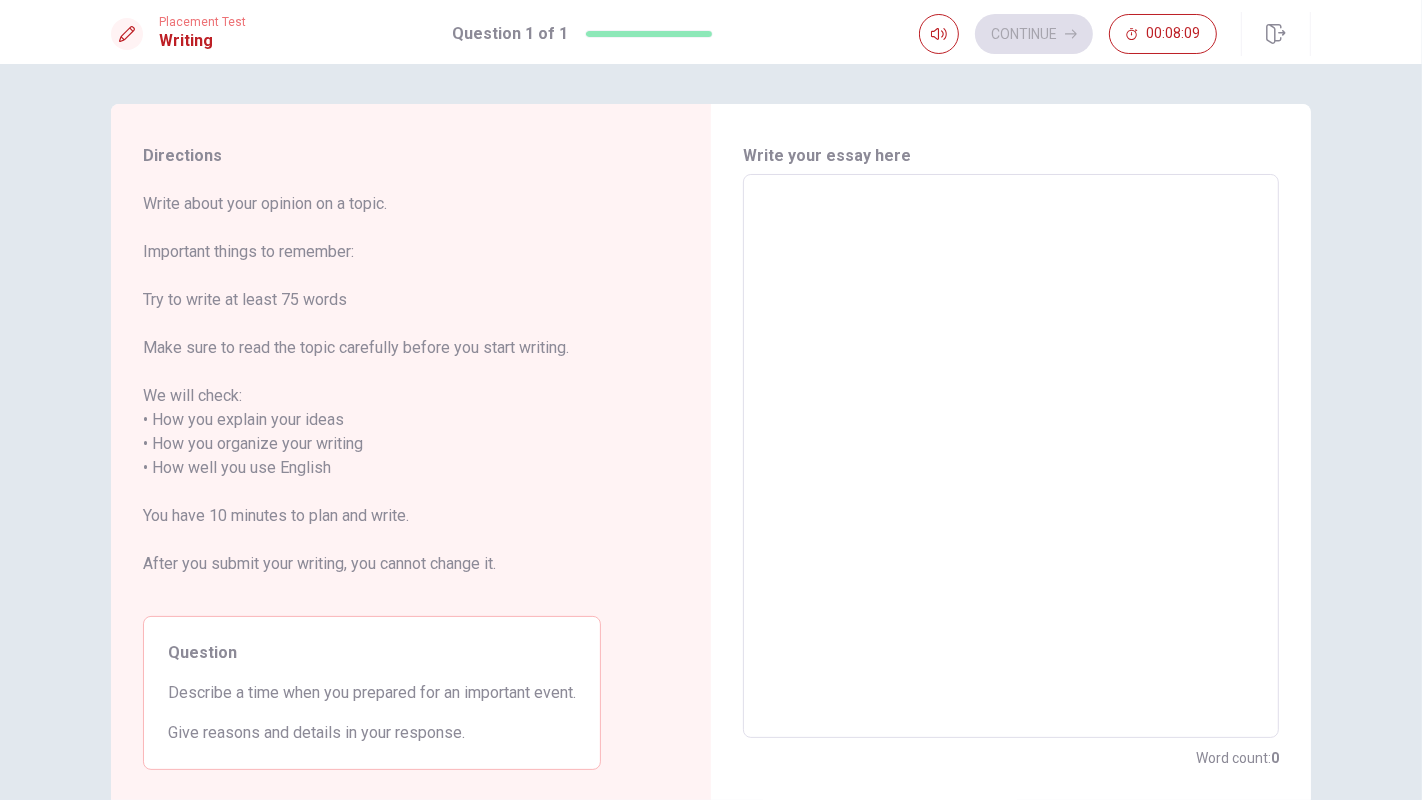 type on "I" 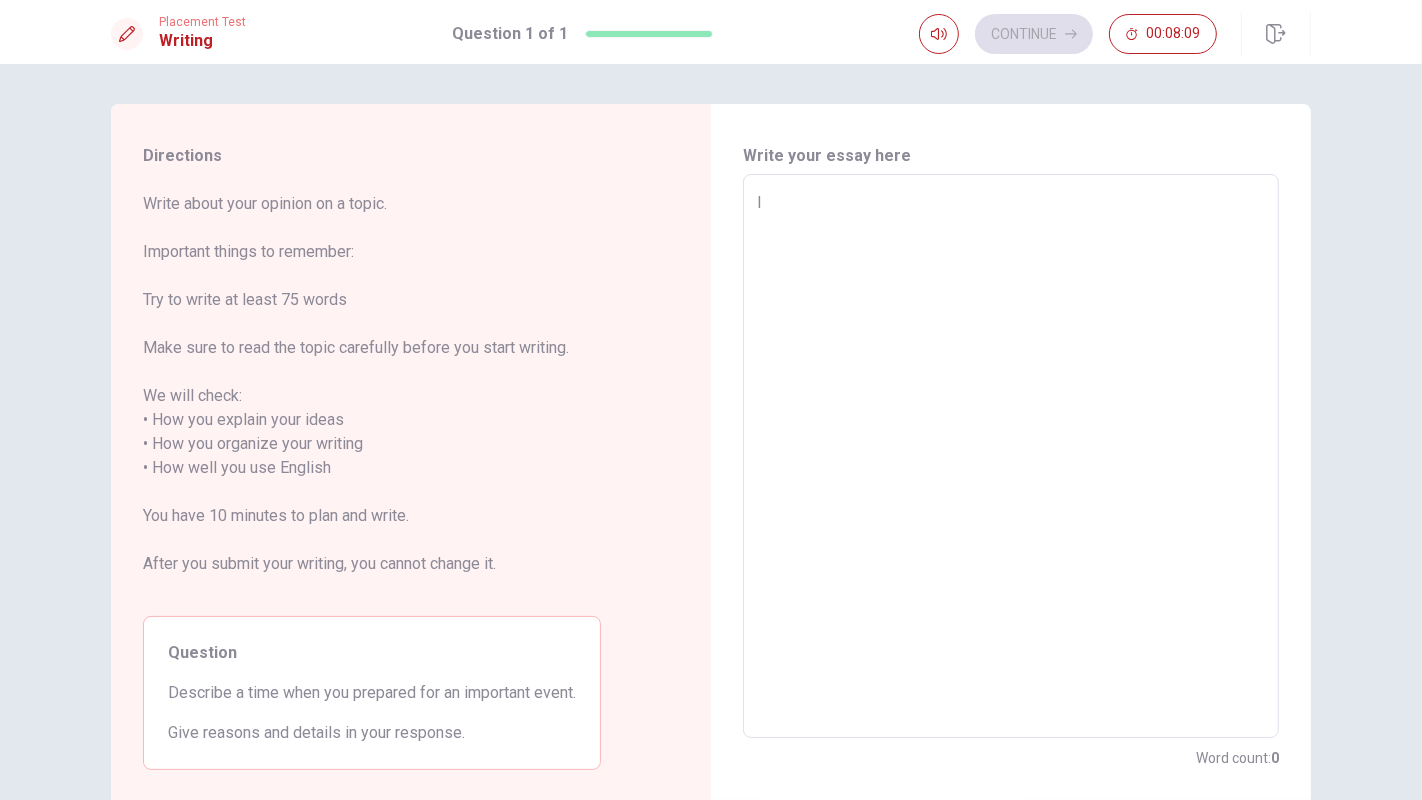 type on "x" 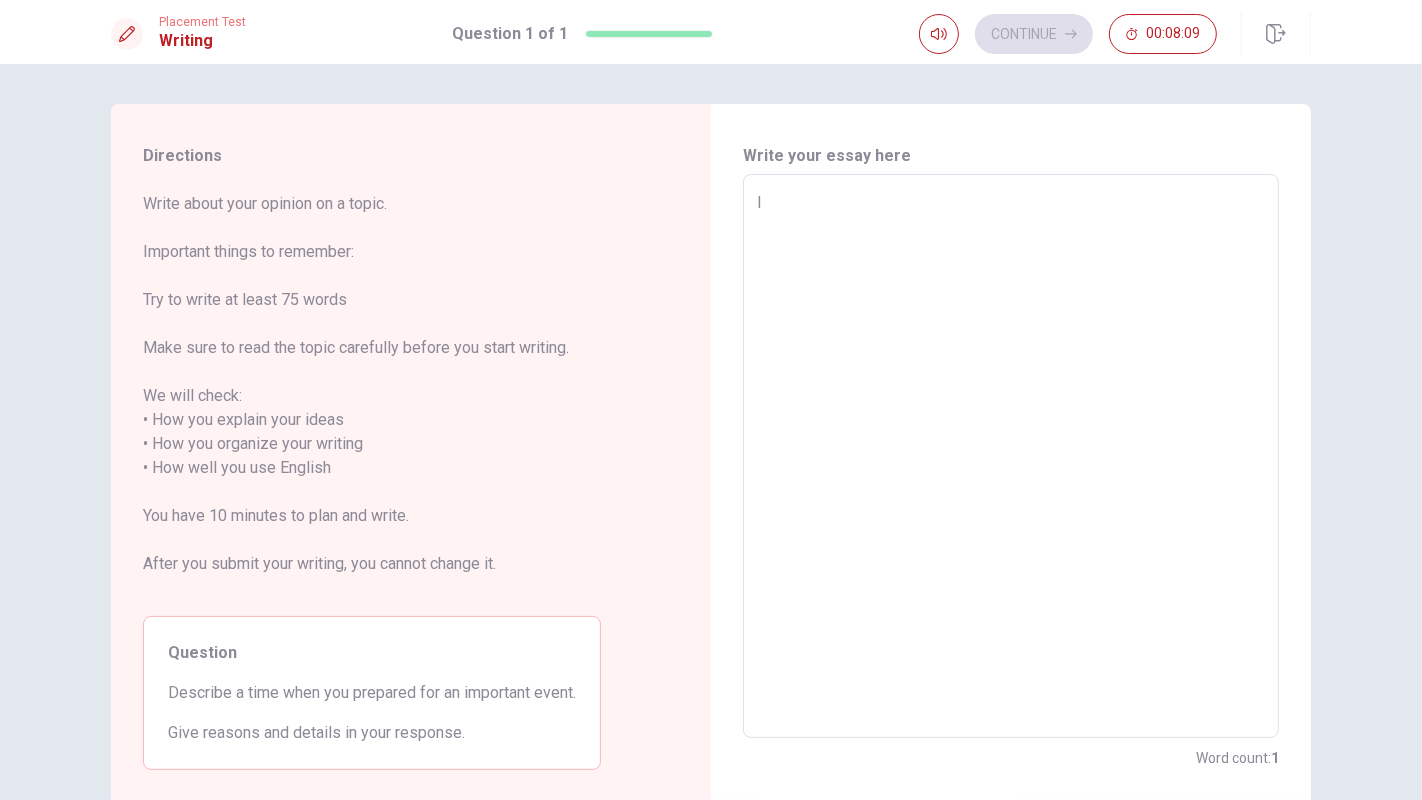 type on "I" 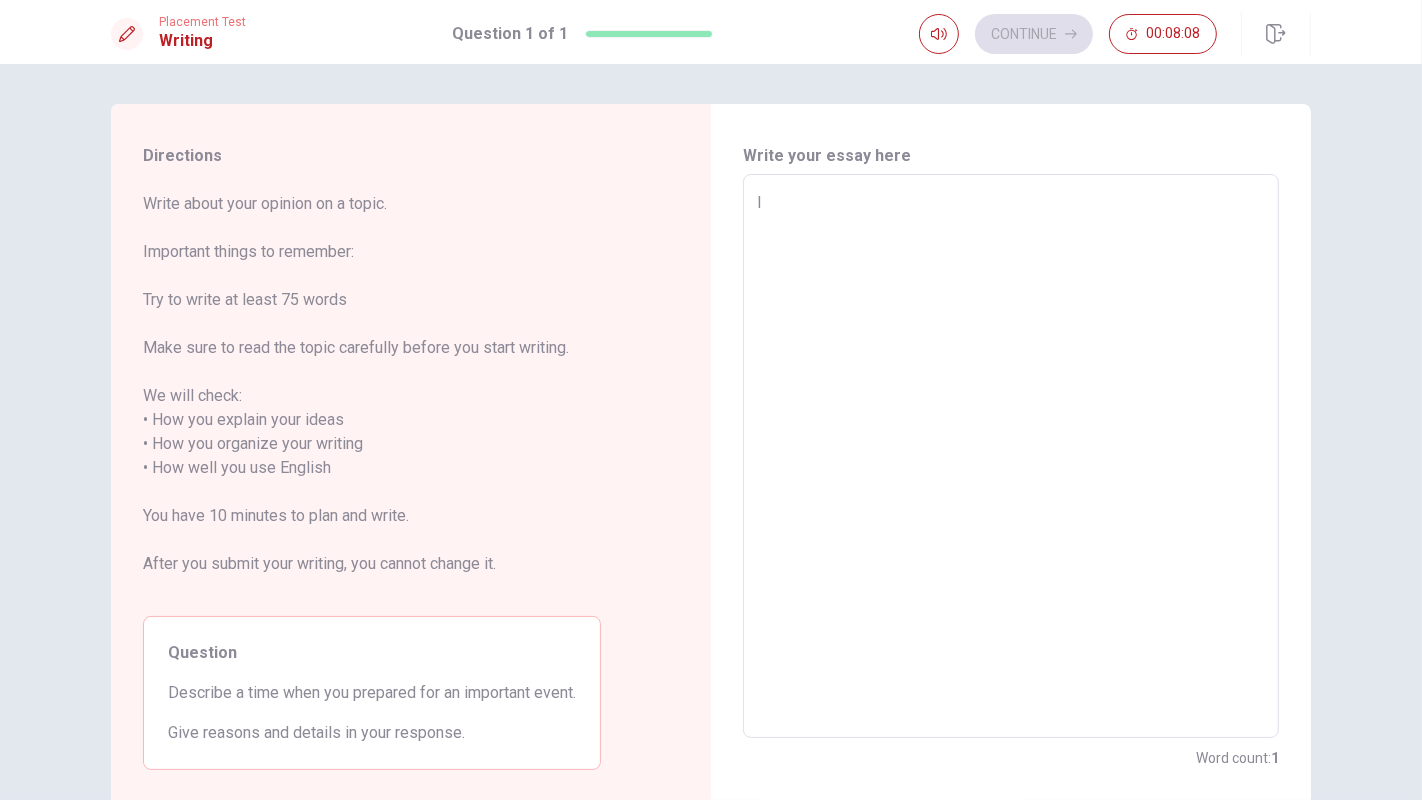 type on "I p" 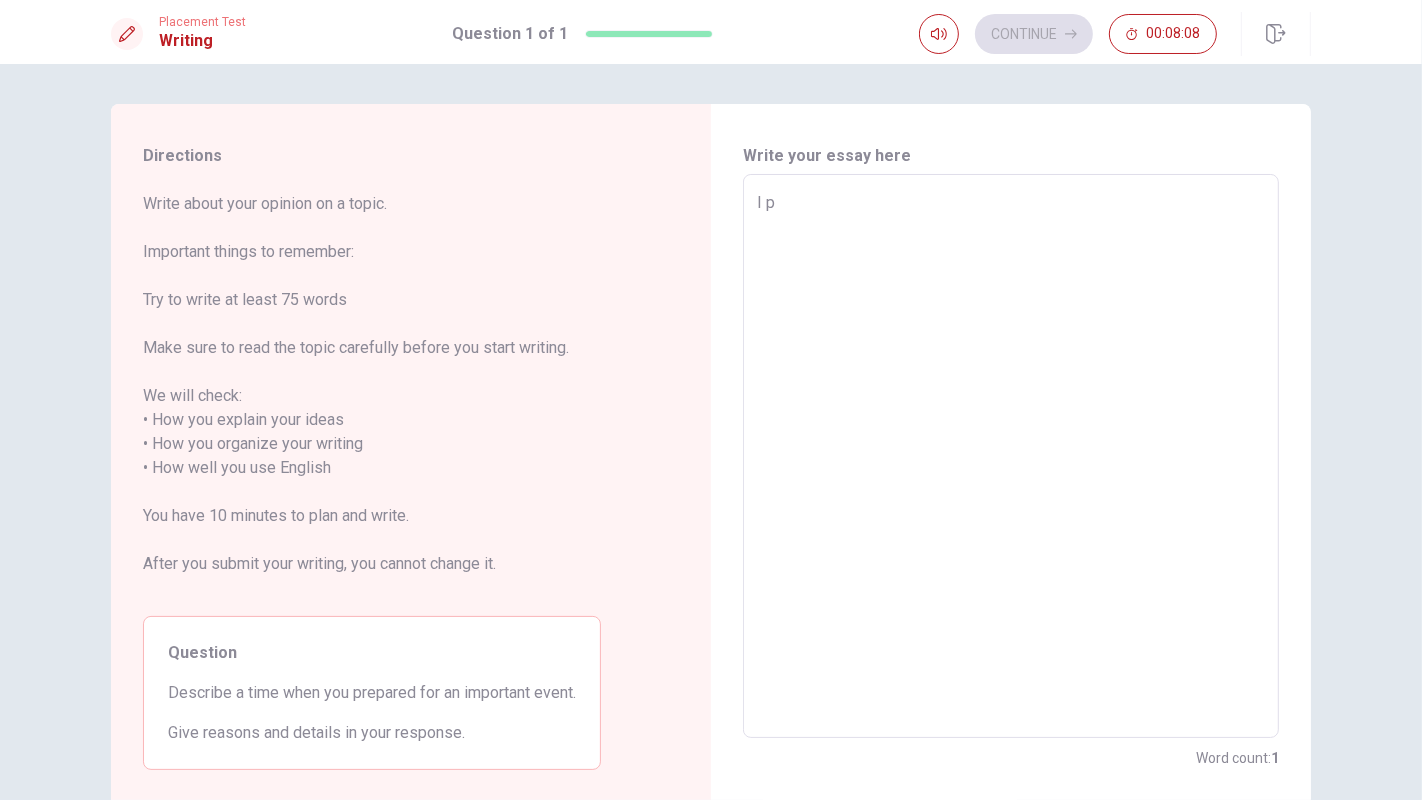 type on "x" 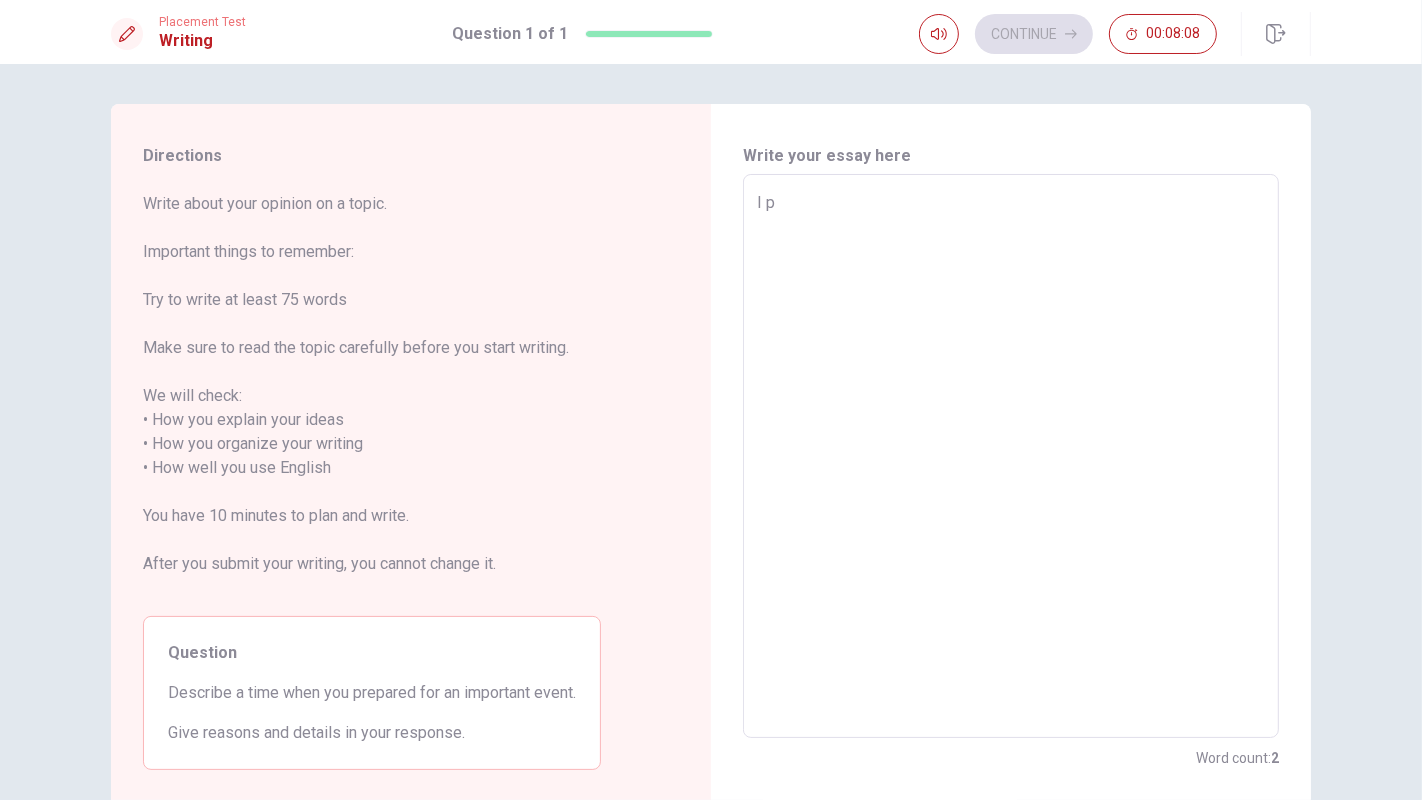 type on "I pr" 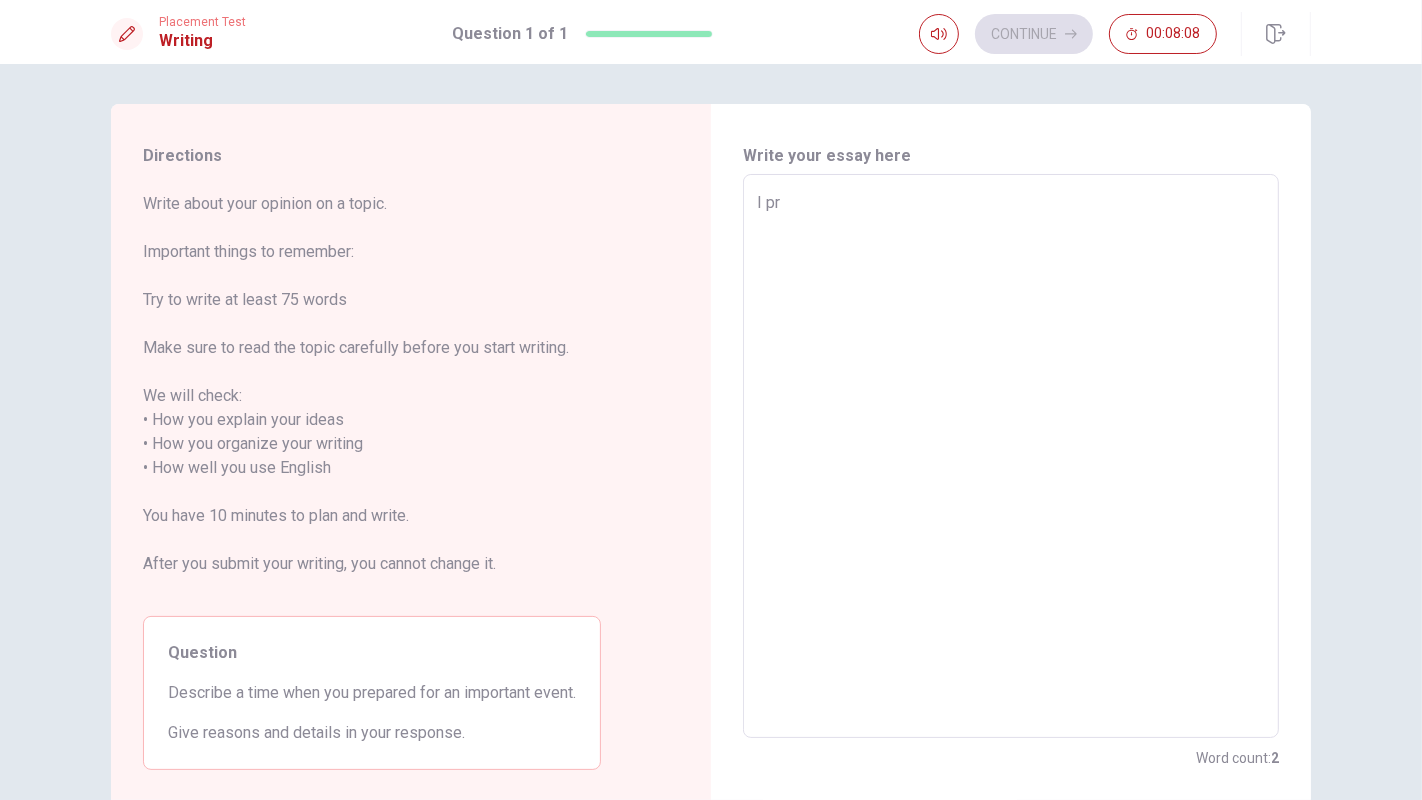 type on "x" 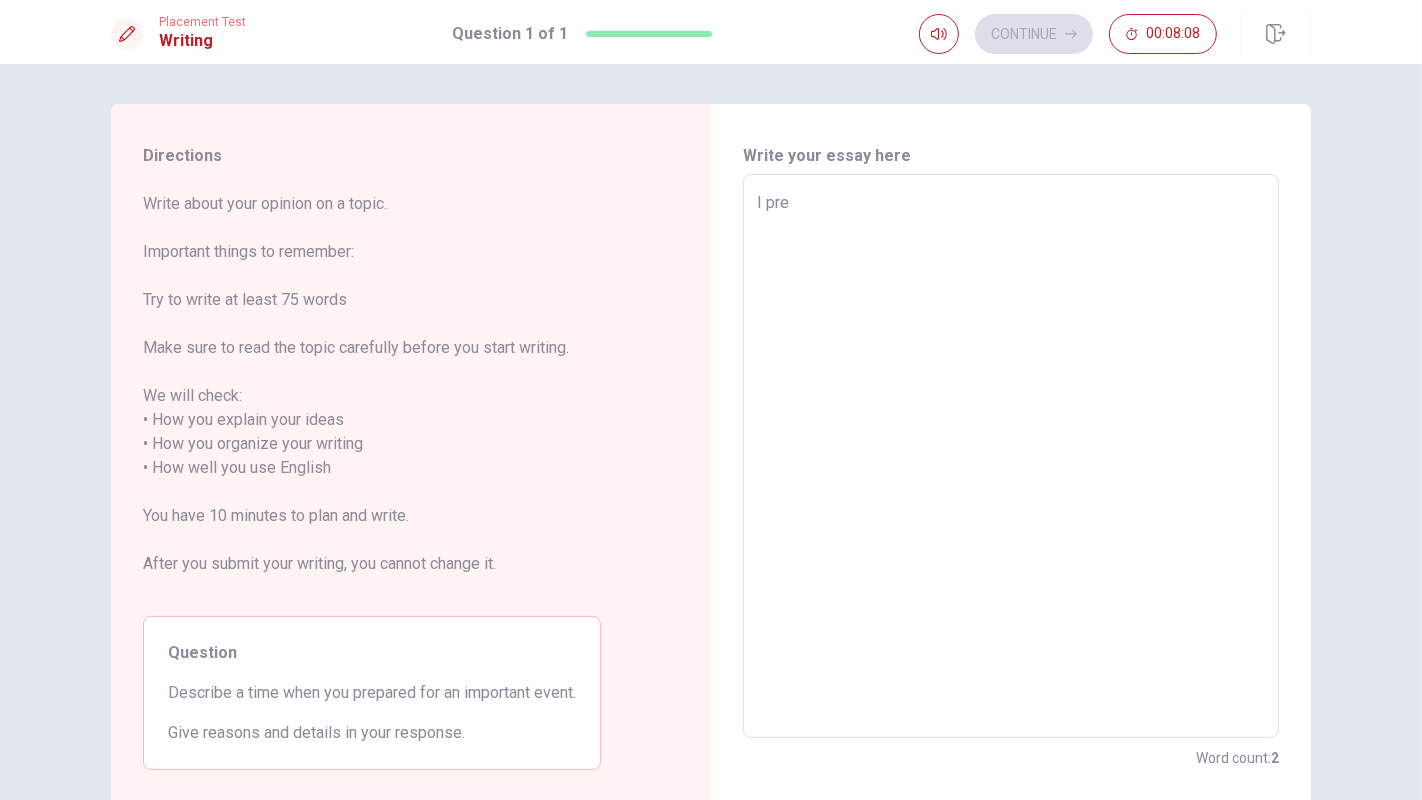 type on "x" 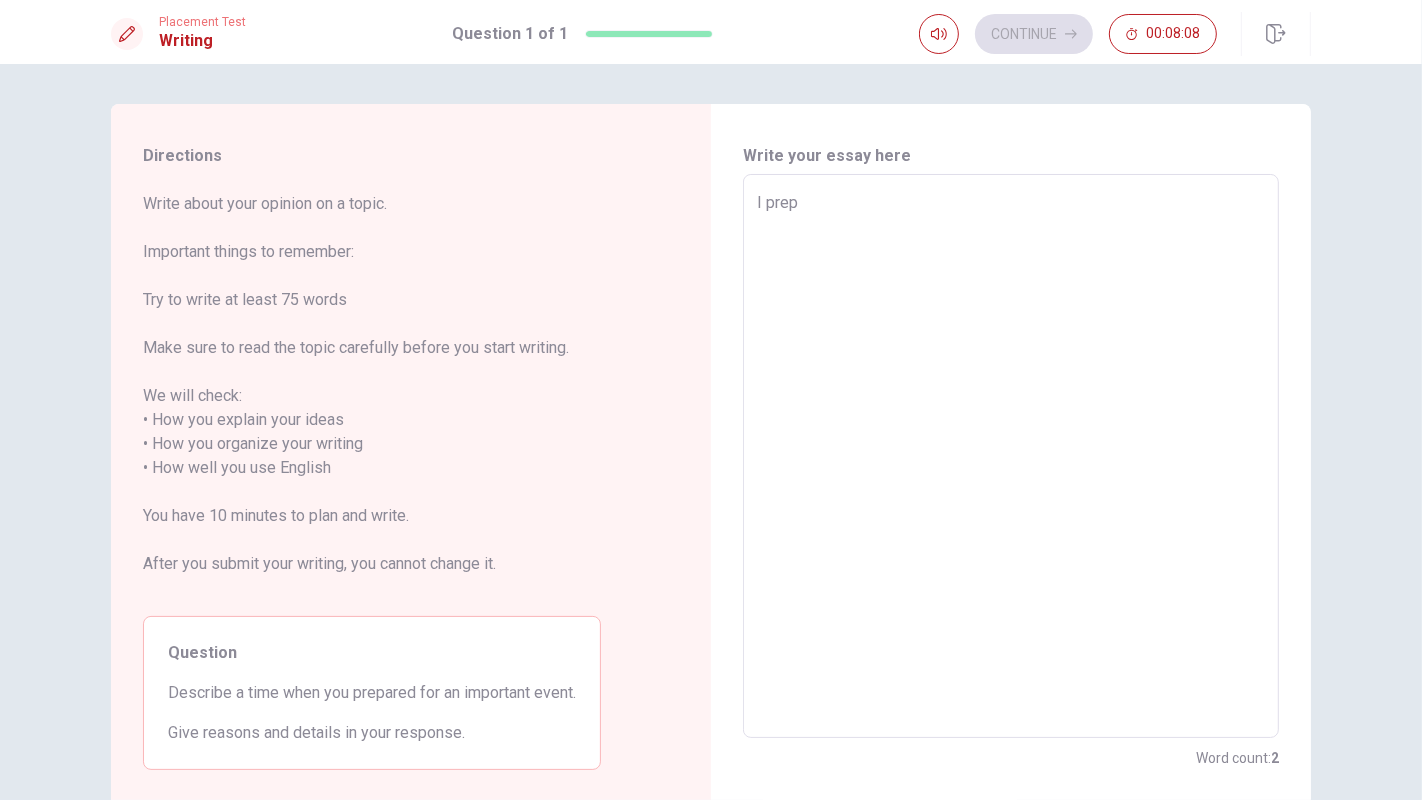 type on "x" 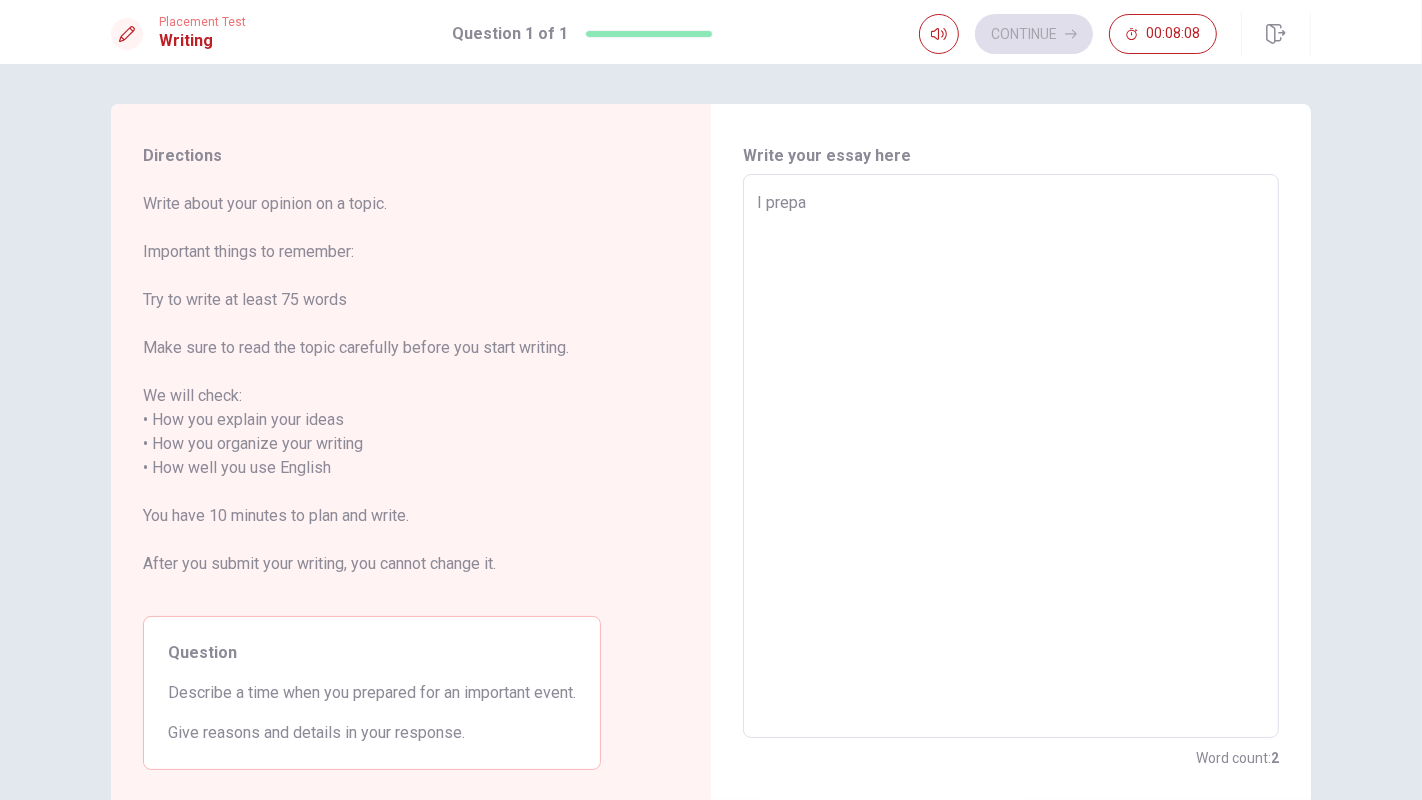 type on "x" 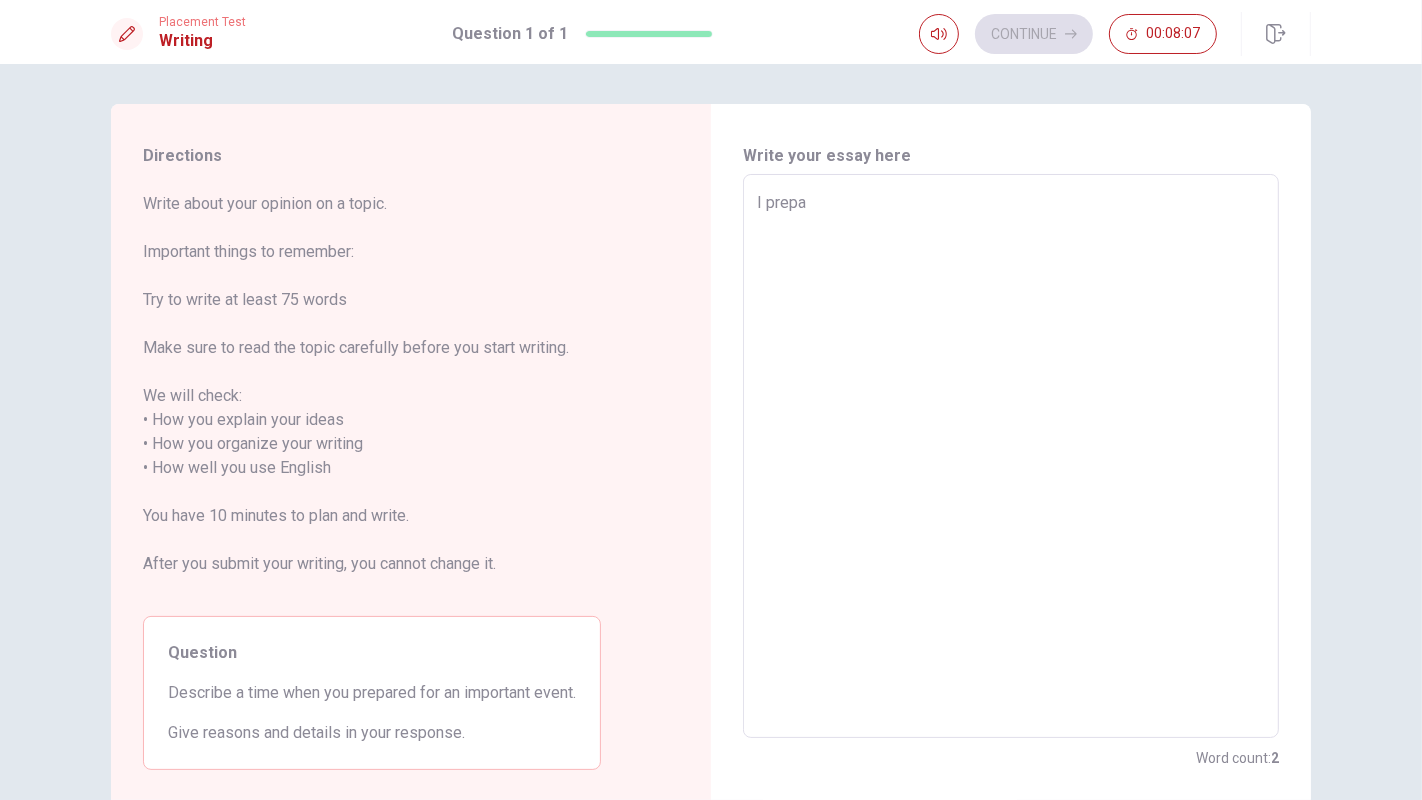 type on "I prepar" 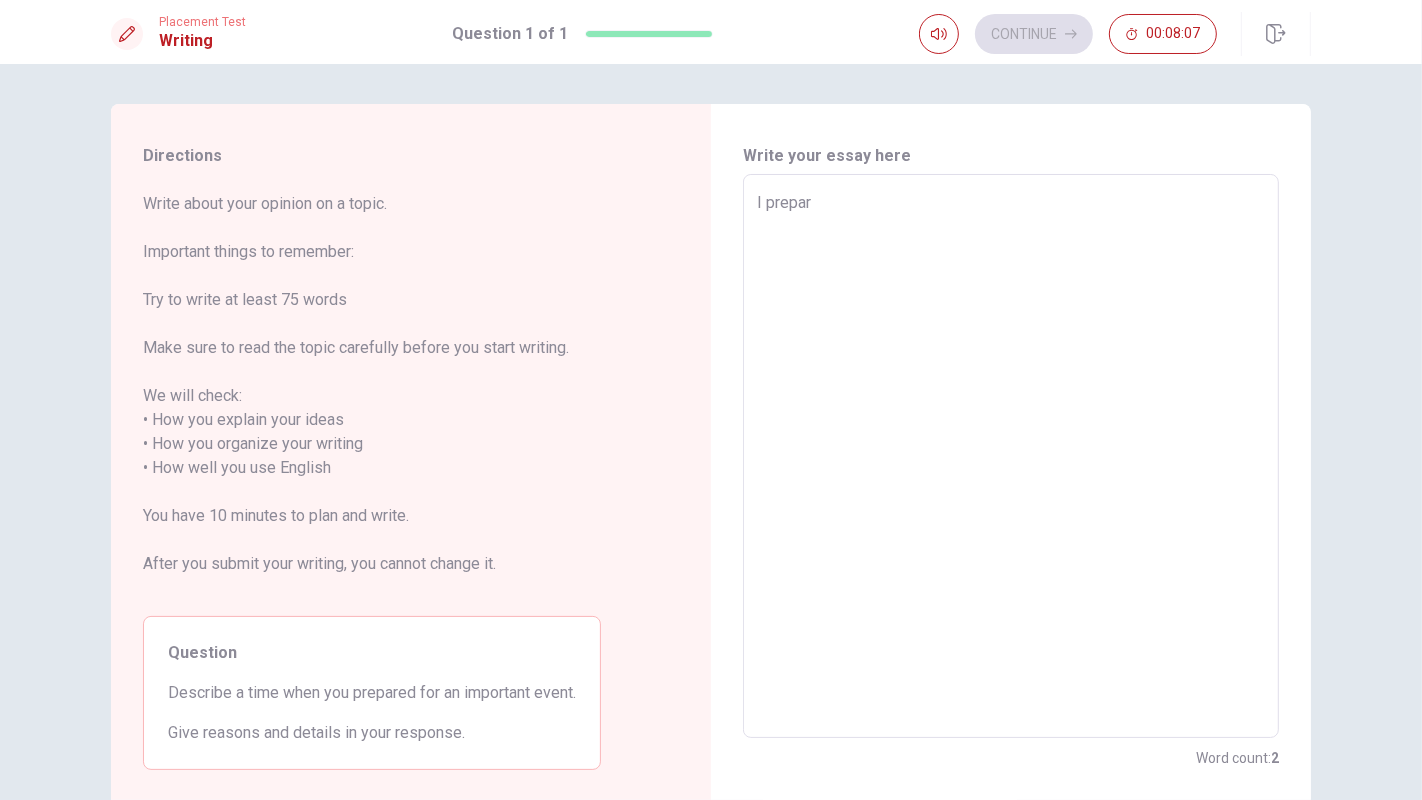 type on "x" 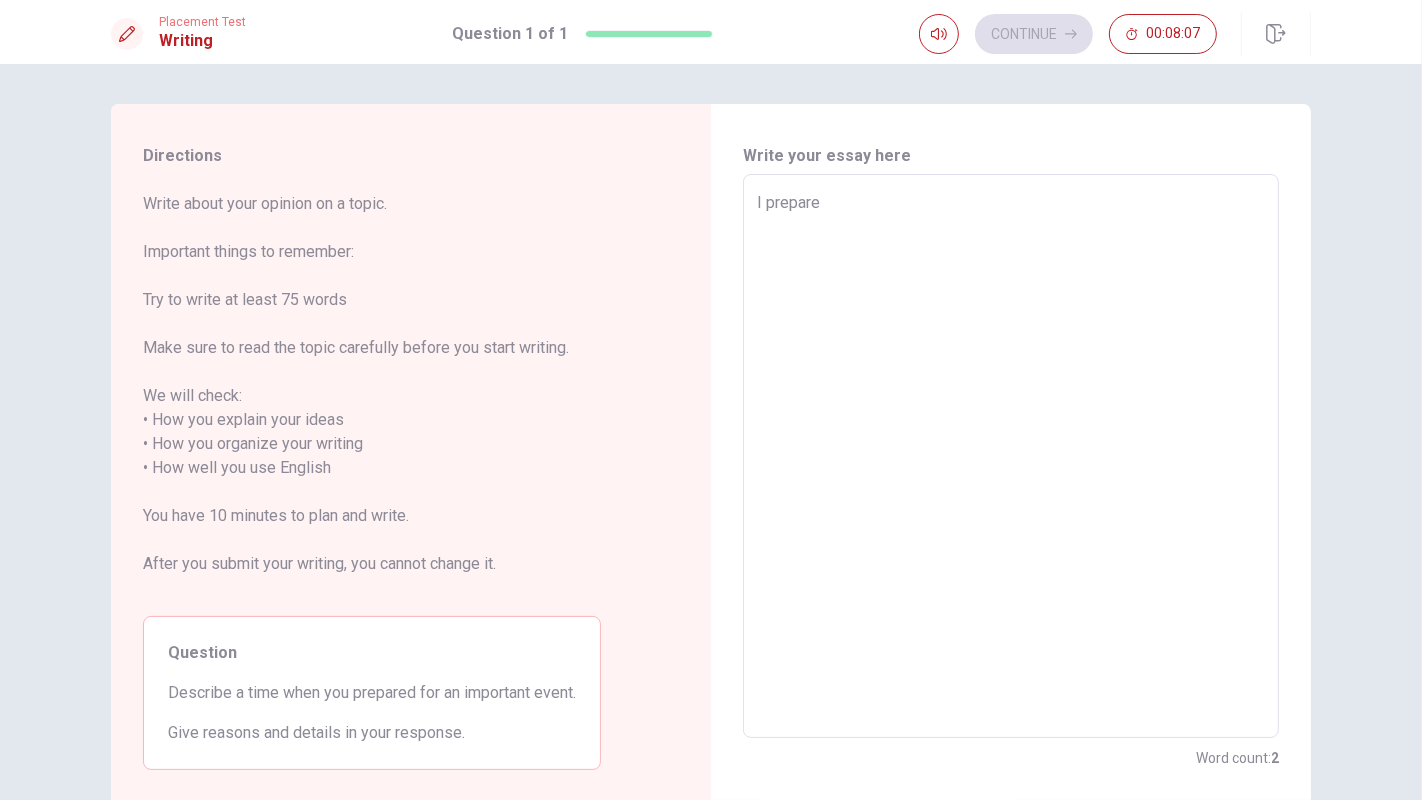 type on "x" 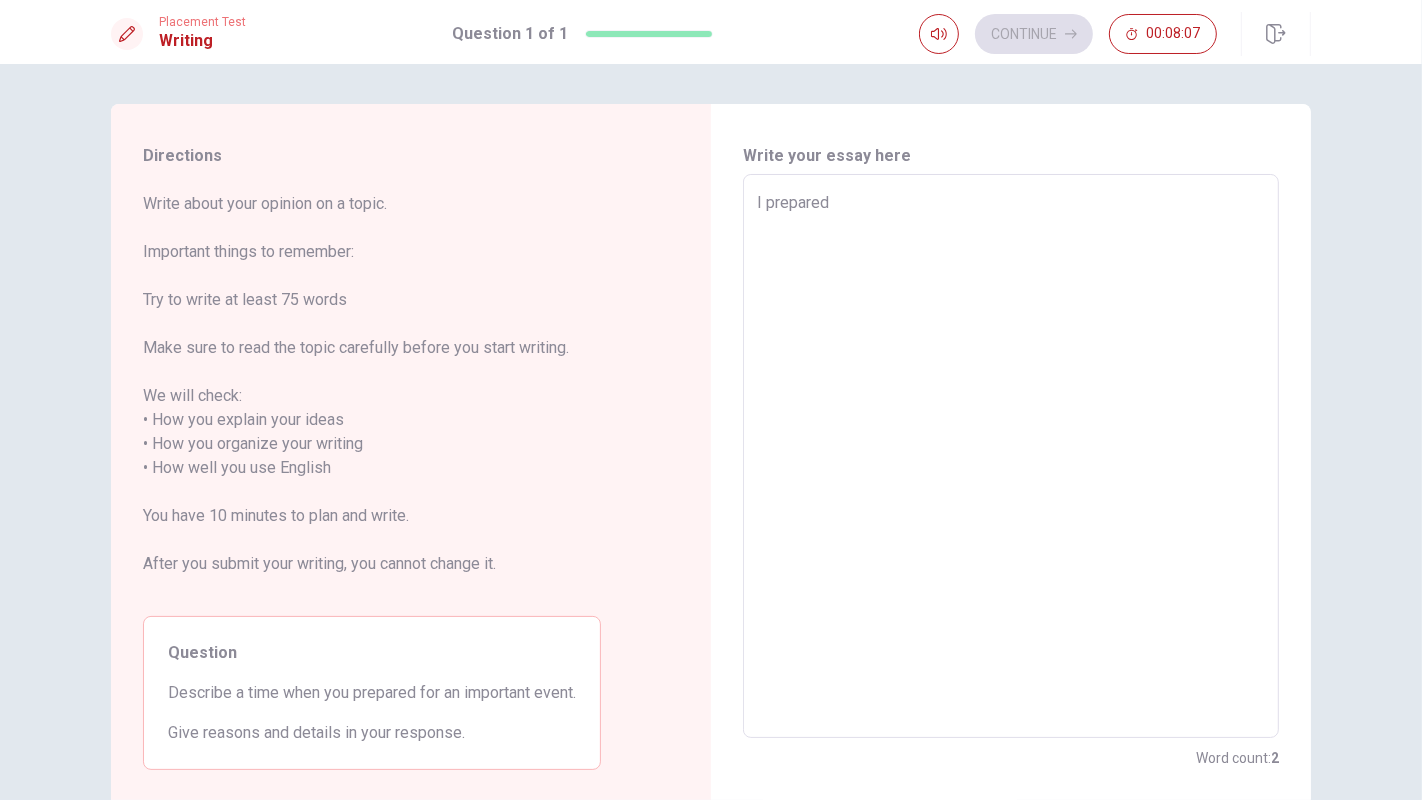 type on "x" 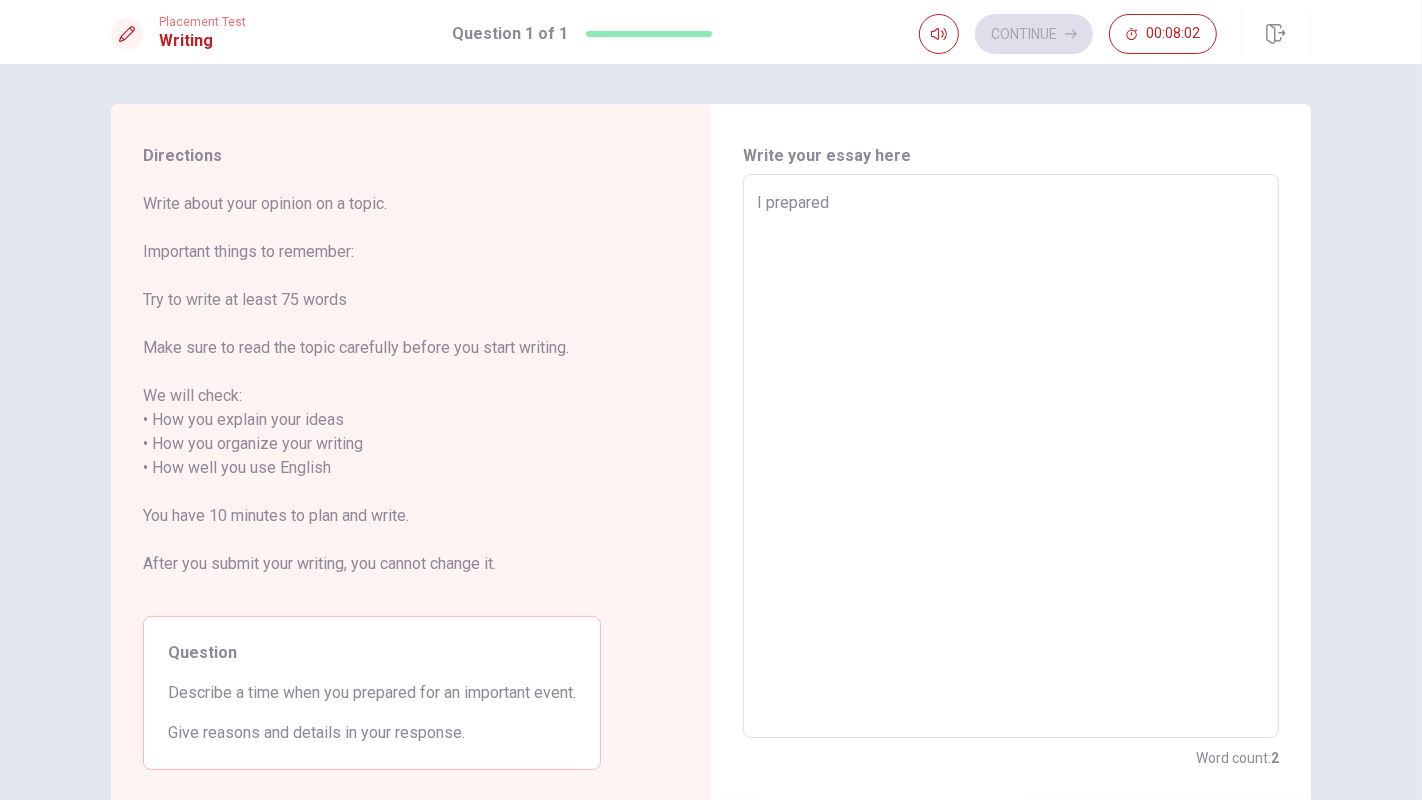 type on "x" 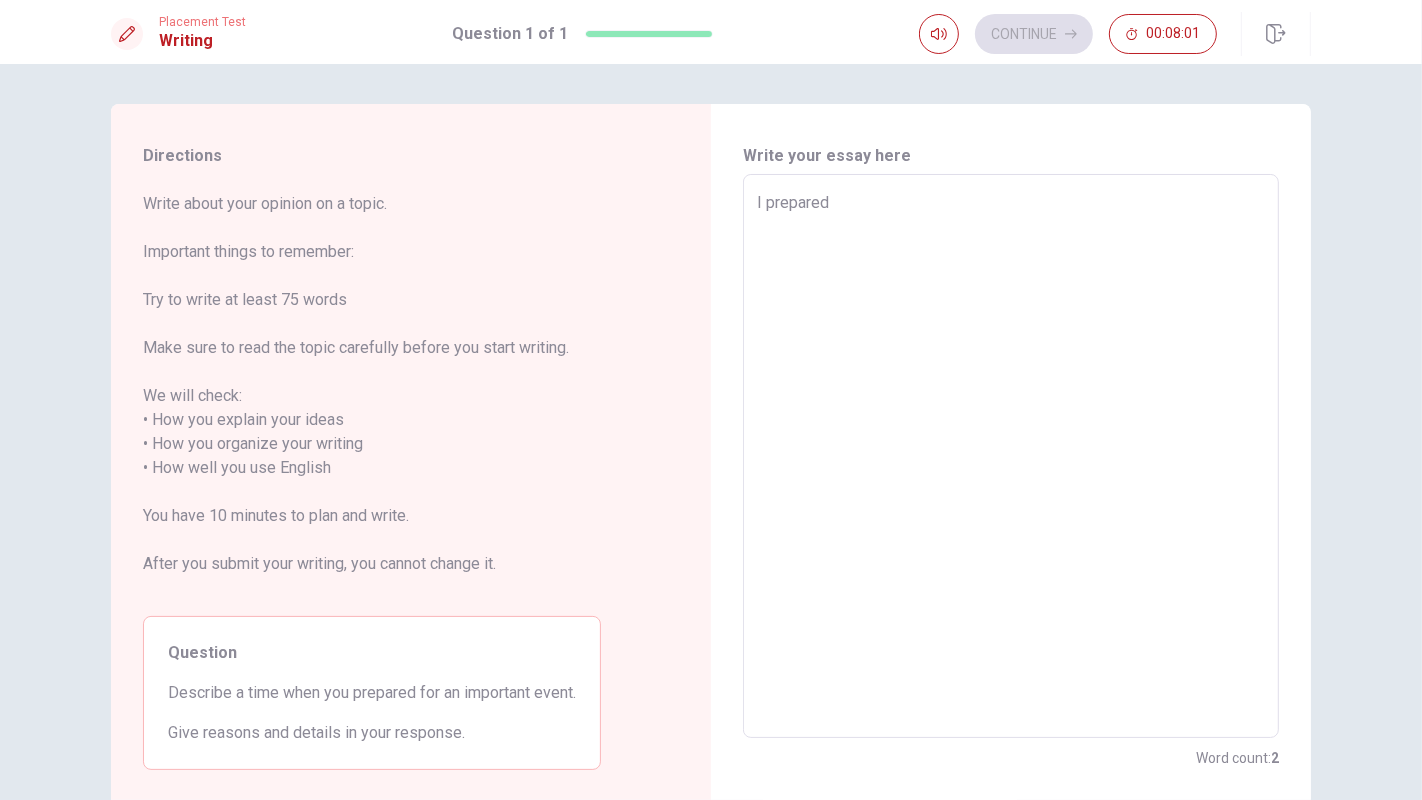 type on "I prepared f" 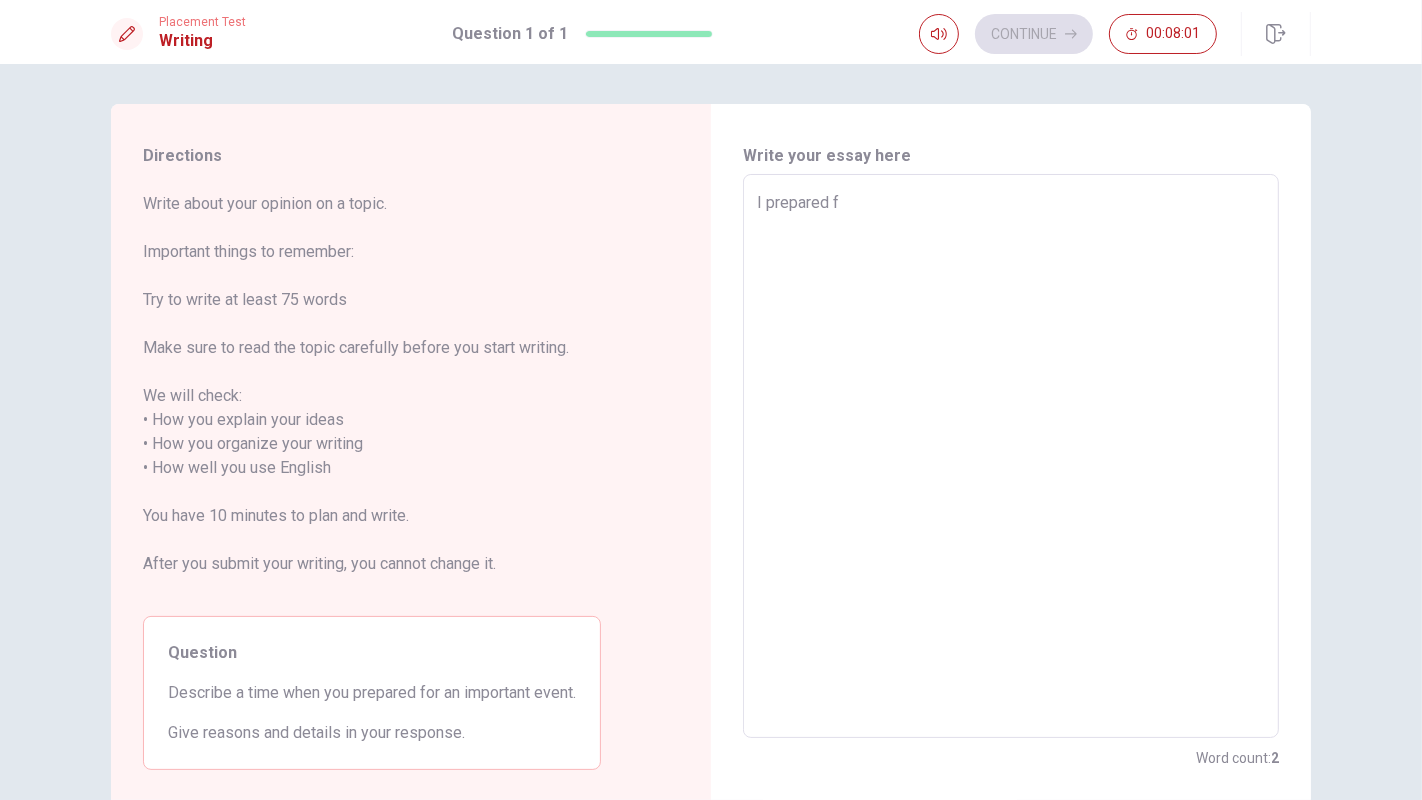 type on "x" 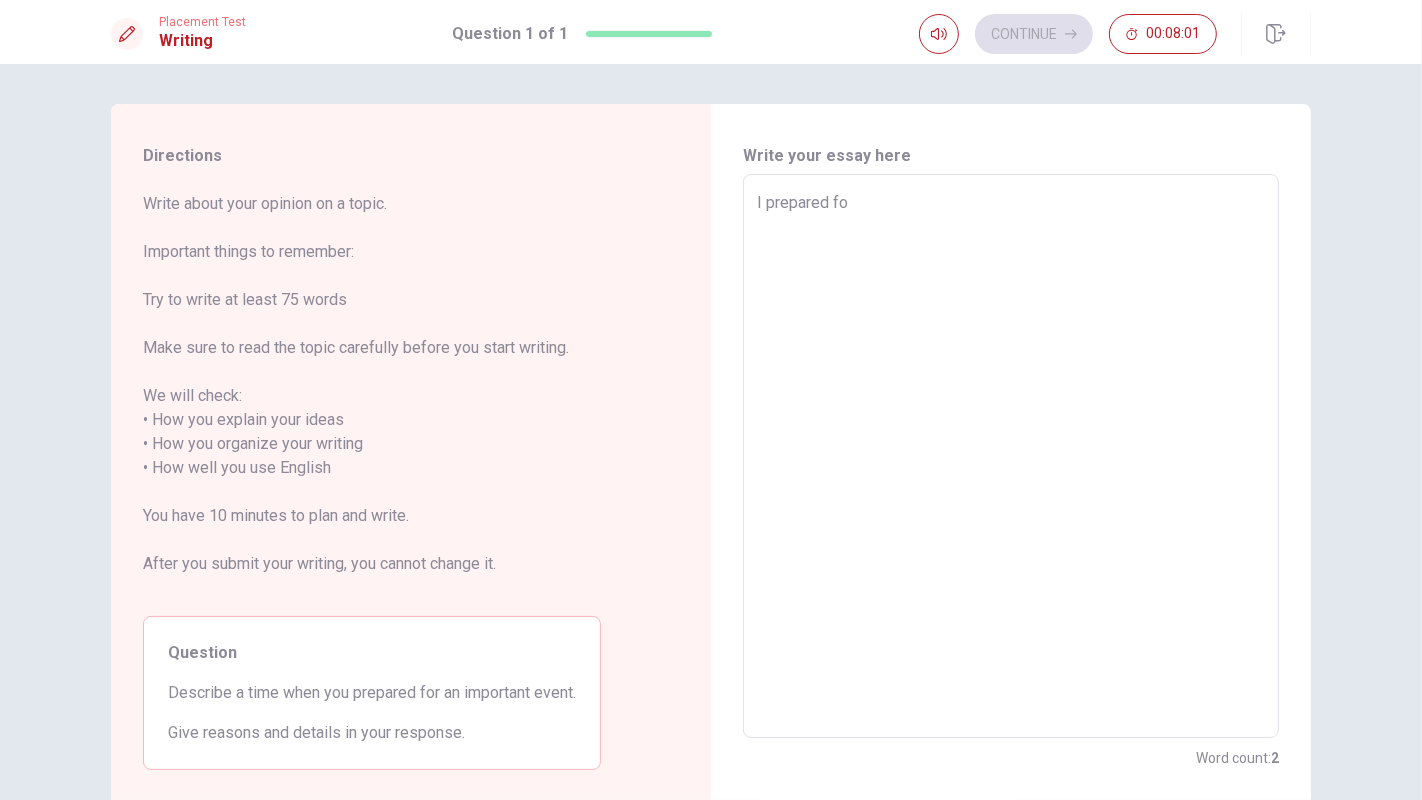 type on "x" 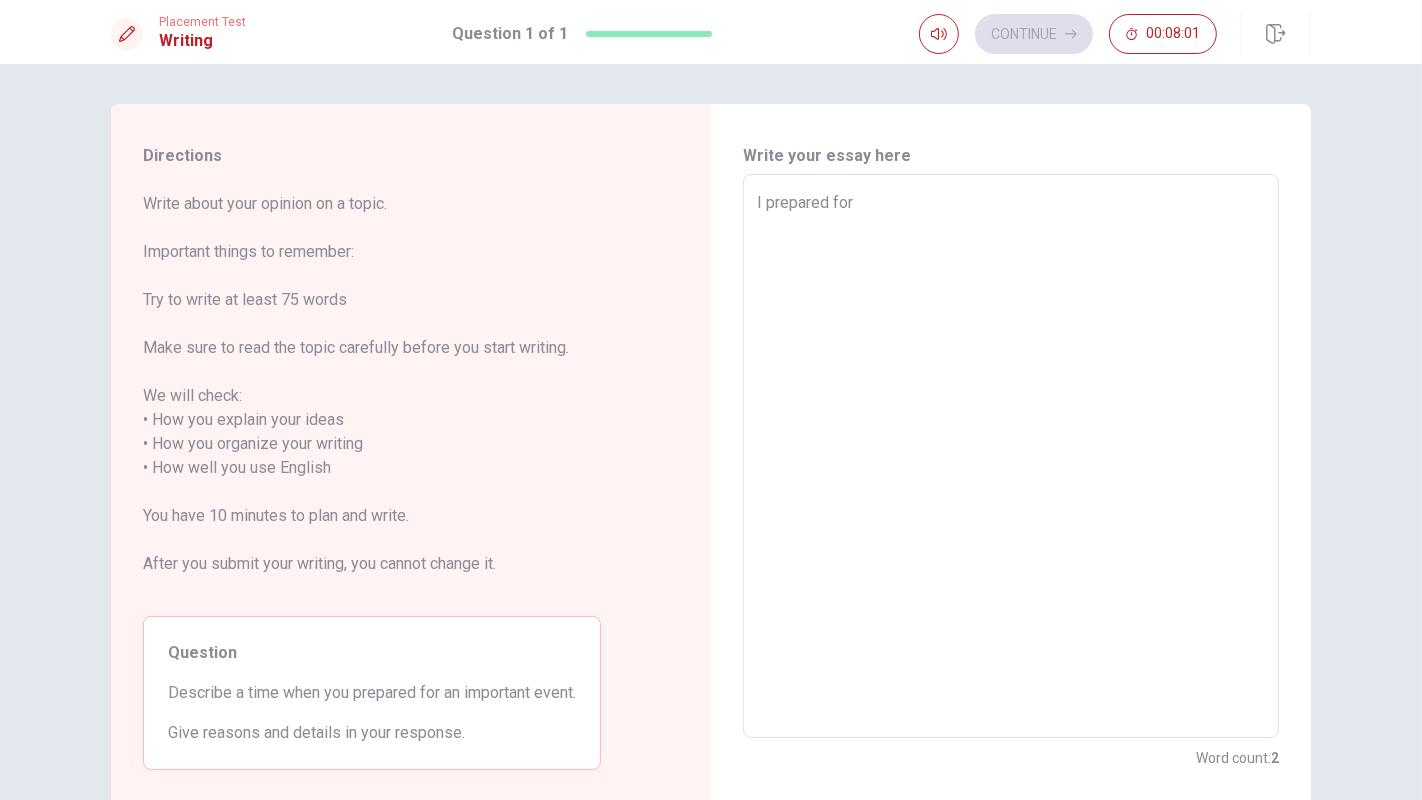 type on "x" 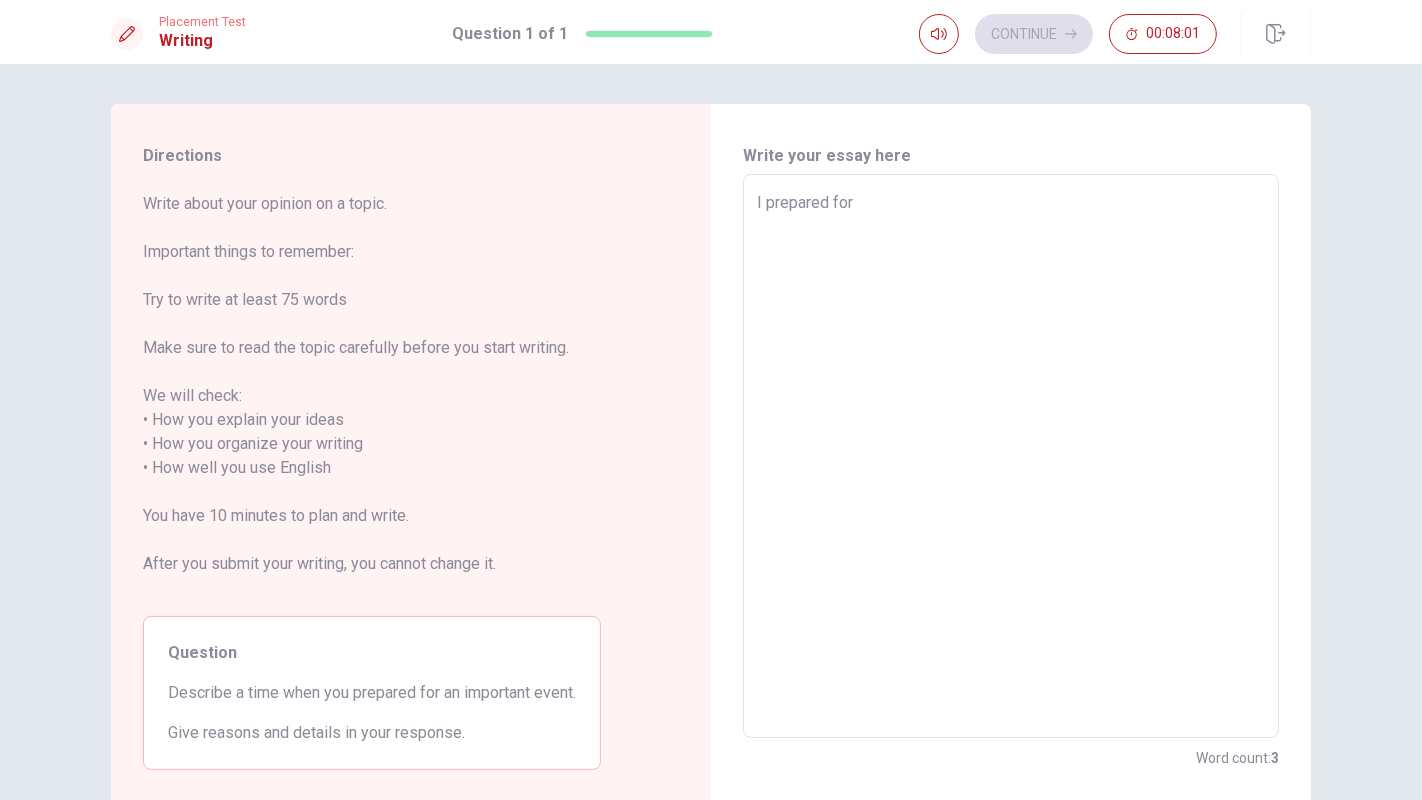 type on "I prepared for" 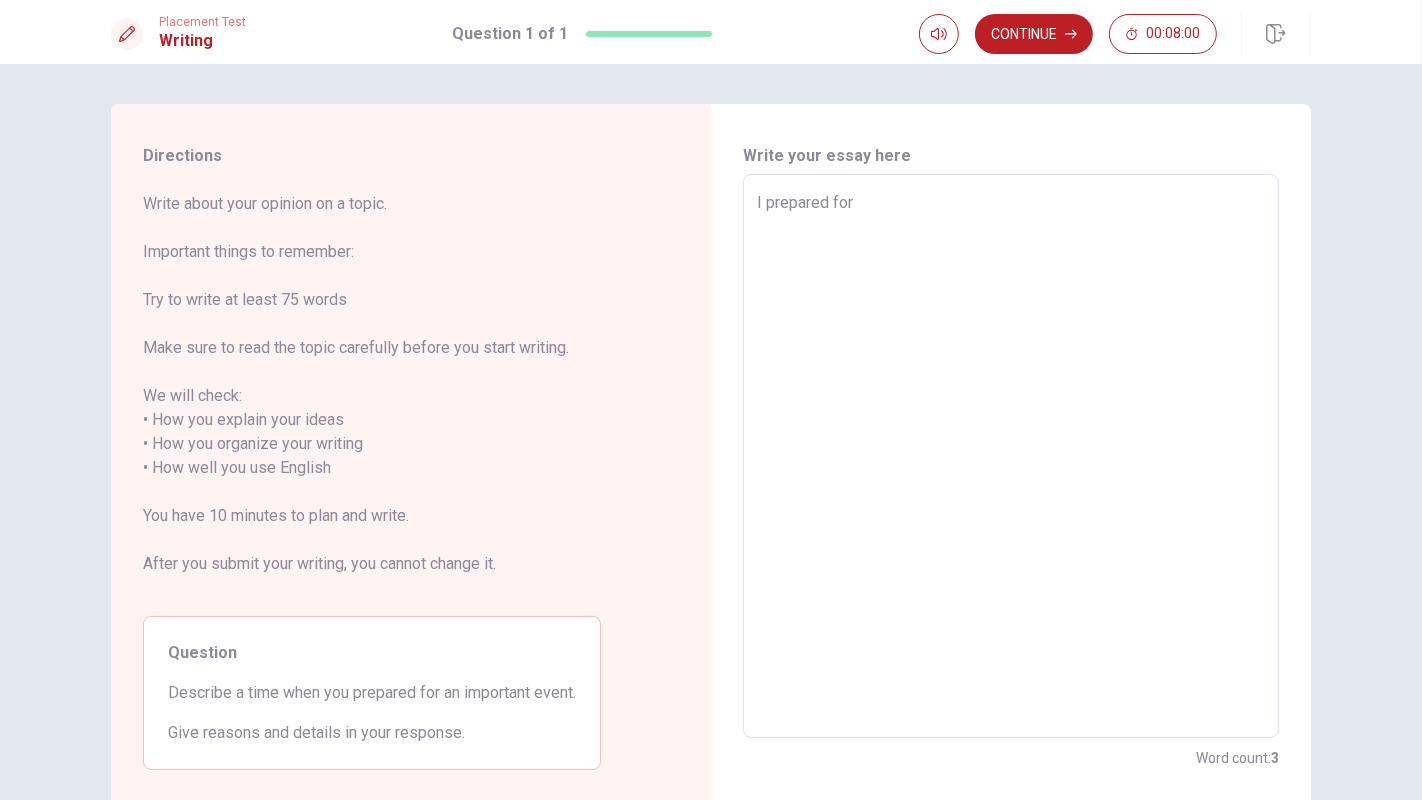 type on "I prepared for" 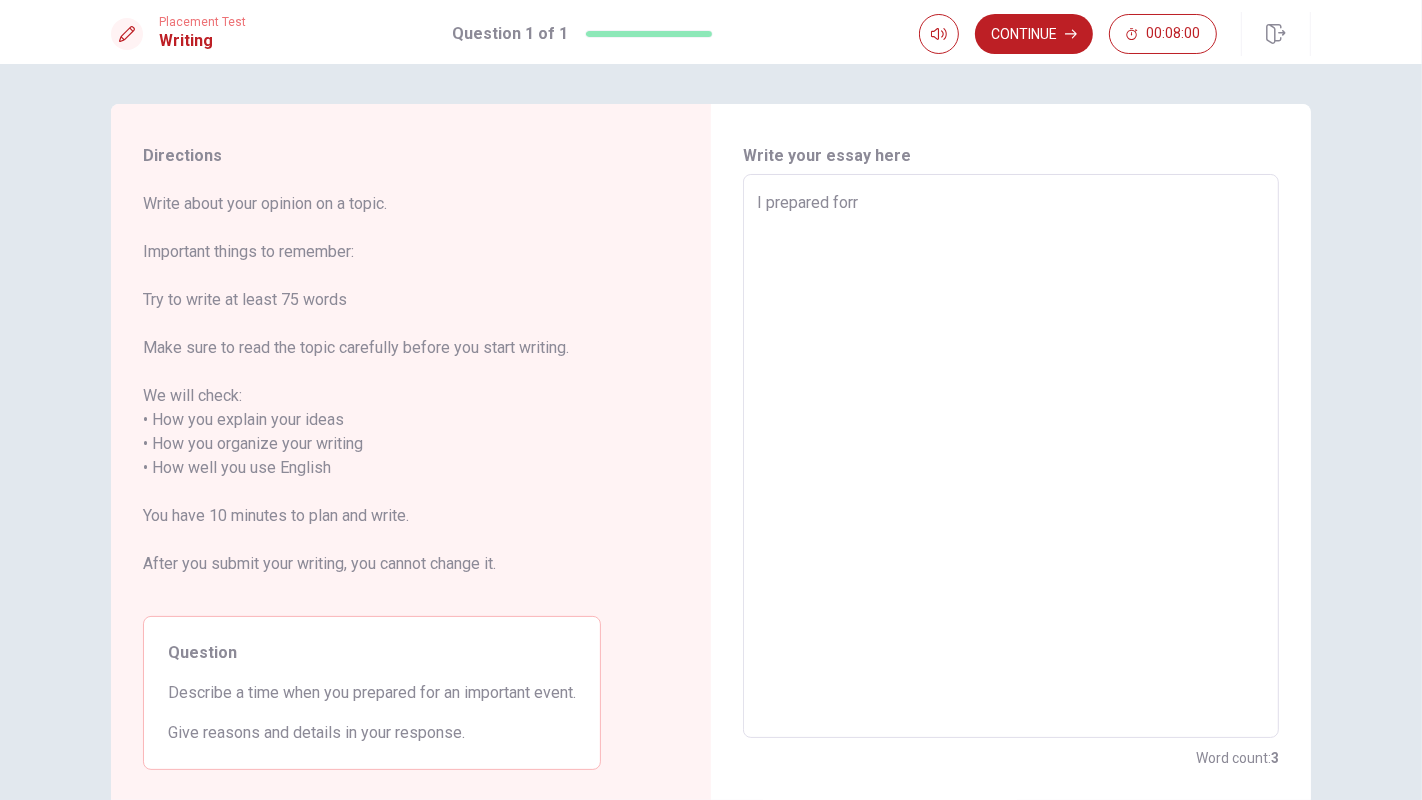 type on "x" 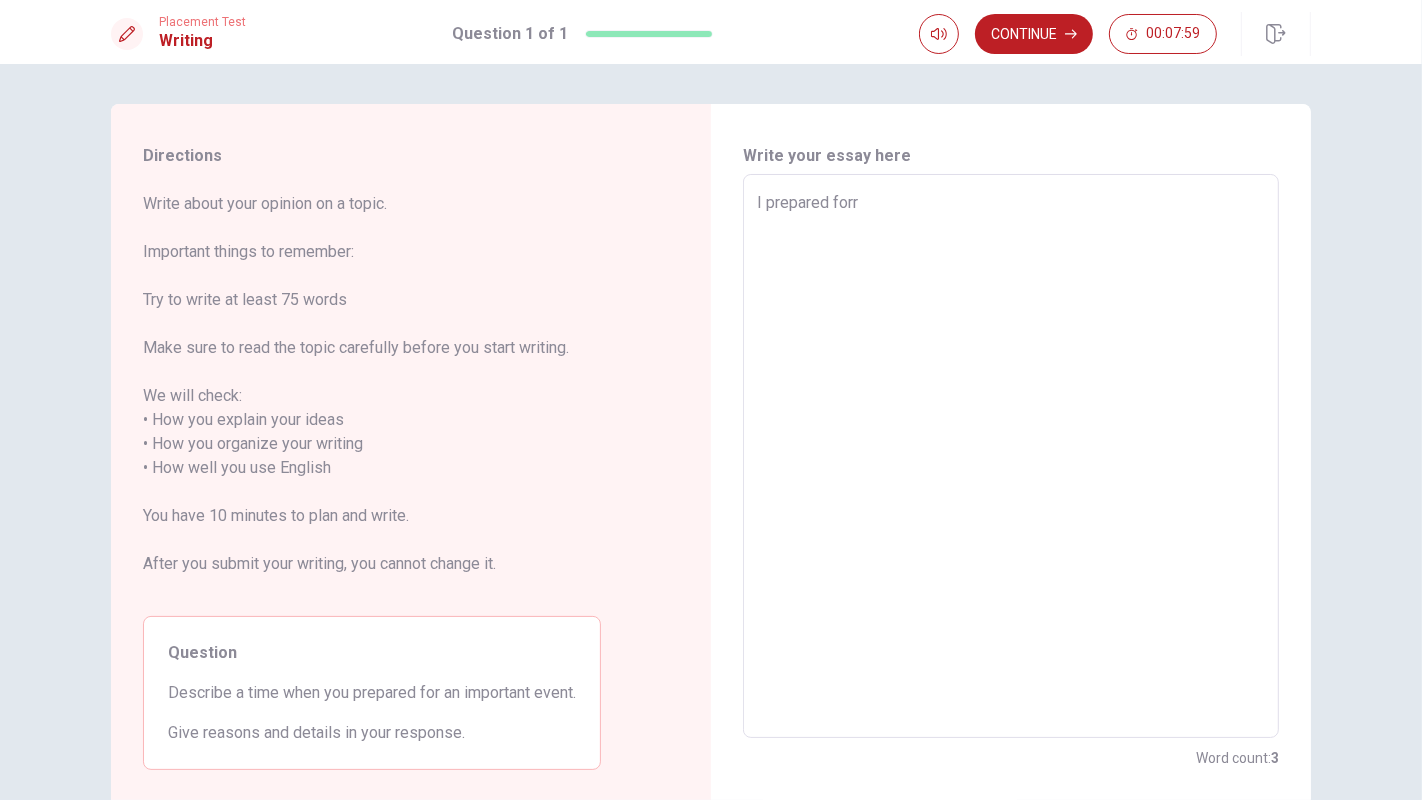 type on "I prepared for" 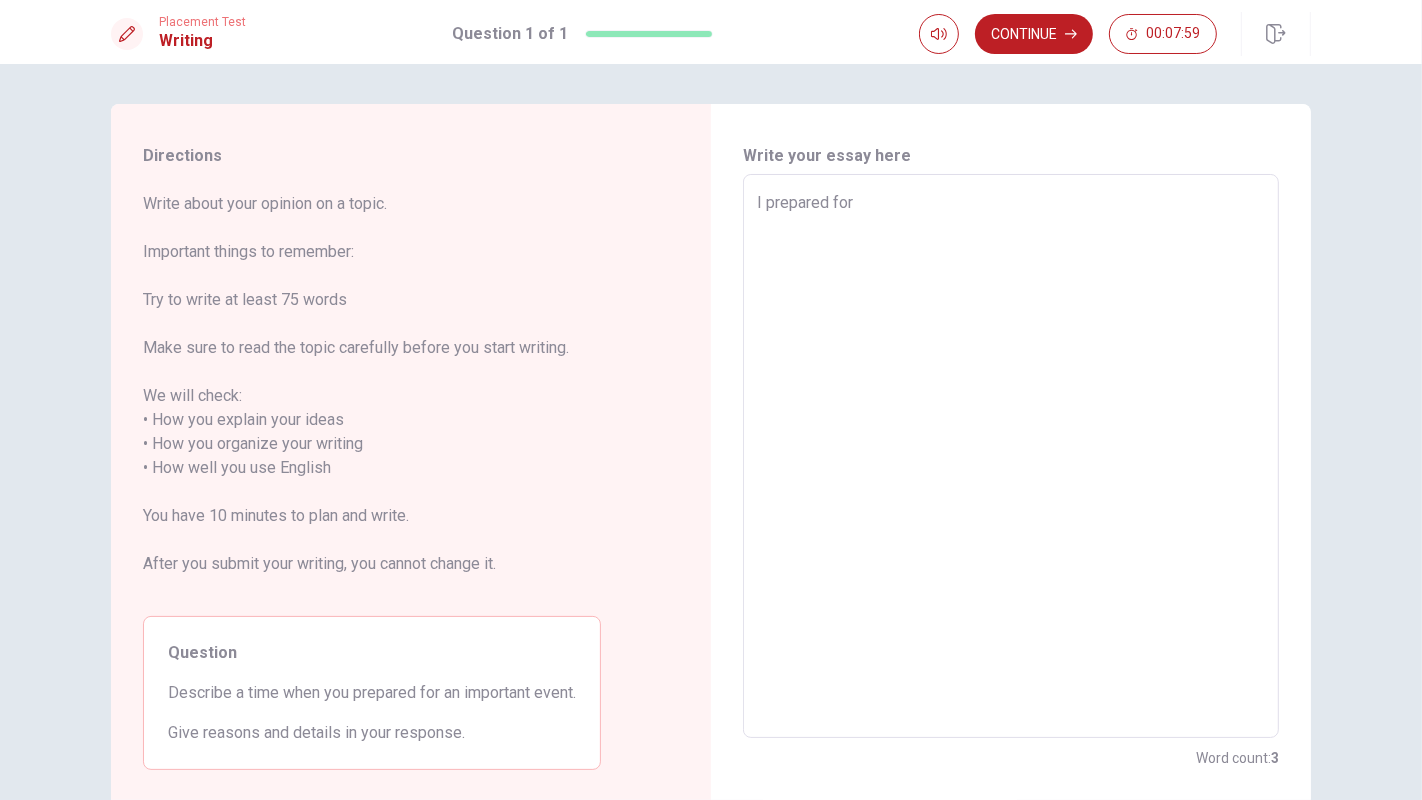 type on "x" 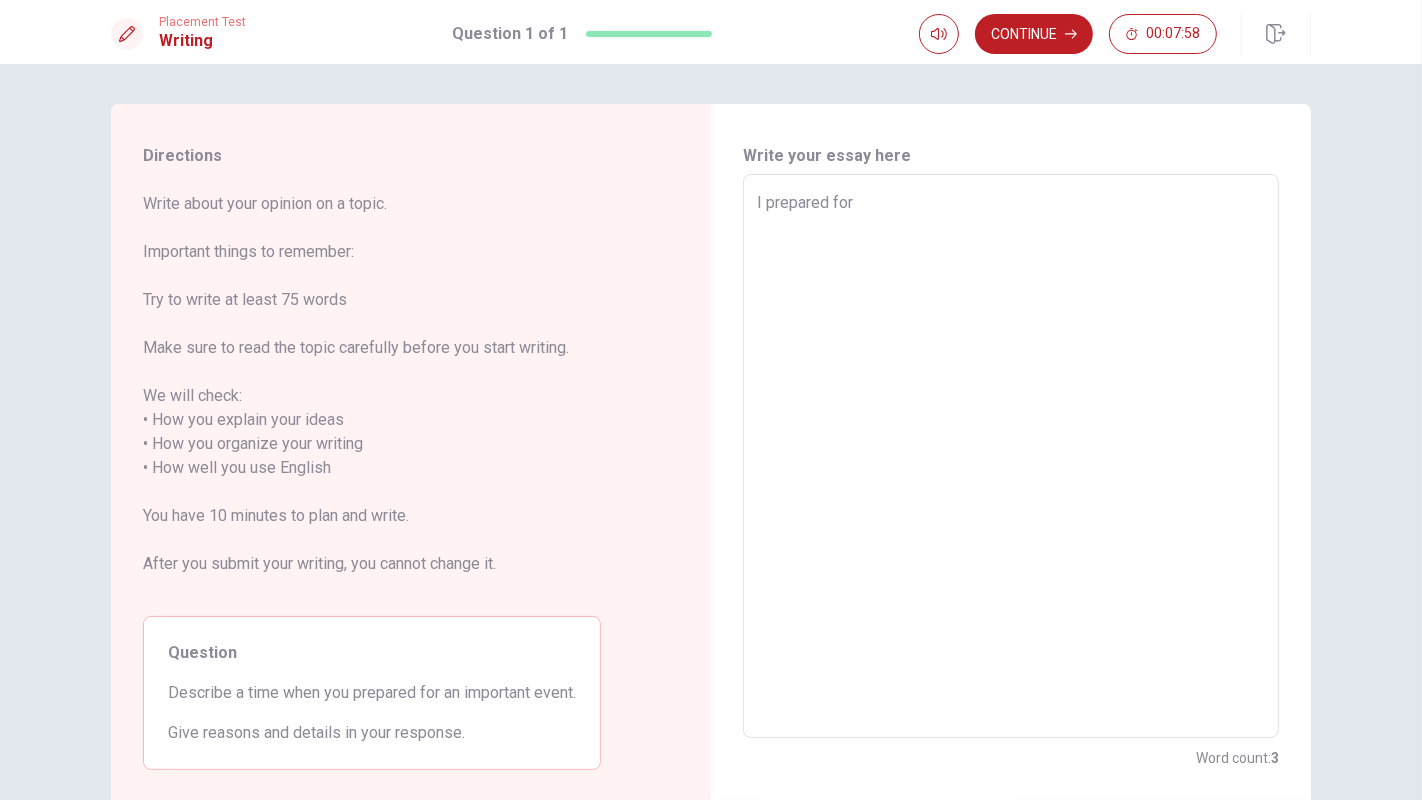 type on "I prepared for t" 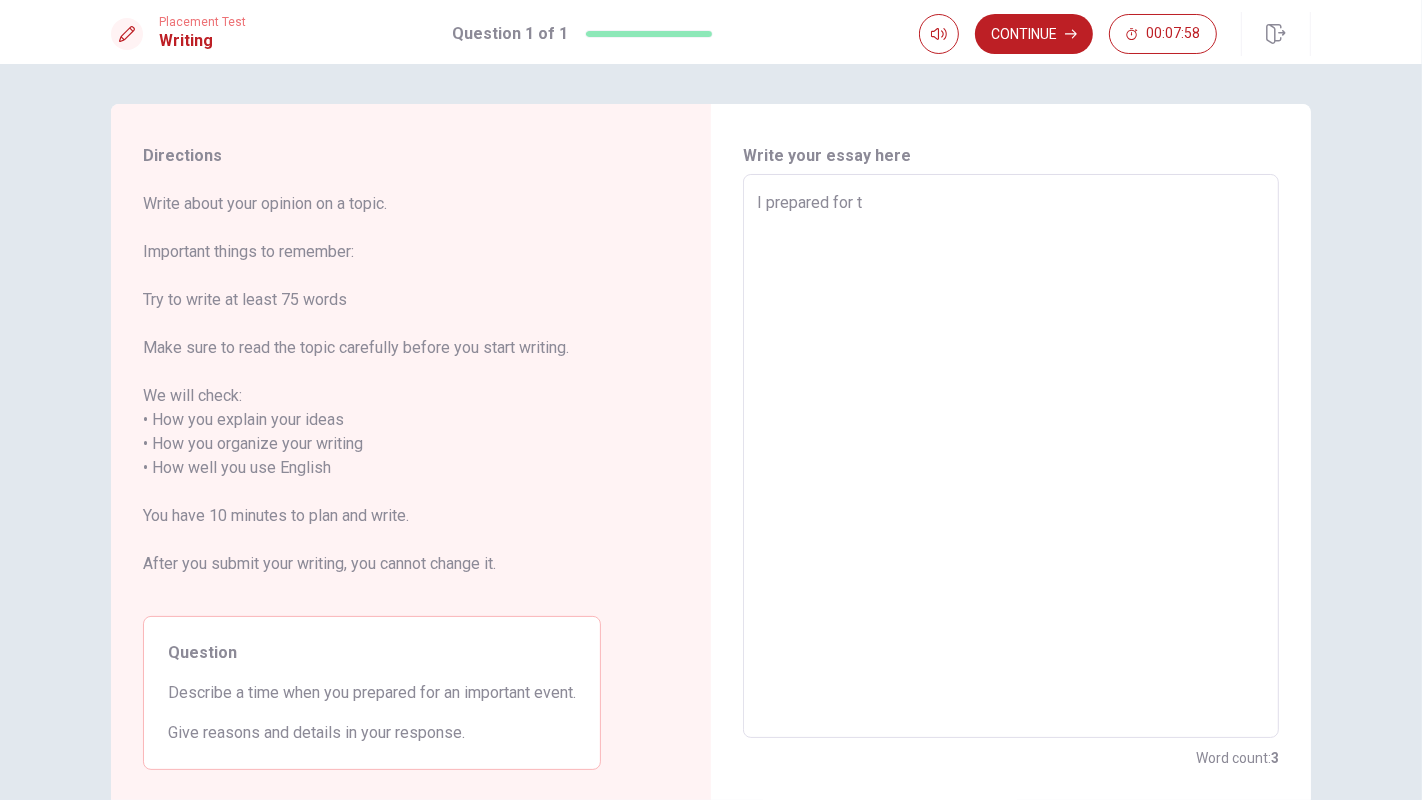 type on "x" 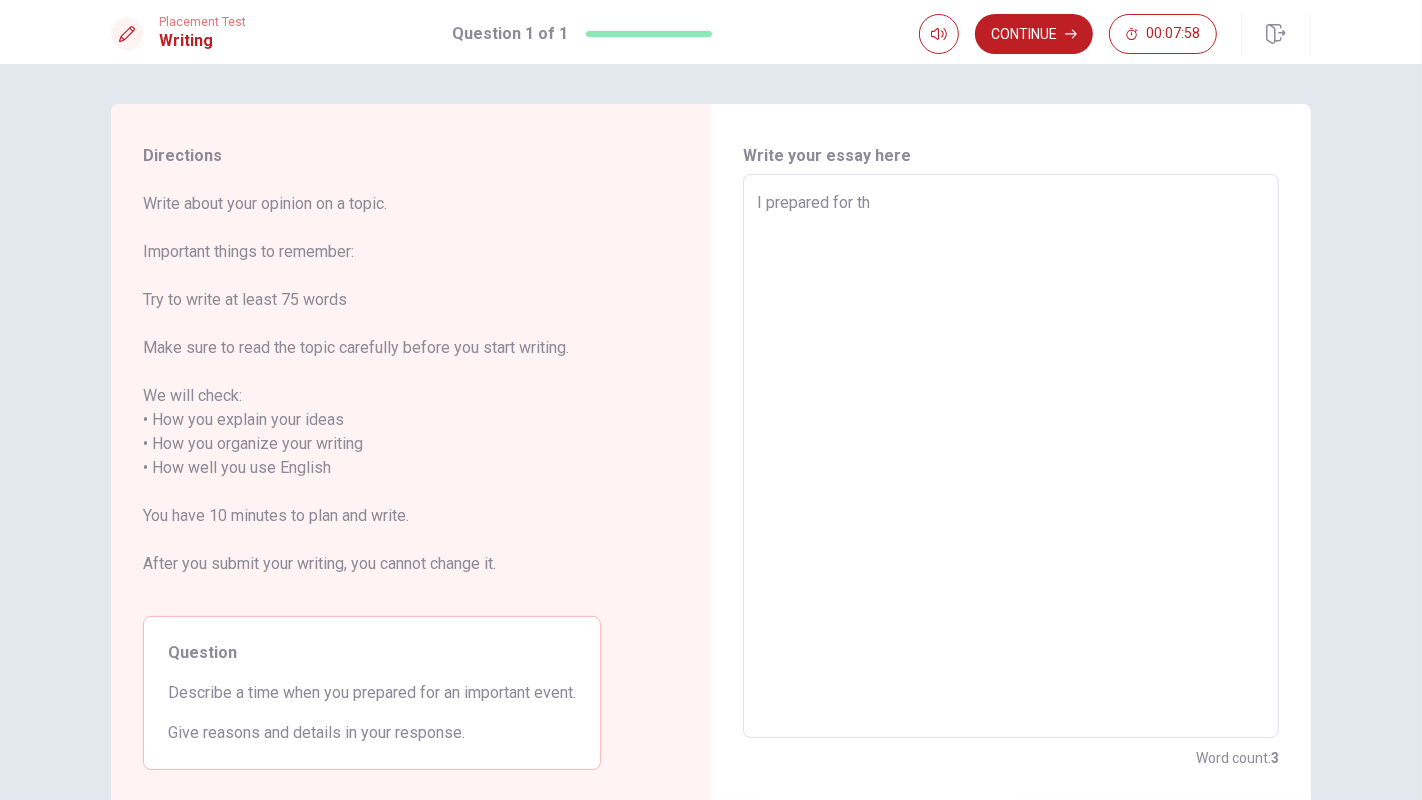 type on "x" 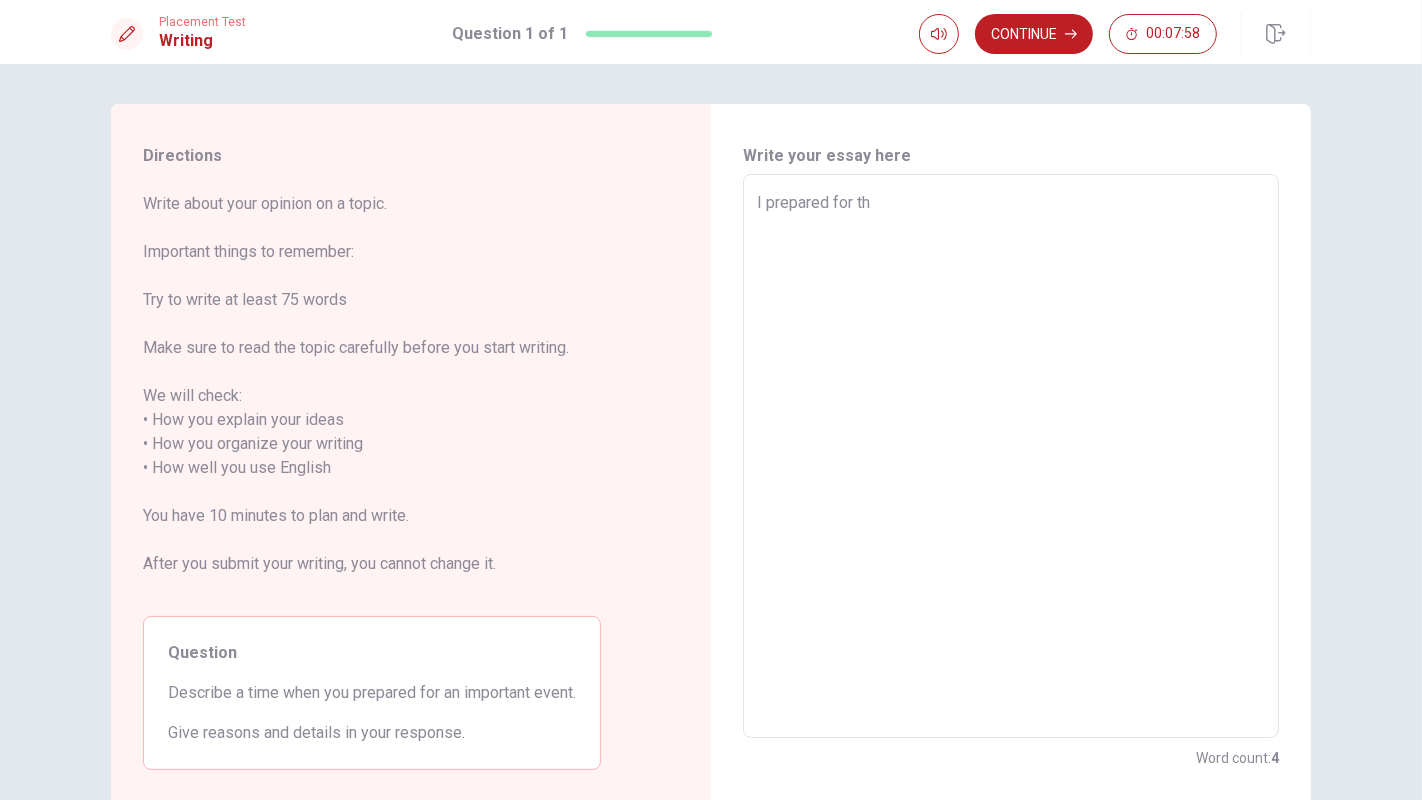 type on "I prepared for the" 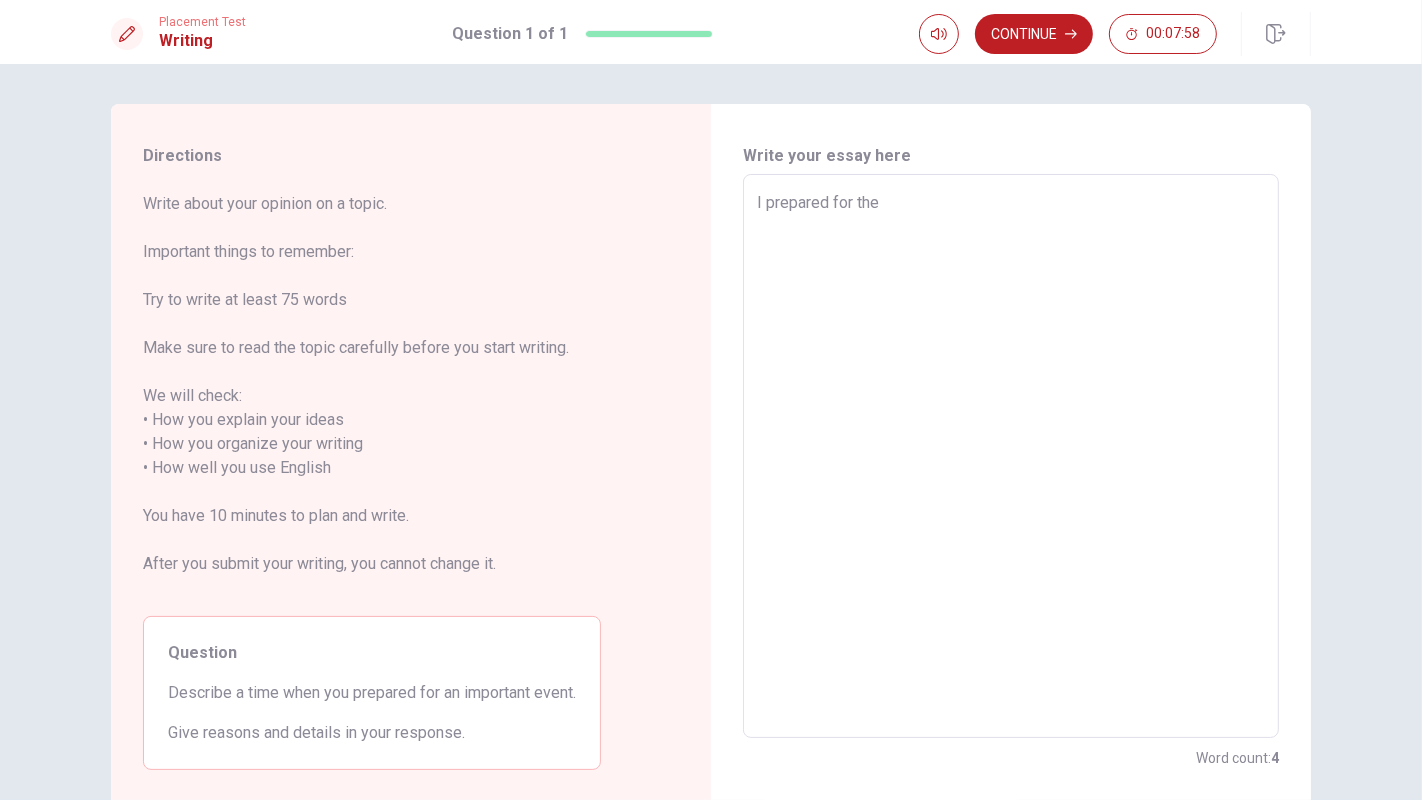 type on "x" 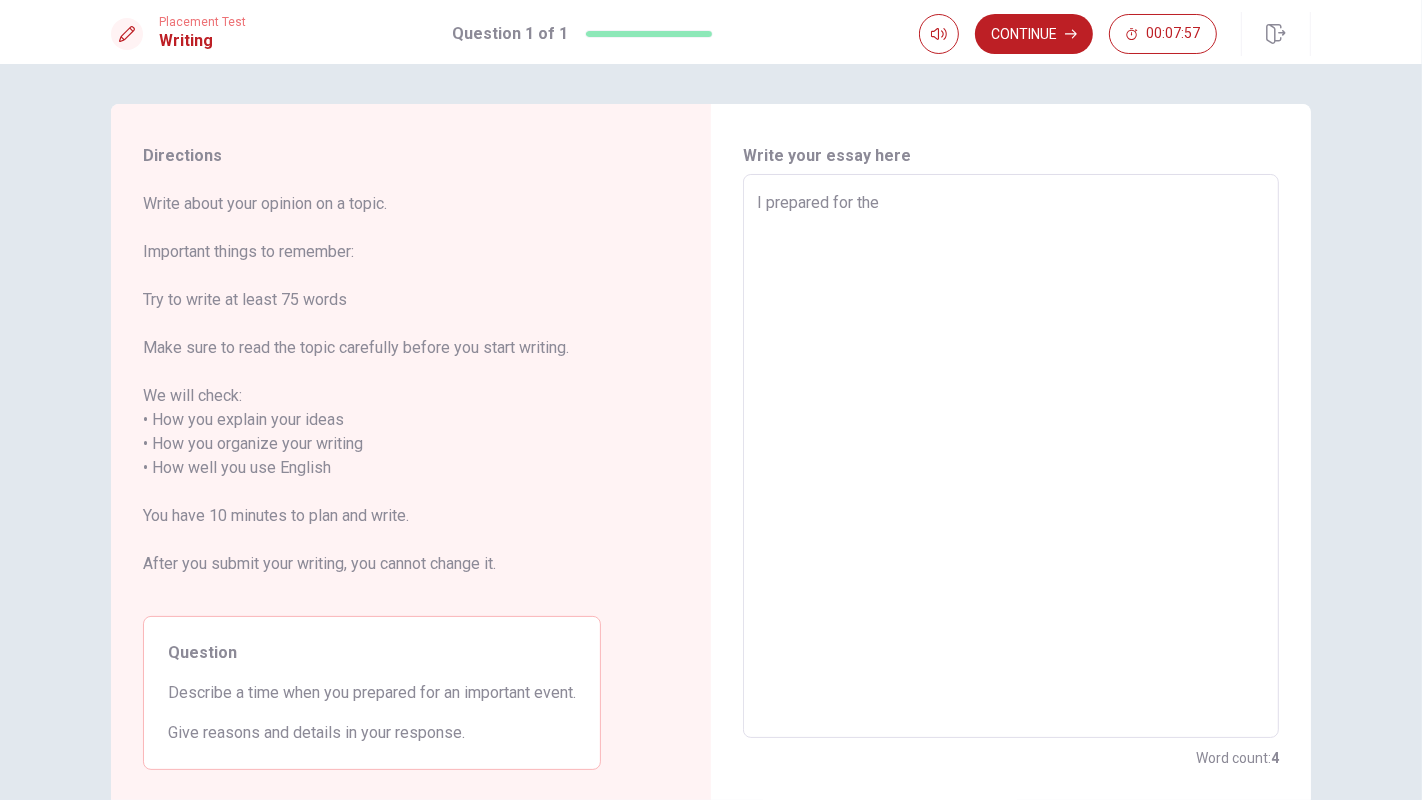 type on "I prepared for th" 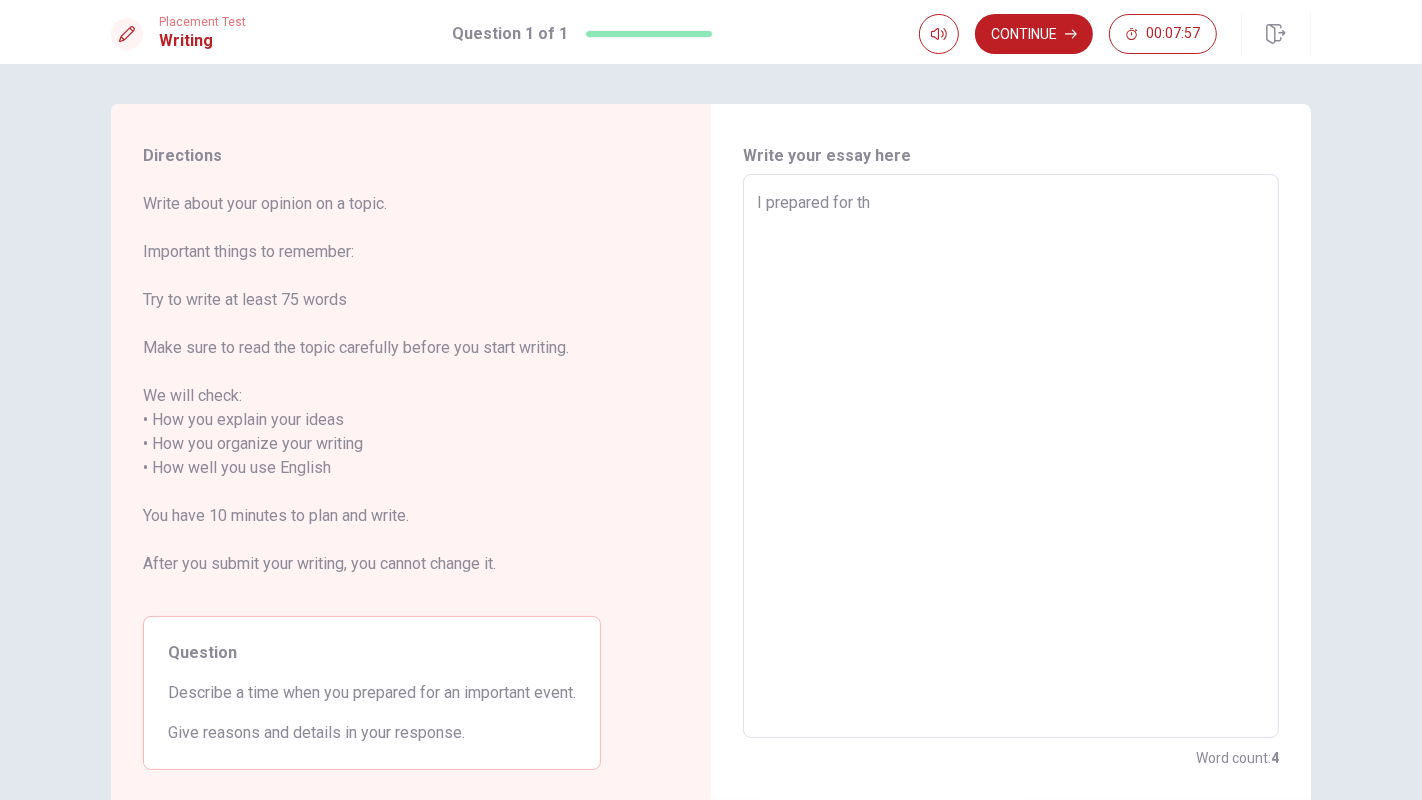 type on "x" 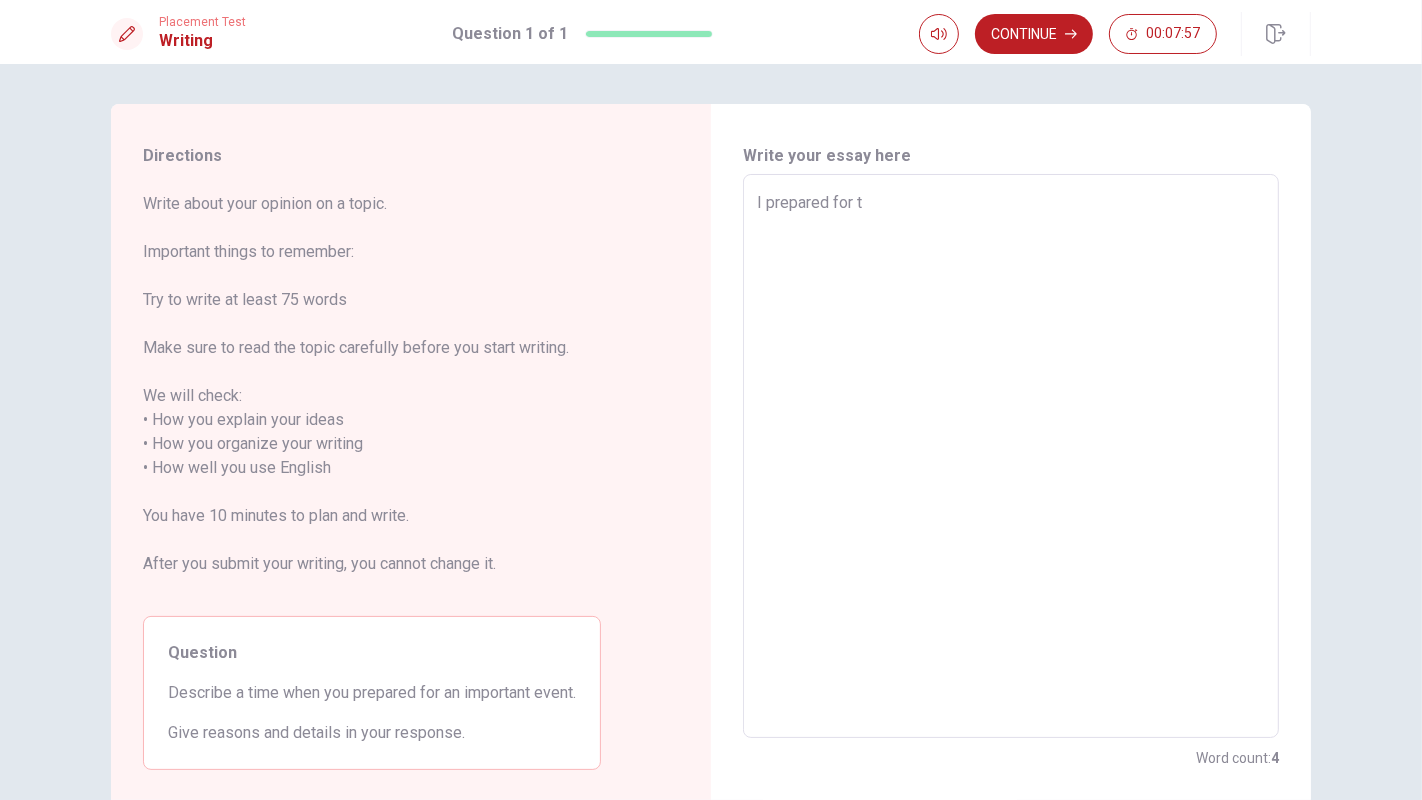 type on "x" 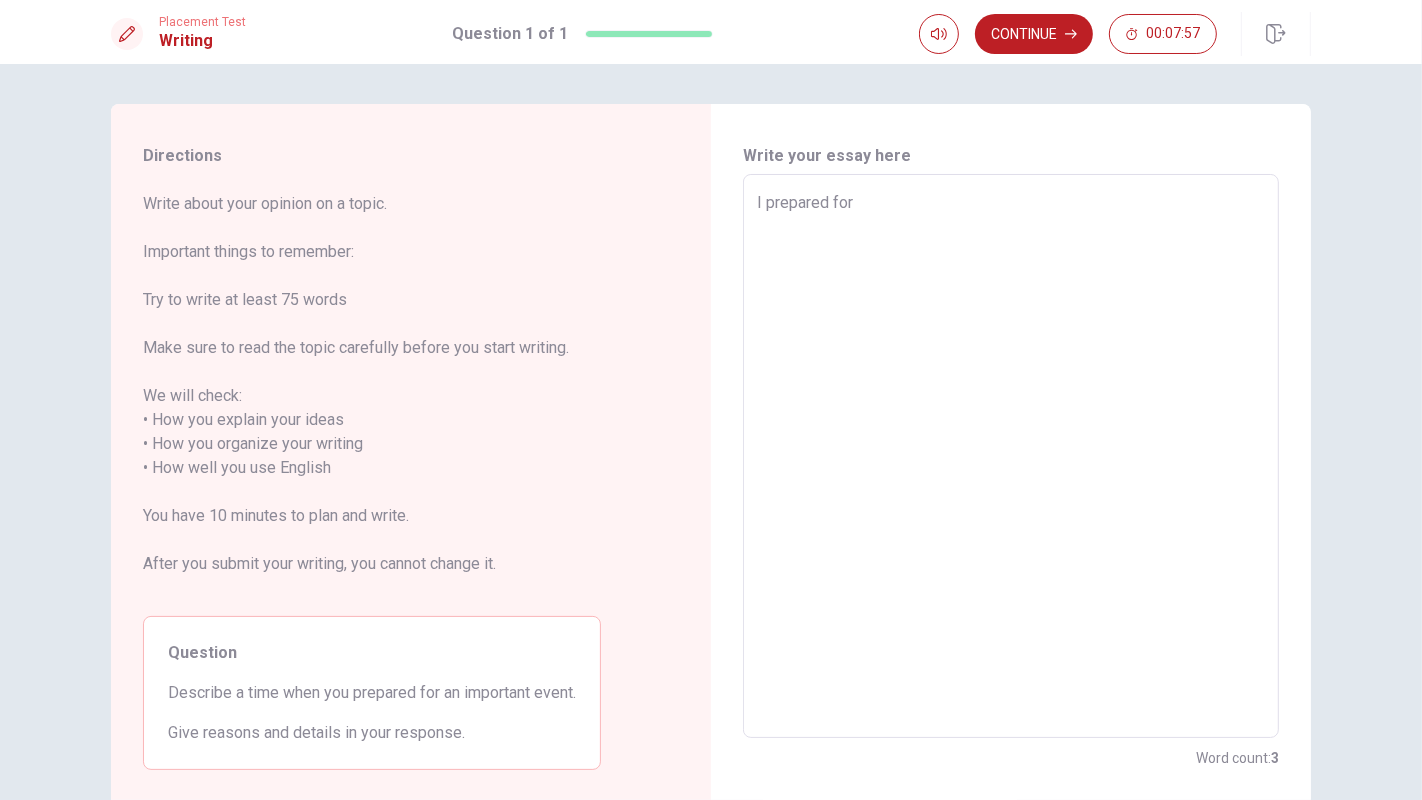 type on "x" 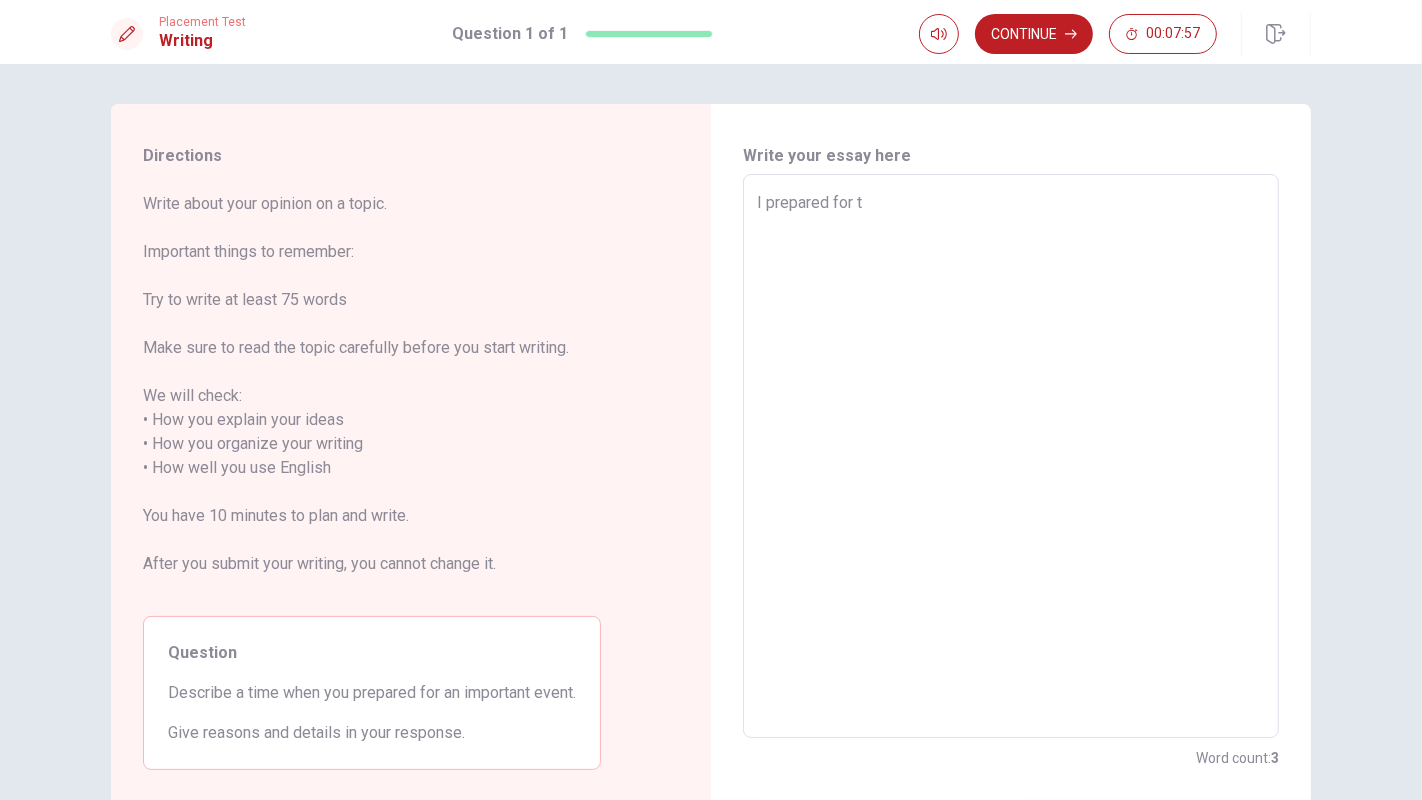 type on "x" 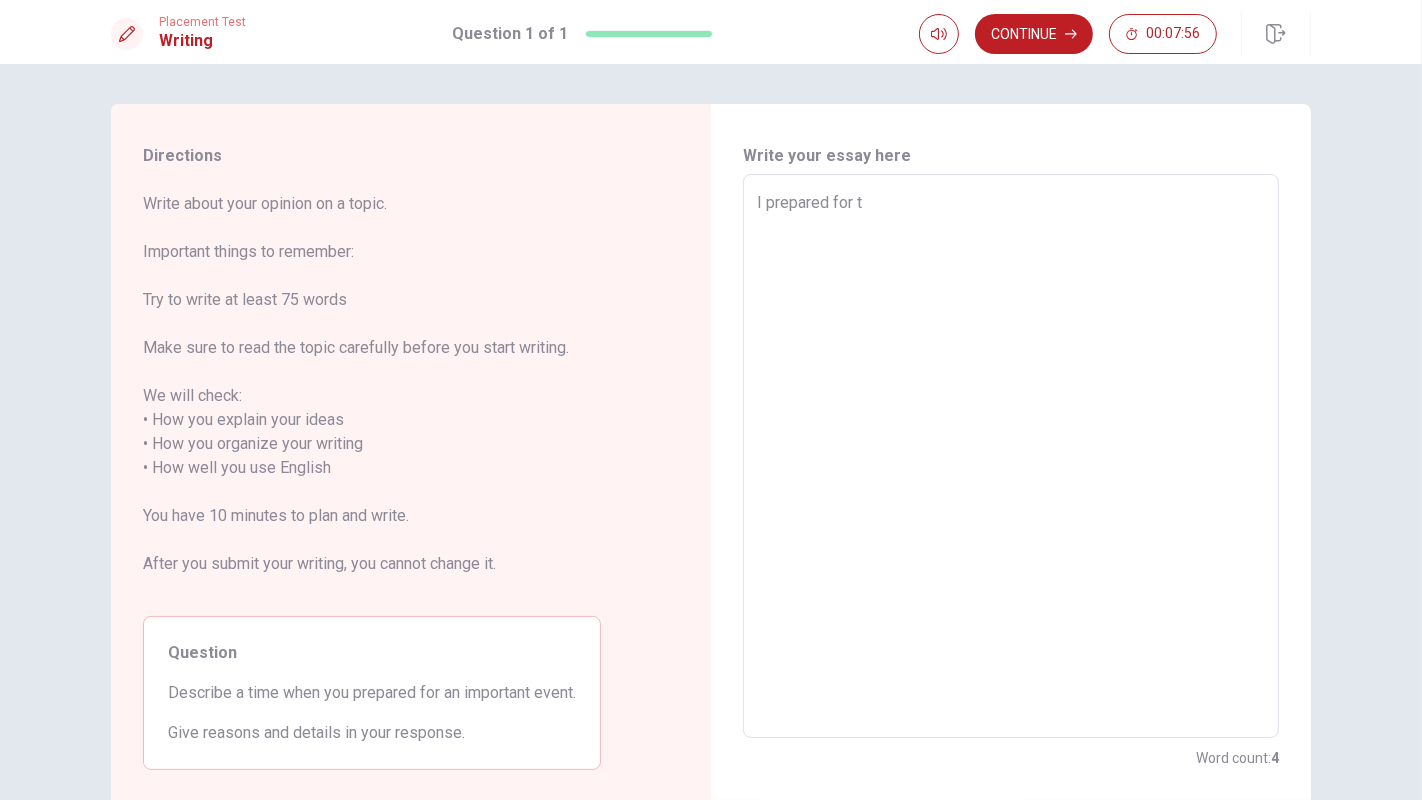 type on "I prepared for th" 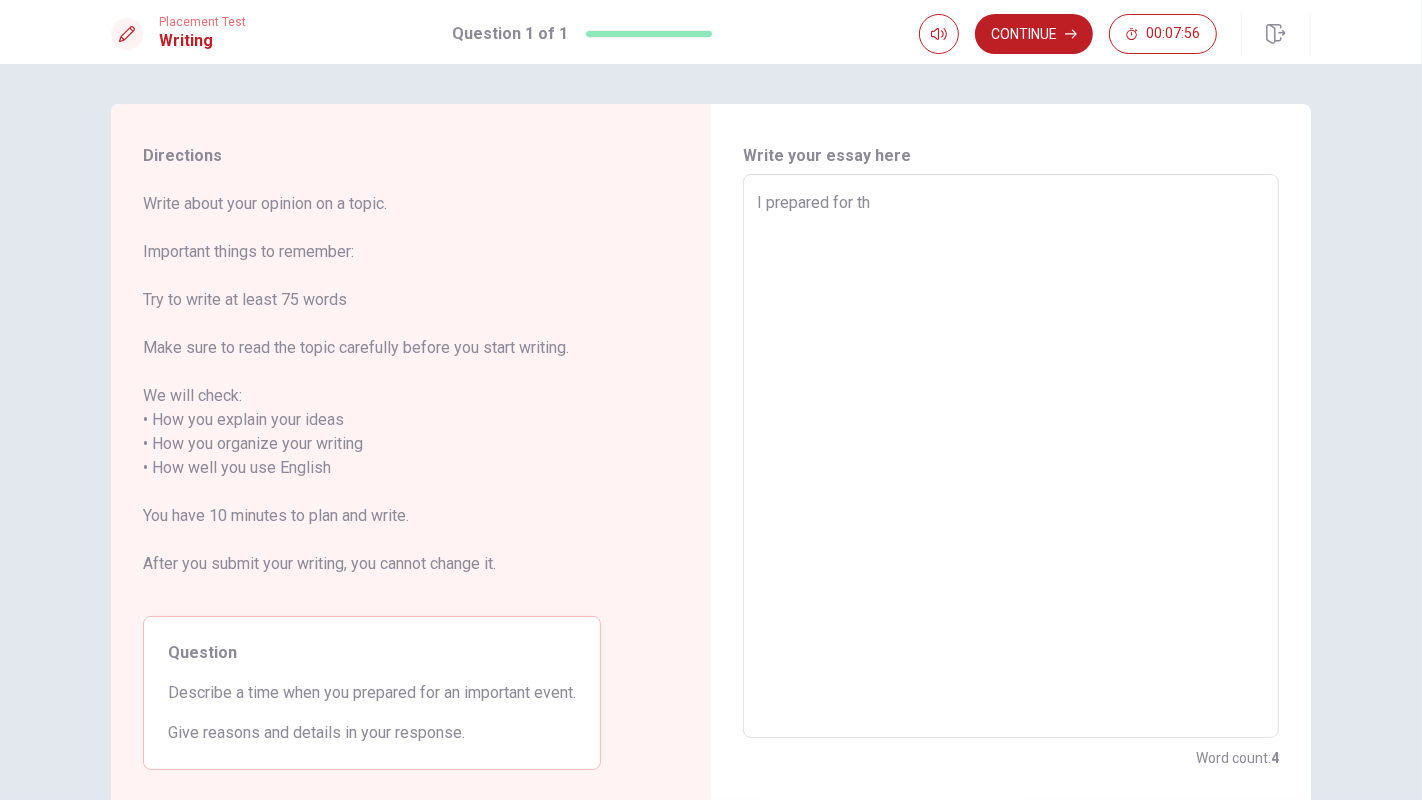 type on "x" 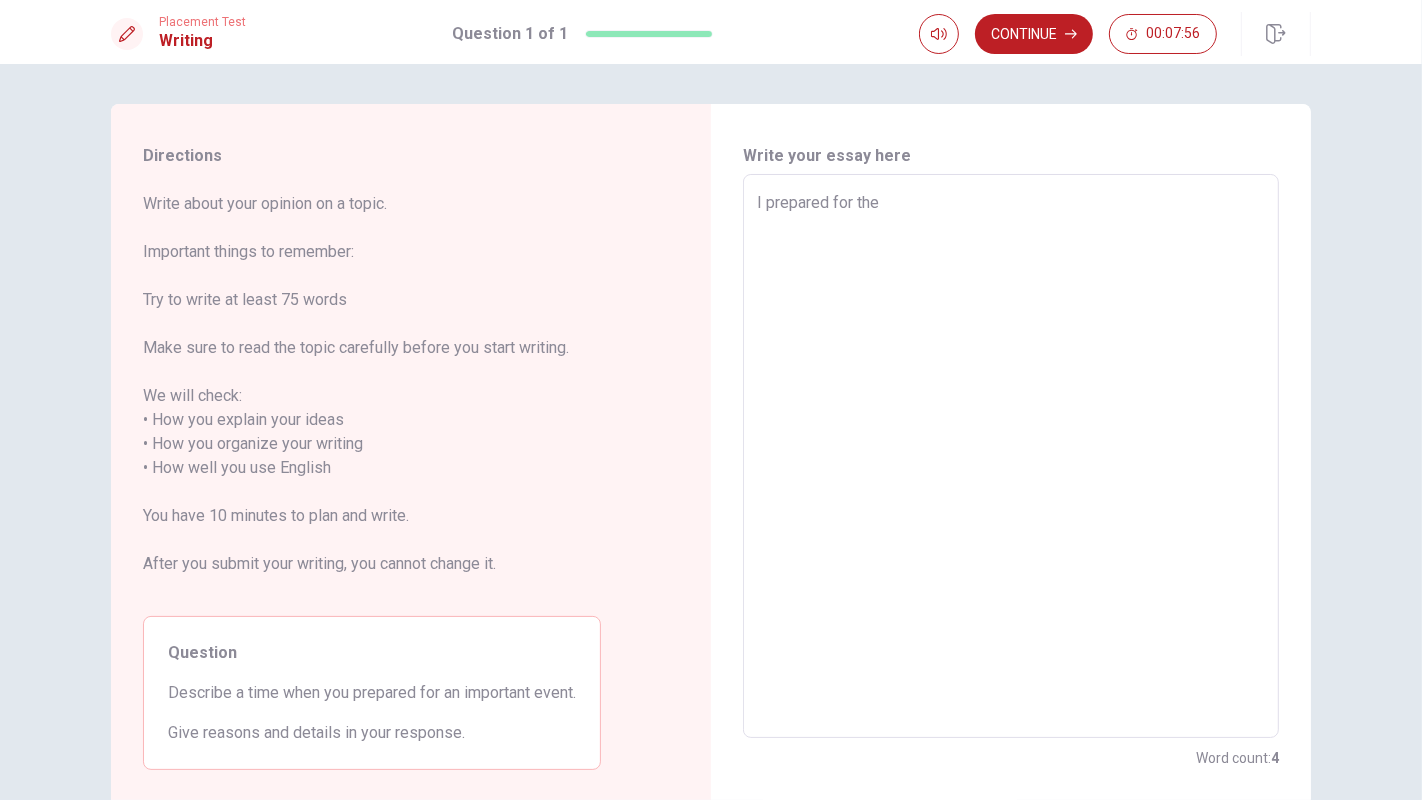 type on "x" 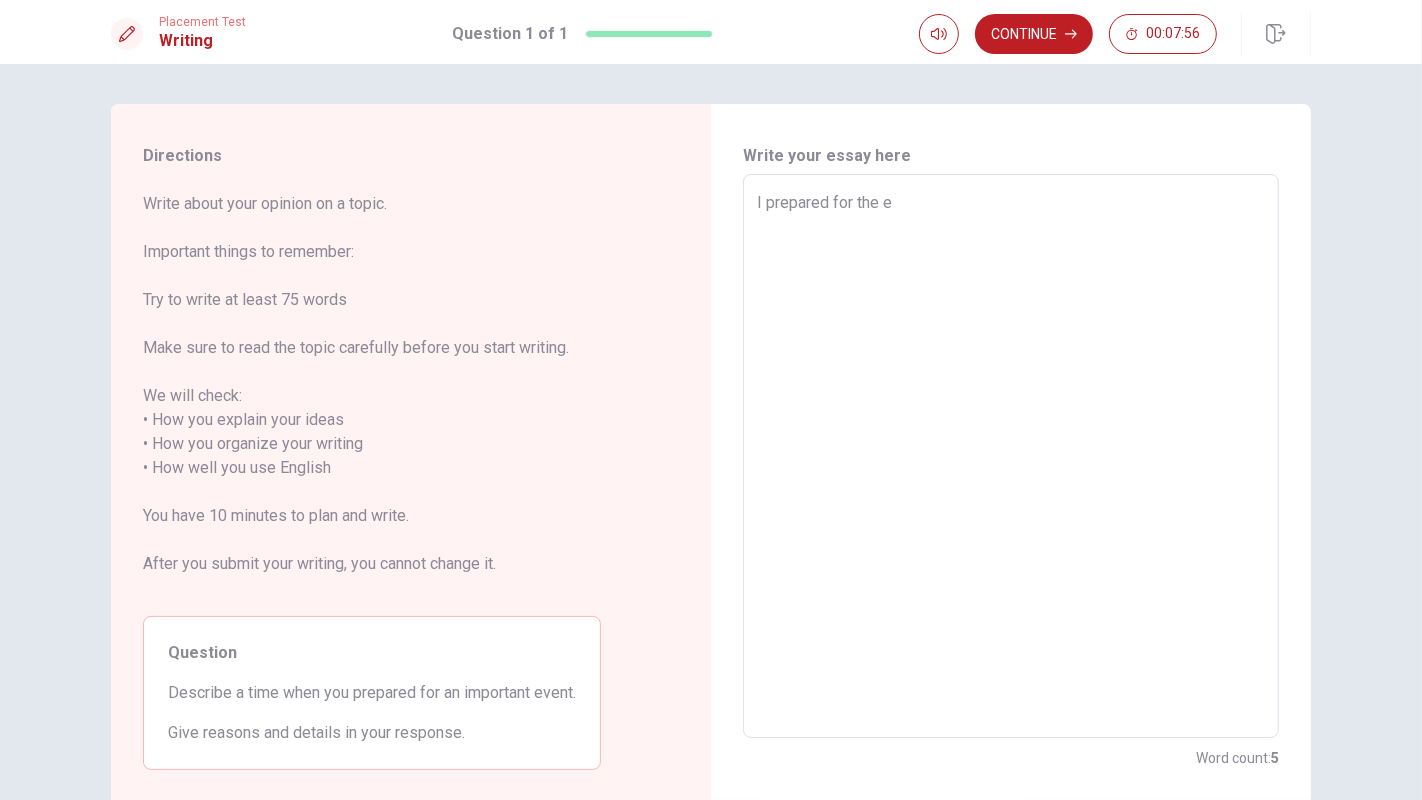 type on "x" 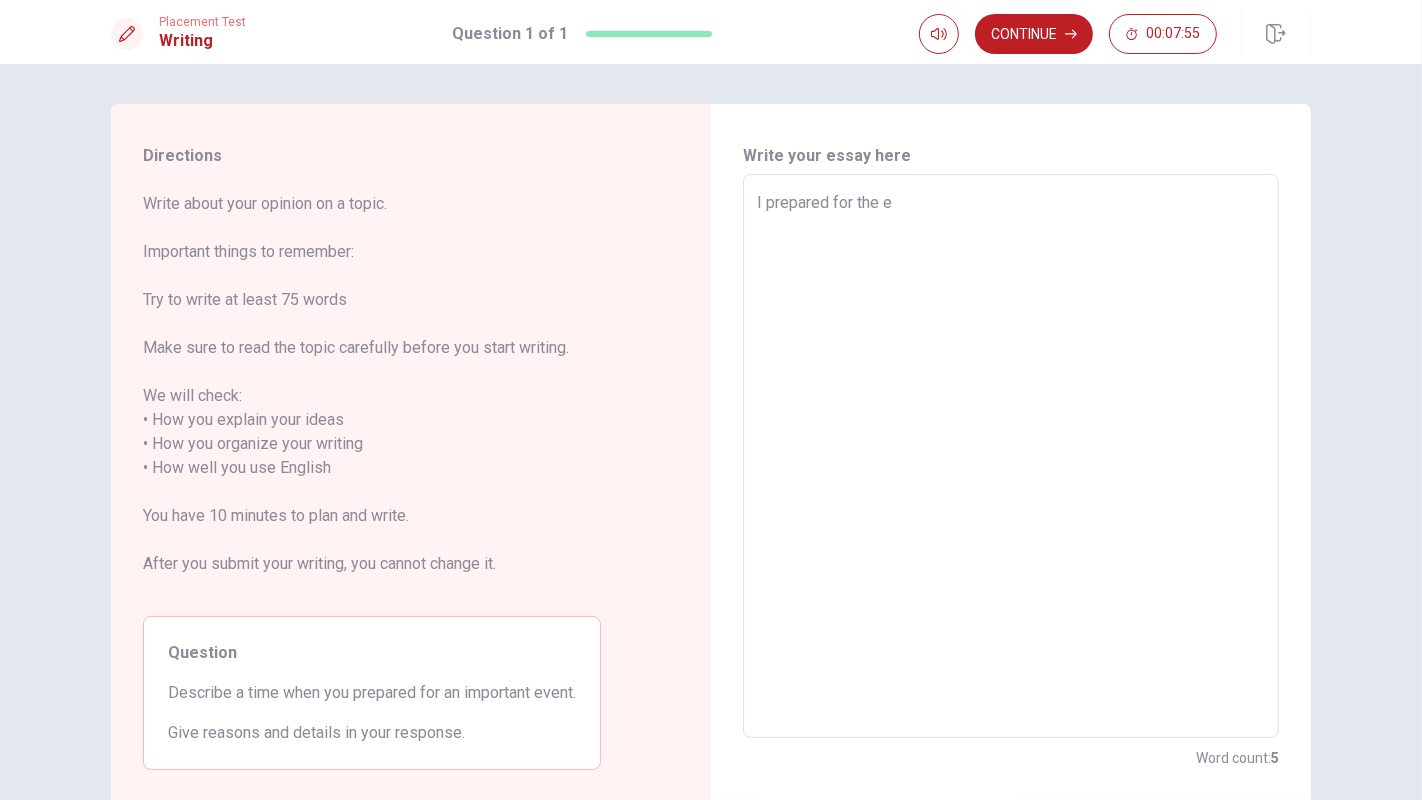 type on "I prepared for the ex" 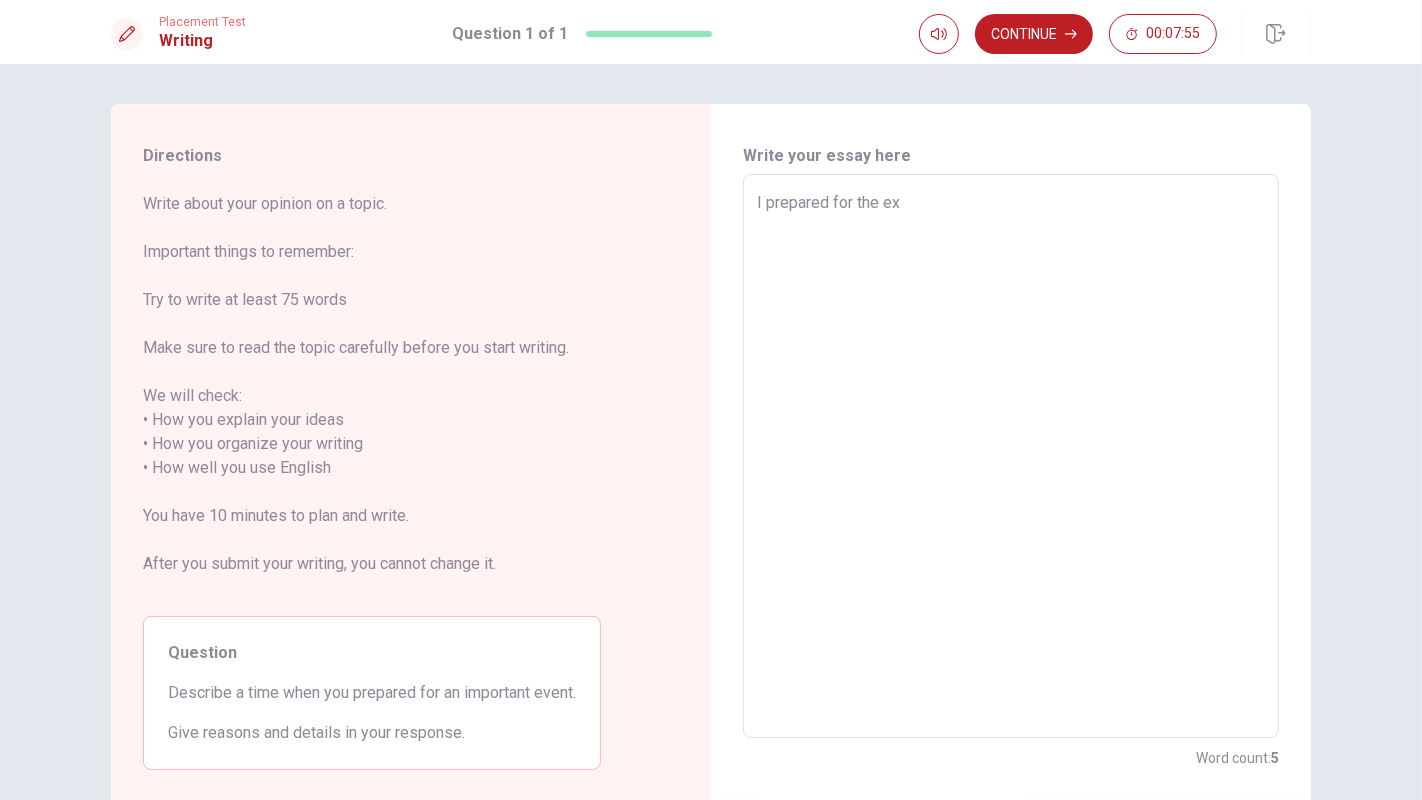 type on "x" 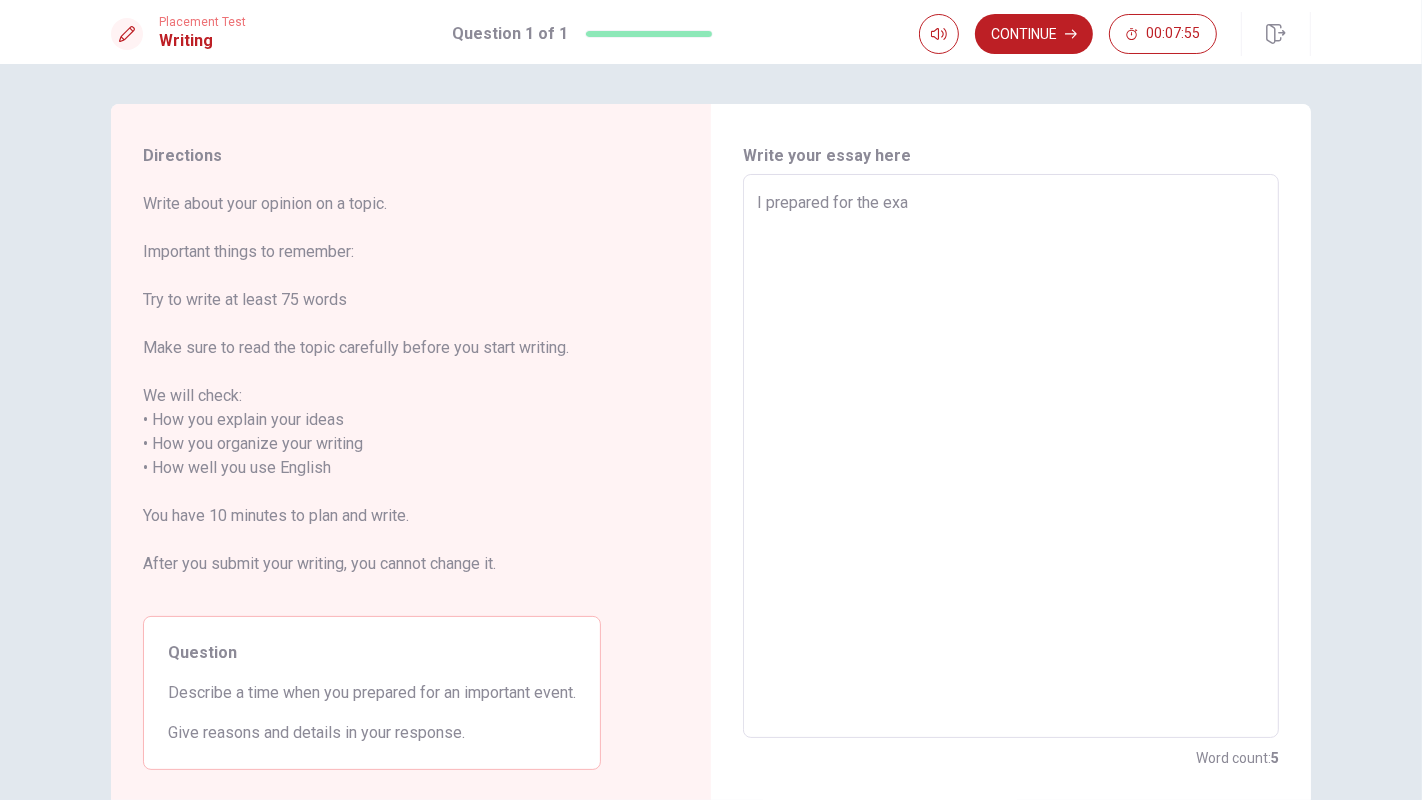 type on "x" 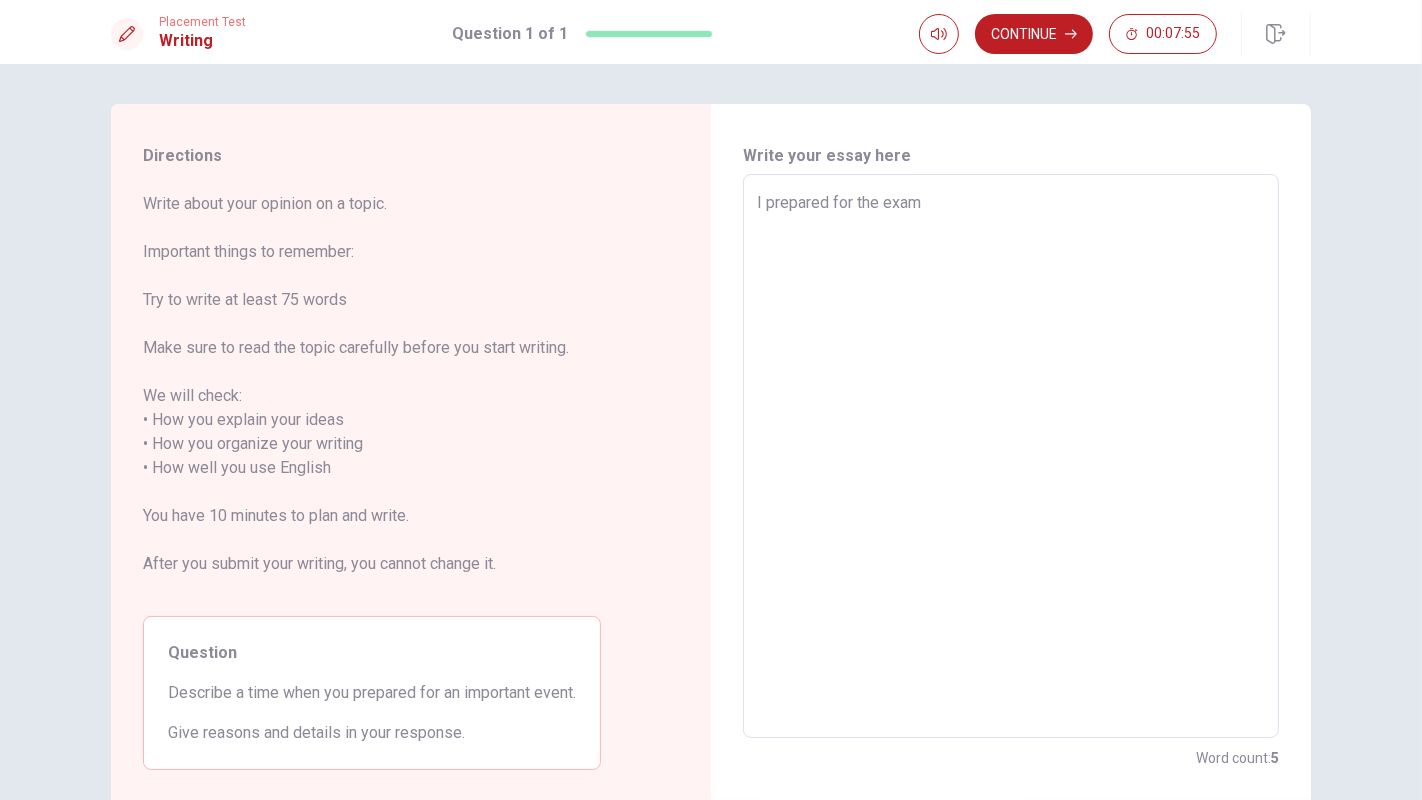 type on "x" 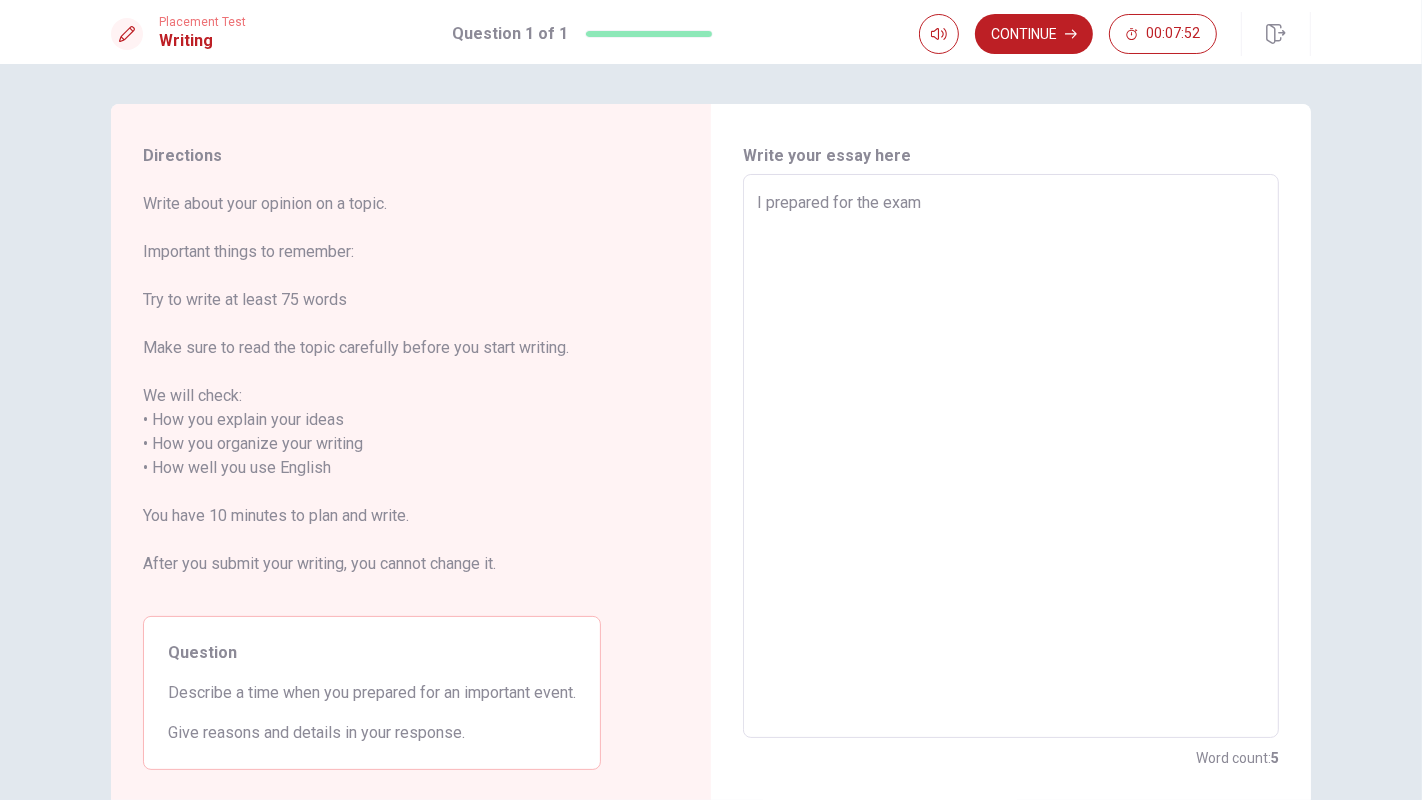 type on "x" 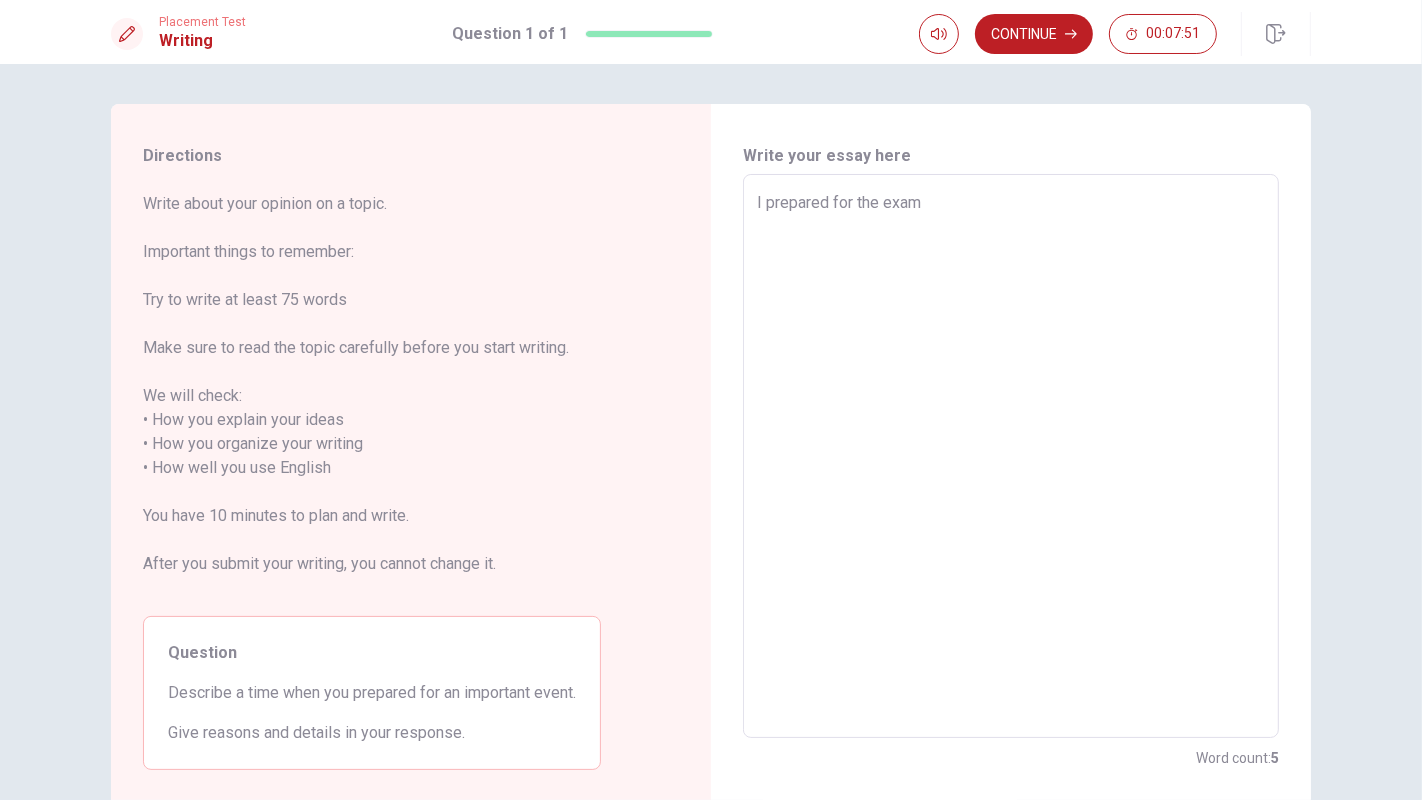 type on "I prepared for the exam t" 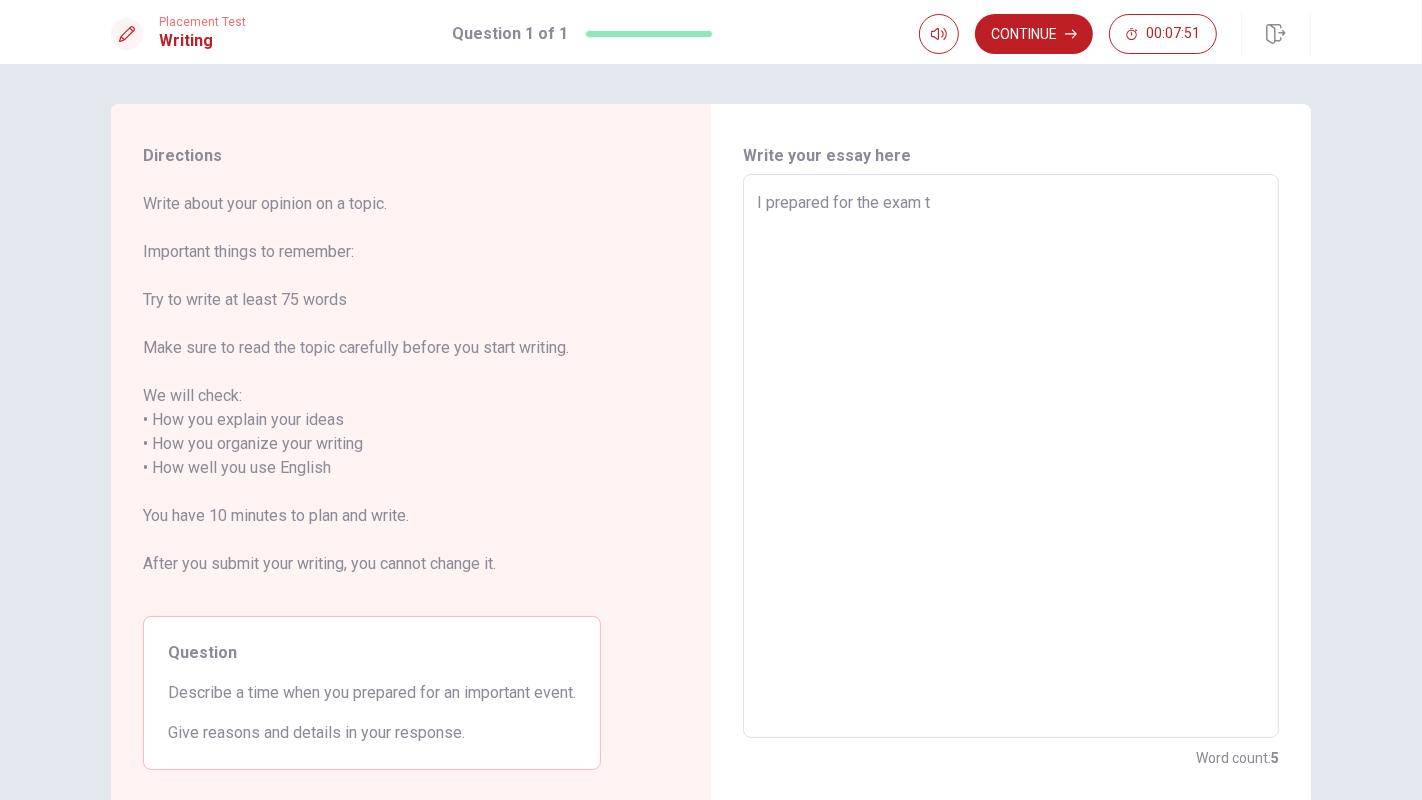 type on "x" 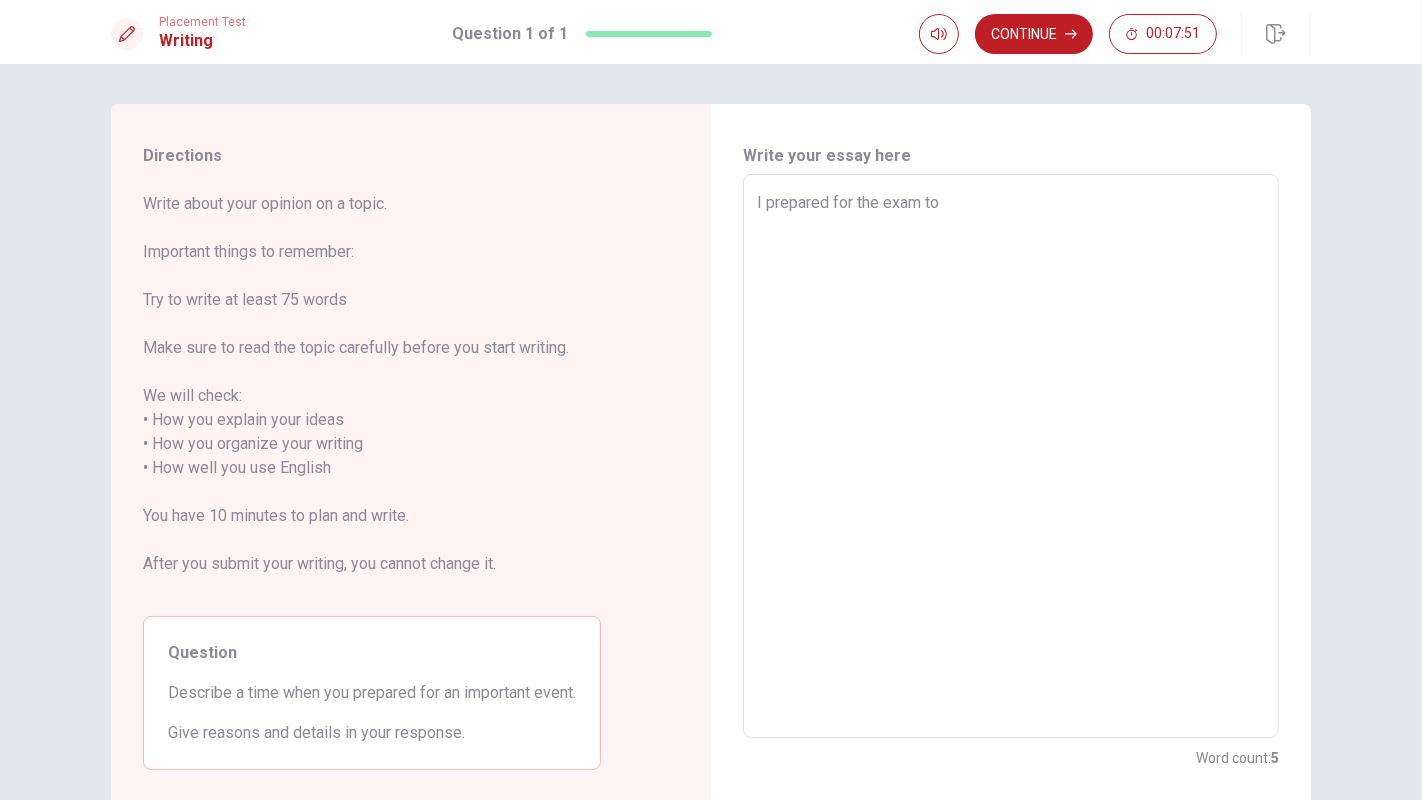 type on "x" 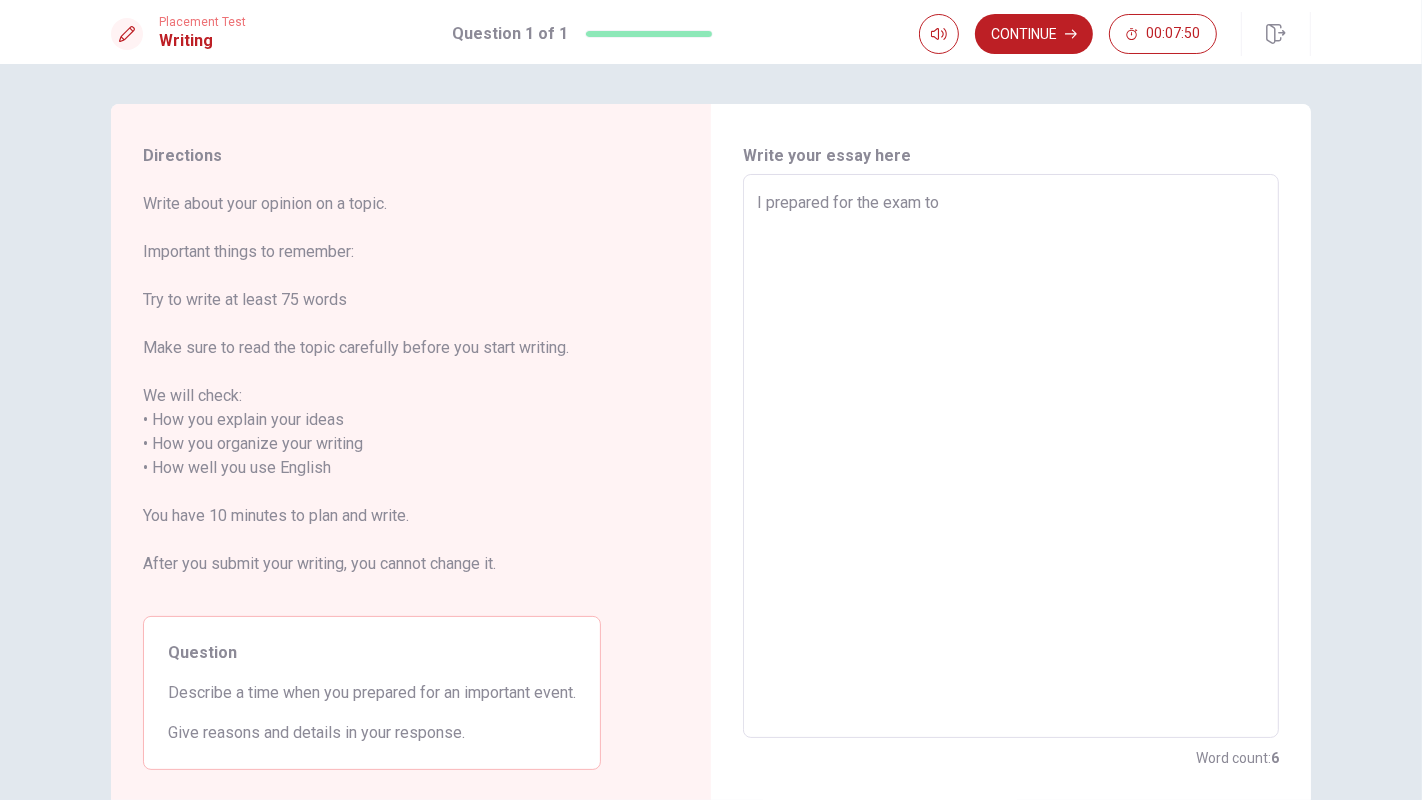 type on "x" 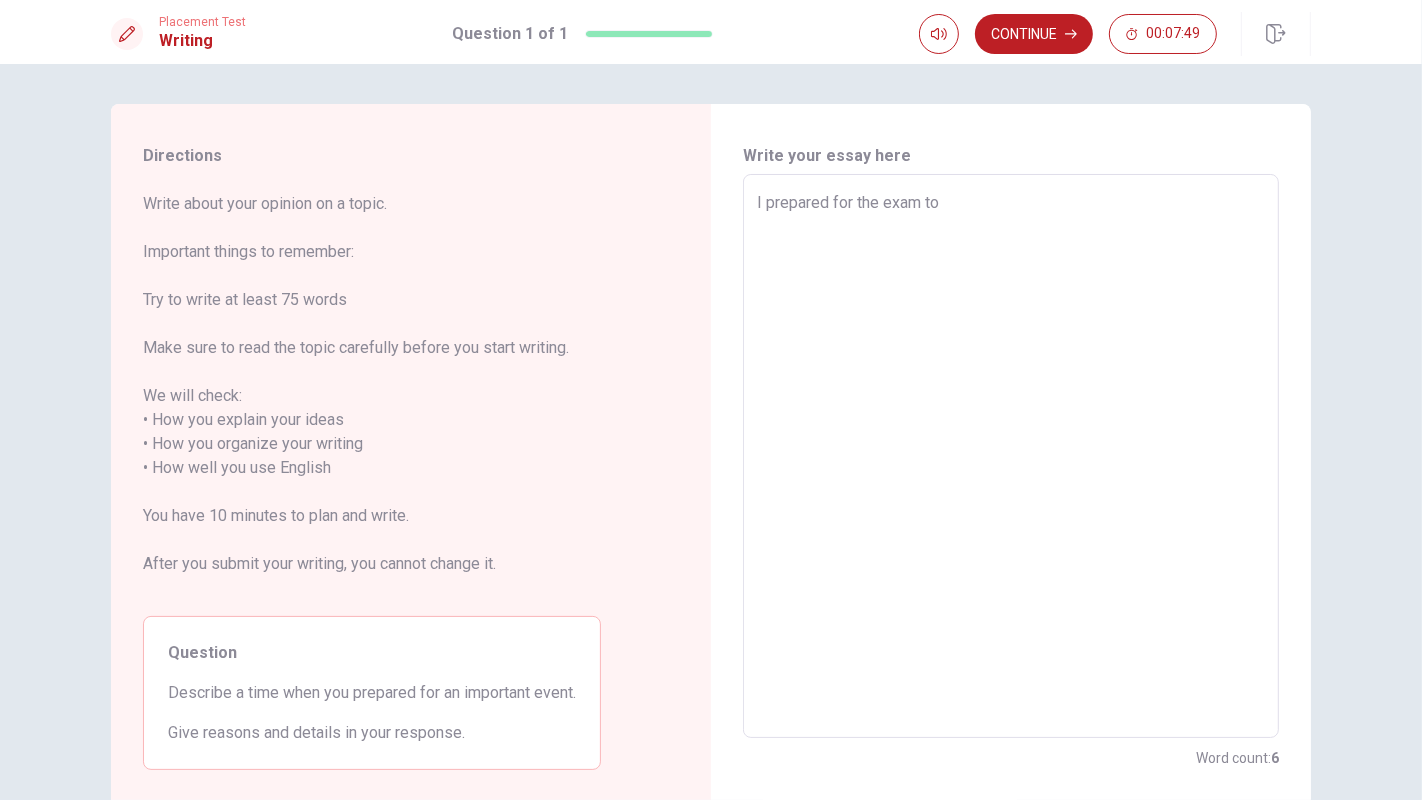 type on "I prepared for the exam to e" 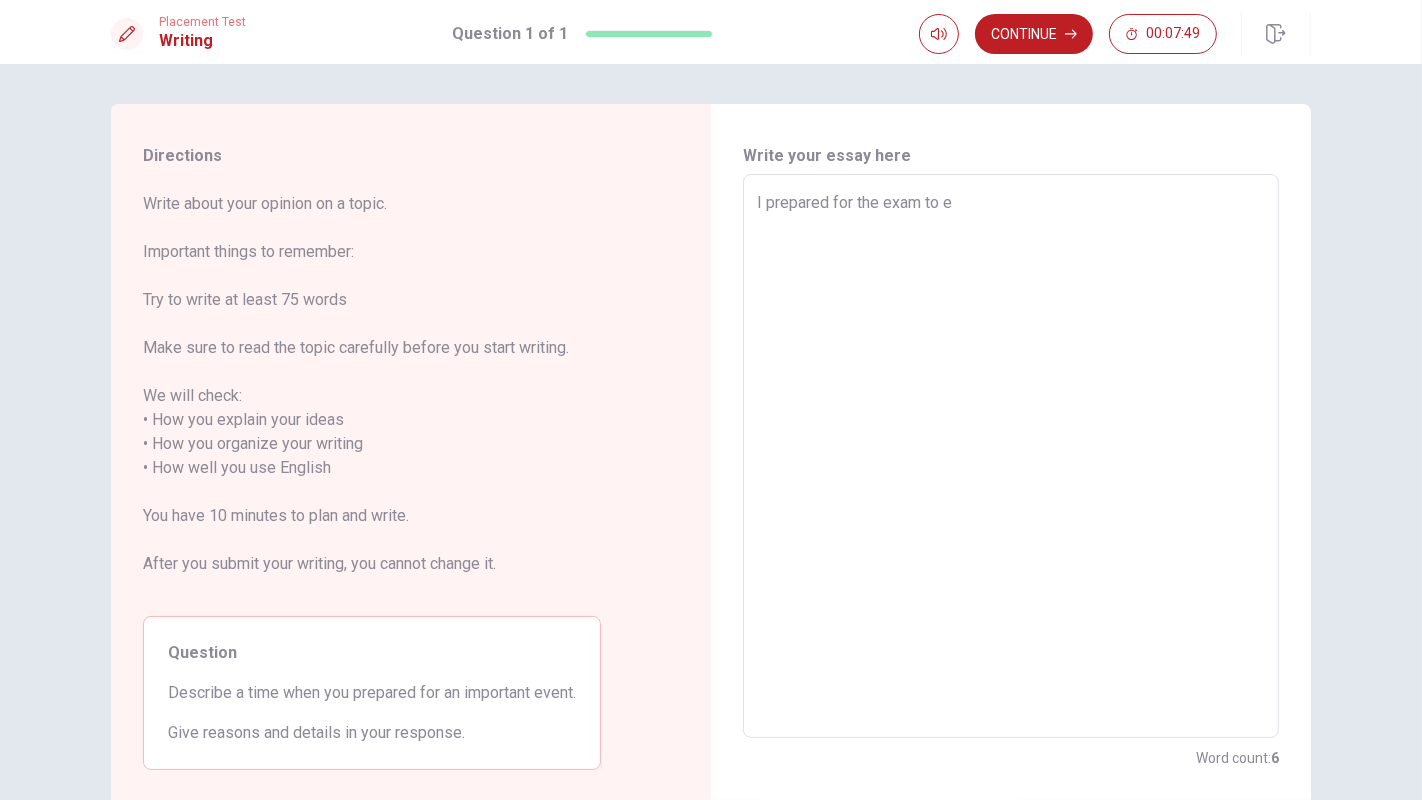 type on "x" 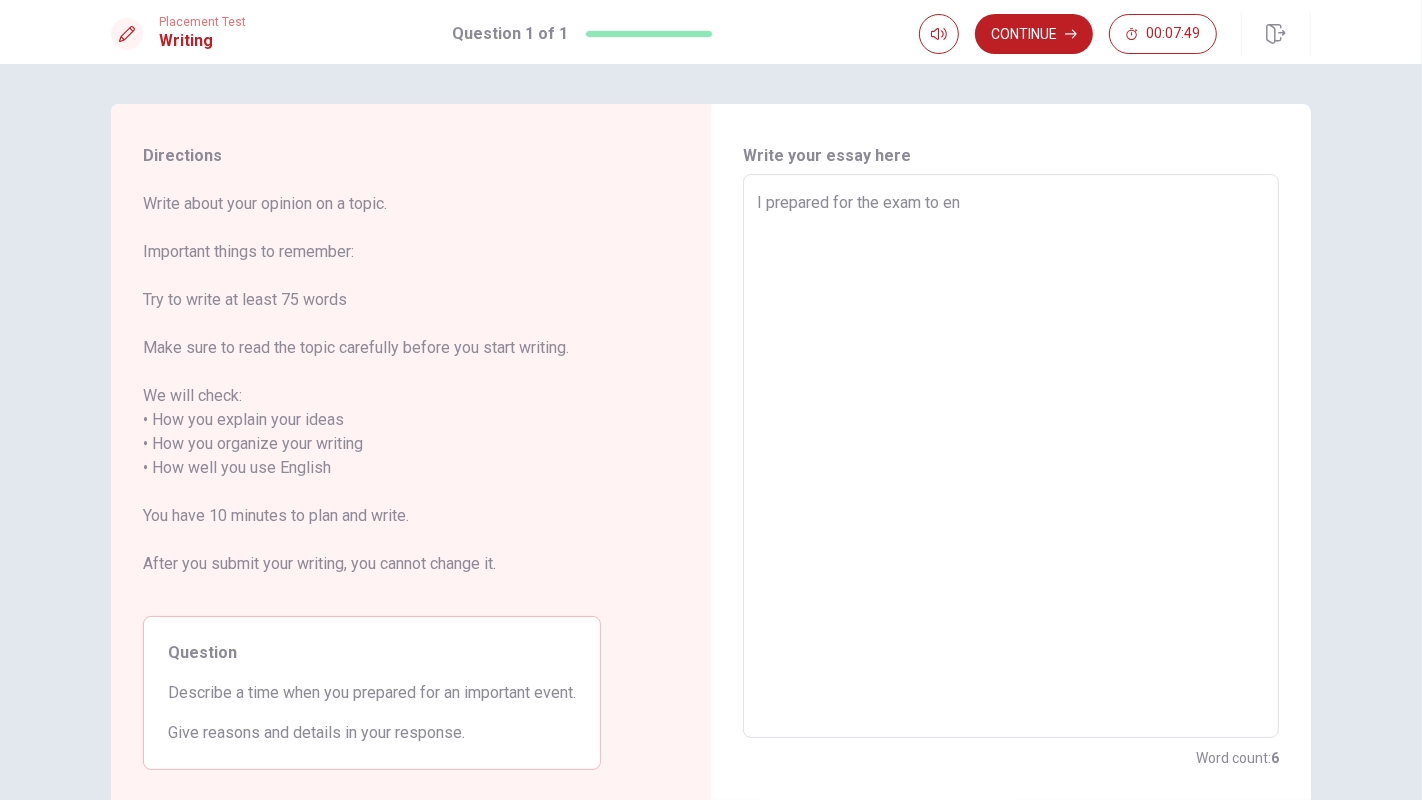 type on "x" 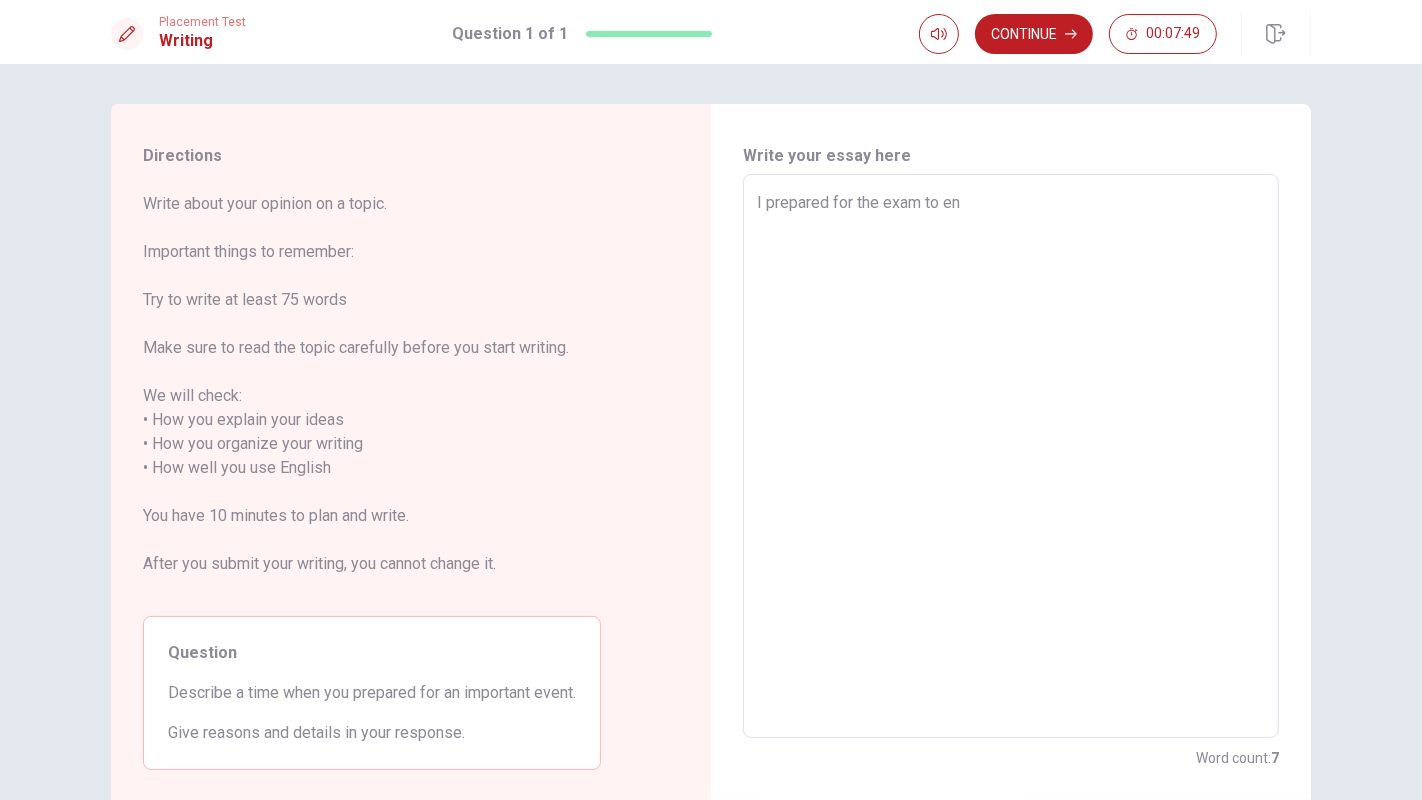 type on "I prepared for the exam to ent" 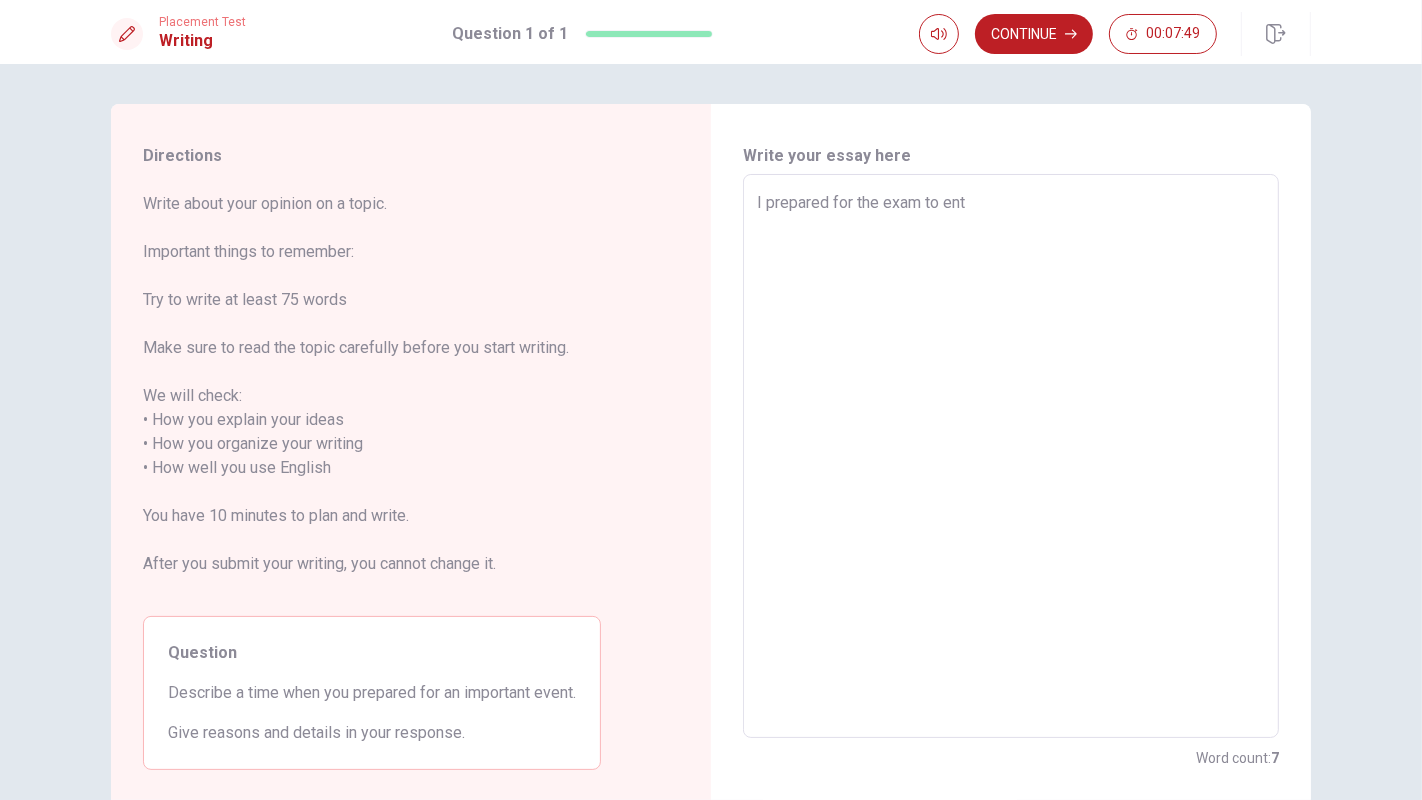 type on "x" 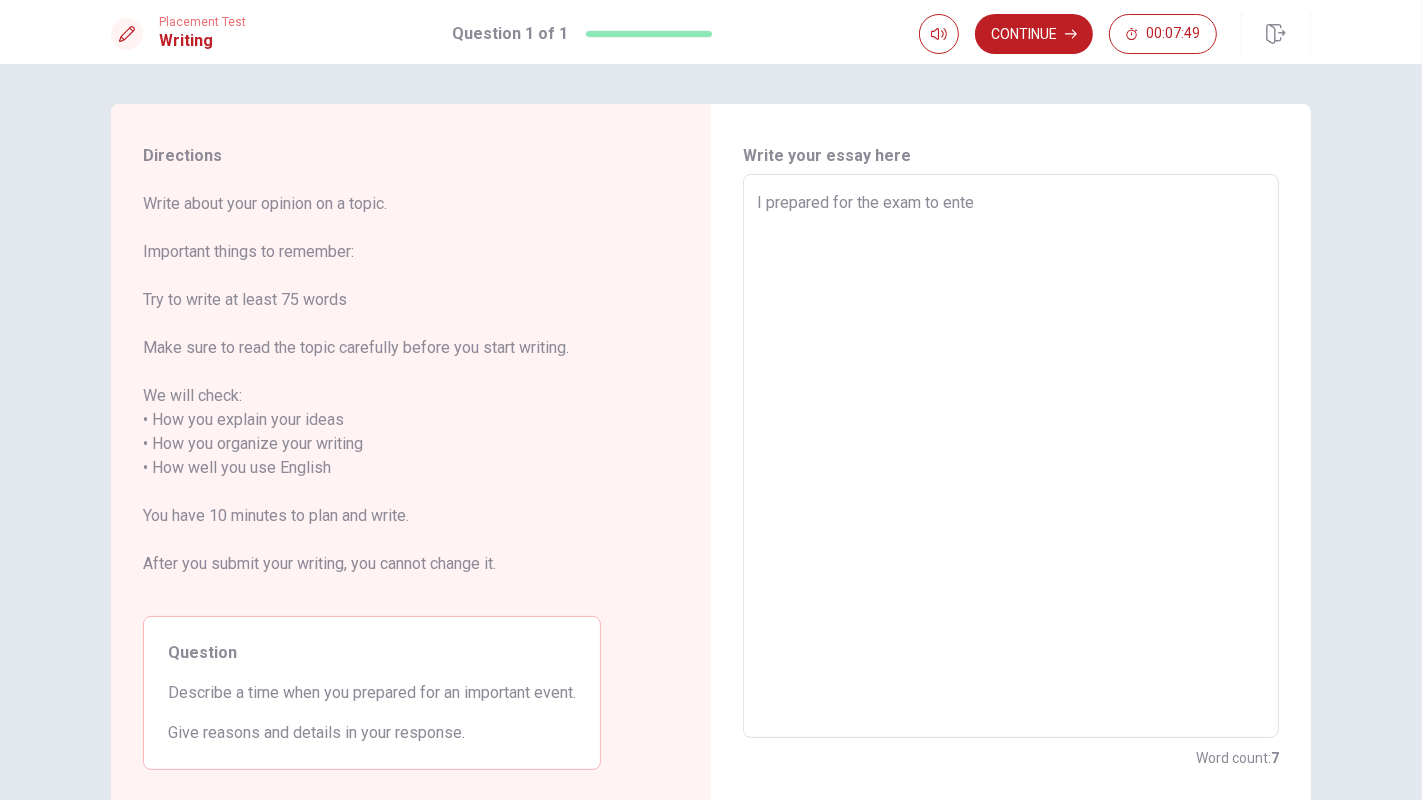 type on "x" 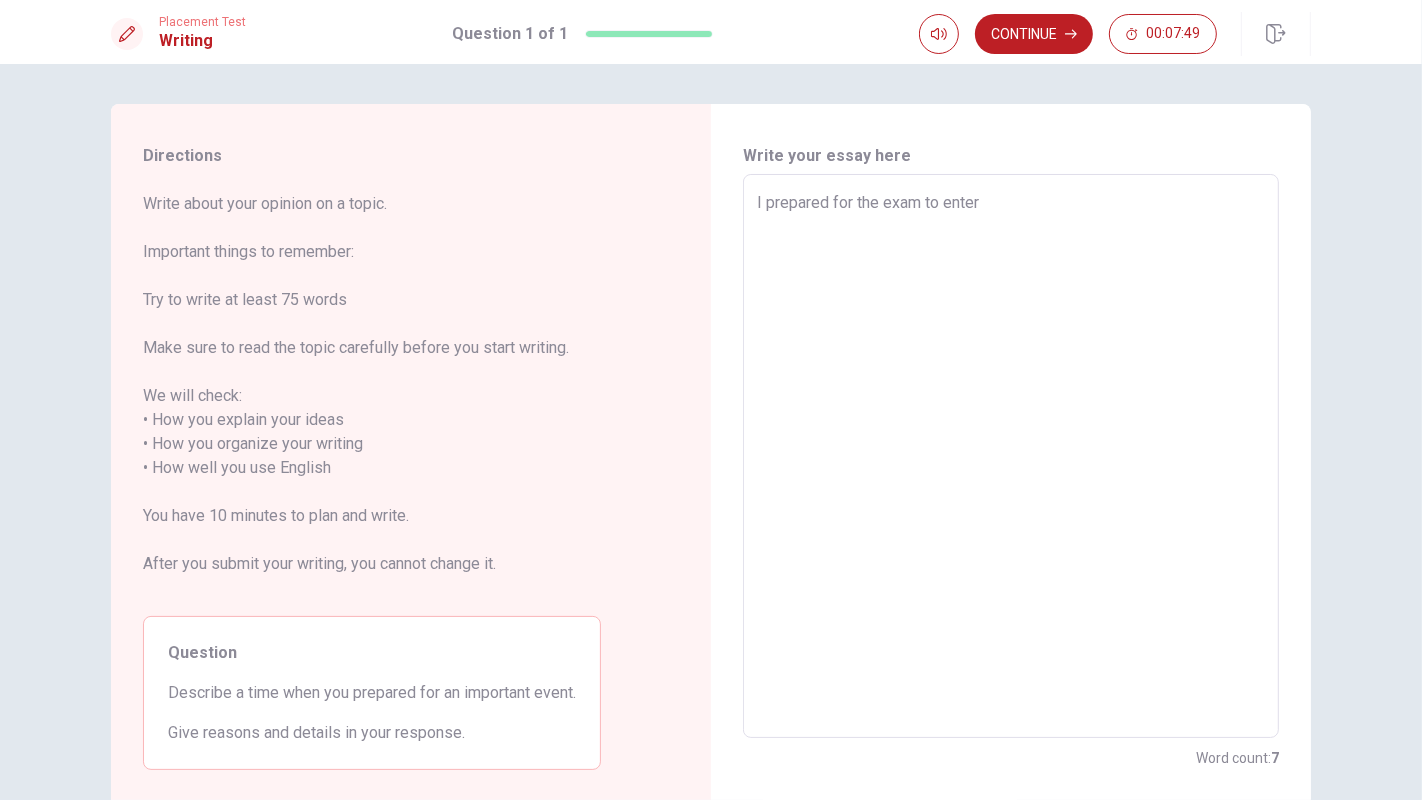 type on "x" 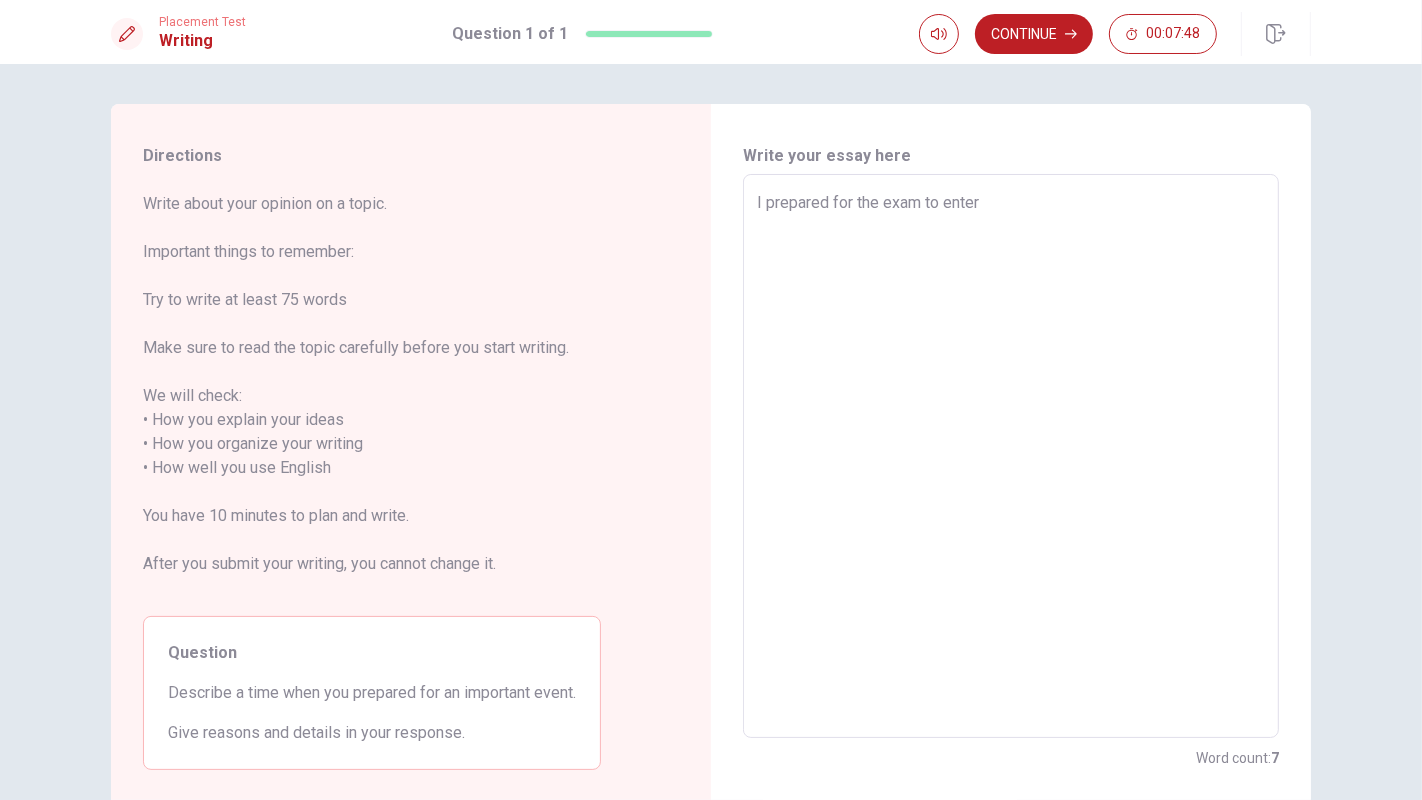 type on "I prepared for the exam to enter" 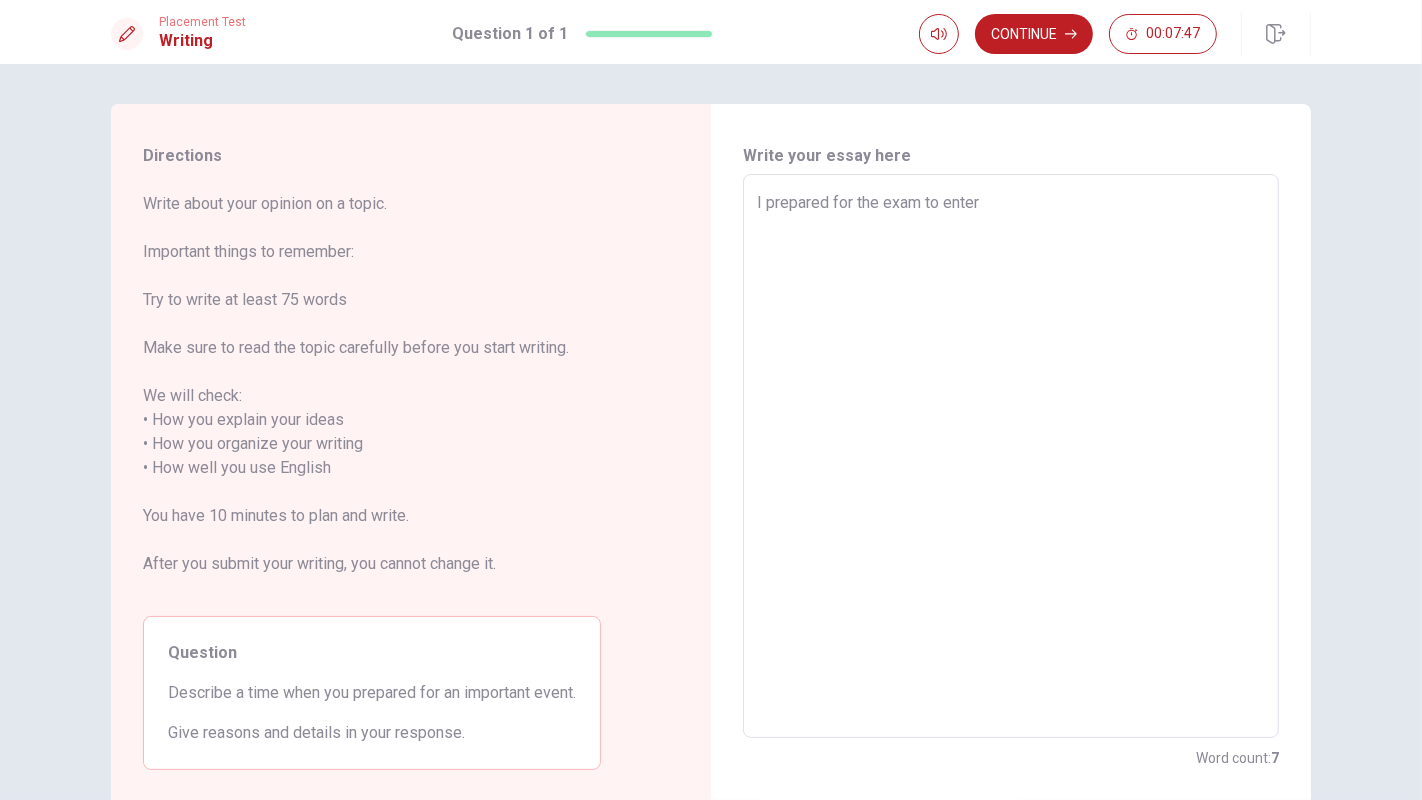 type on "x" 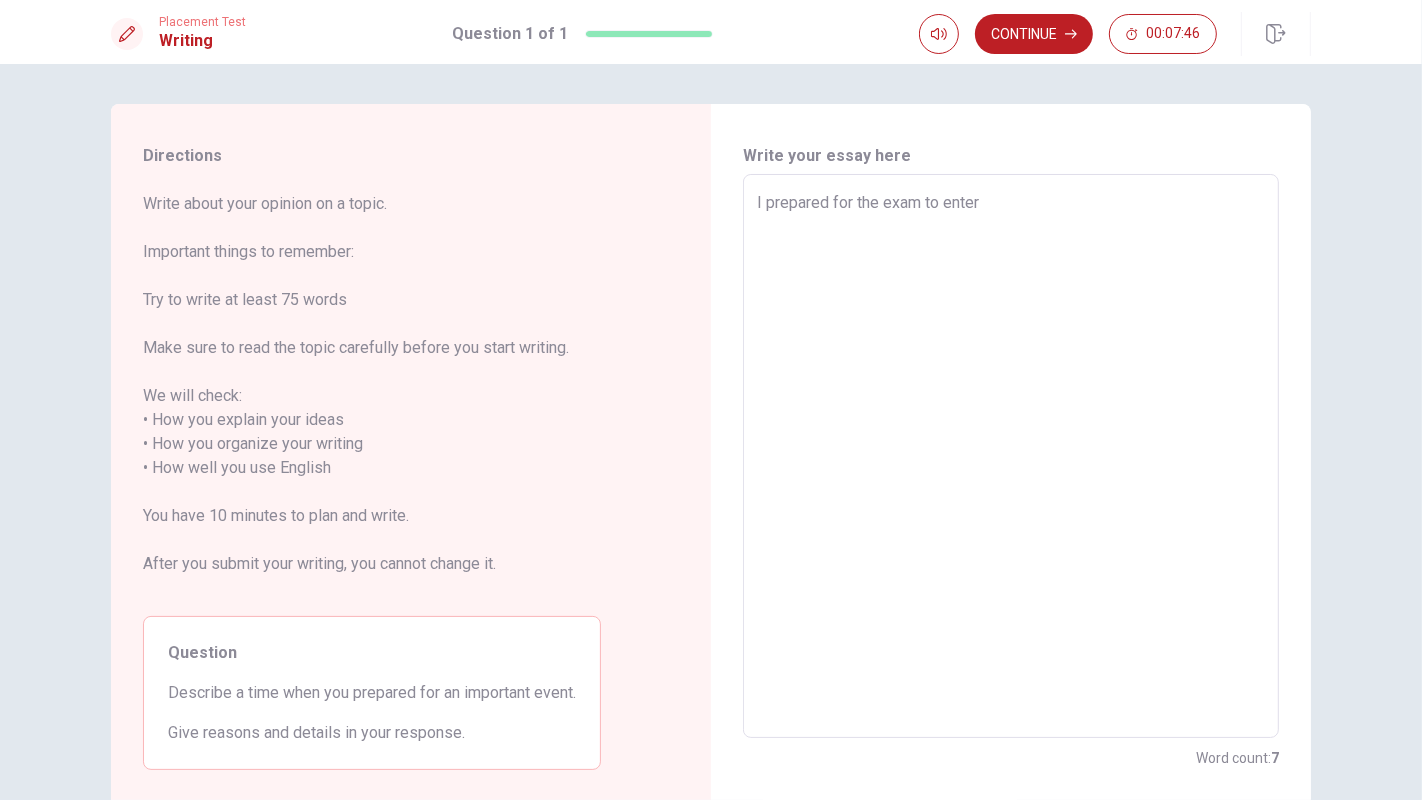 type on "I prepared for the exam to enter h" 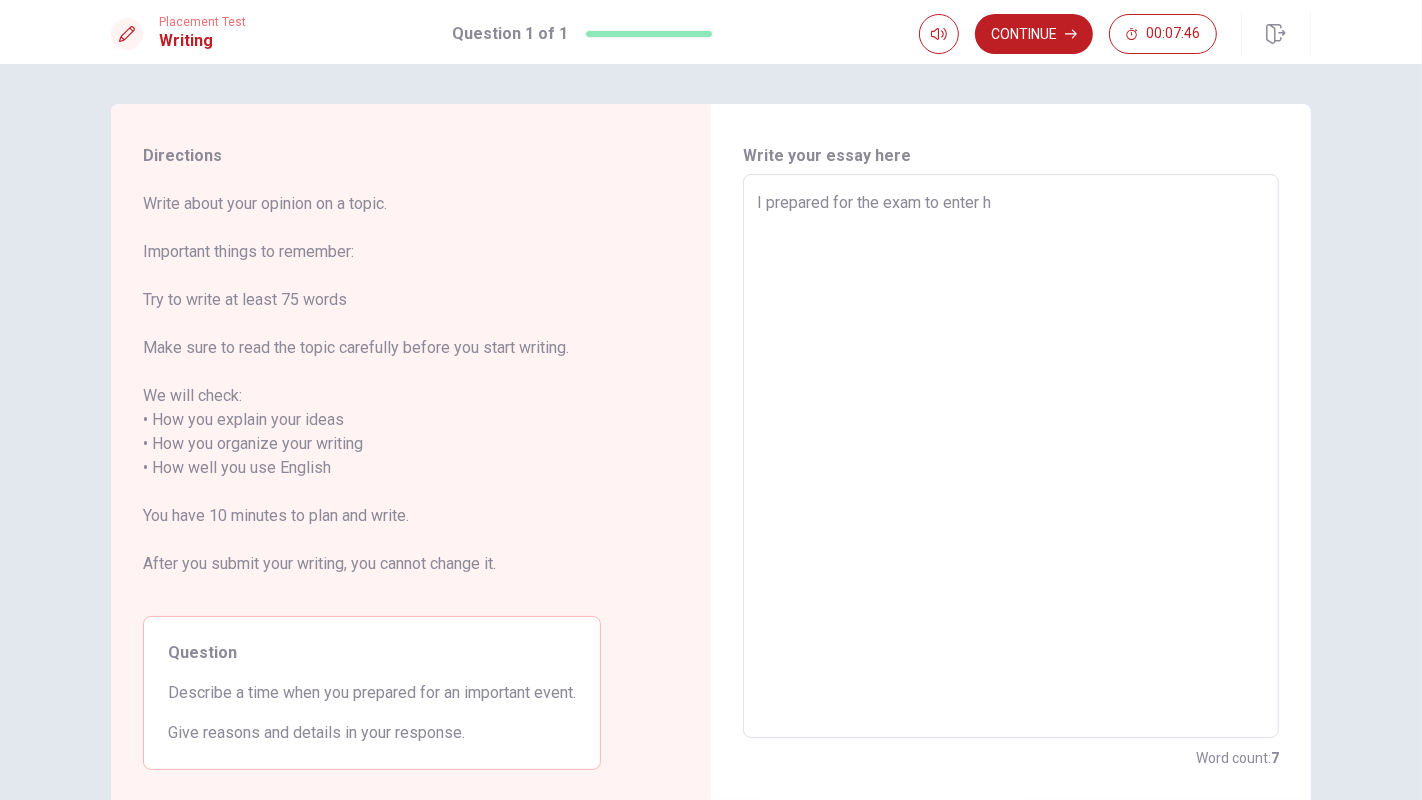 type on "x" 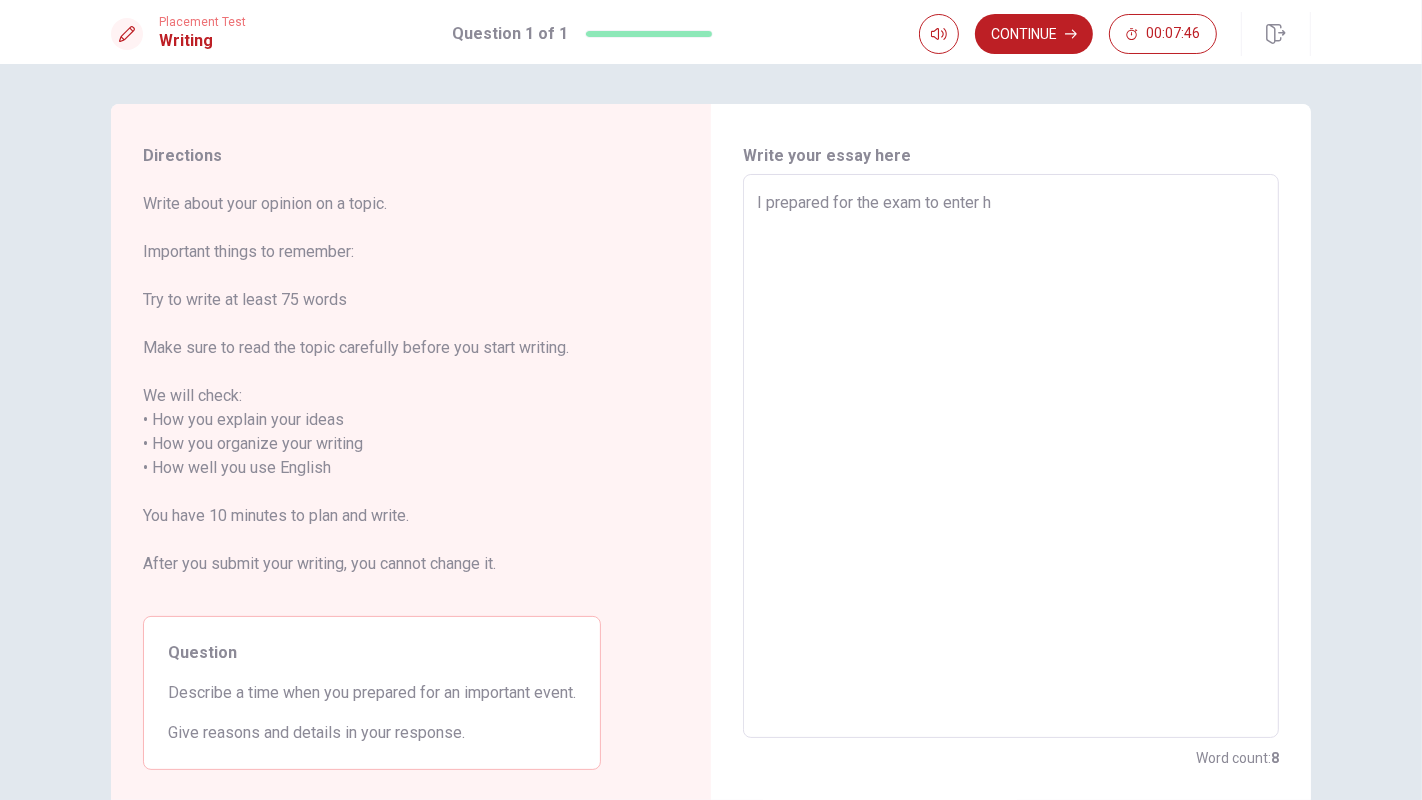 type on "I prepared for the exam to enter hi" 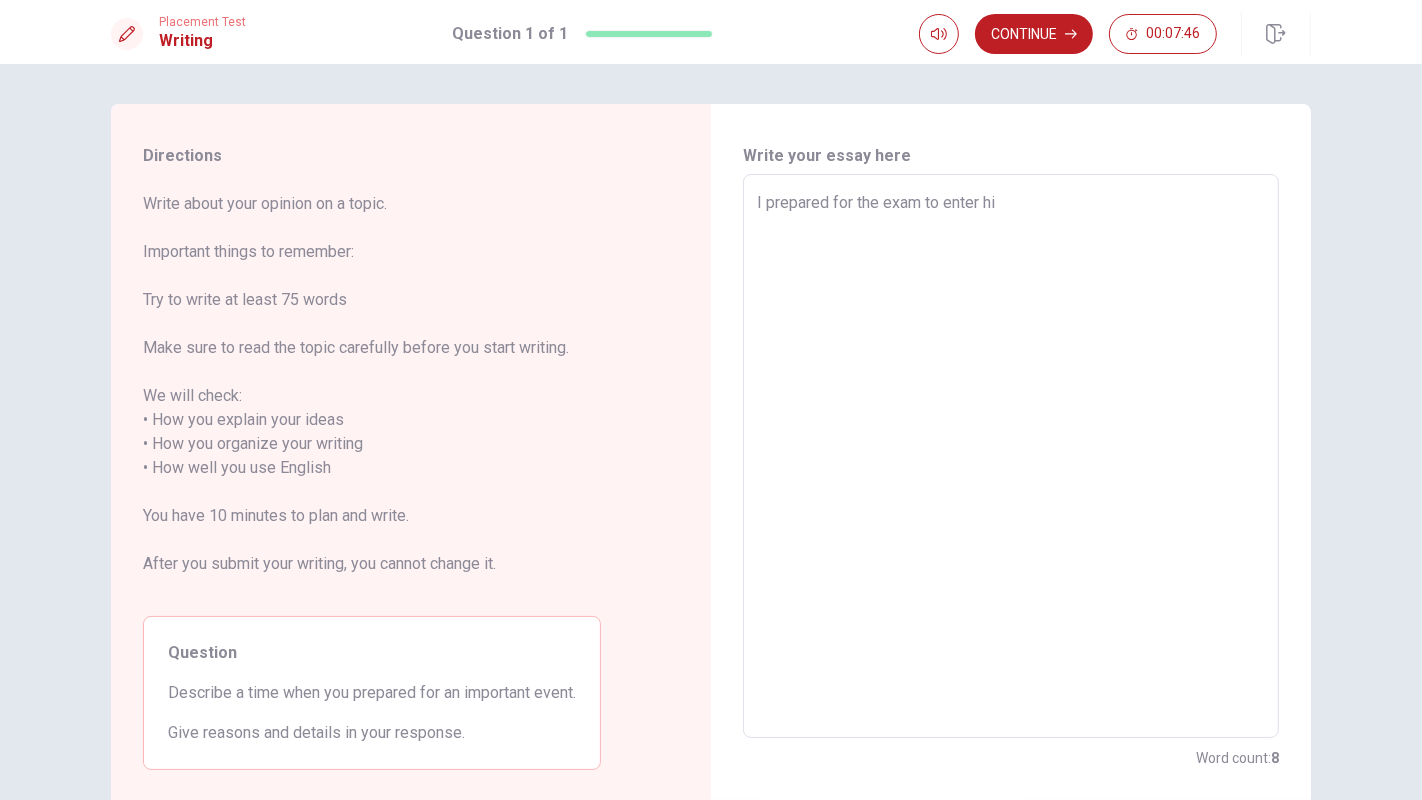 type on "x" 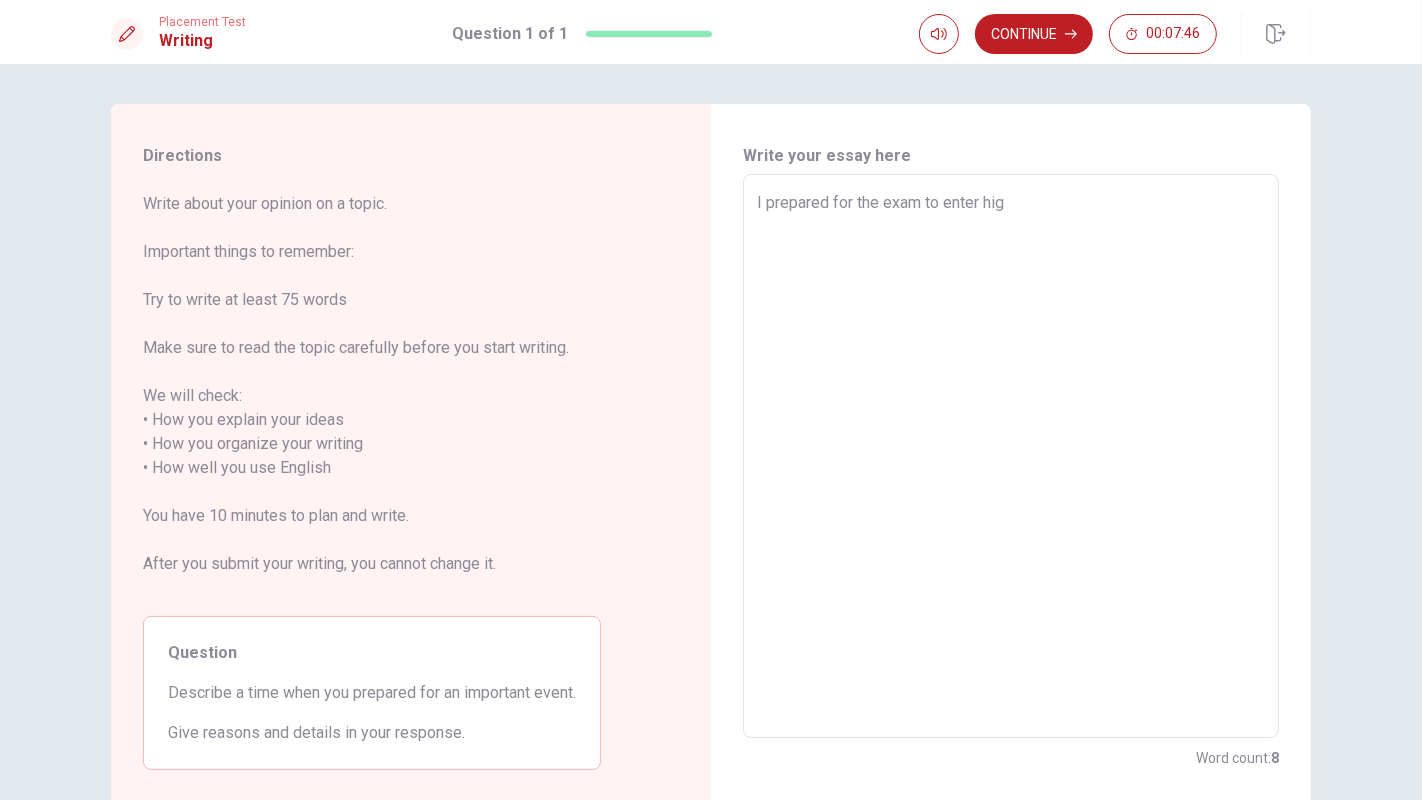 type on "x" 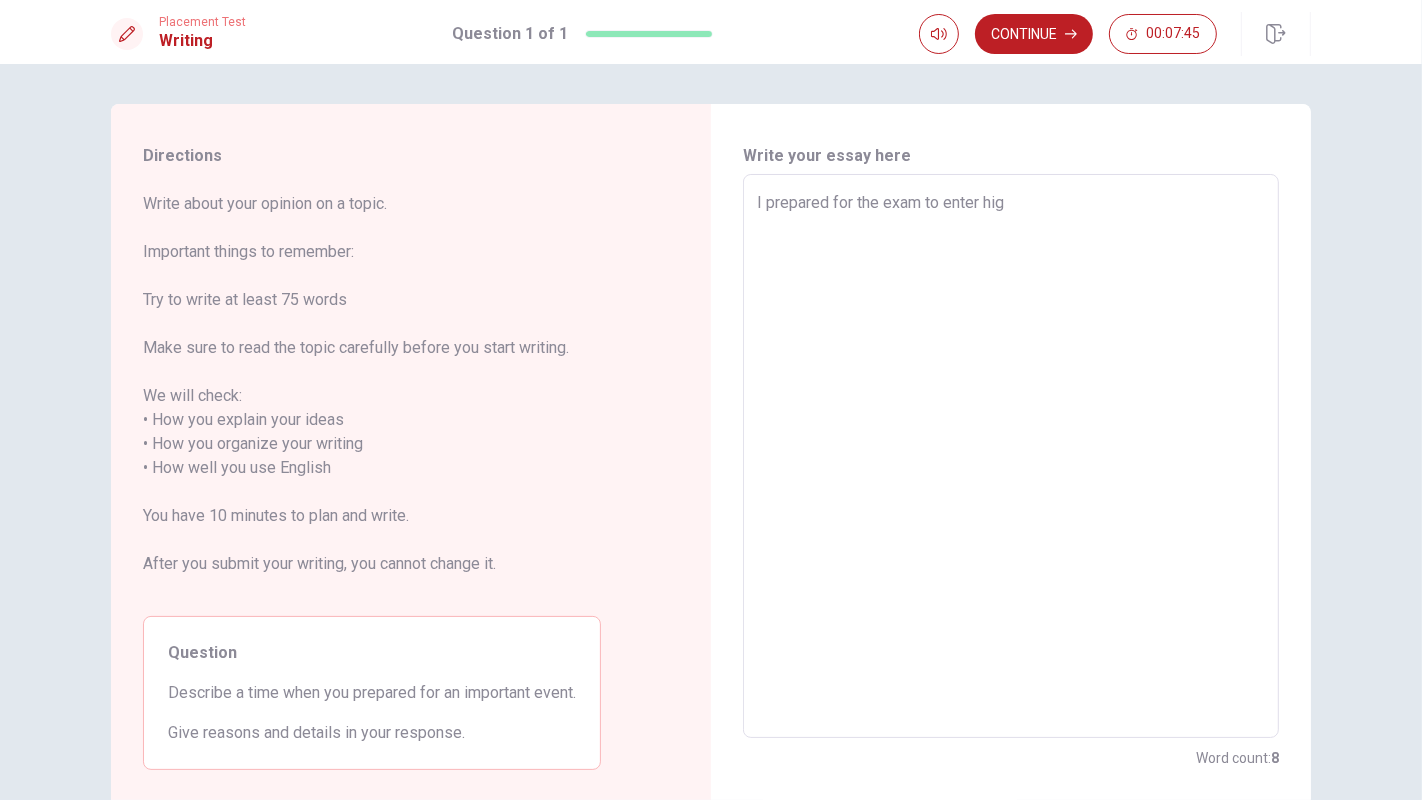 type on "I prepared for the exam to enter high" 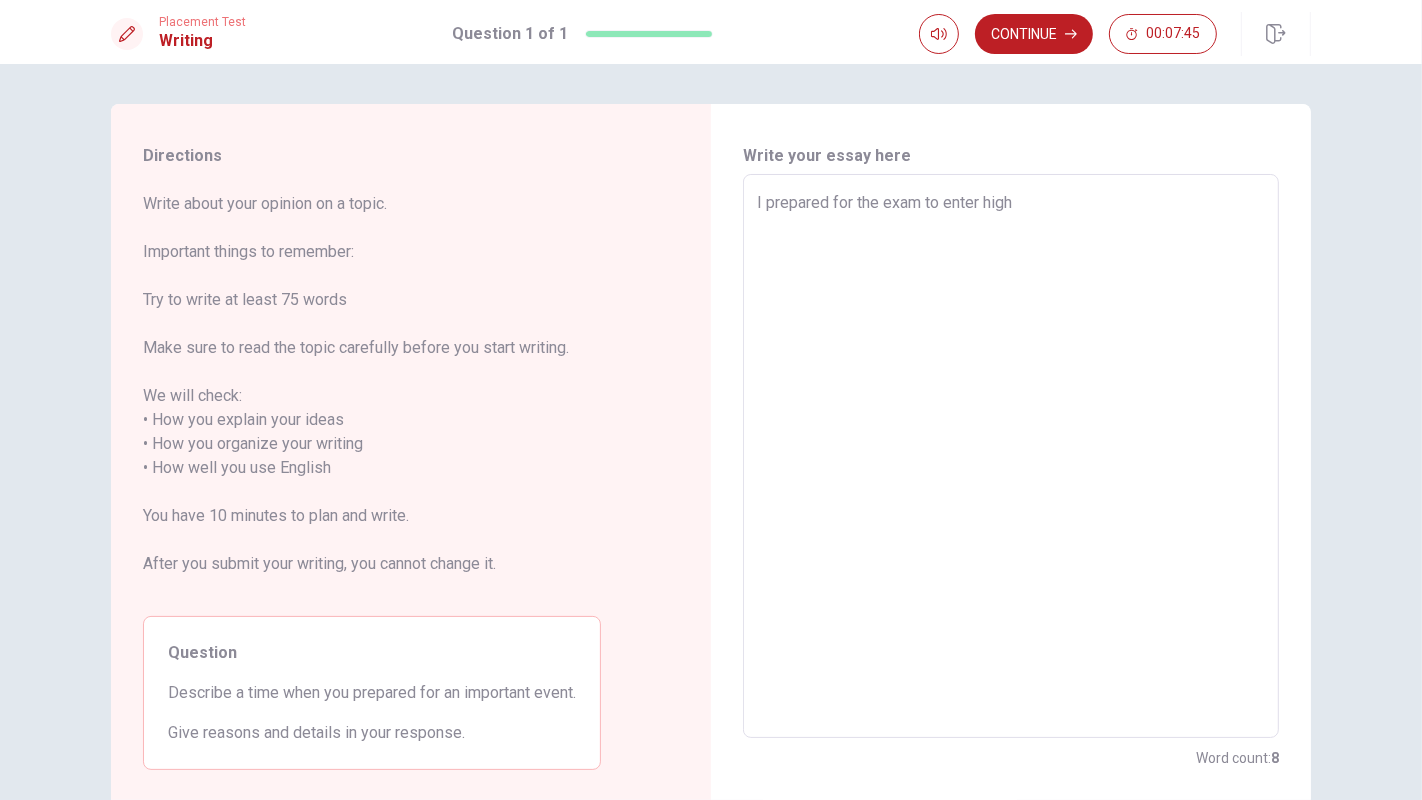 type on "x" 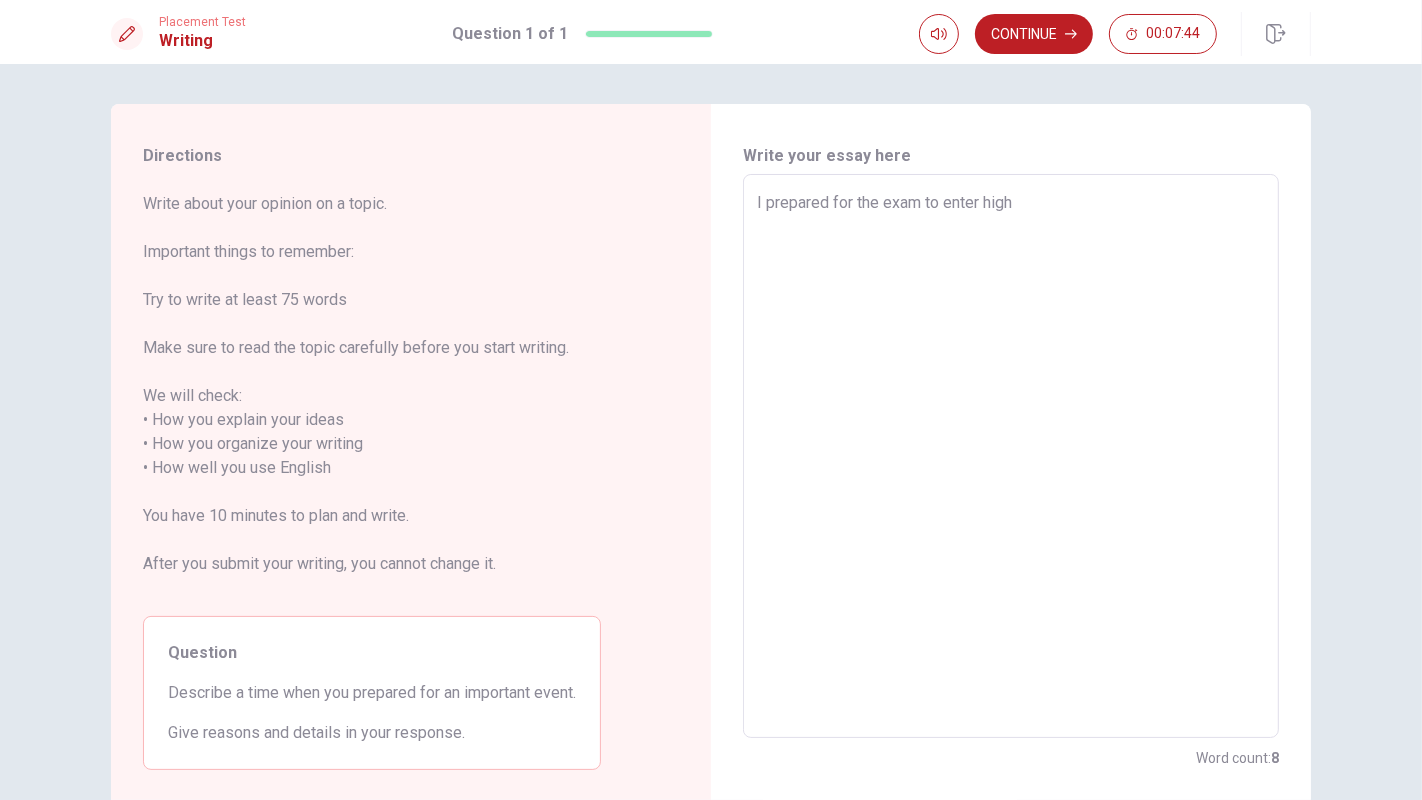 type on "I prepared for the exam to enter high s" 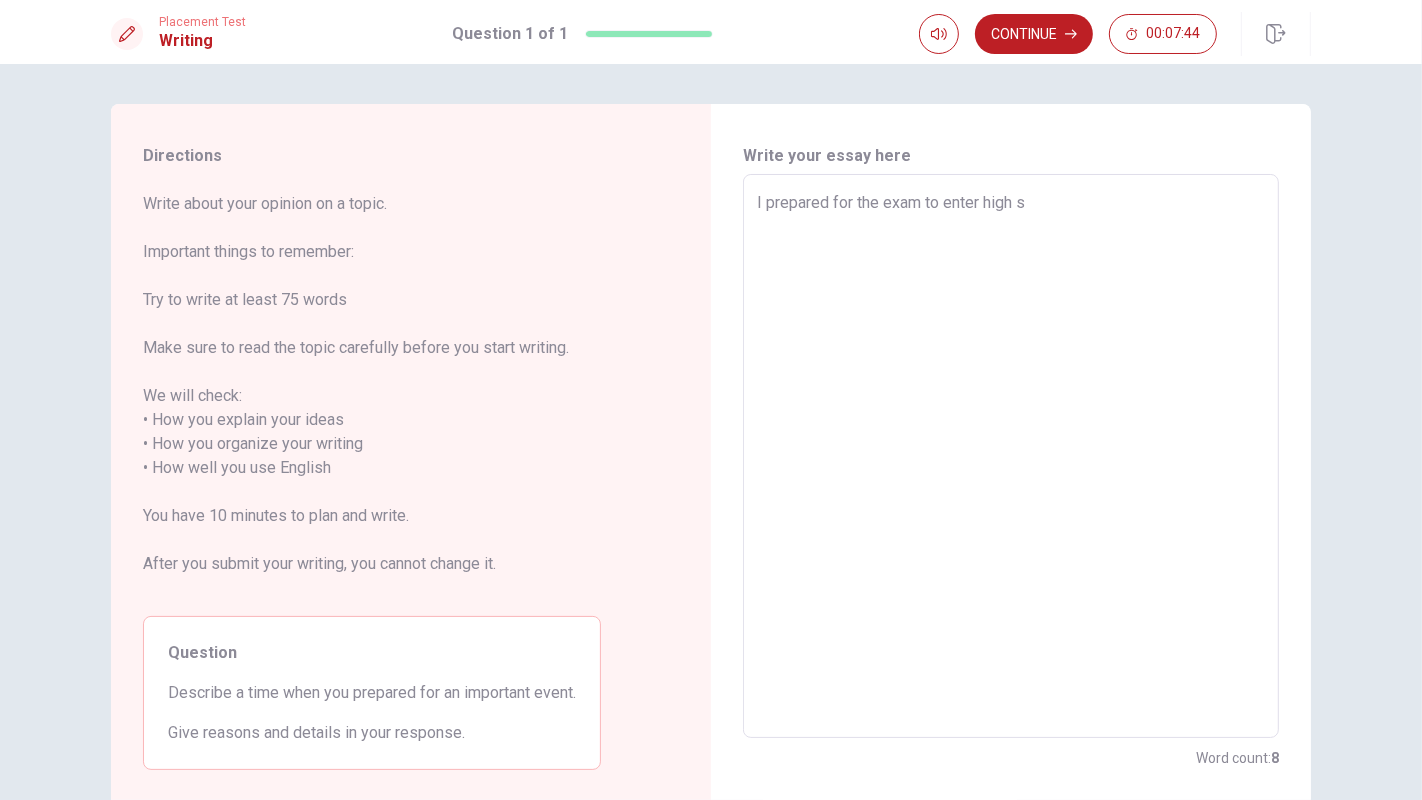 type on "x" 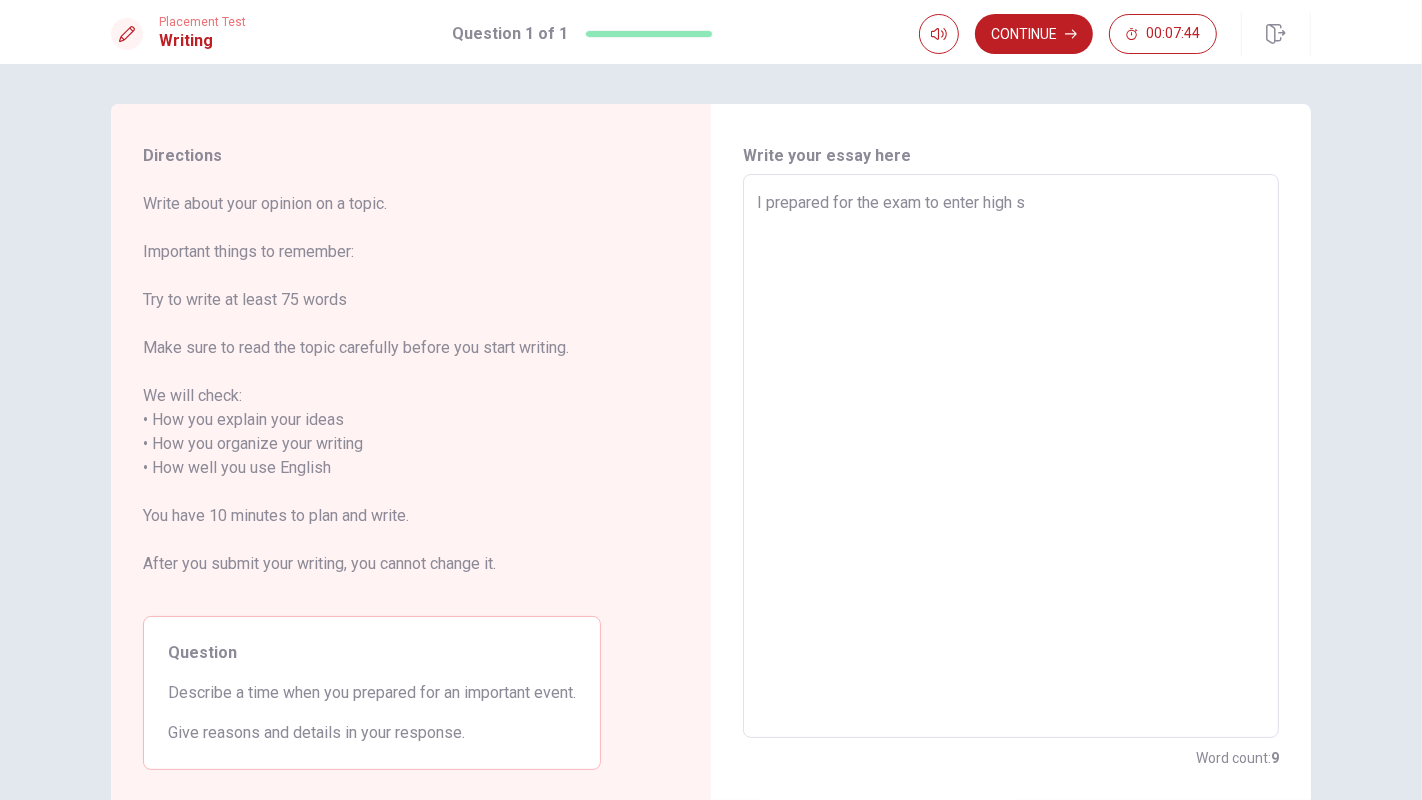 type on "I prepared for the exam to enter high sc" 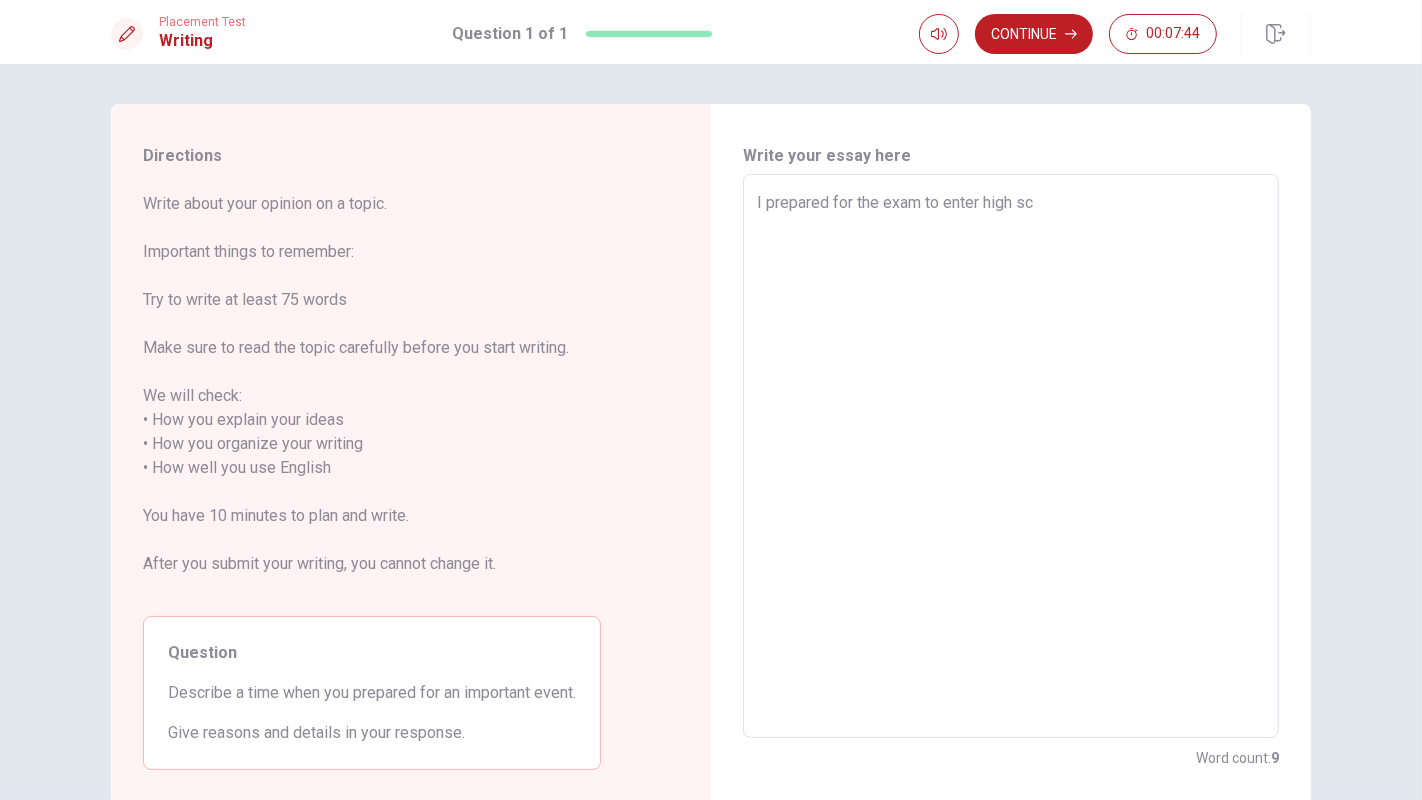 type on "x" 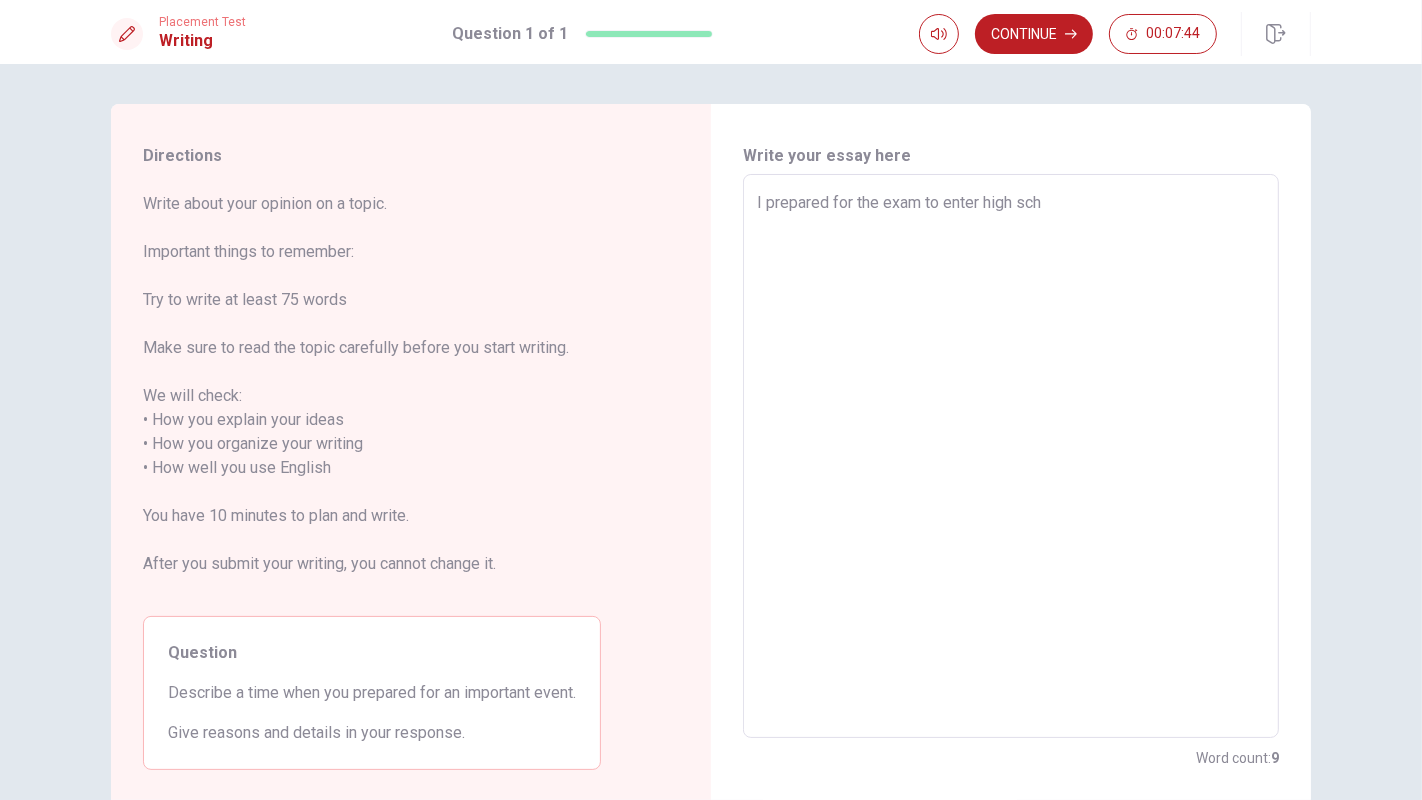 type on "x" 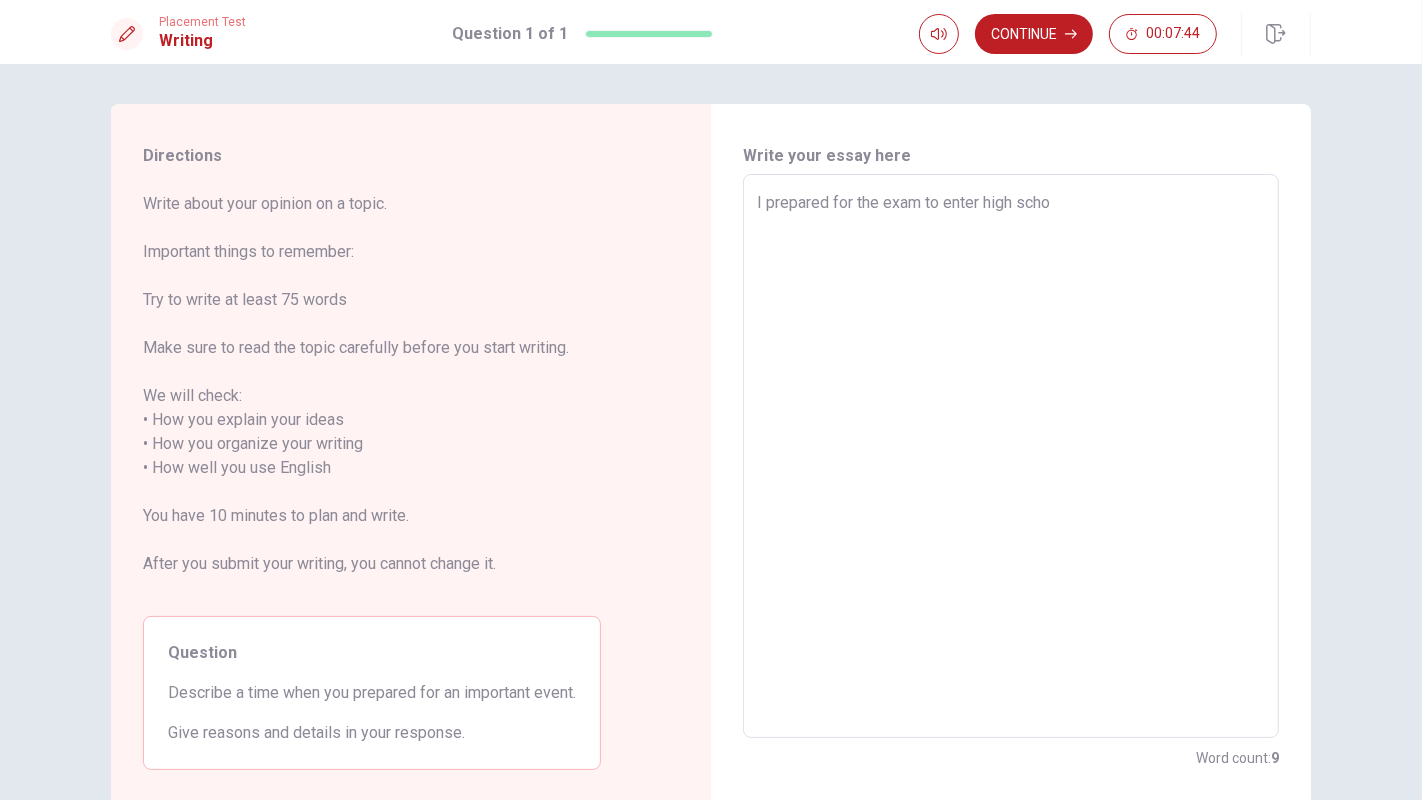 type on "x" 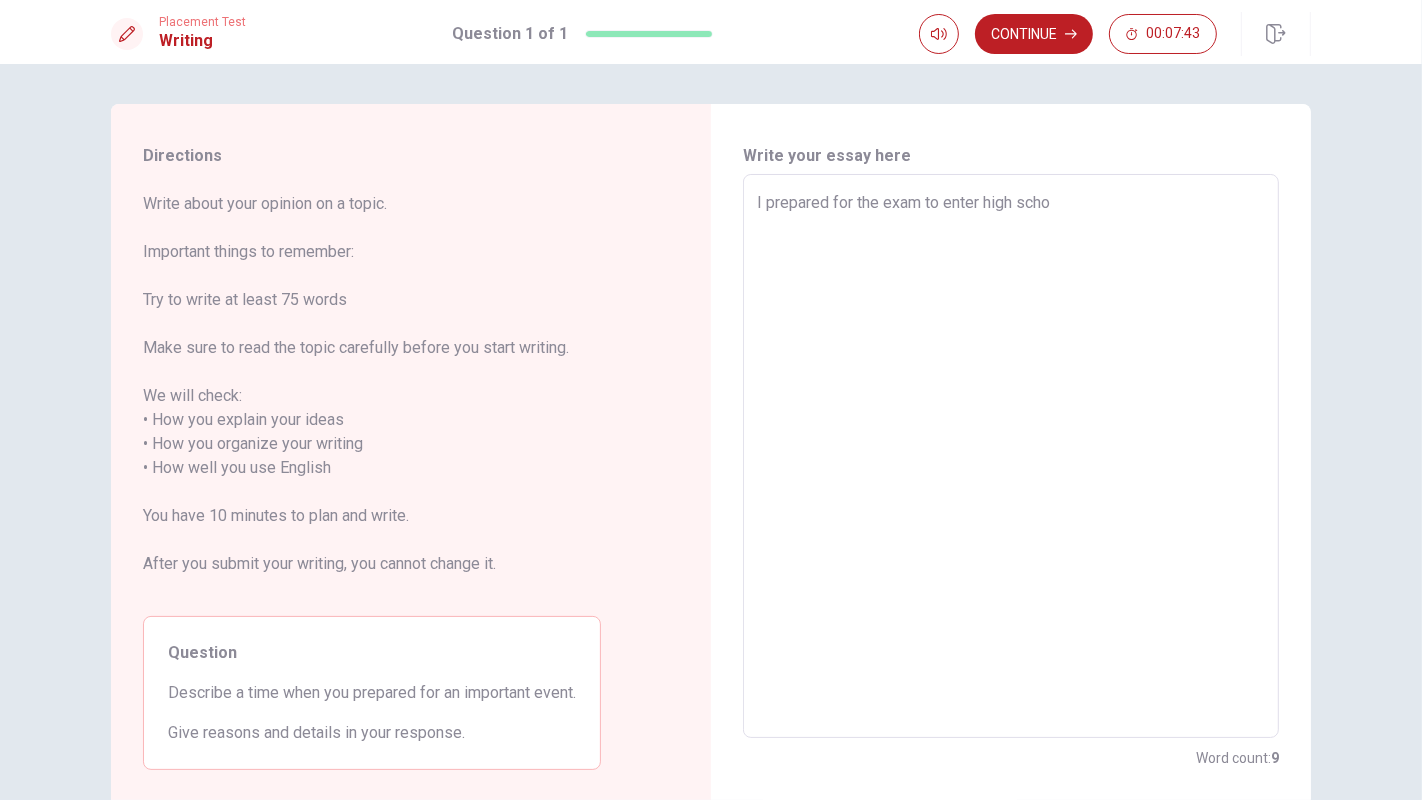 type on "I prepared for the exam to enter high schoo" 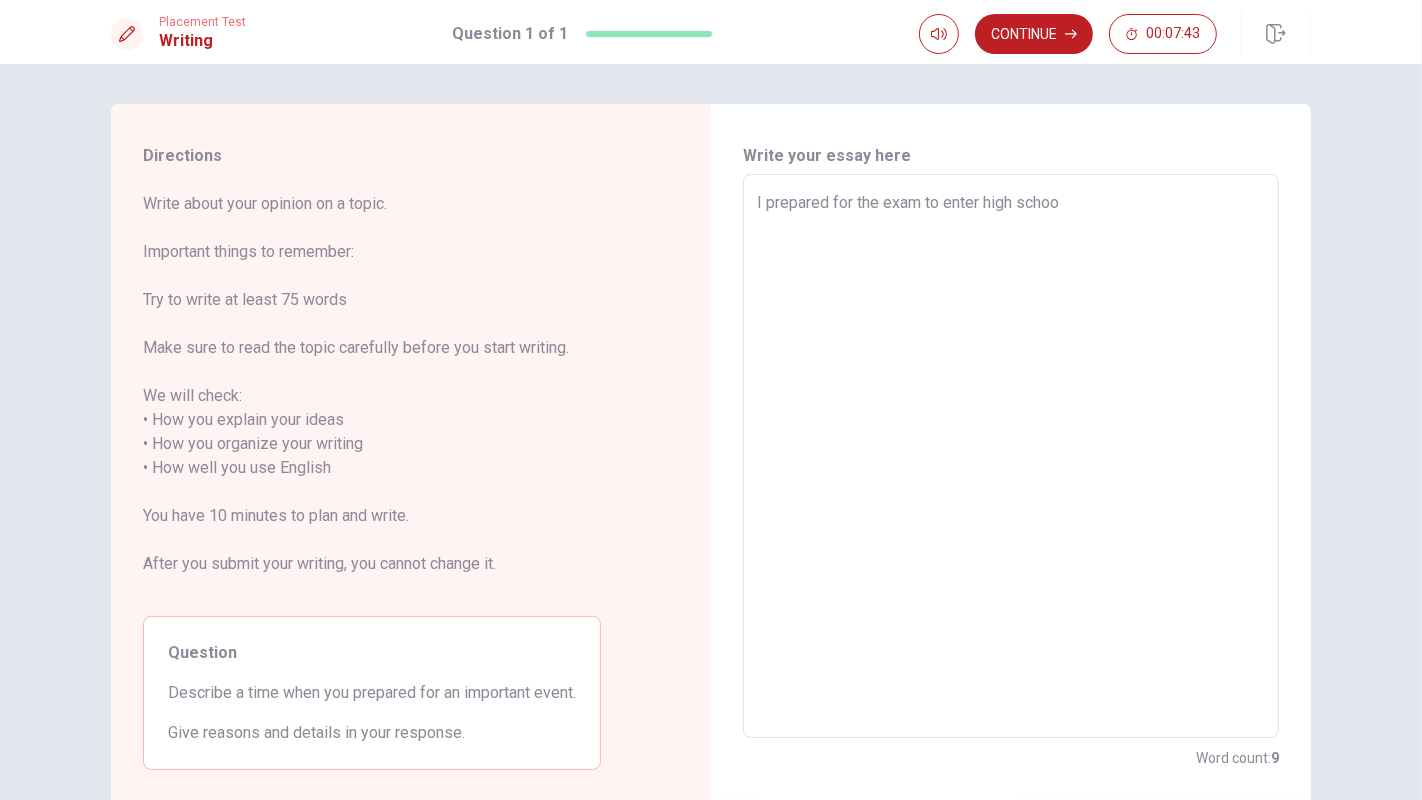 type on "x" 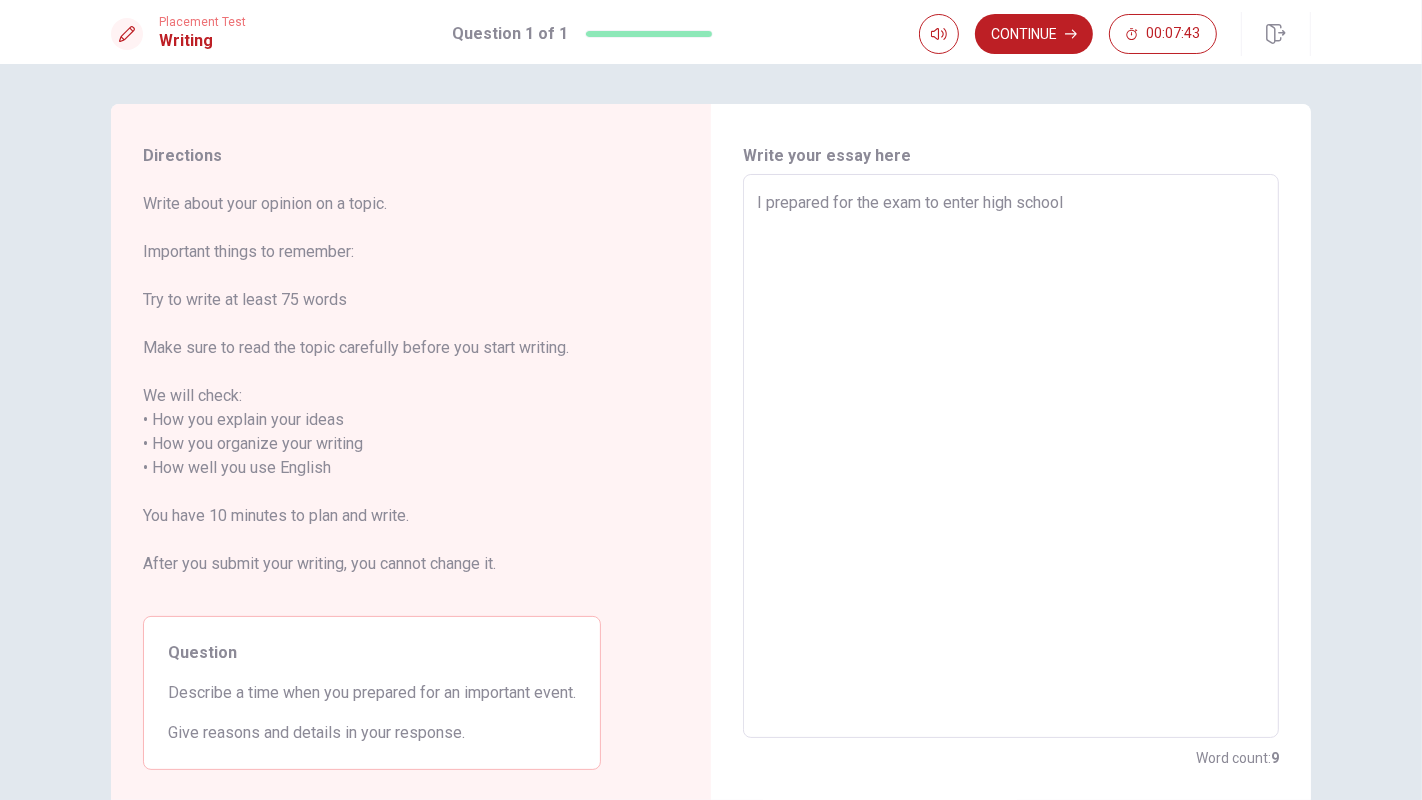 type on "x" 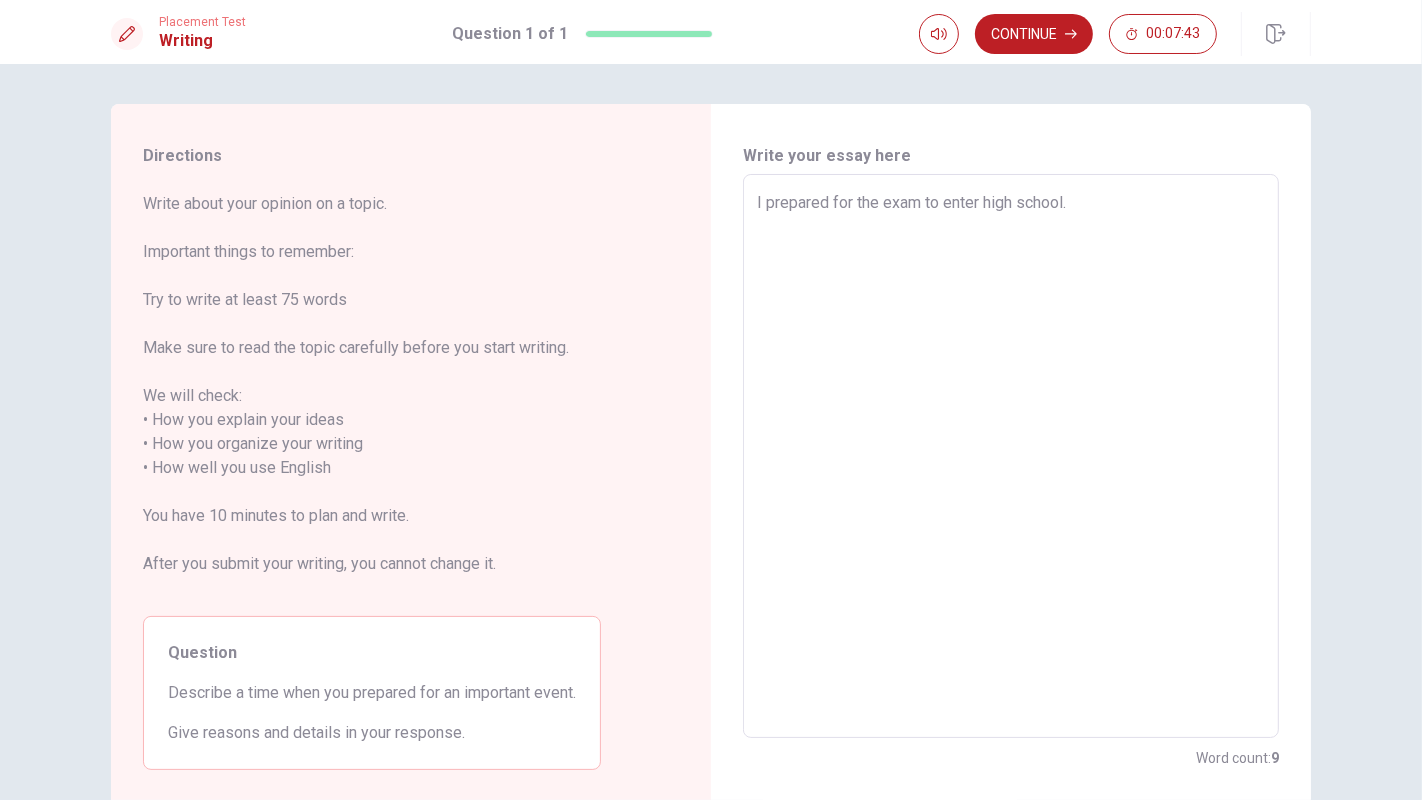 type on "x" 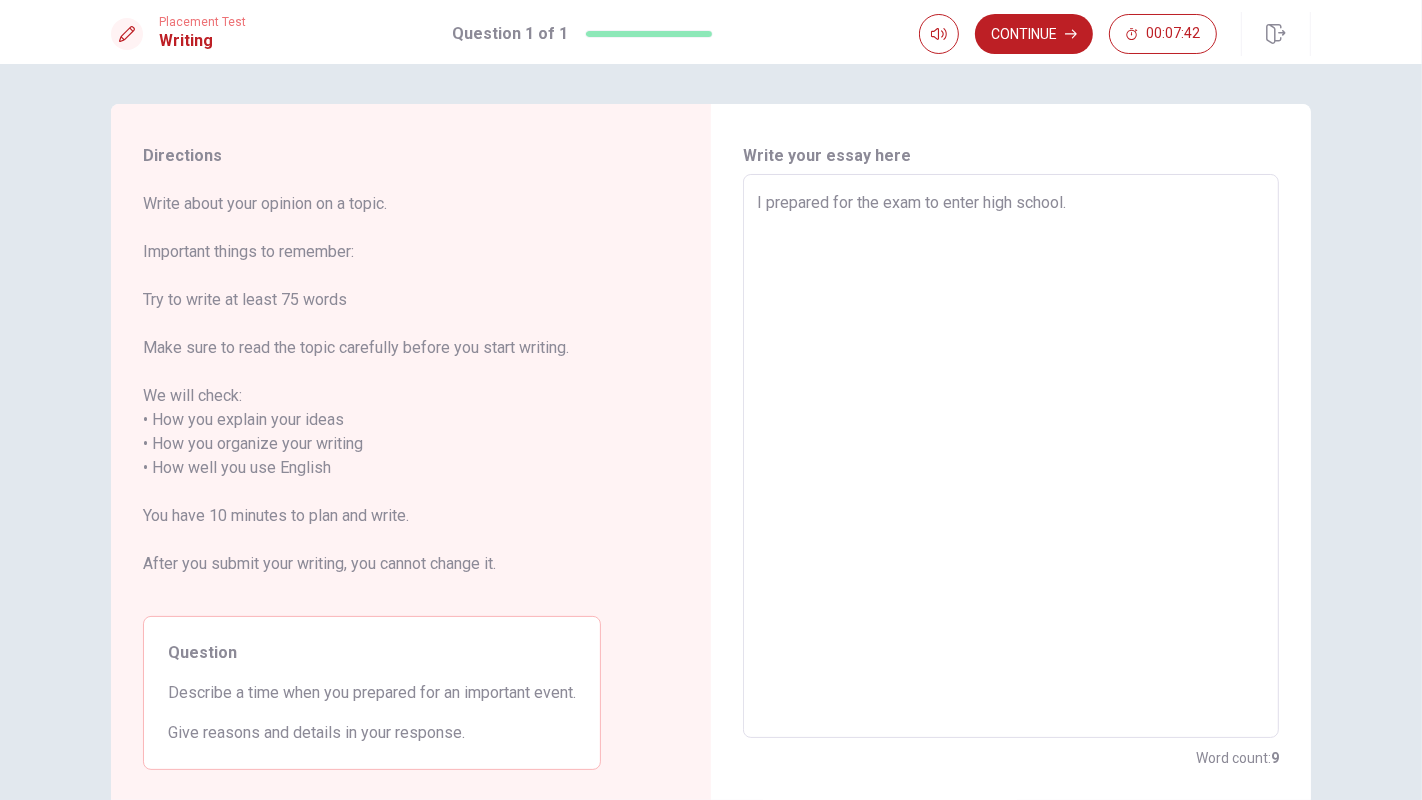 type on "I prepared for the exam to enter high school." 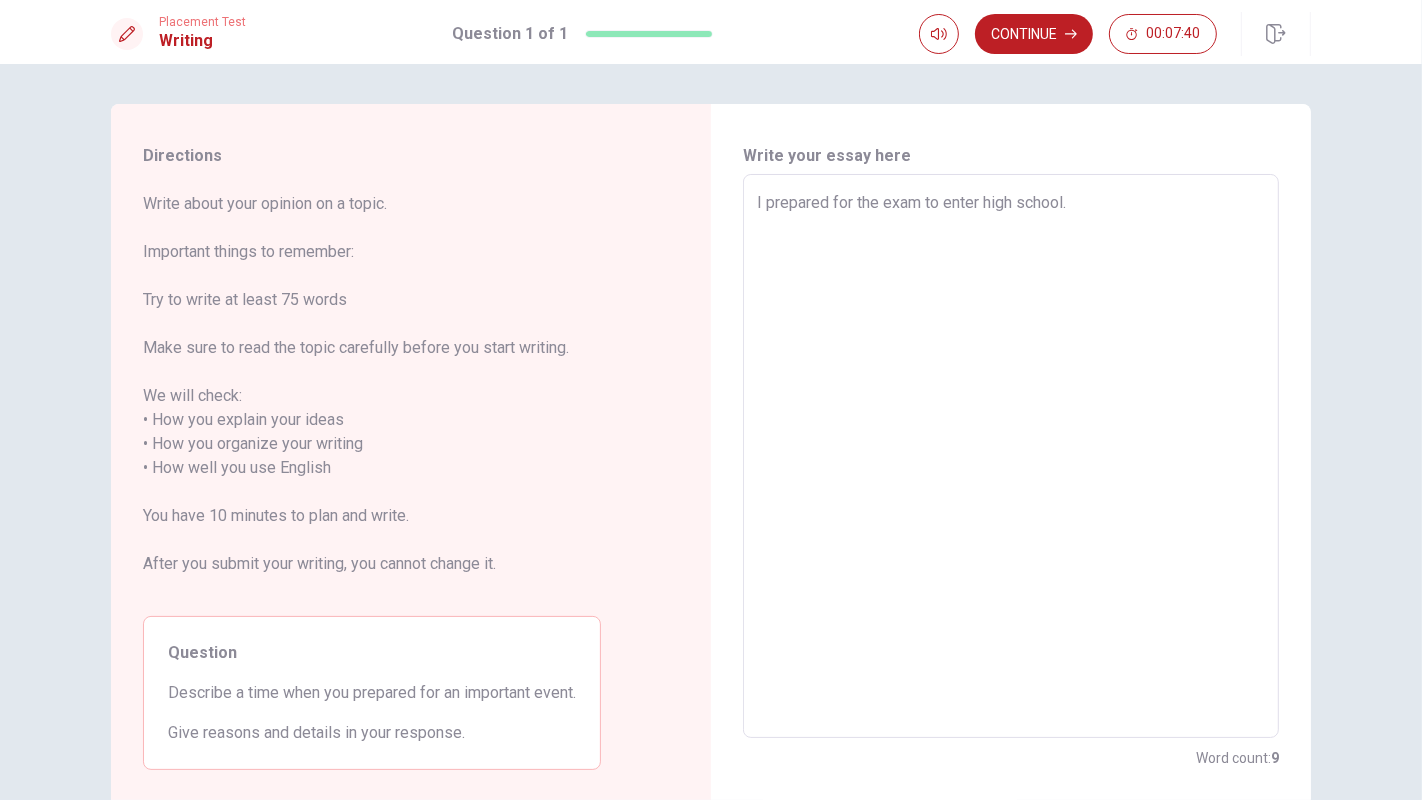type on "x" 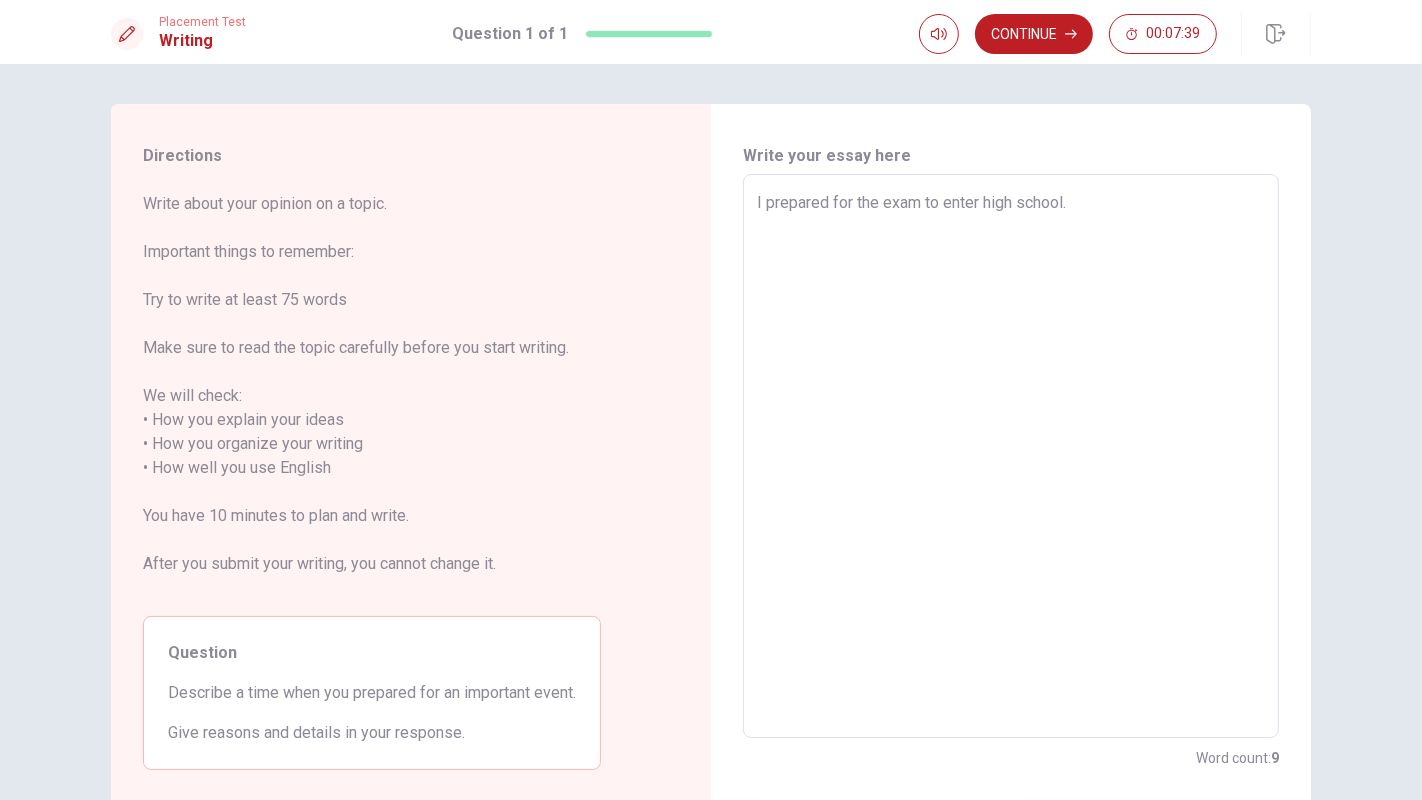 type on "I prepared for the exam to enter high school." 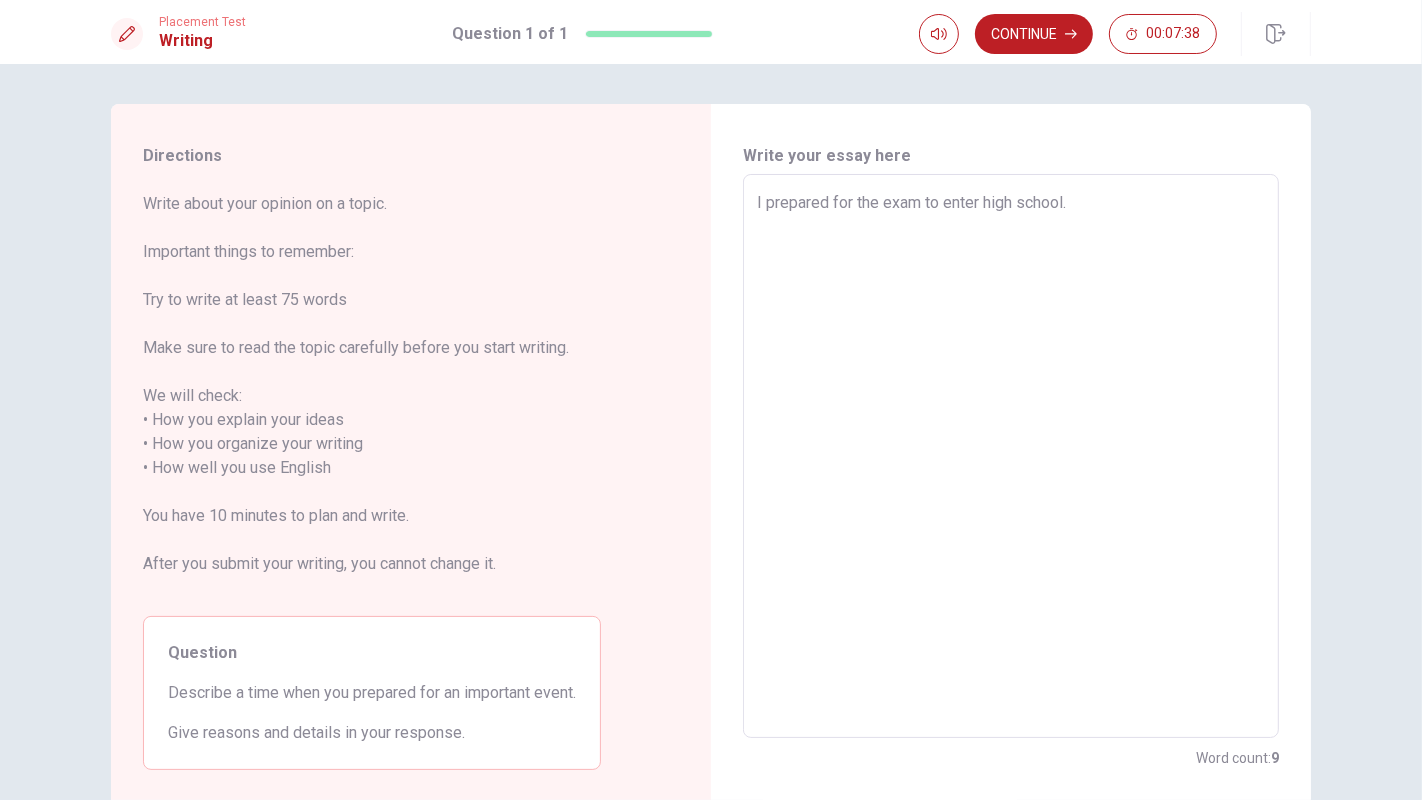 type on "I prepared for the exam to enter high school" 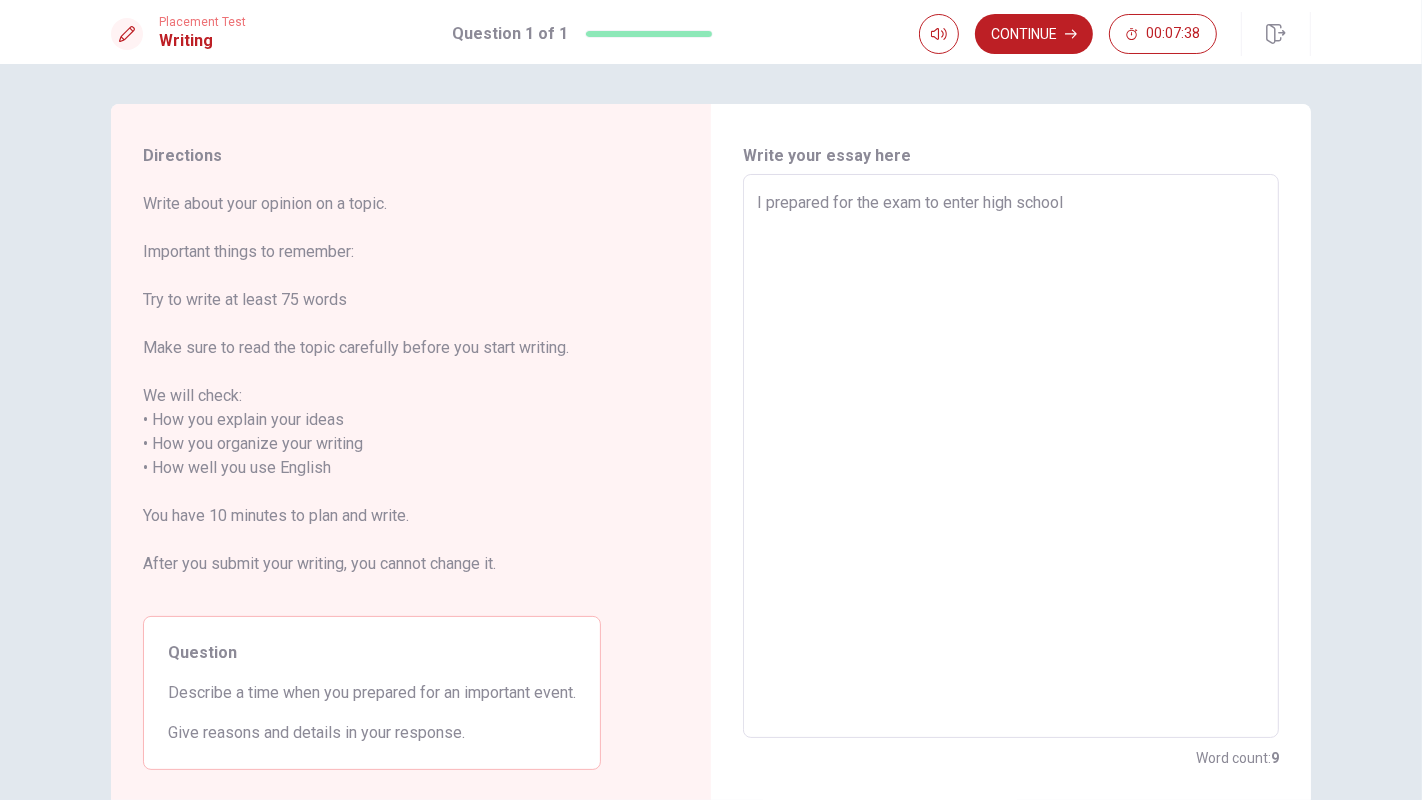 type on "x" 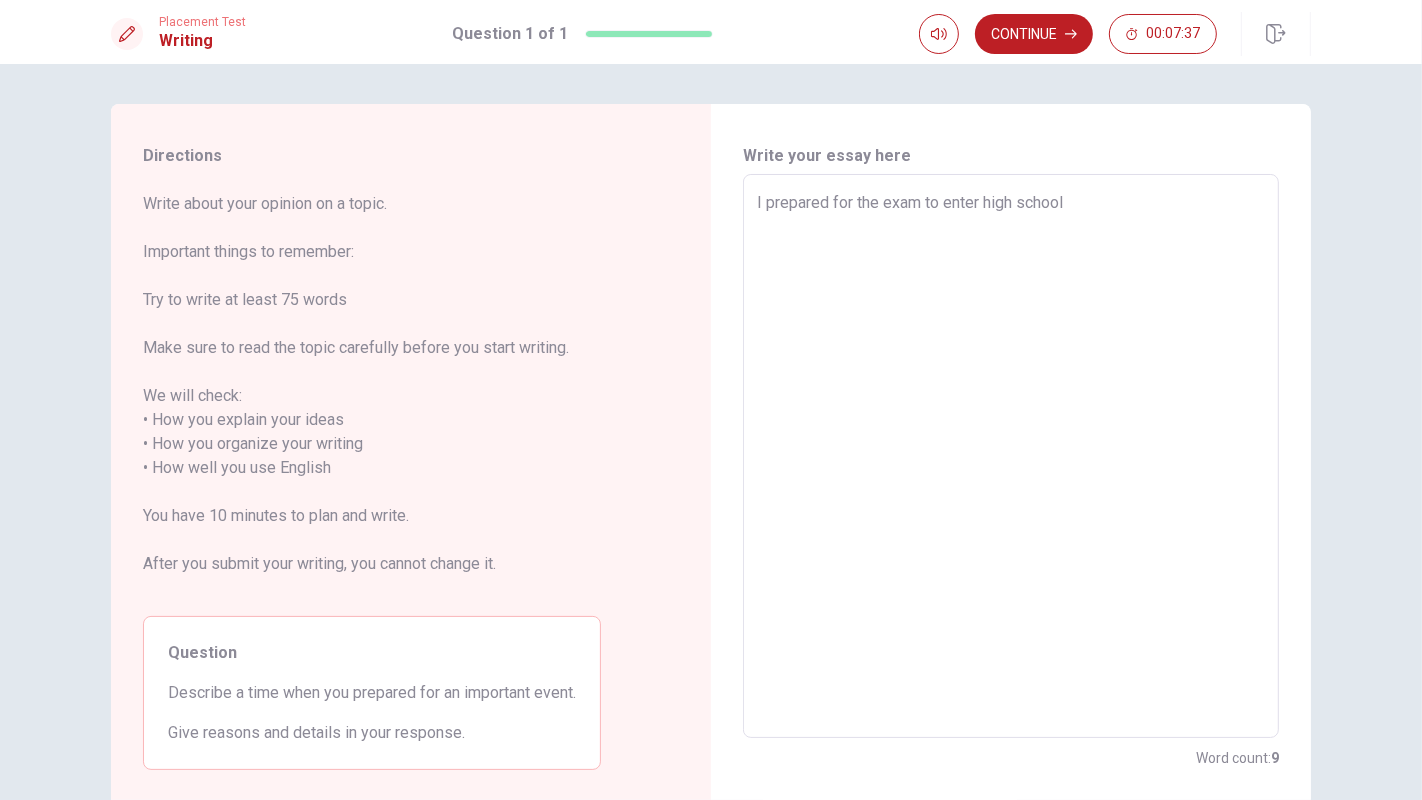 type on "I prepared for the exam to enter high school w" 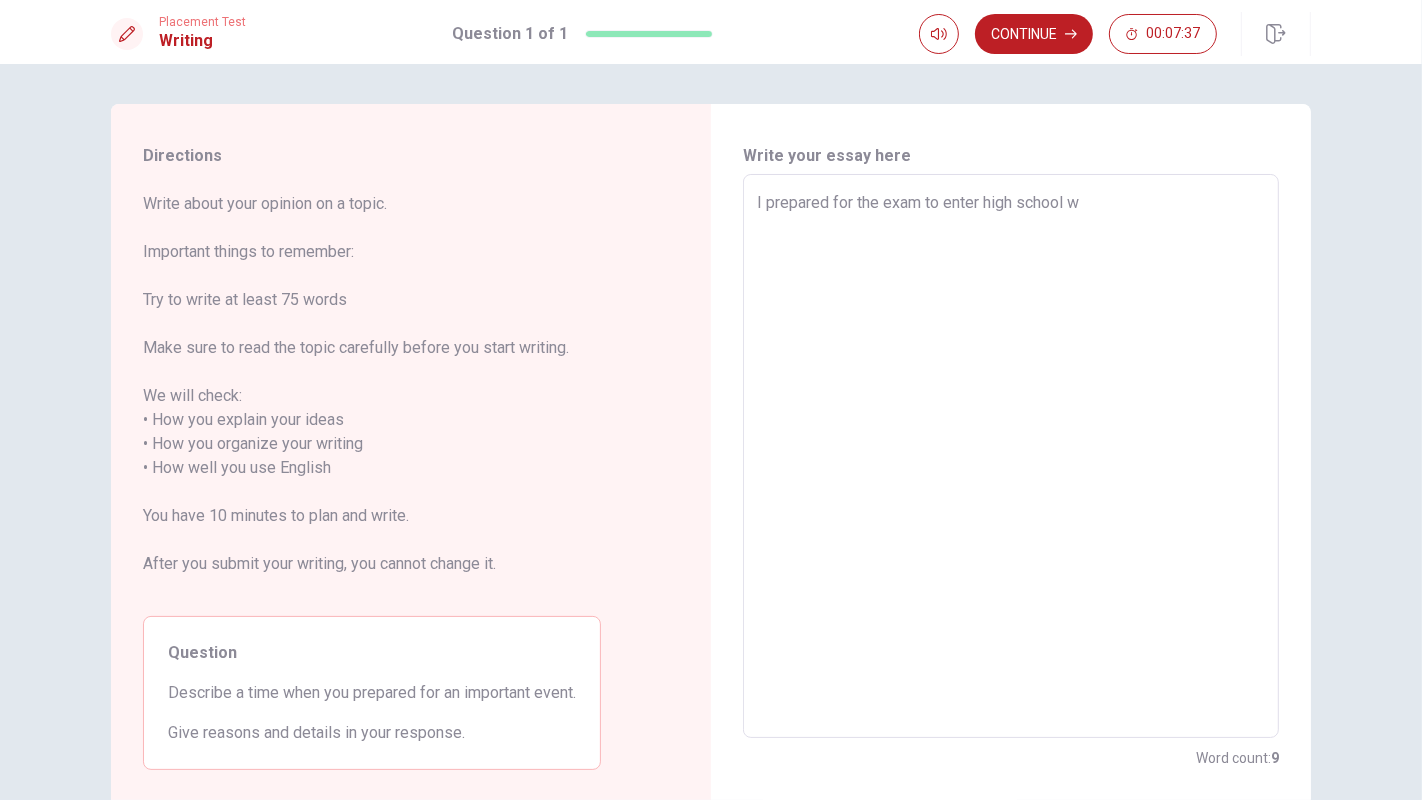 type on "x" 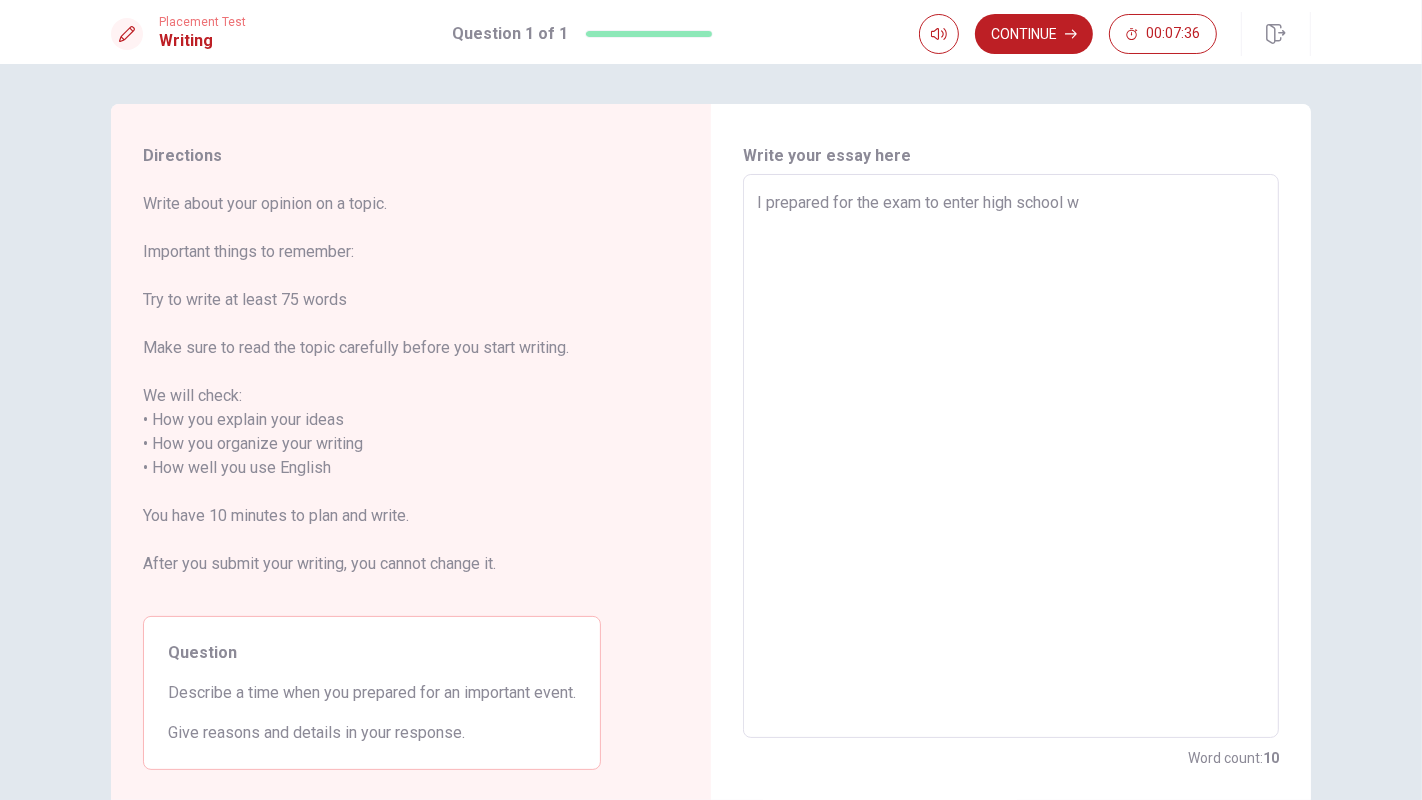 type on "I prepared for the exam to enter high school wh" 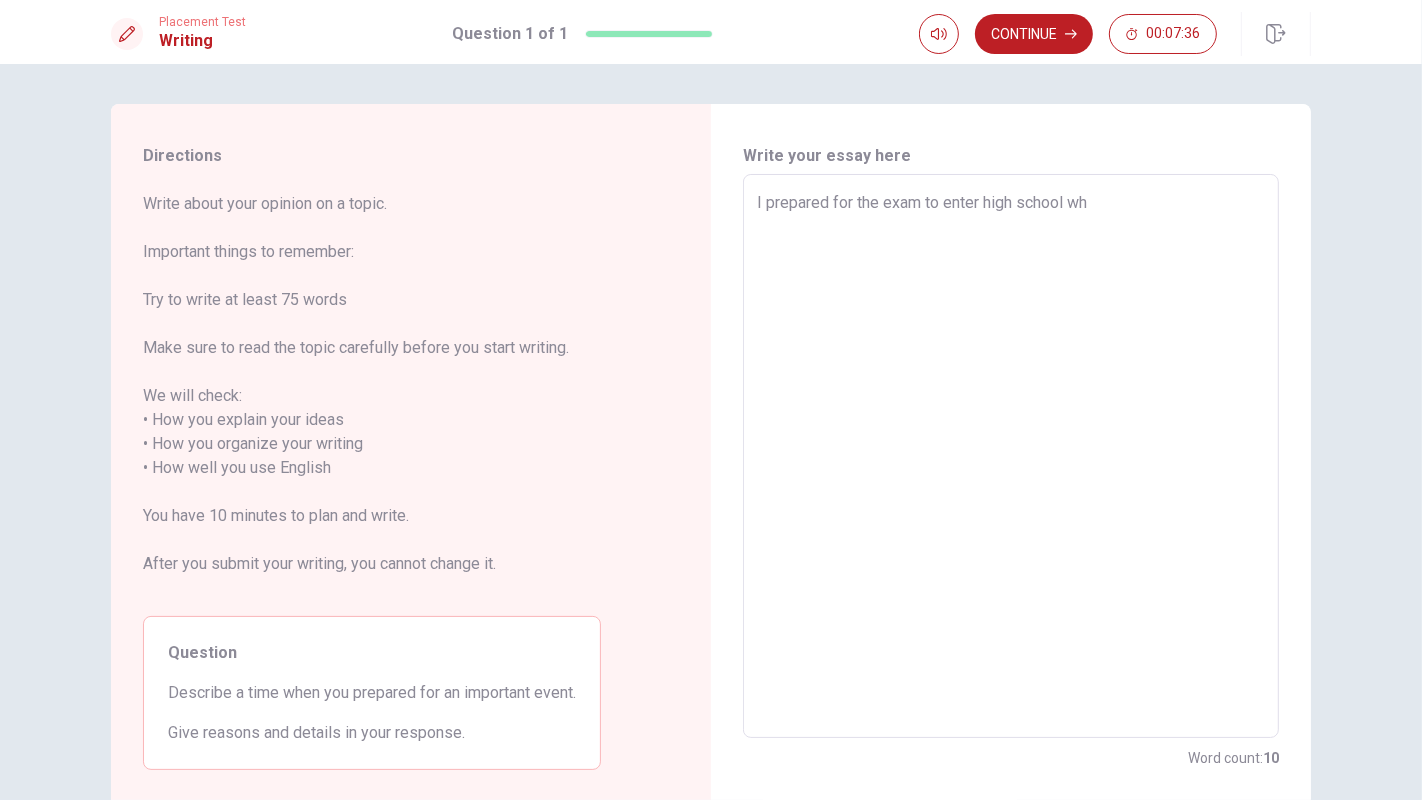 type on "x" 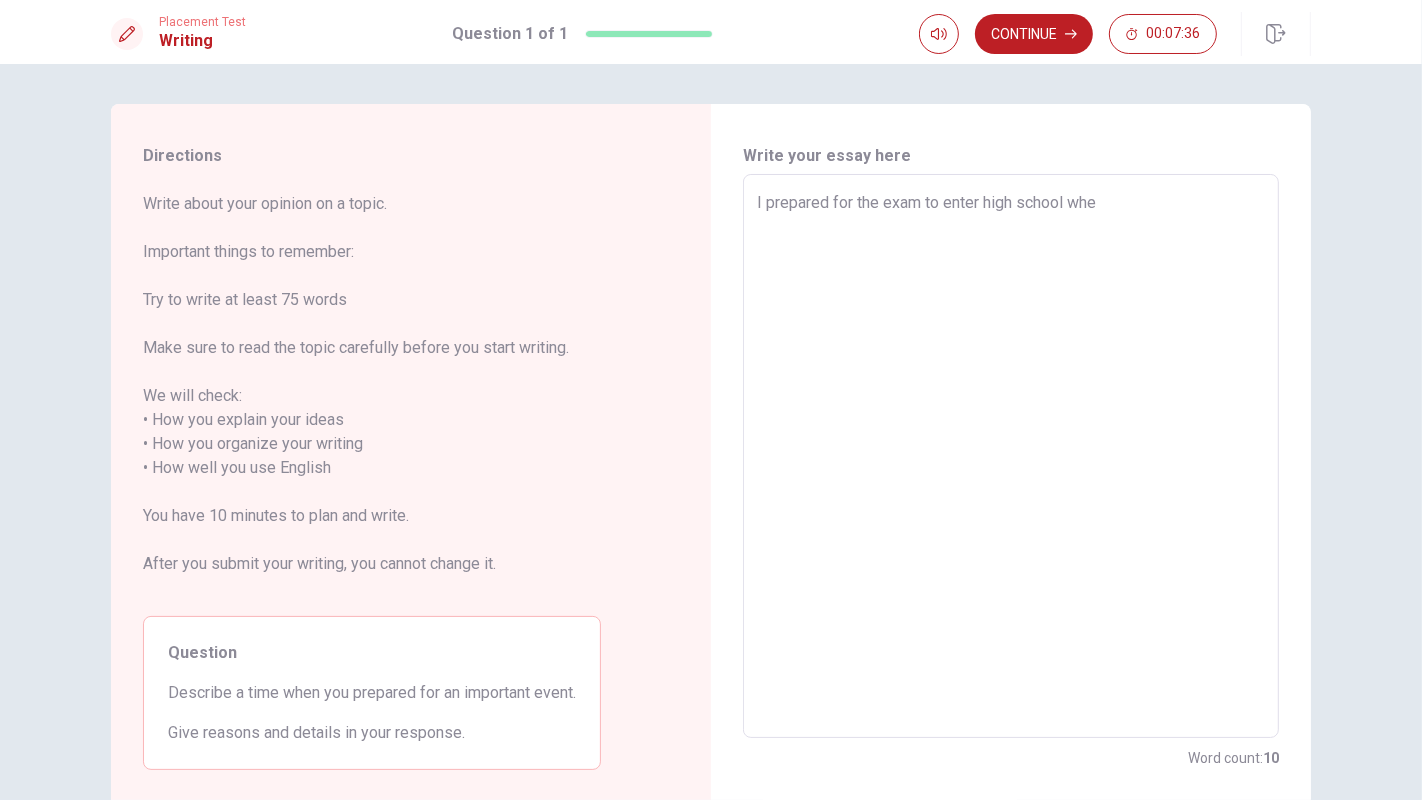 type on "x" 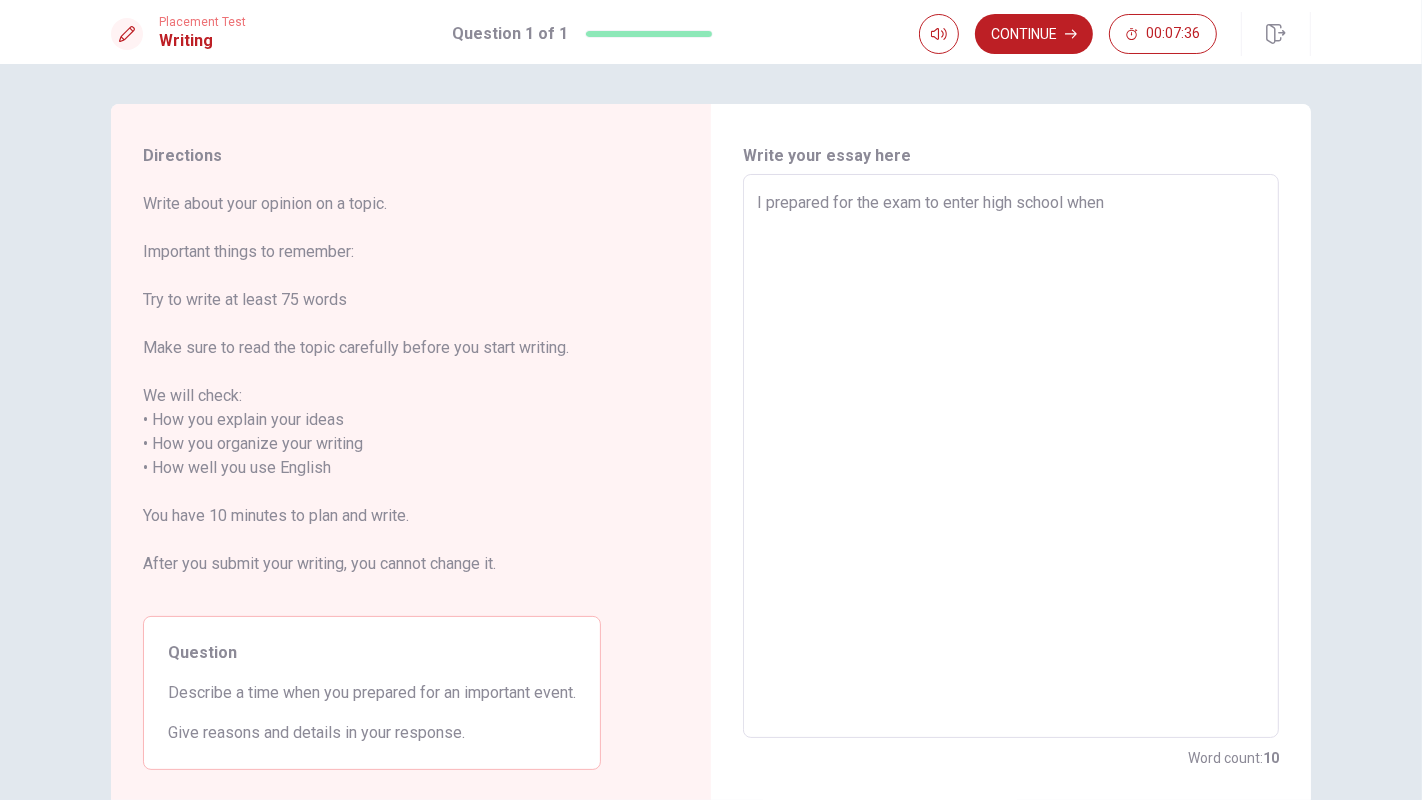 type on "x" 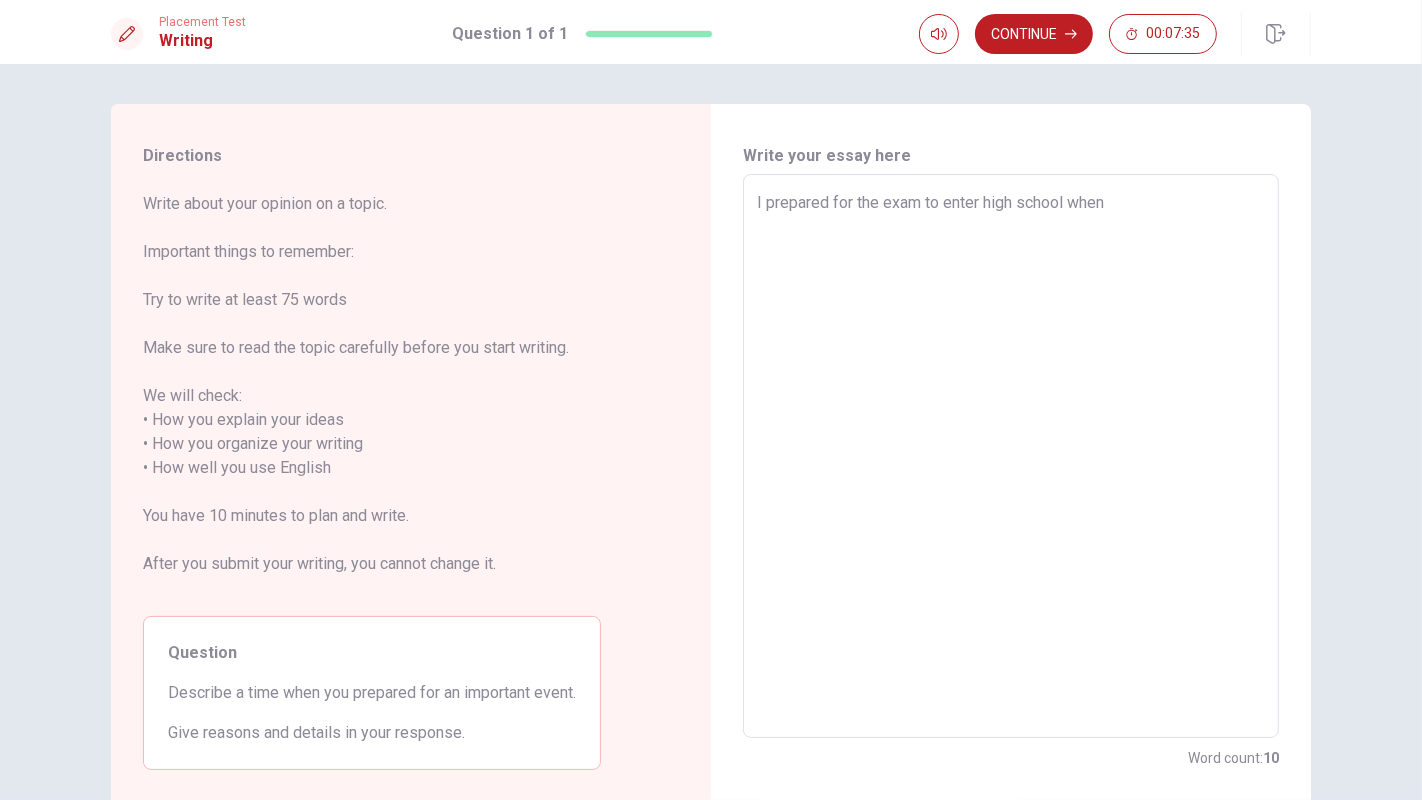type on "I prepared for the exam to enter high school when I" 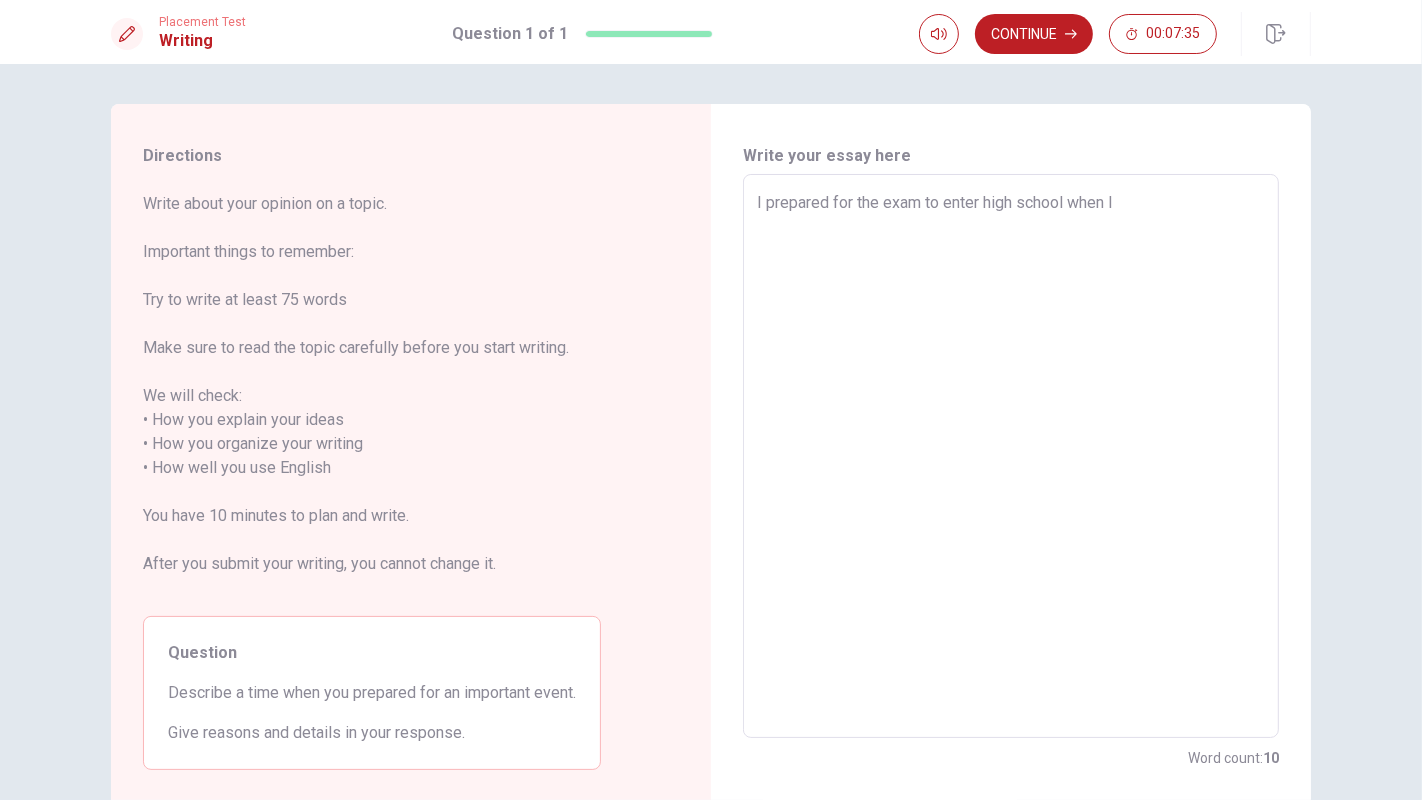 type on "x" 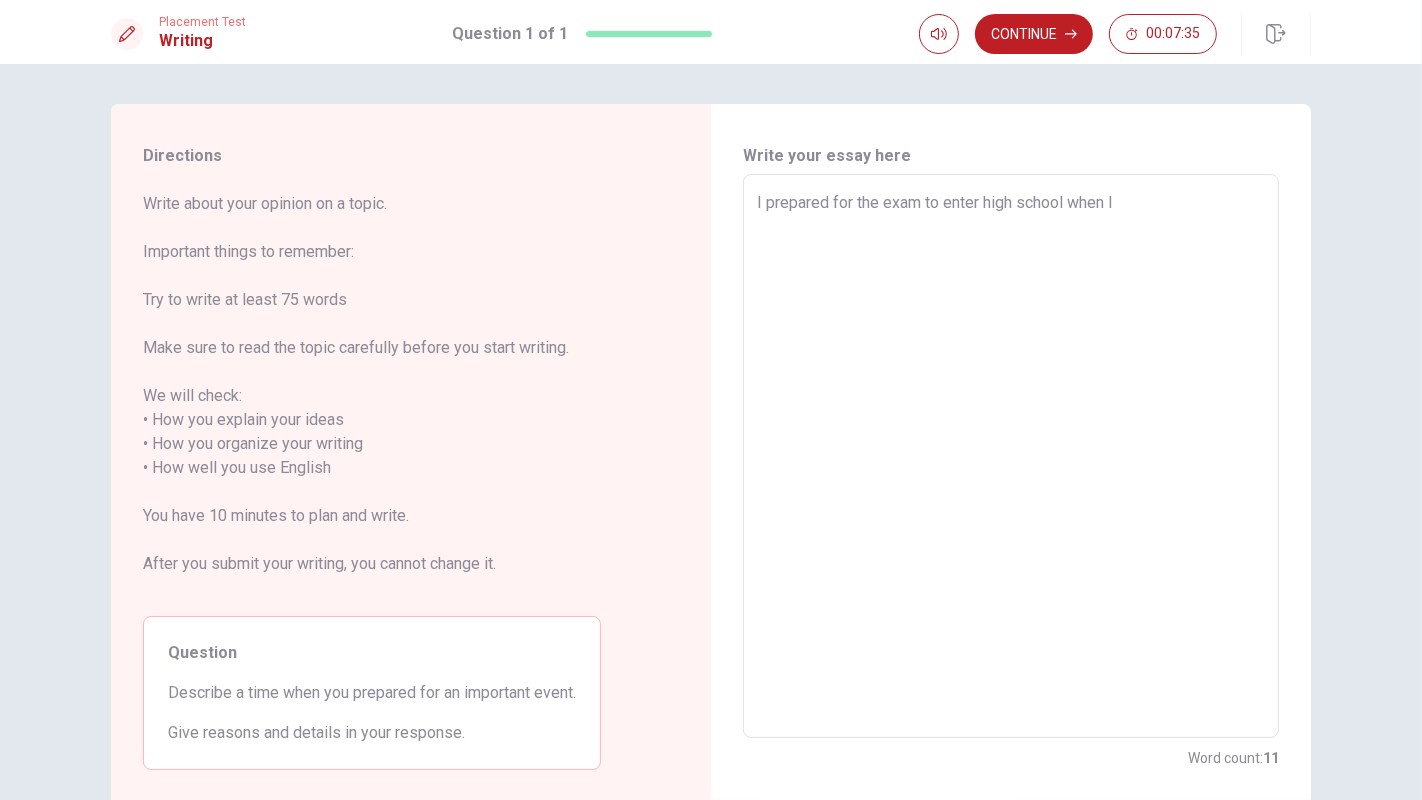 type on "I prepared for the exam to enter high school when I" 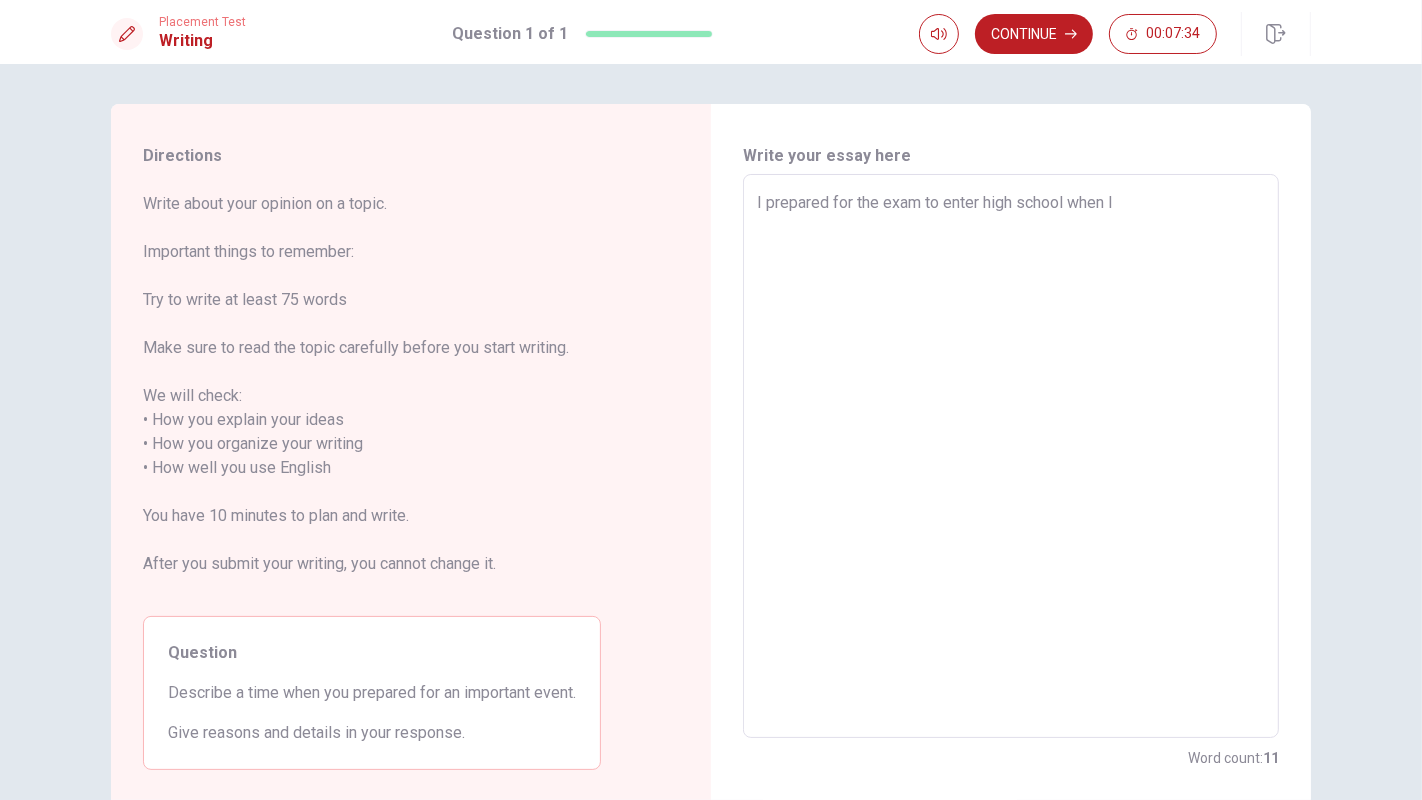 type on "I prepared for the exam to enter high school when I w" 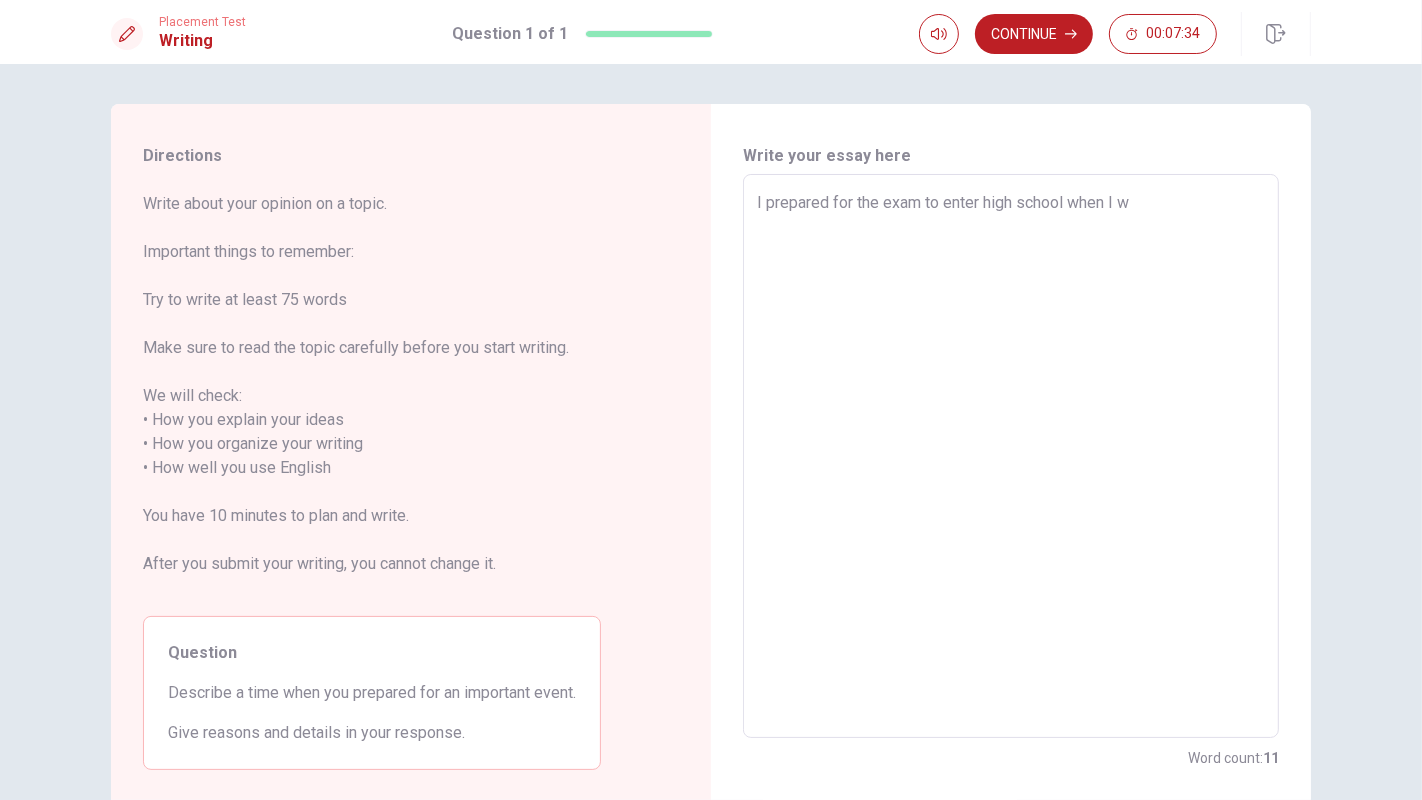 type on "x" 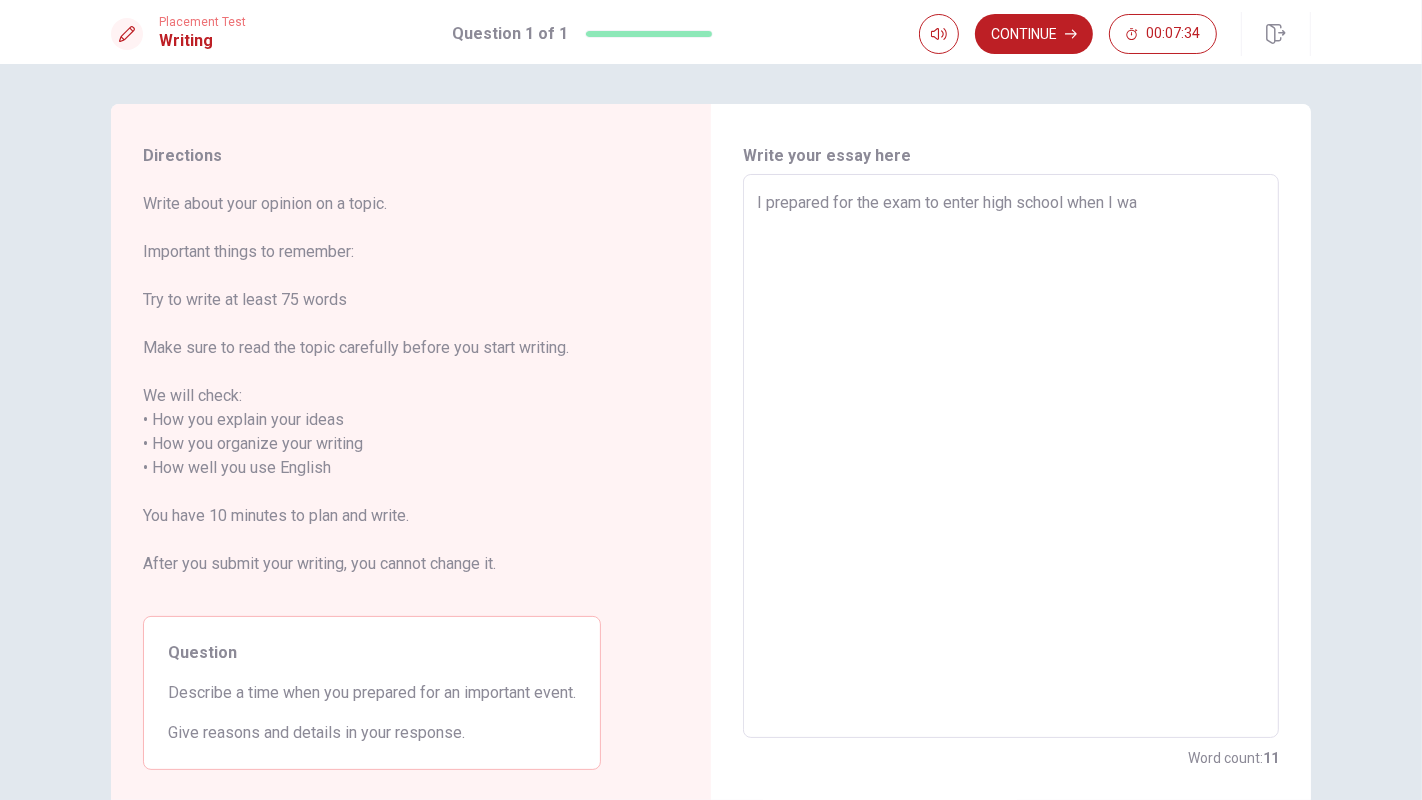 type on "x" 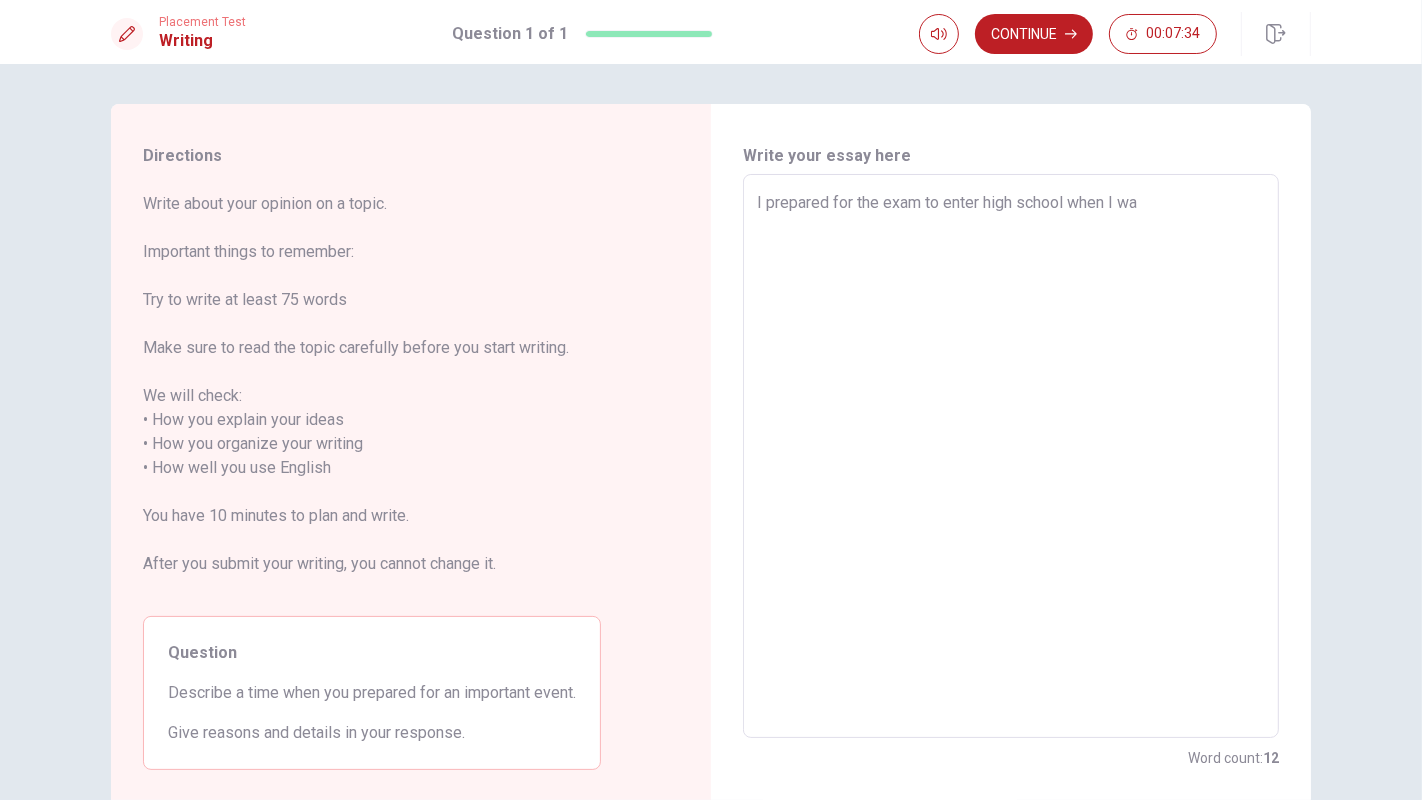 type on "I prepared for the exam to enter high school when I was" 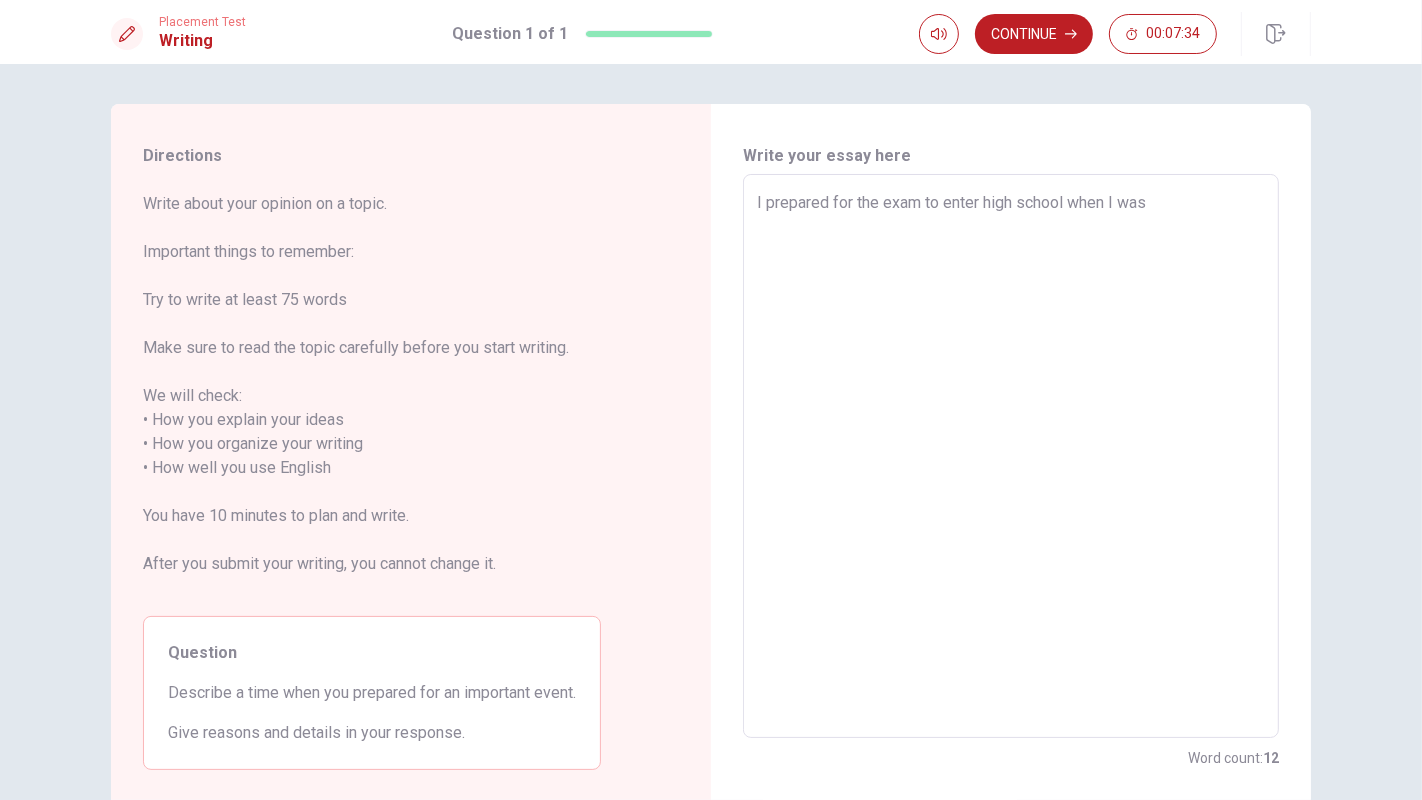 type on "x" 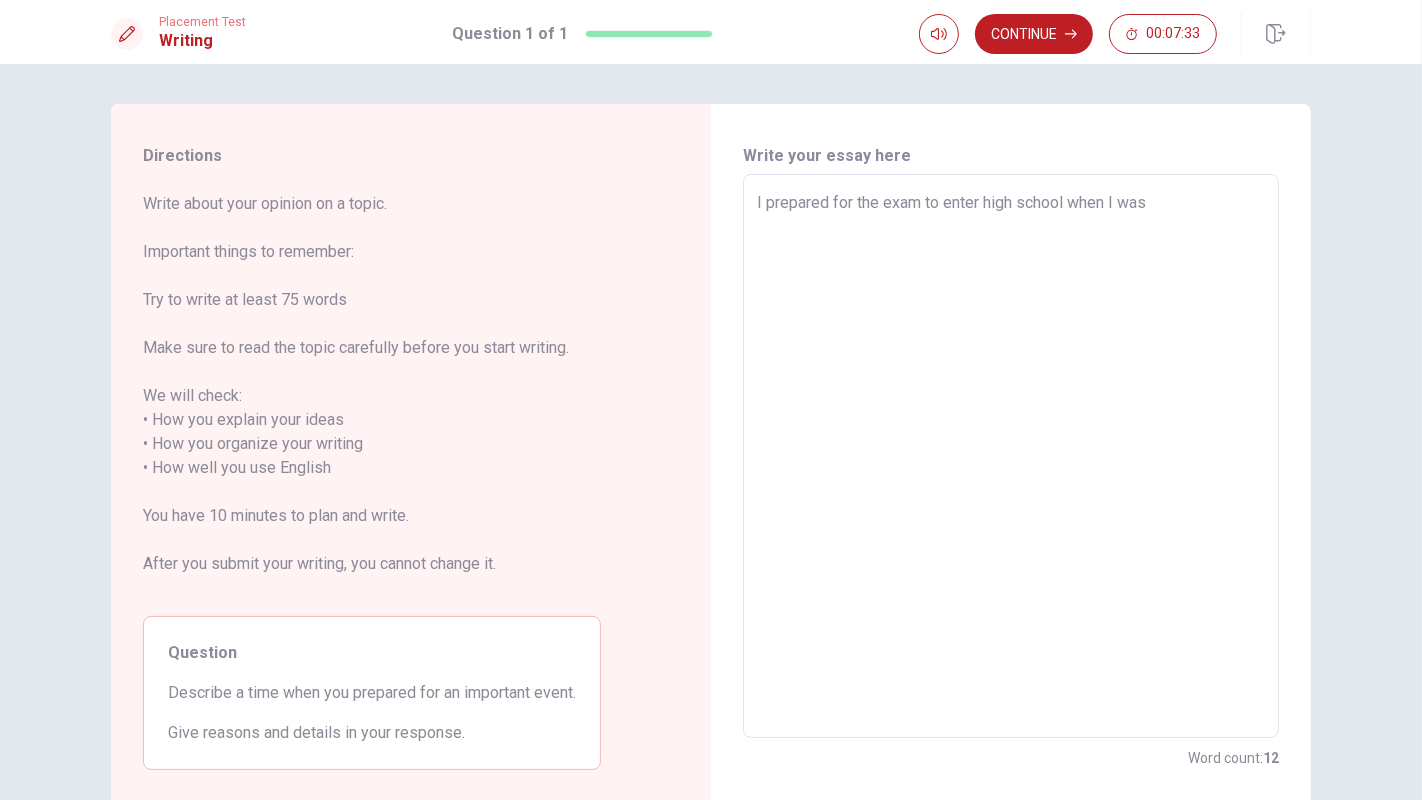 type on "I prepared for the exam to enter high school when I was a" 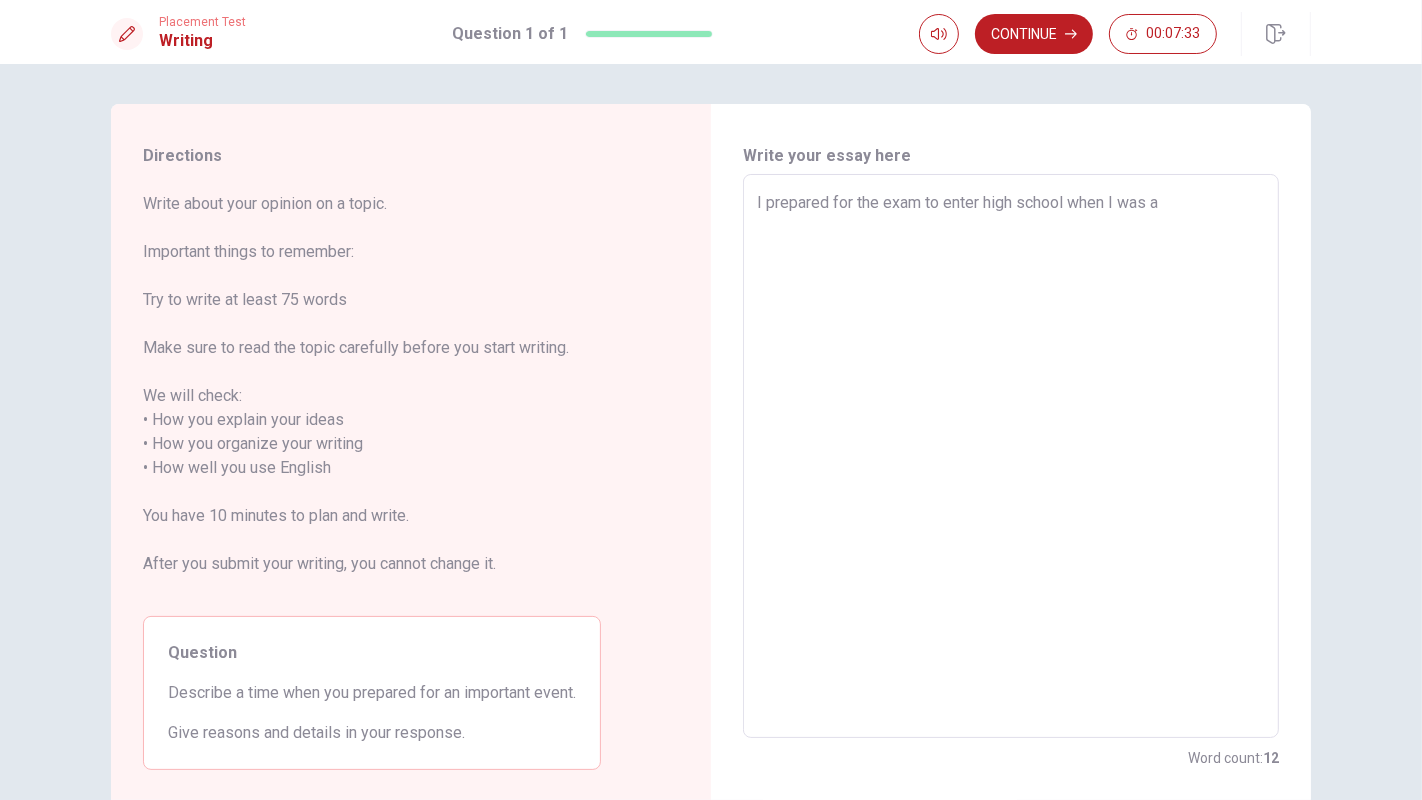 type on "x" 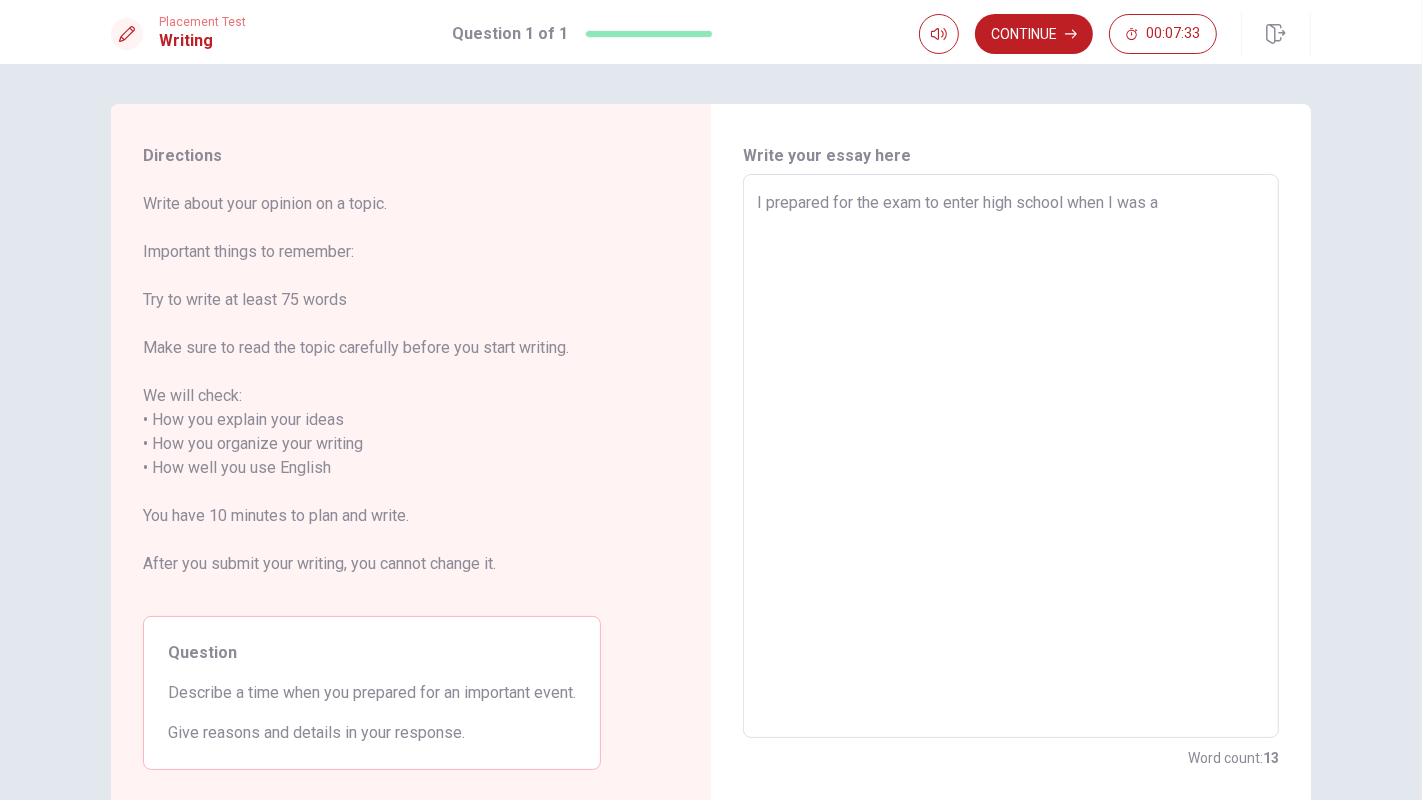type on "I prepared for the exam to enter high school when I was a" 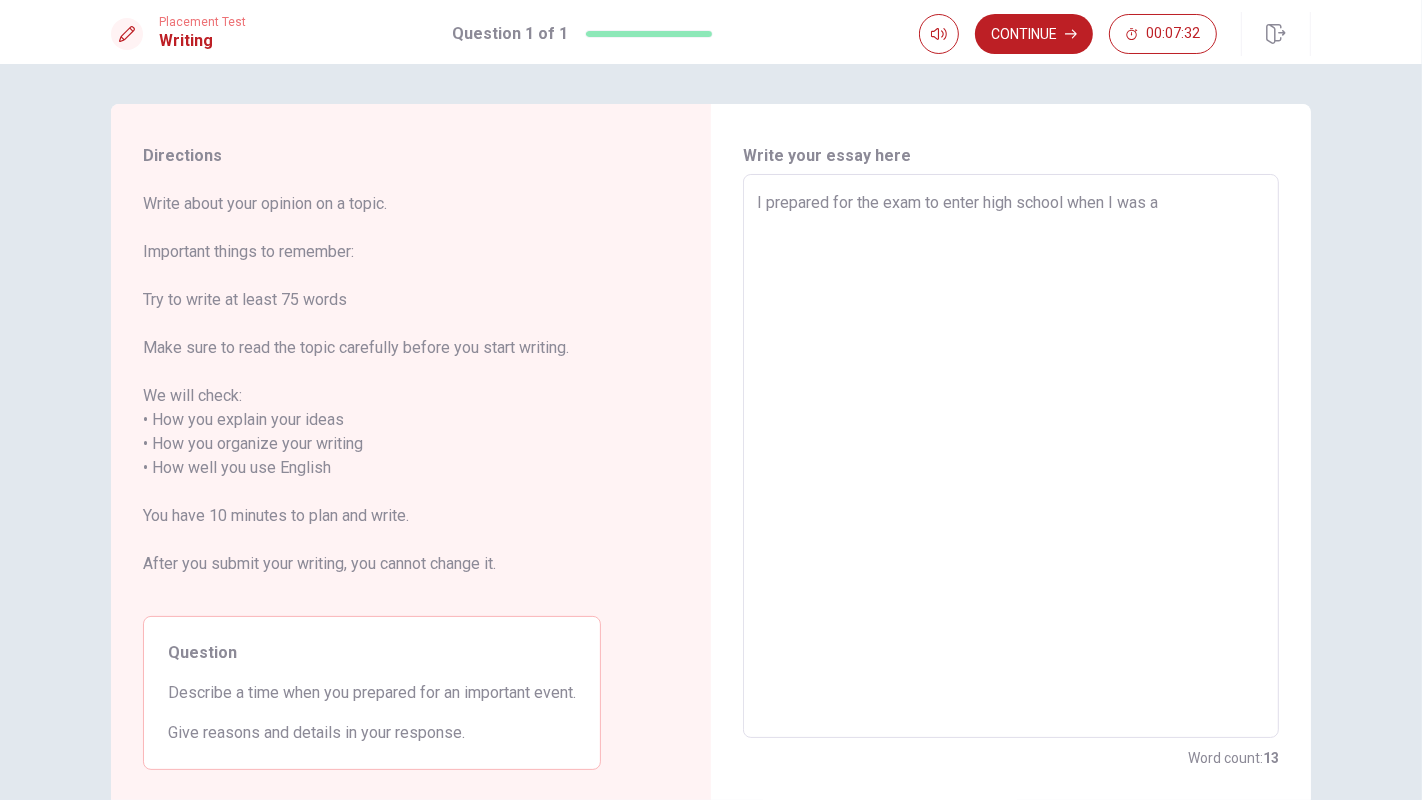 type on "I prepared for the exam to enter high school when I was a j" 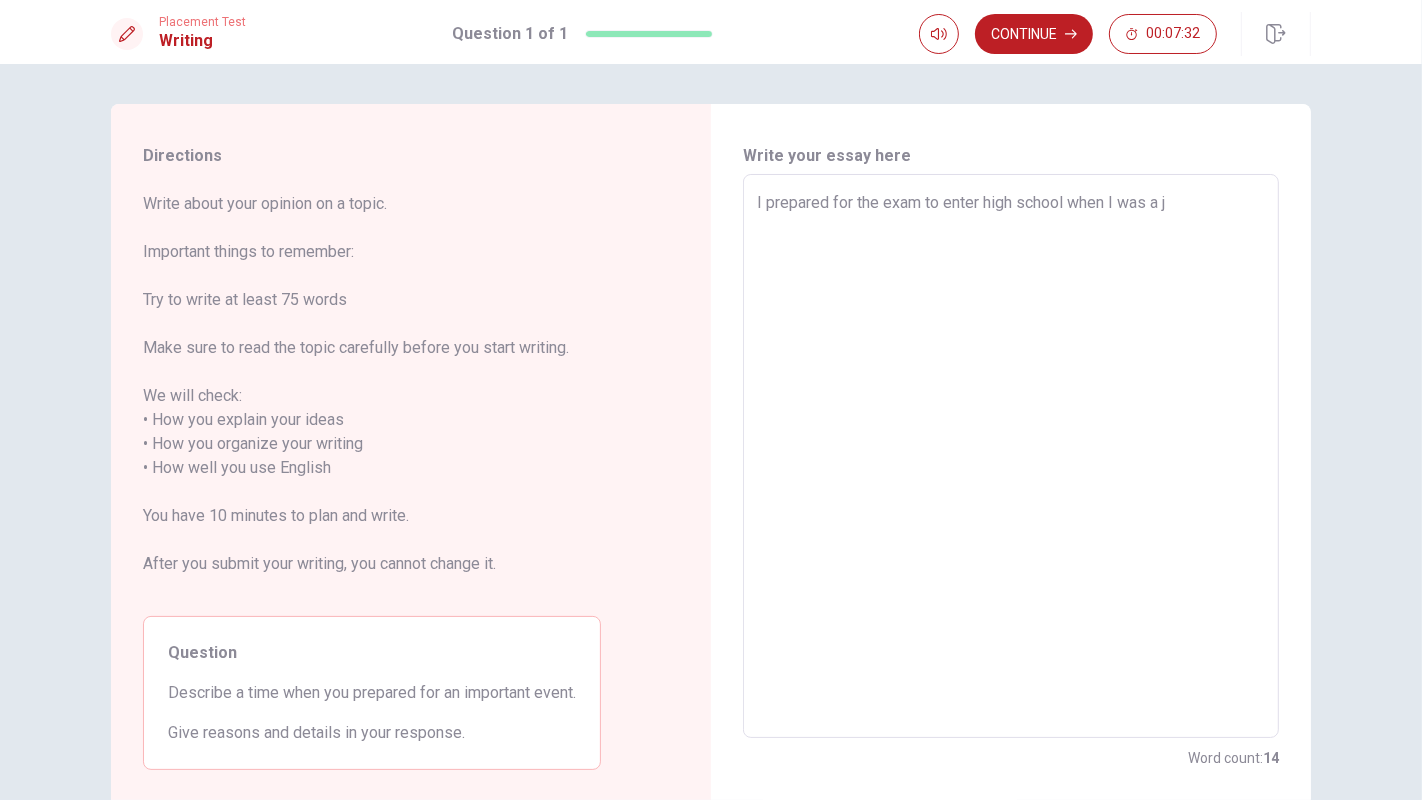 type on "x" 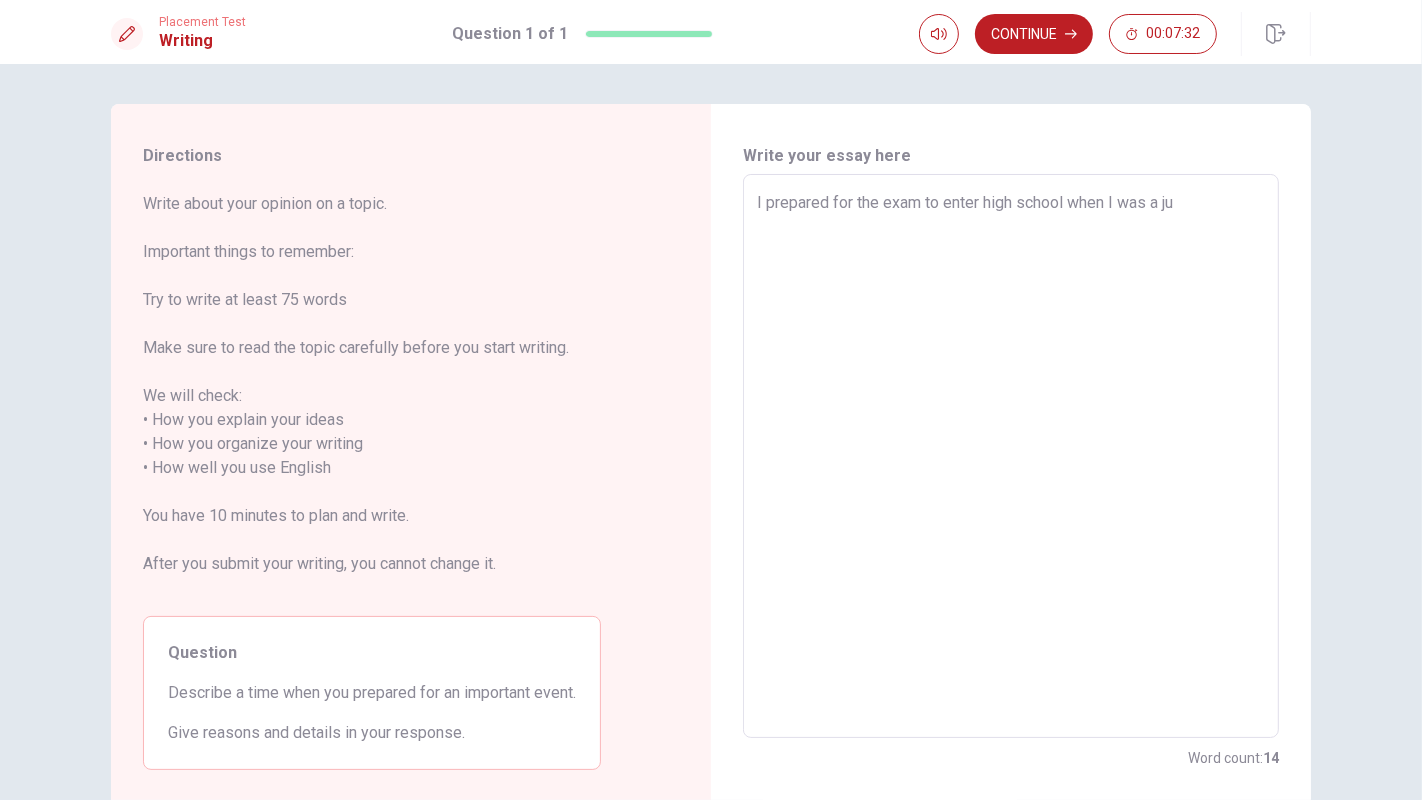 type on "x" 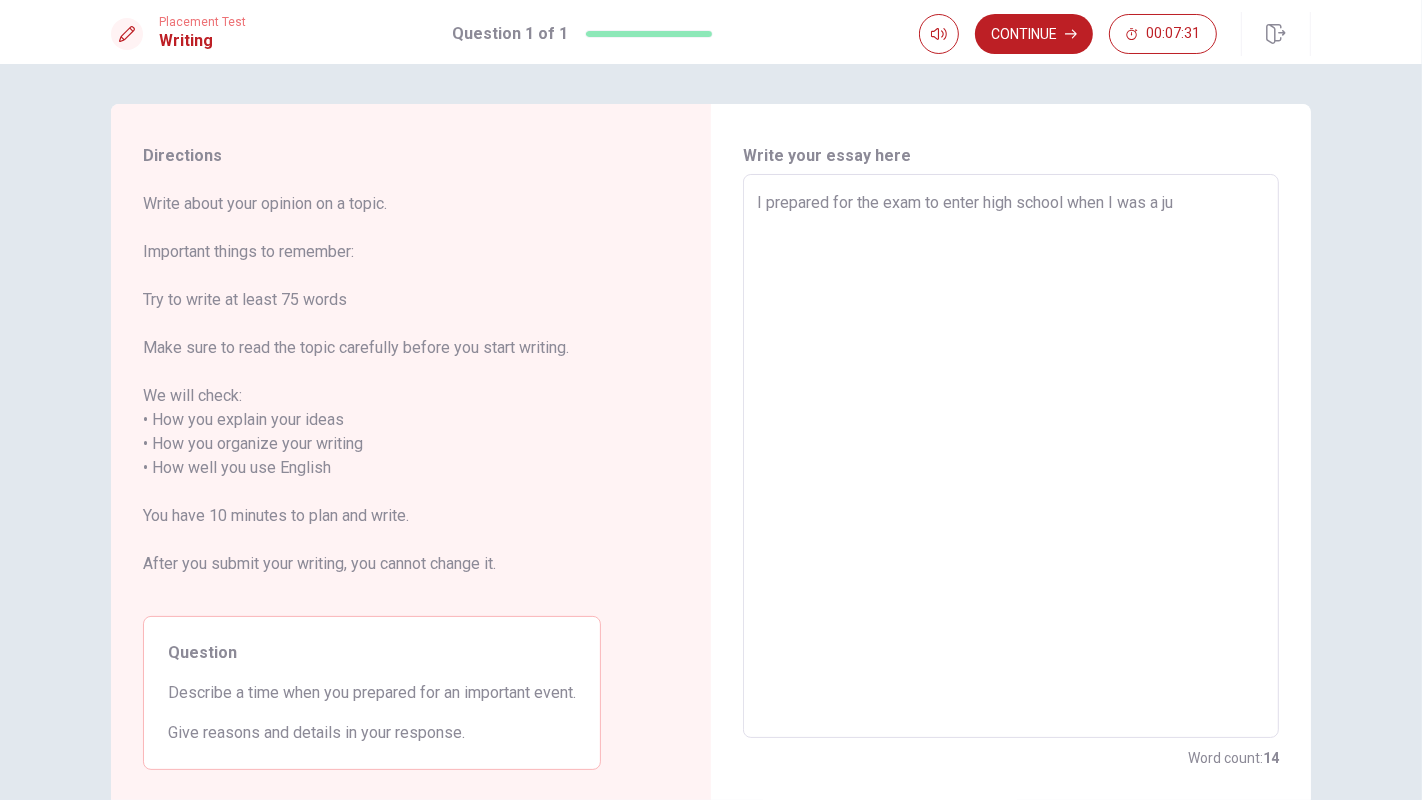 type on "I prepared for the exam to enter high school when I was a jun" 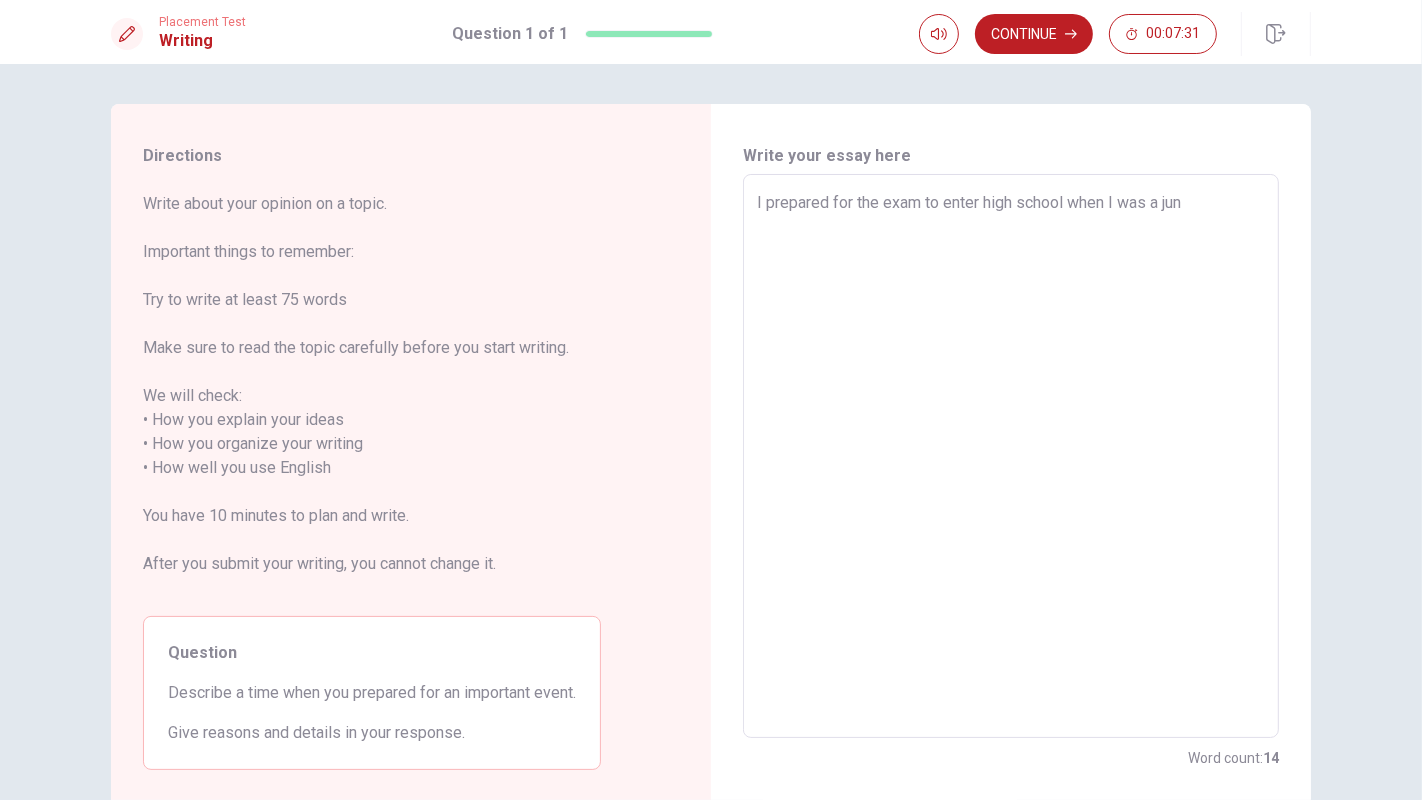 type on "x" 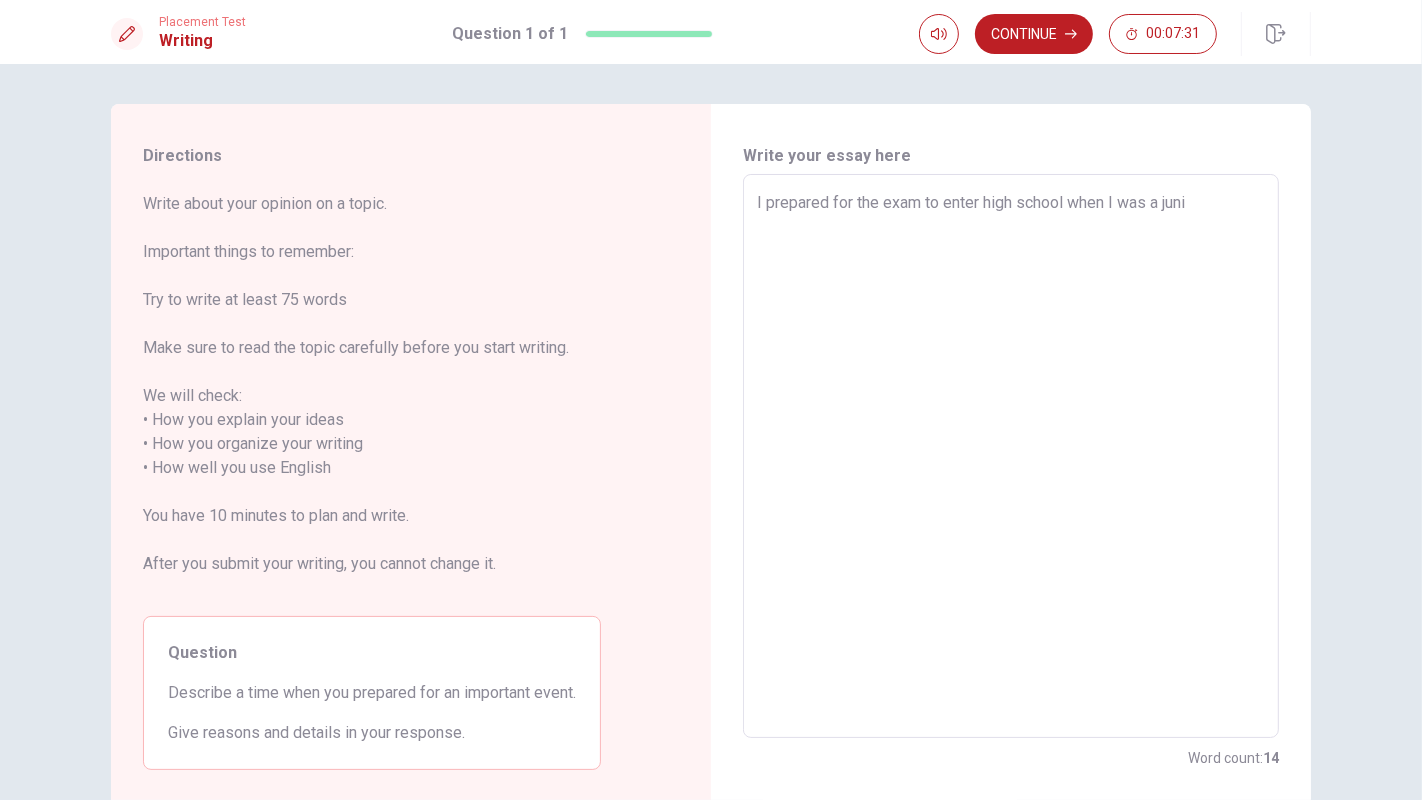 type on "x" 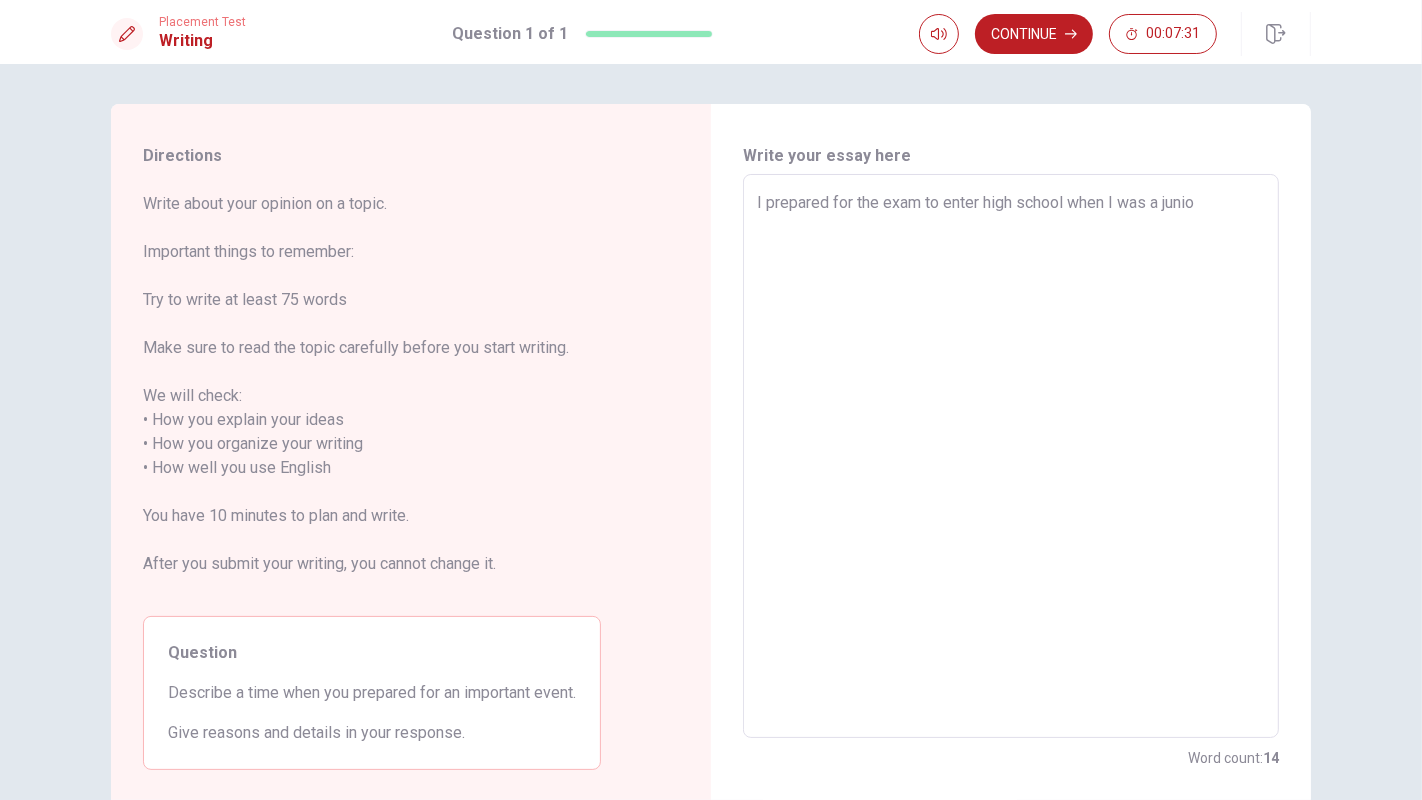 type on "x" 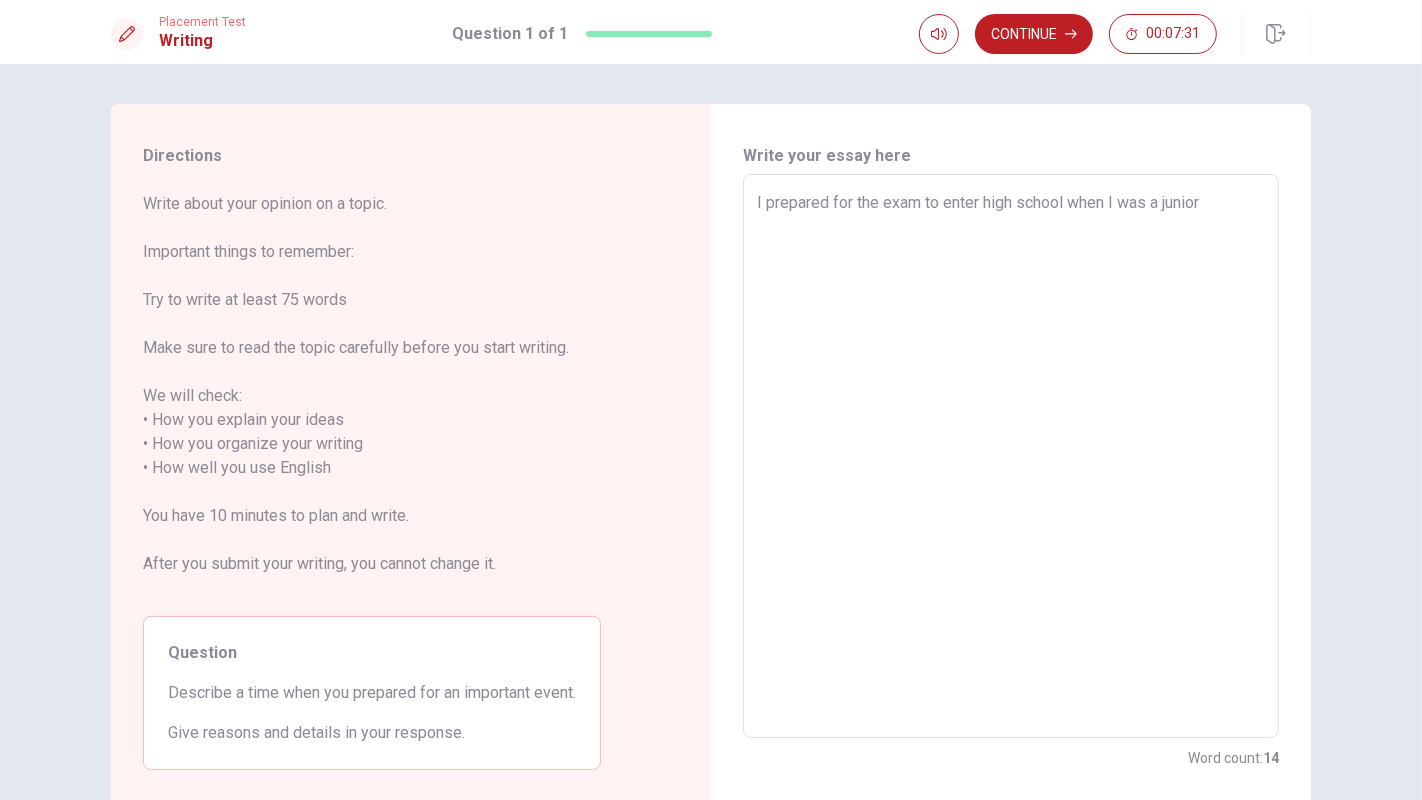 type on "x" 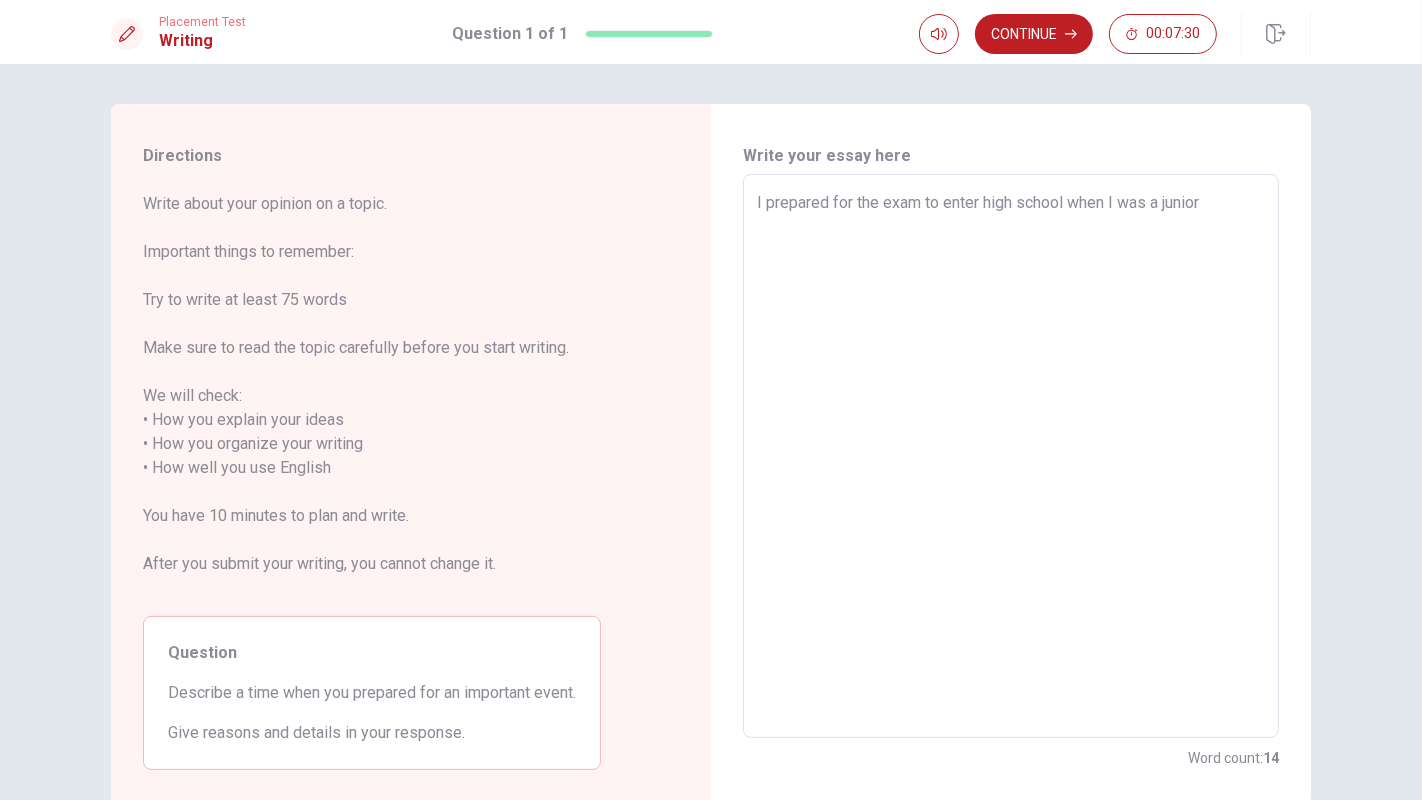 type on "I prepared for the exam to enter high school when I was a junior h" 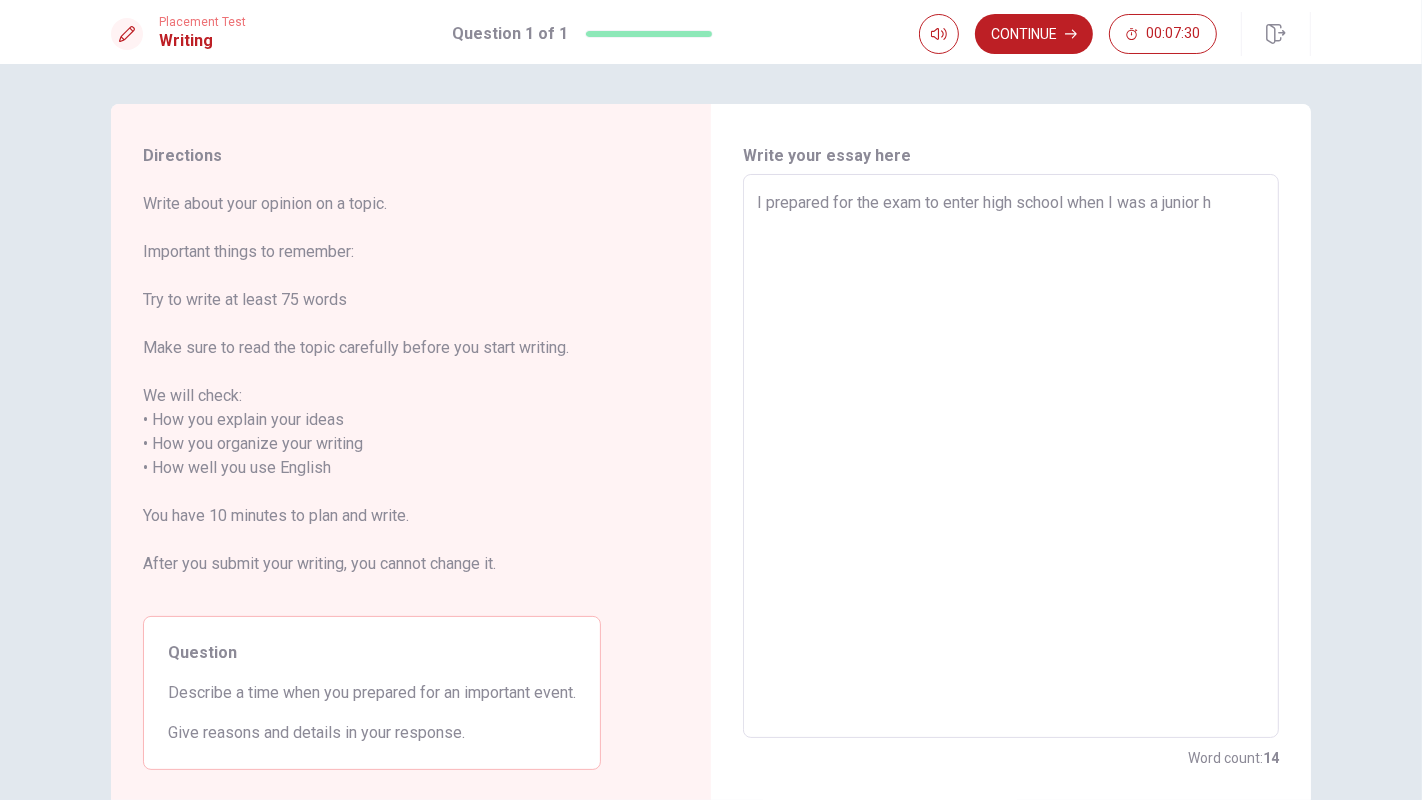 type on "x" 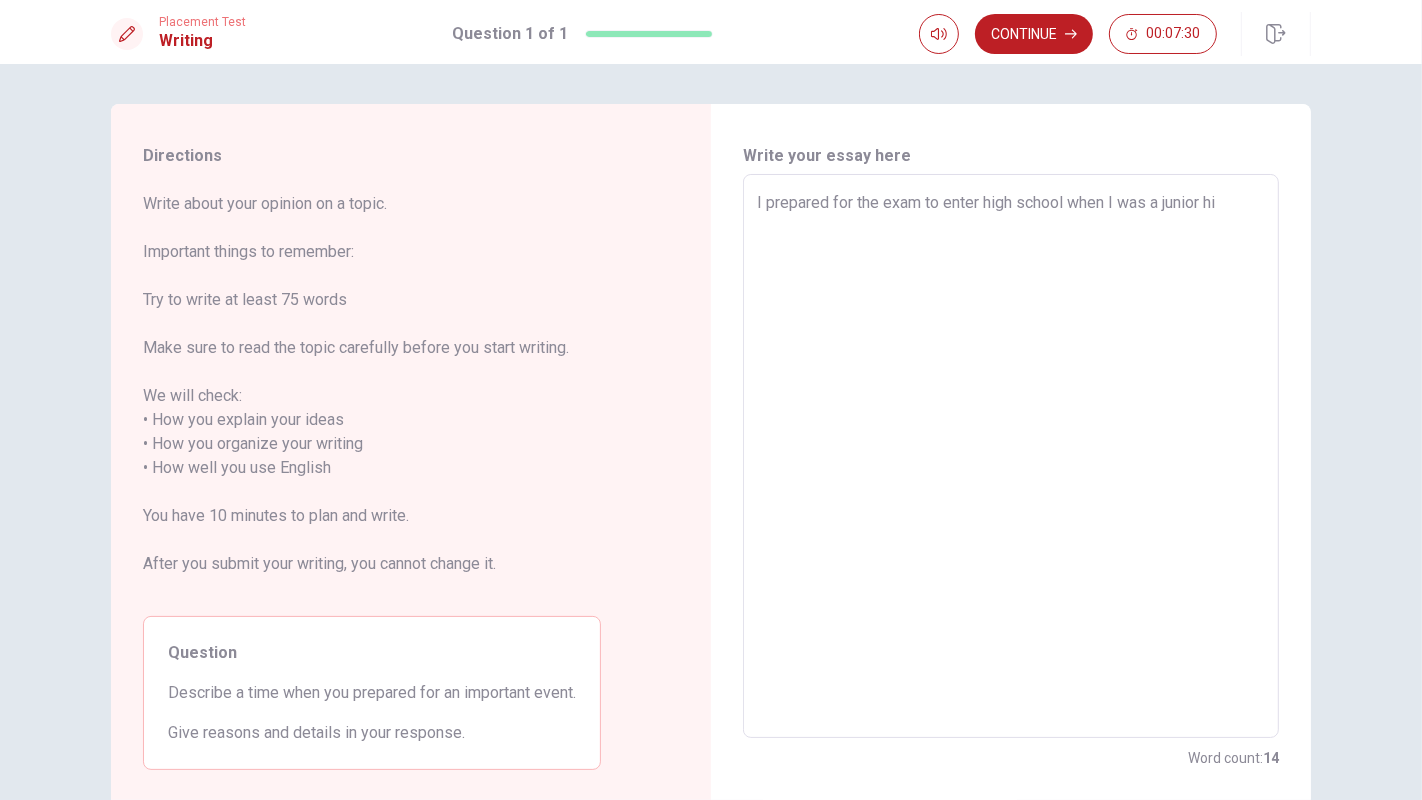 type on "x" 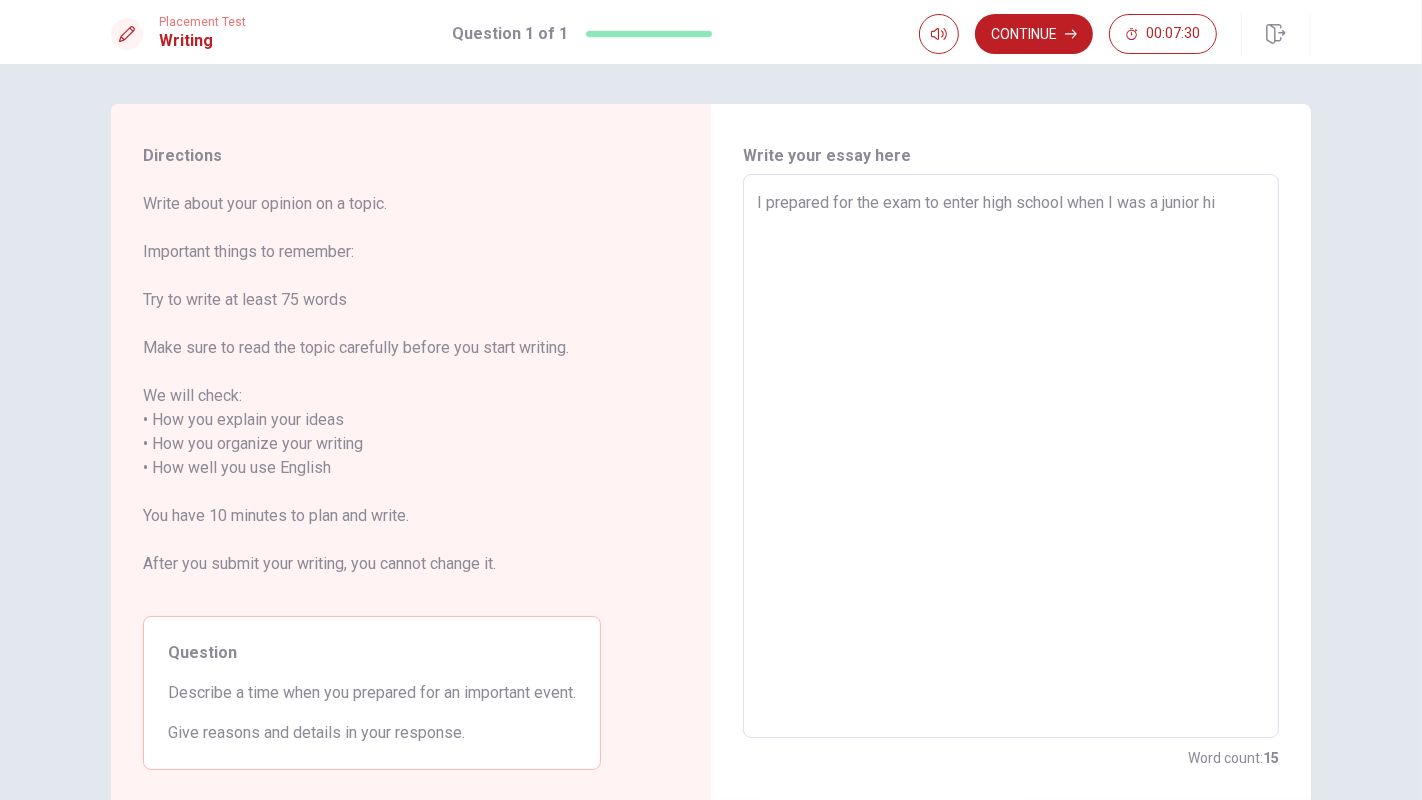 type on "I prepared for the exam to enter high school when I was a junior hig" 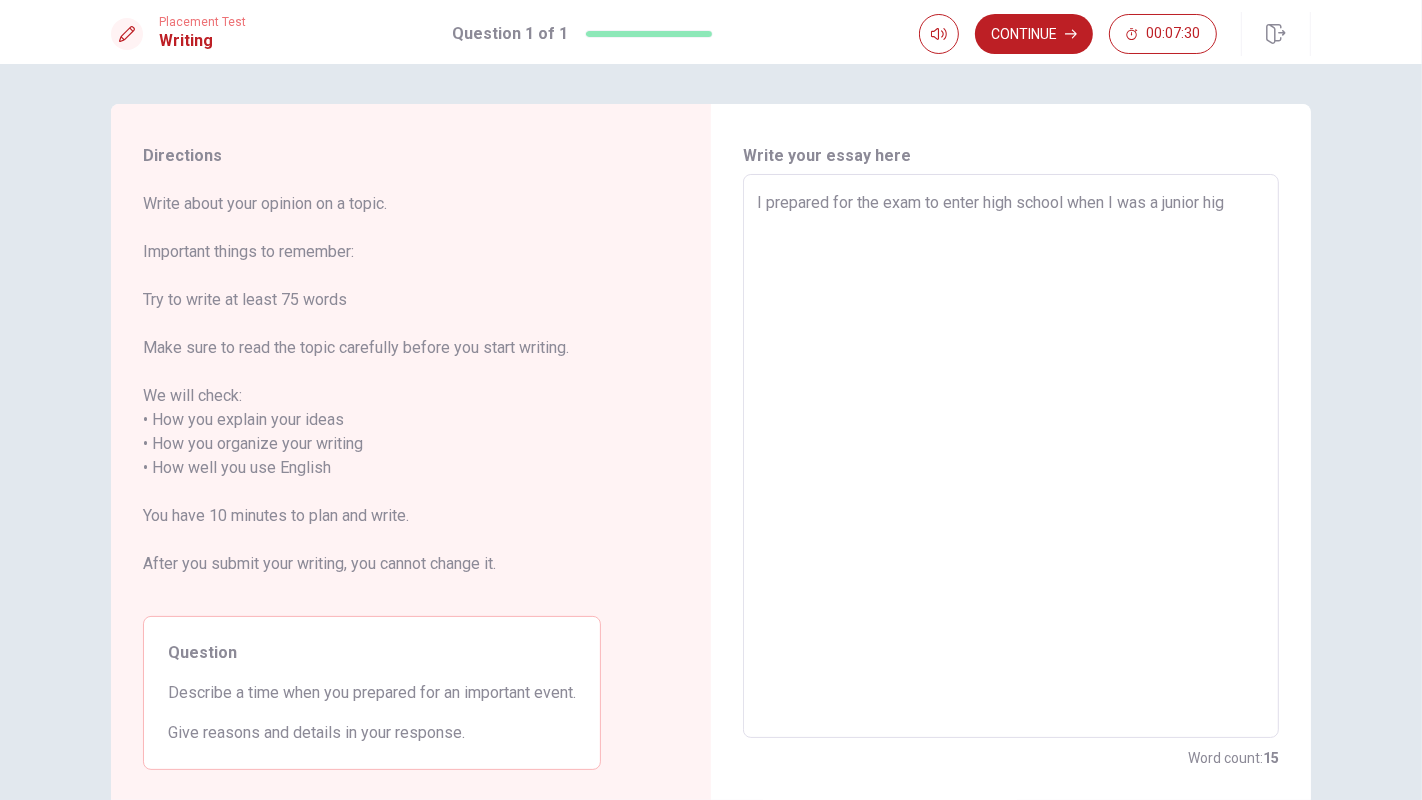 type on "x" 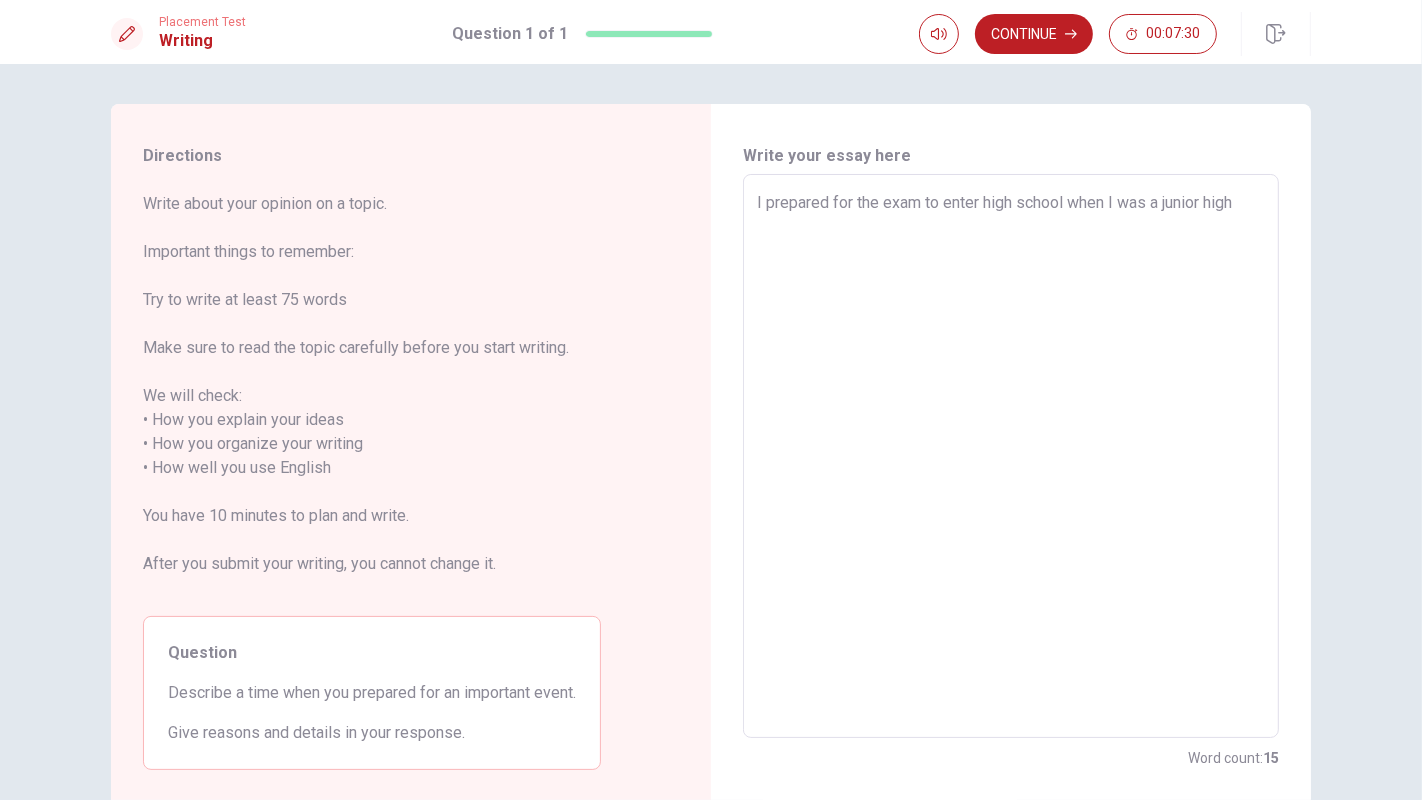 type on "x" 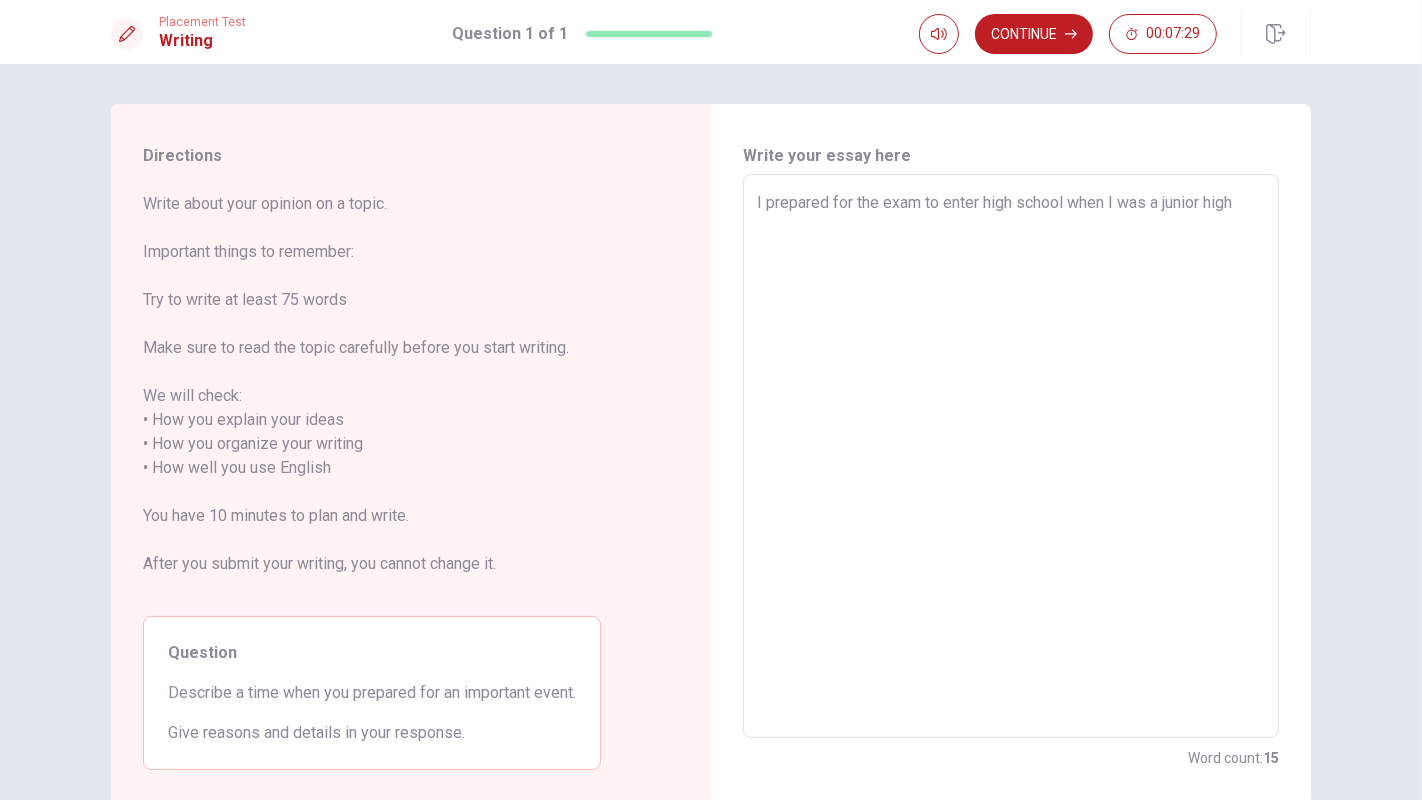 type on "I prepared for the exam to enter high school when I was a junior high s" 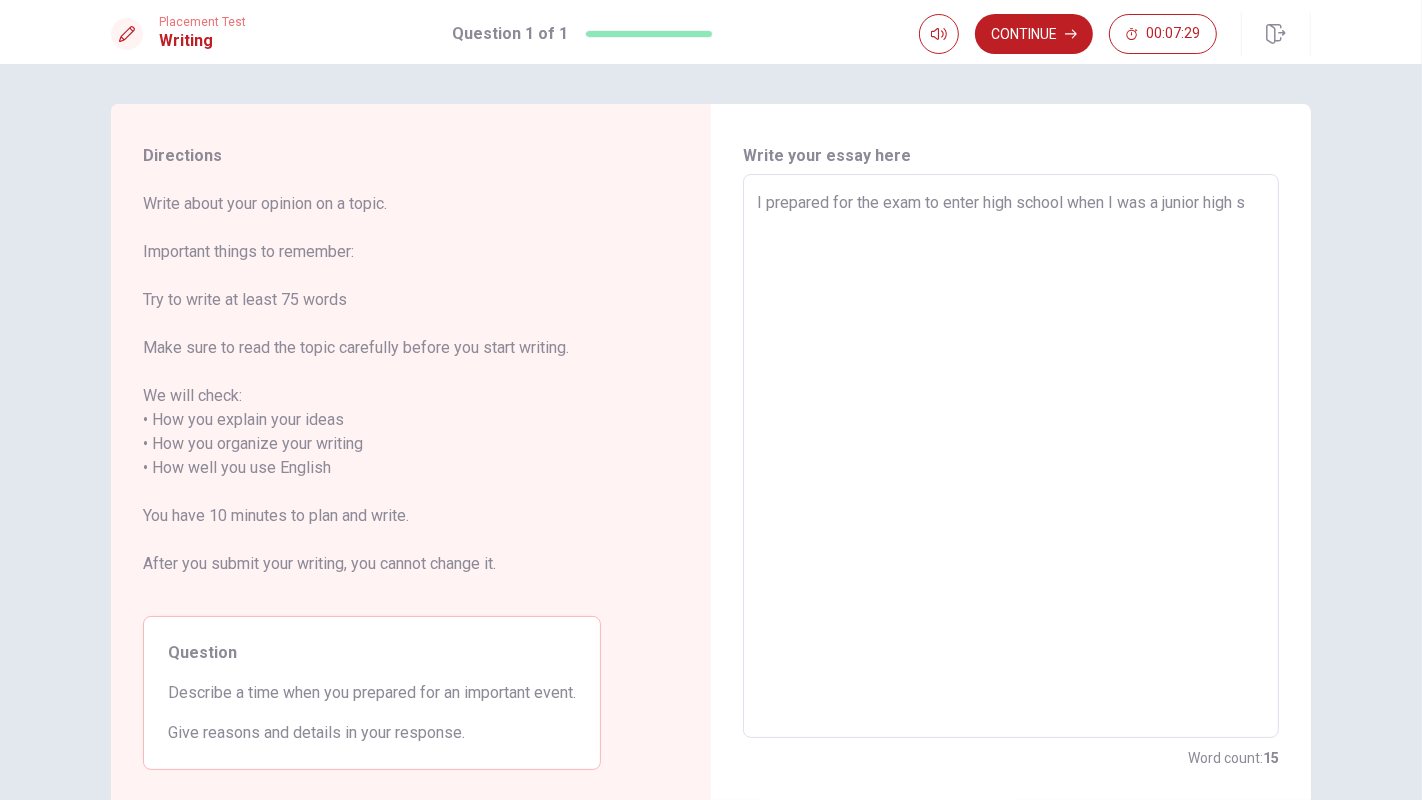 type on "x" 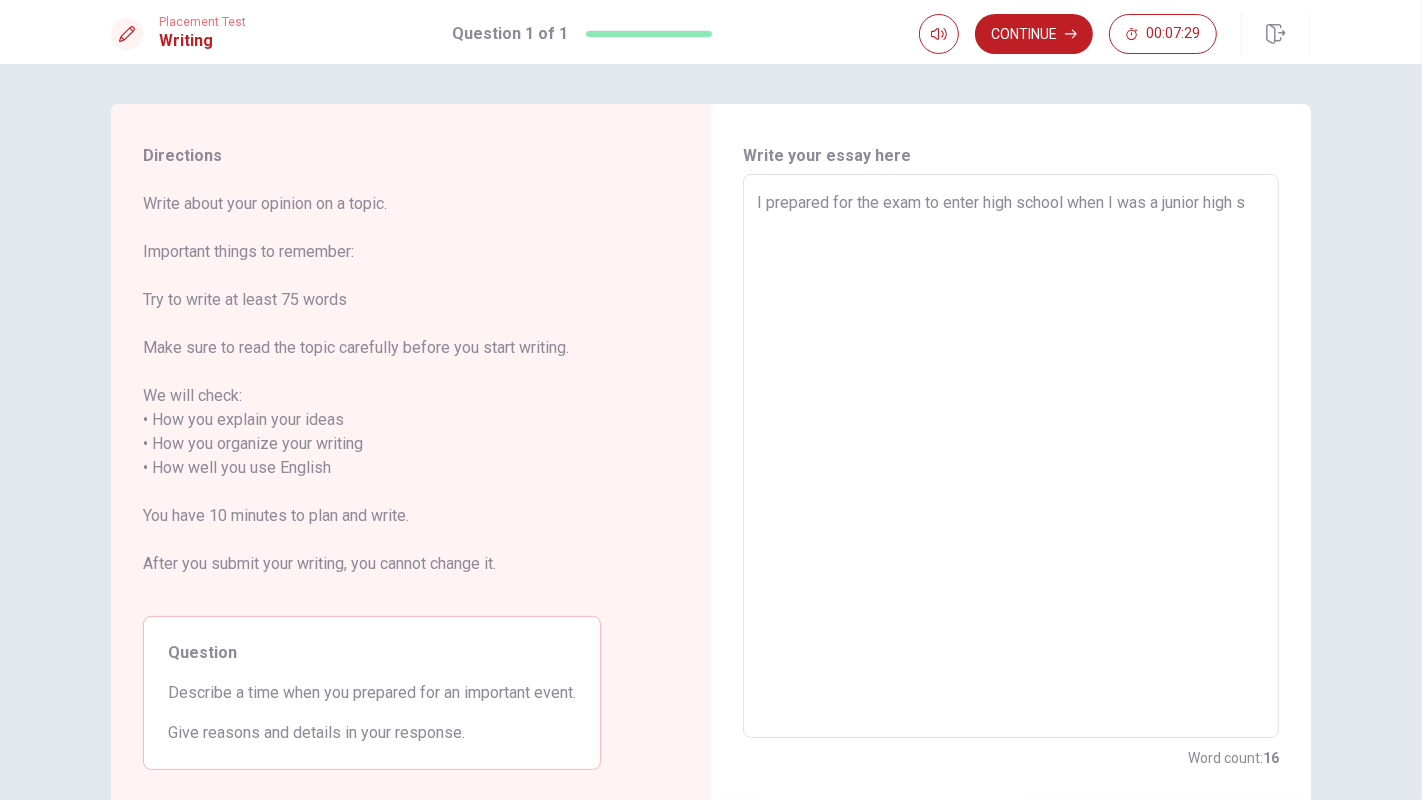 type on "I prepared for the exam to enter high school when I was a junior high sc" 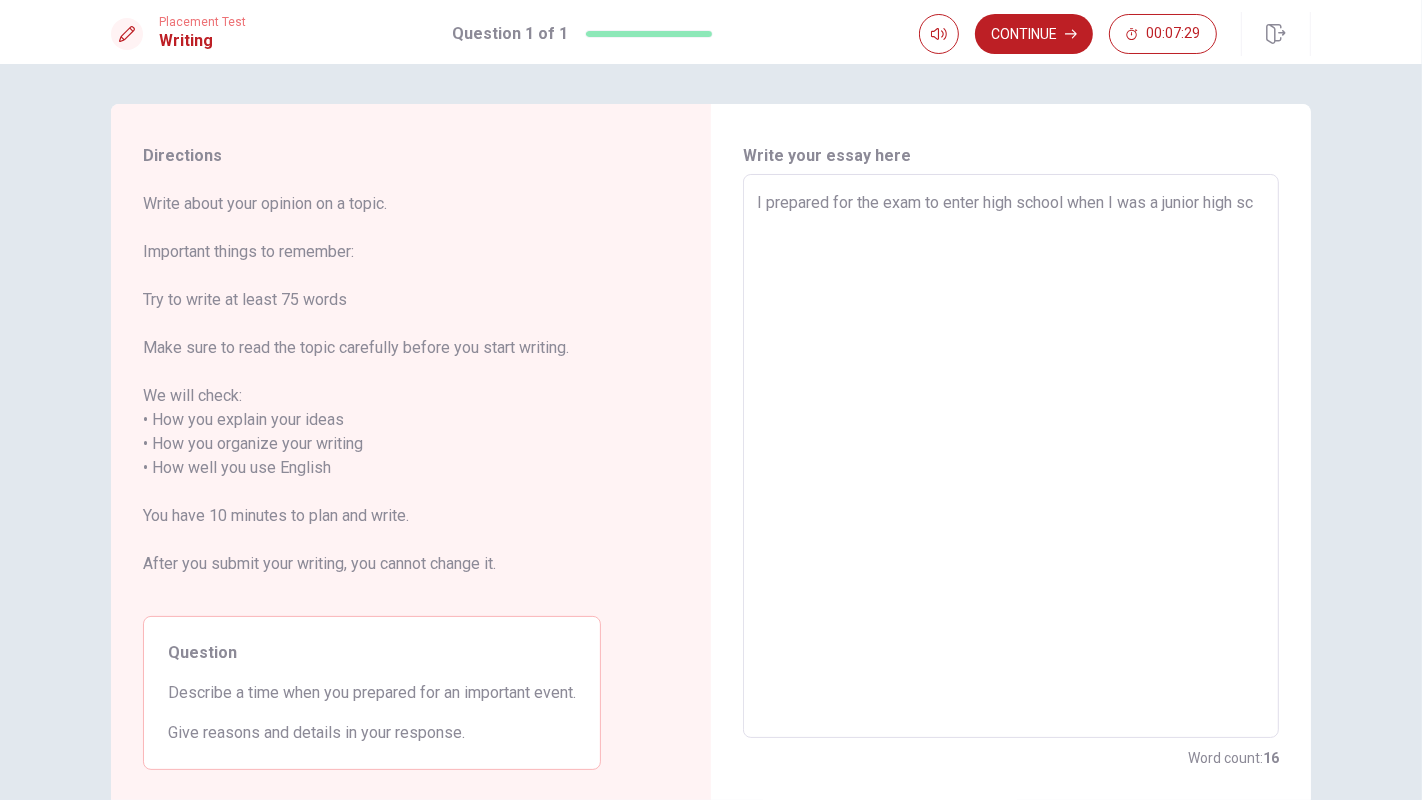 type on "x" 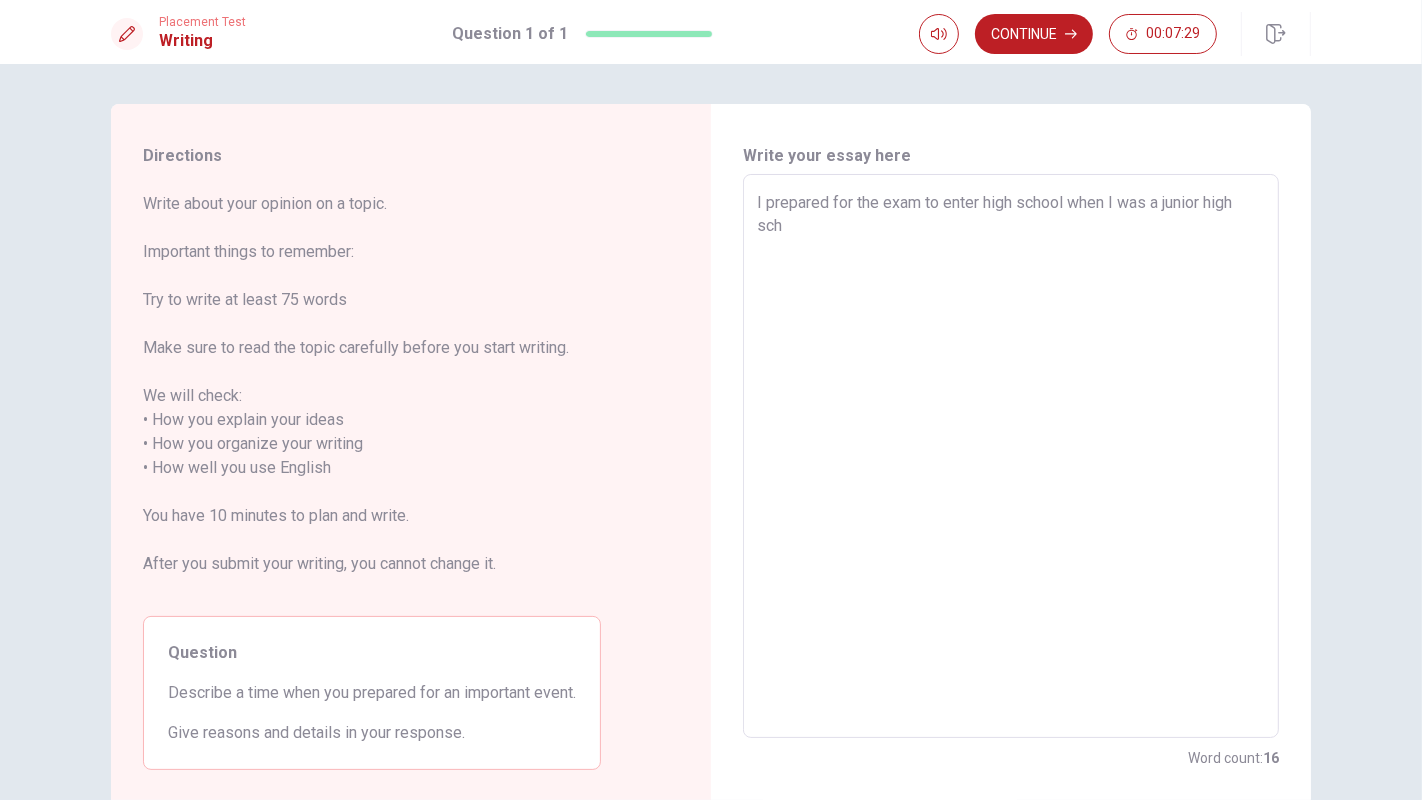 type on "x" 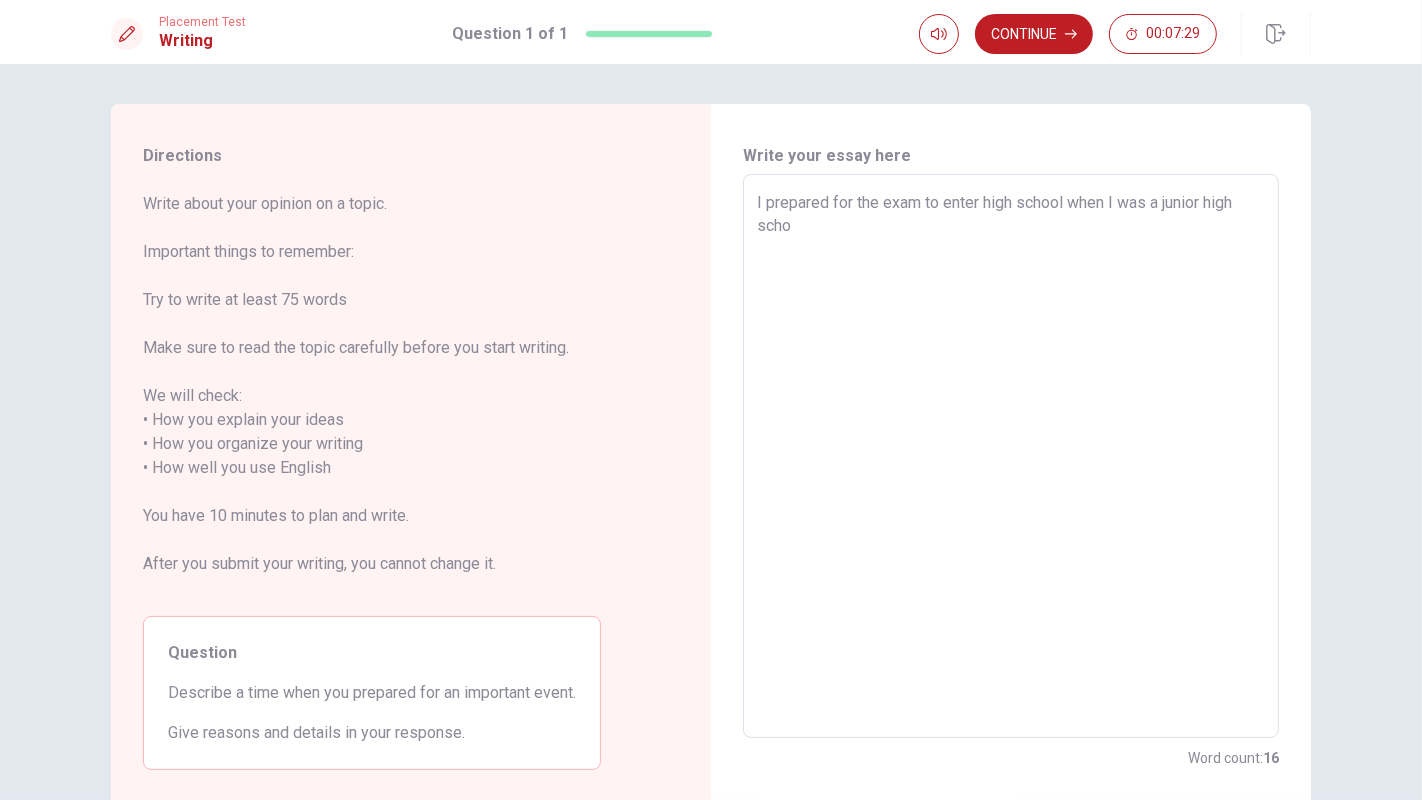 type on "x" 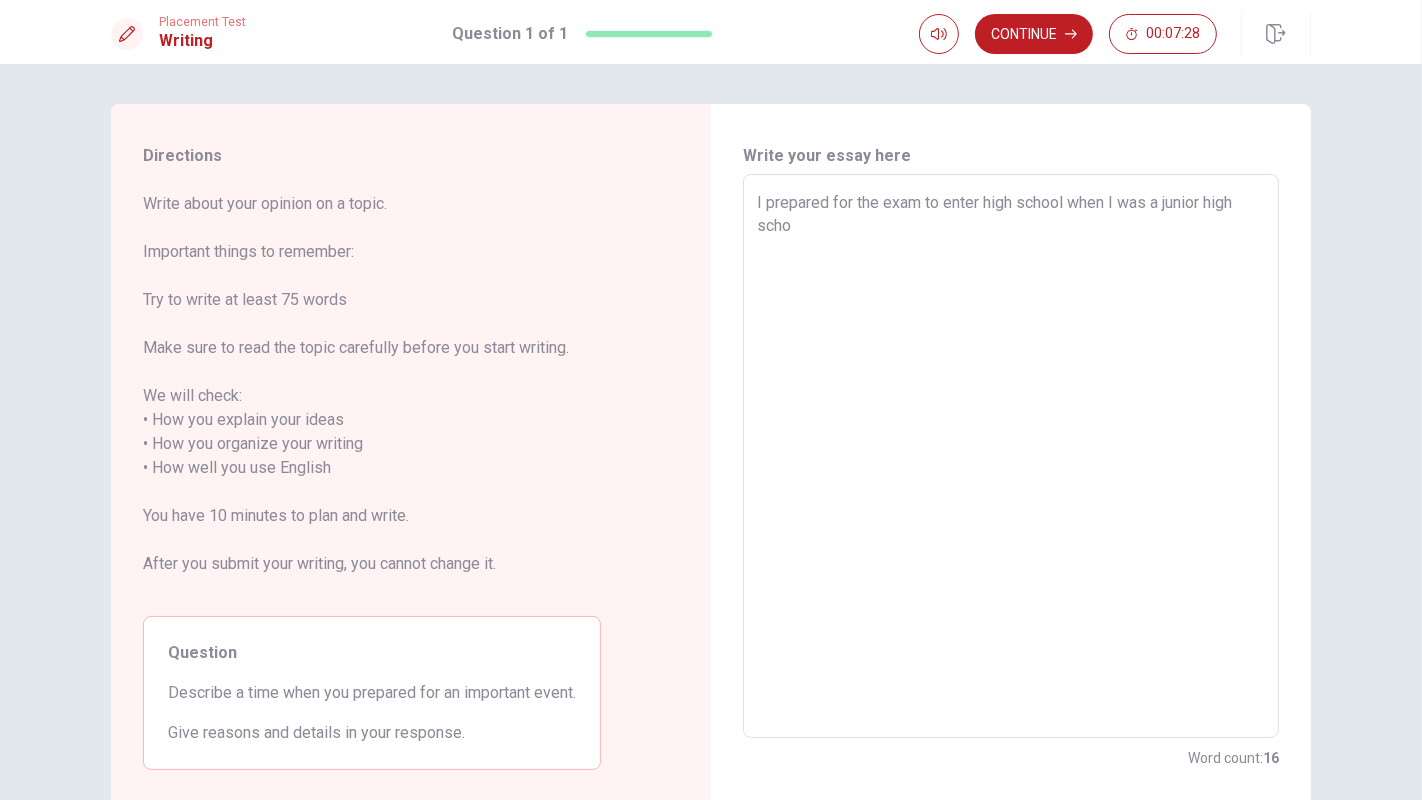 type on "I prepared for the exam to enter high school when I was a junior high schoo" 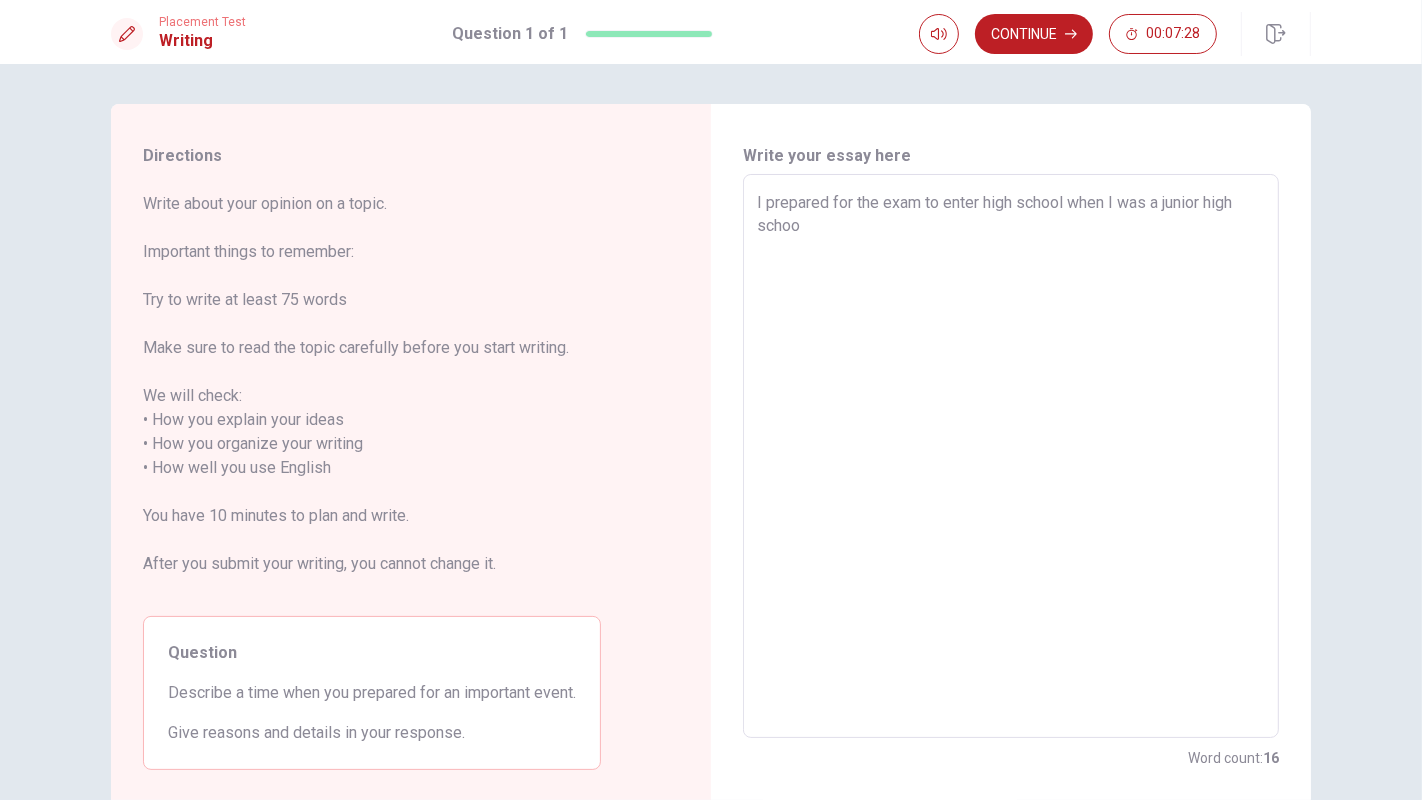 type on "x" 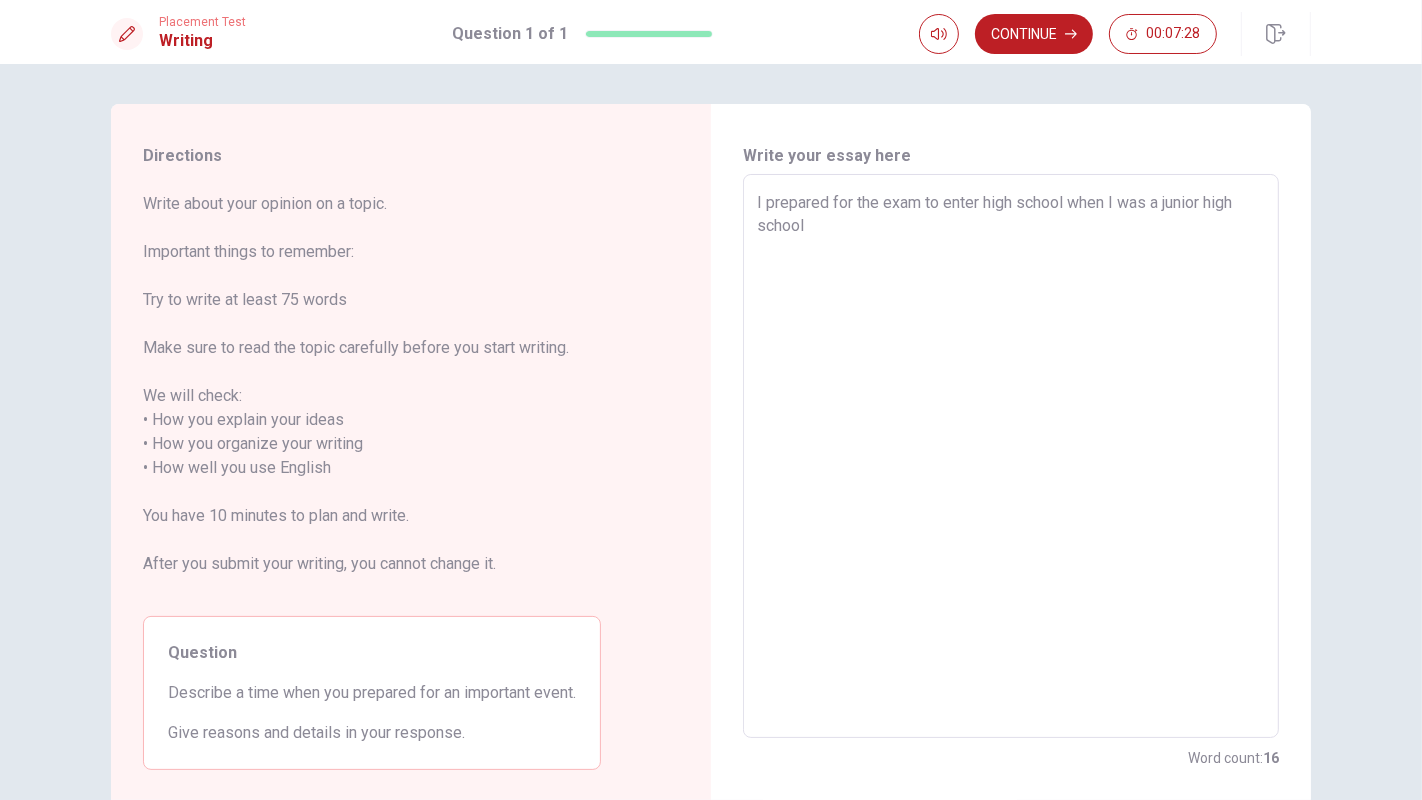 type on "x" 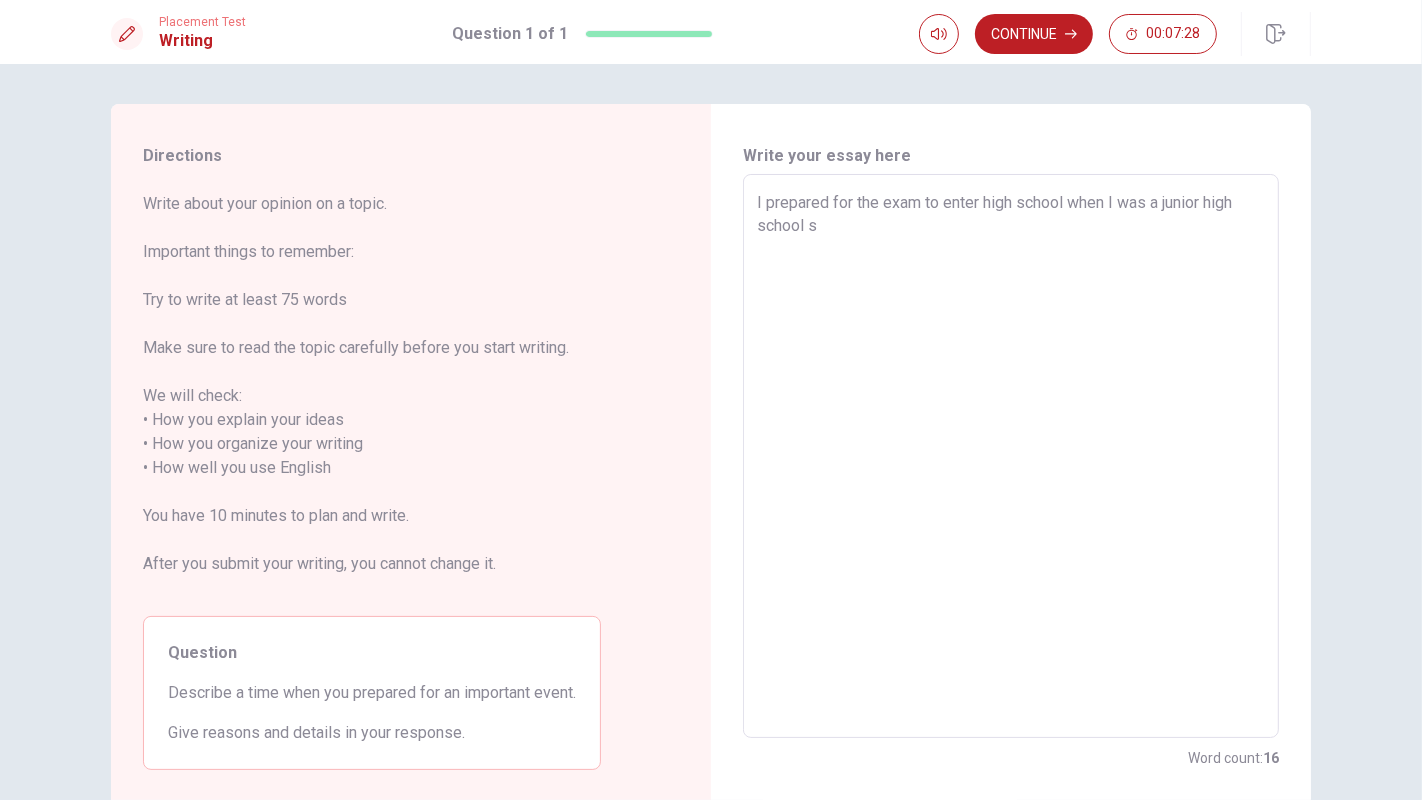 type on "x" 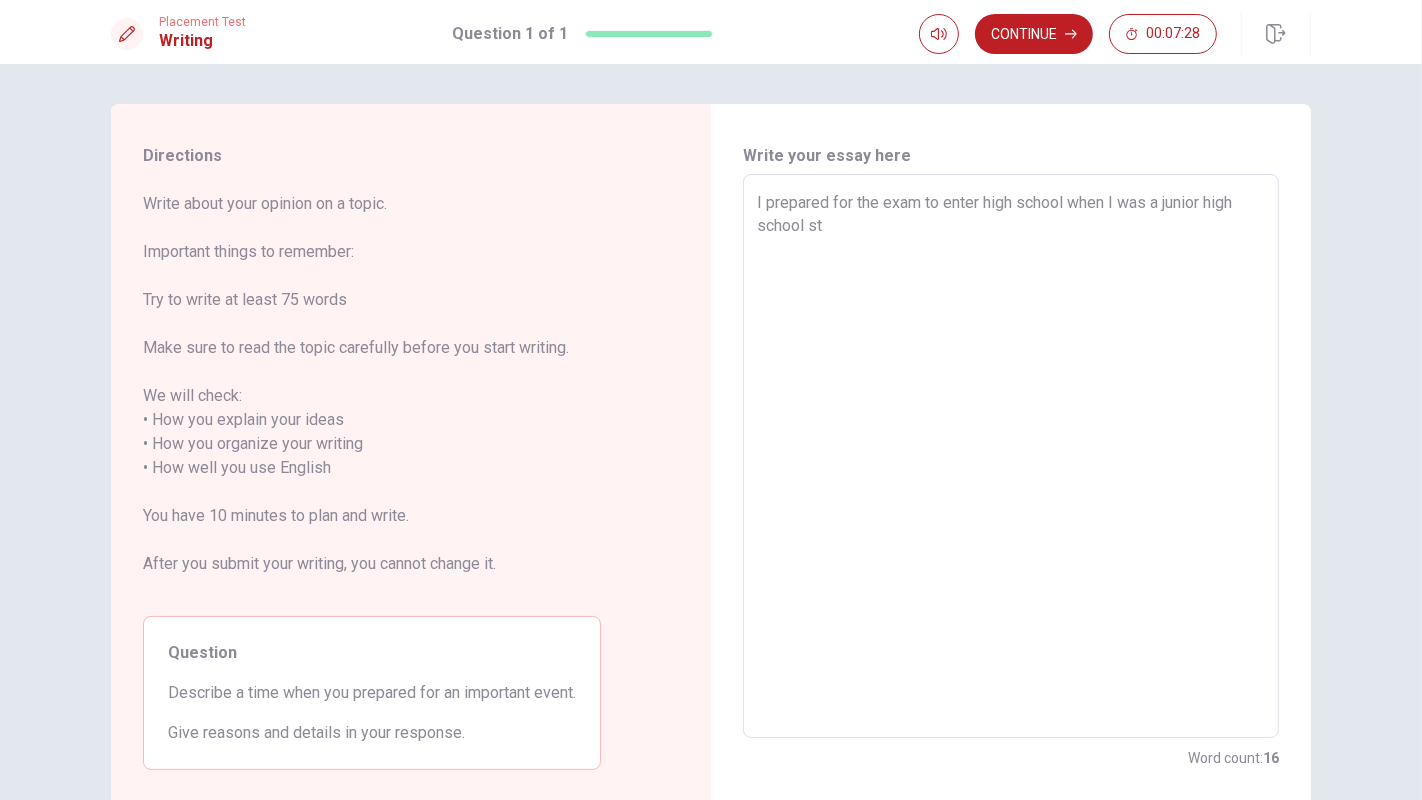 type on "x" 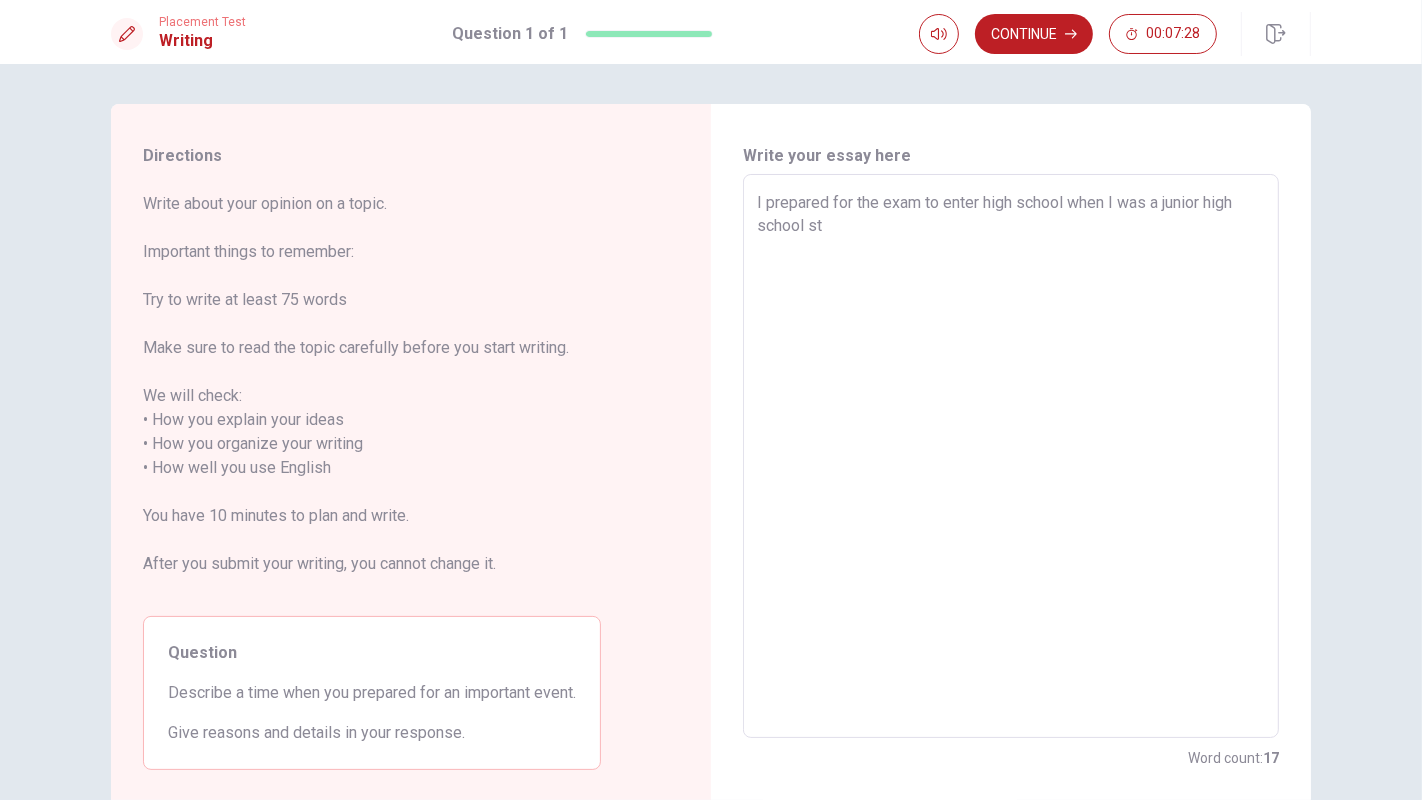 type on "I prepared for the exam to enter high school when I was a junior high school stu" 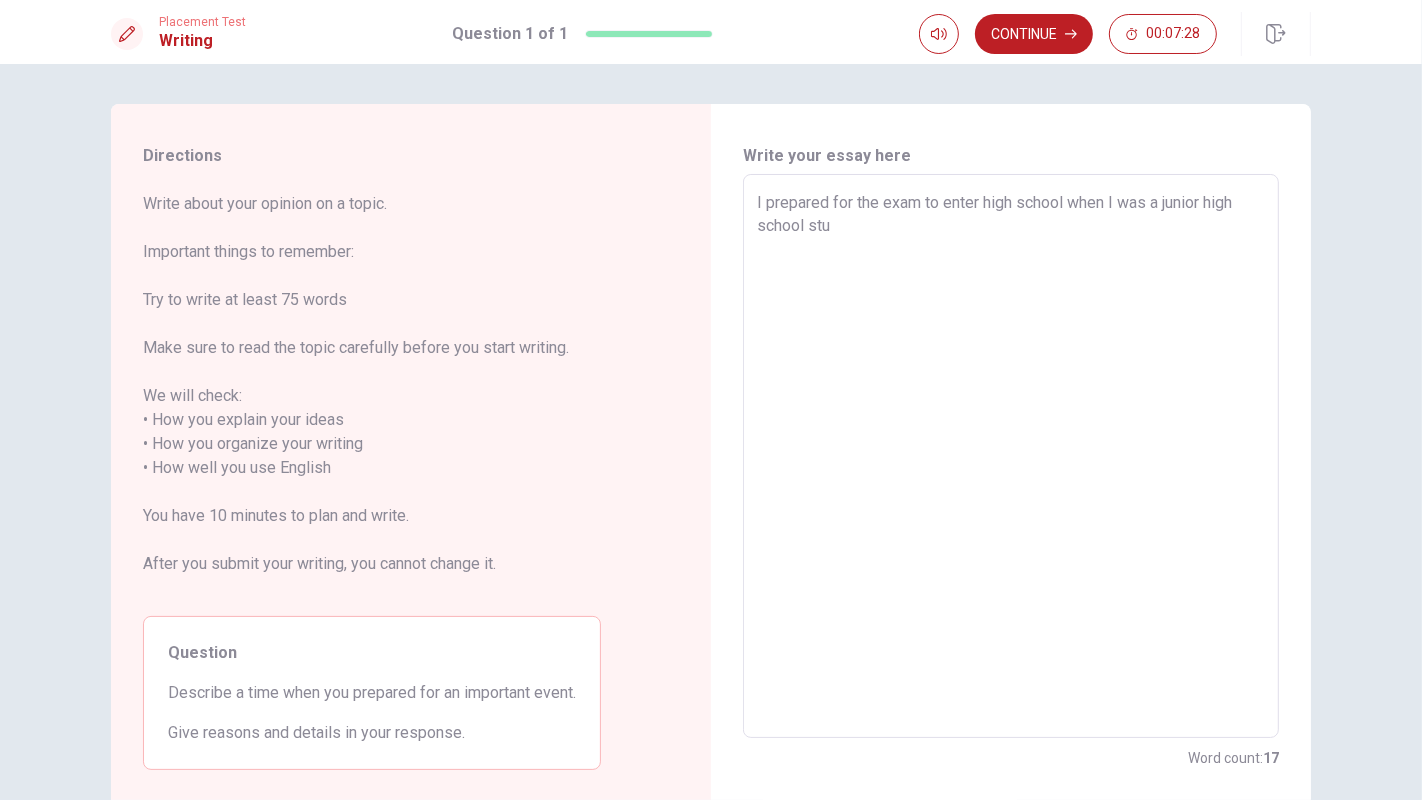 type on "x" 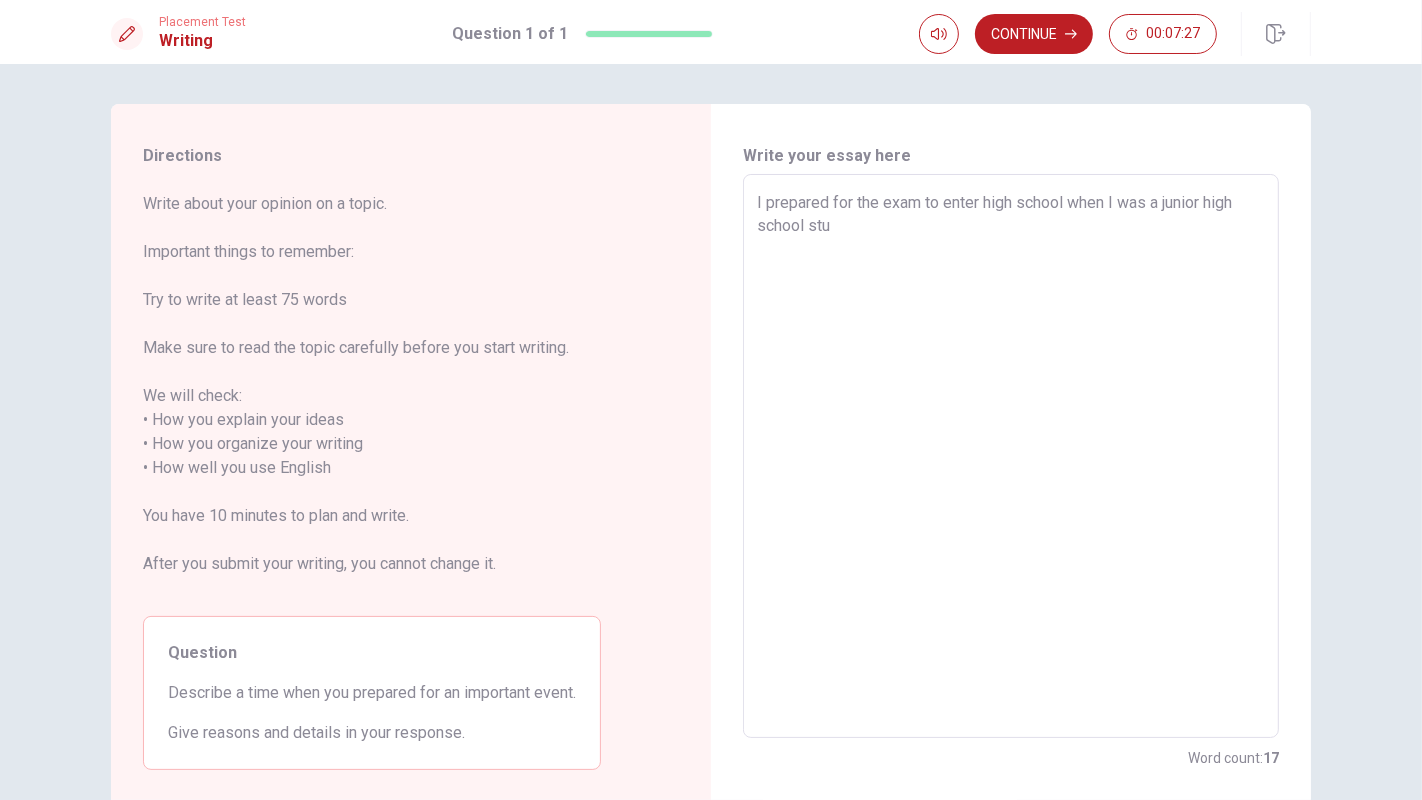 type on "I prepared for the exam to enter high school when I was a junior high school stud" 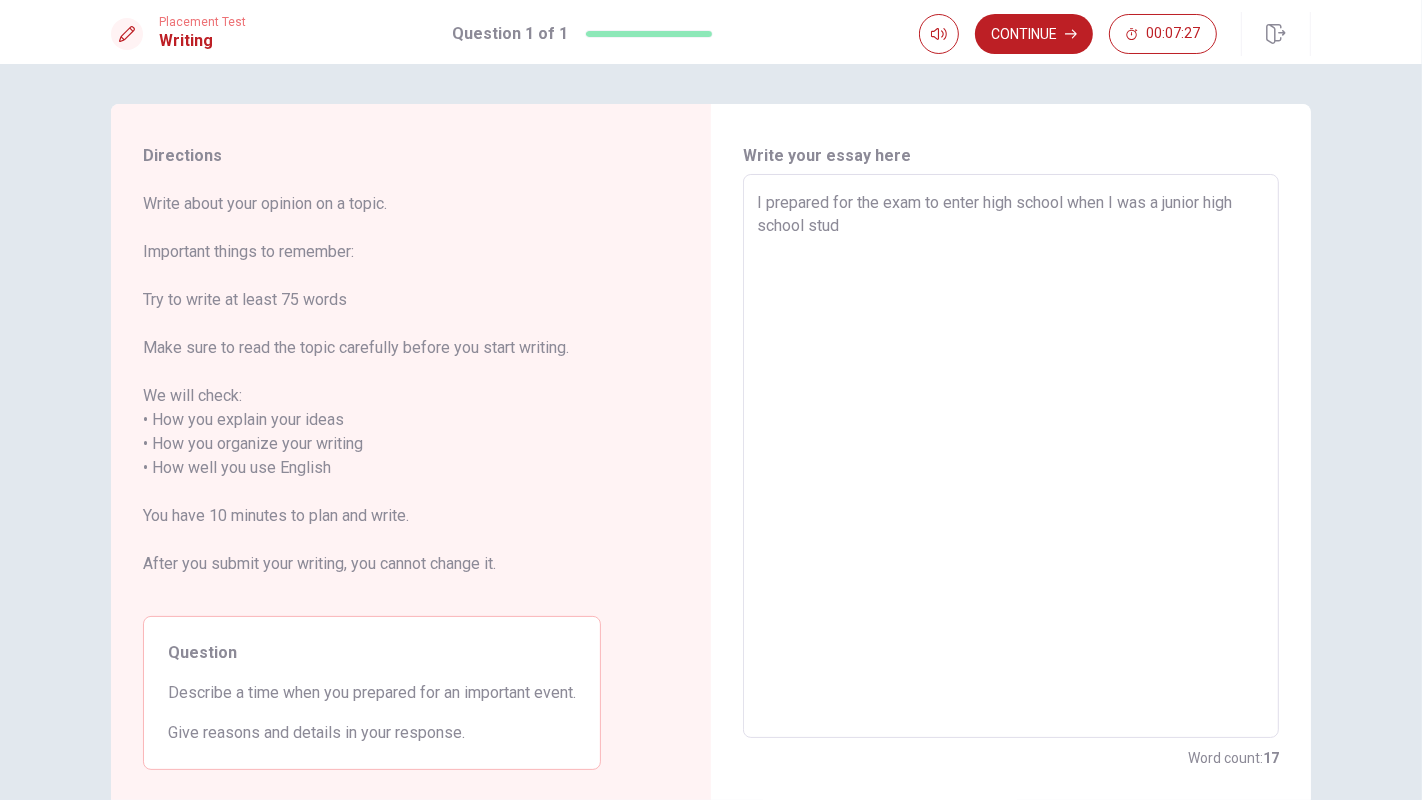 type on "x" 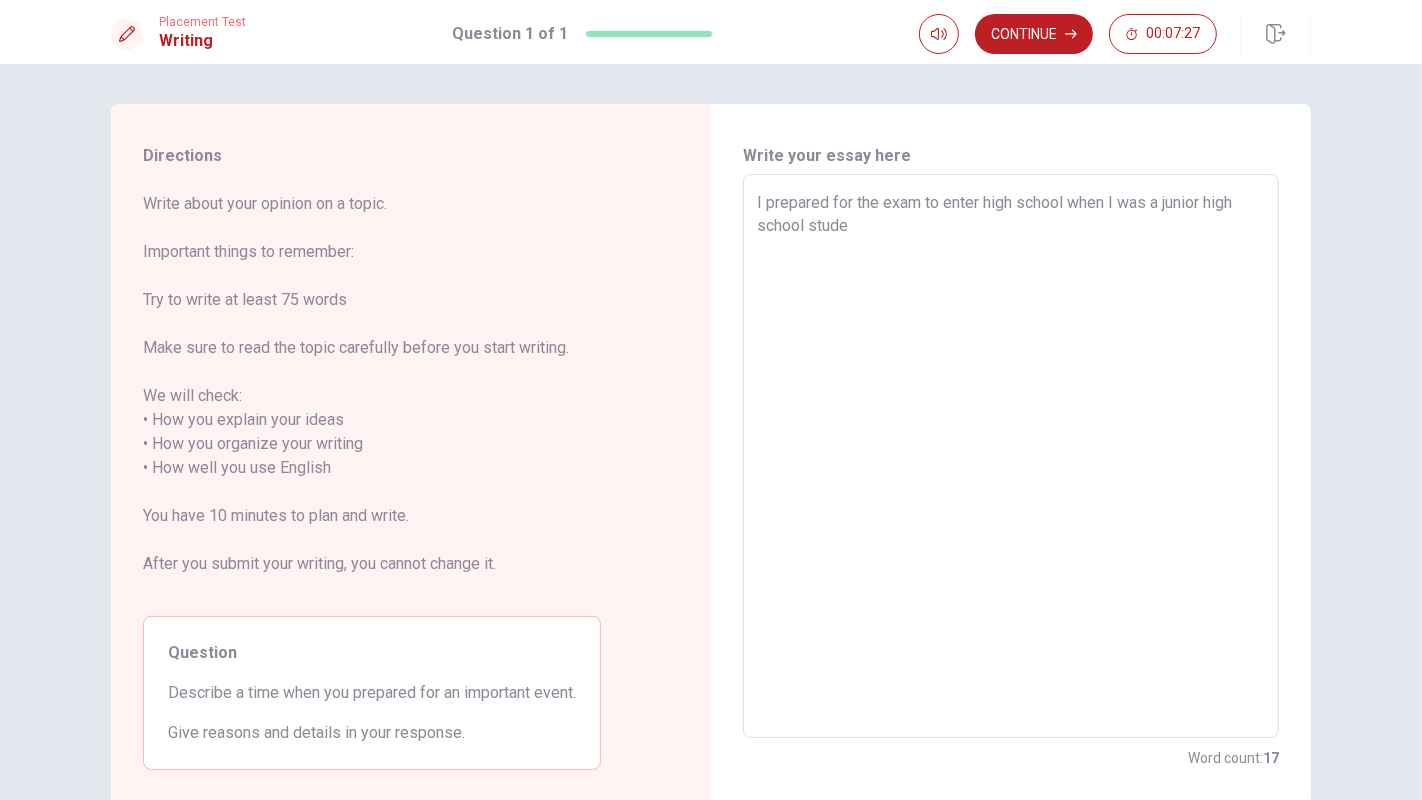 type 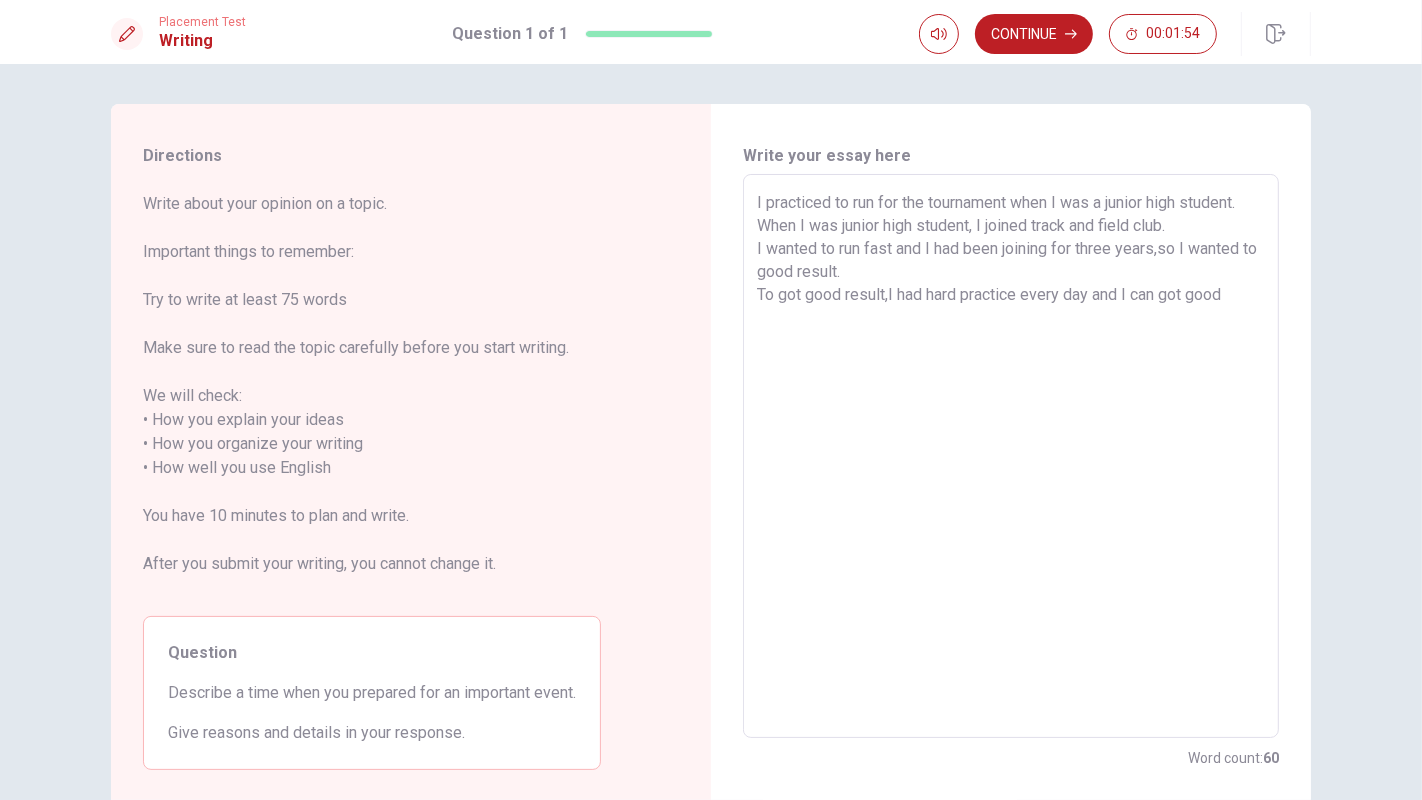 drag, startPoint x: 755, startPoint y: 232, endPoint x: 822, endPoint y: 230, distance: 67.02985 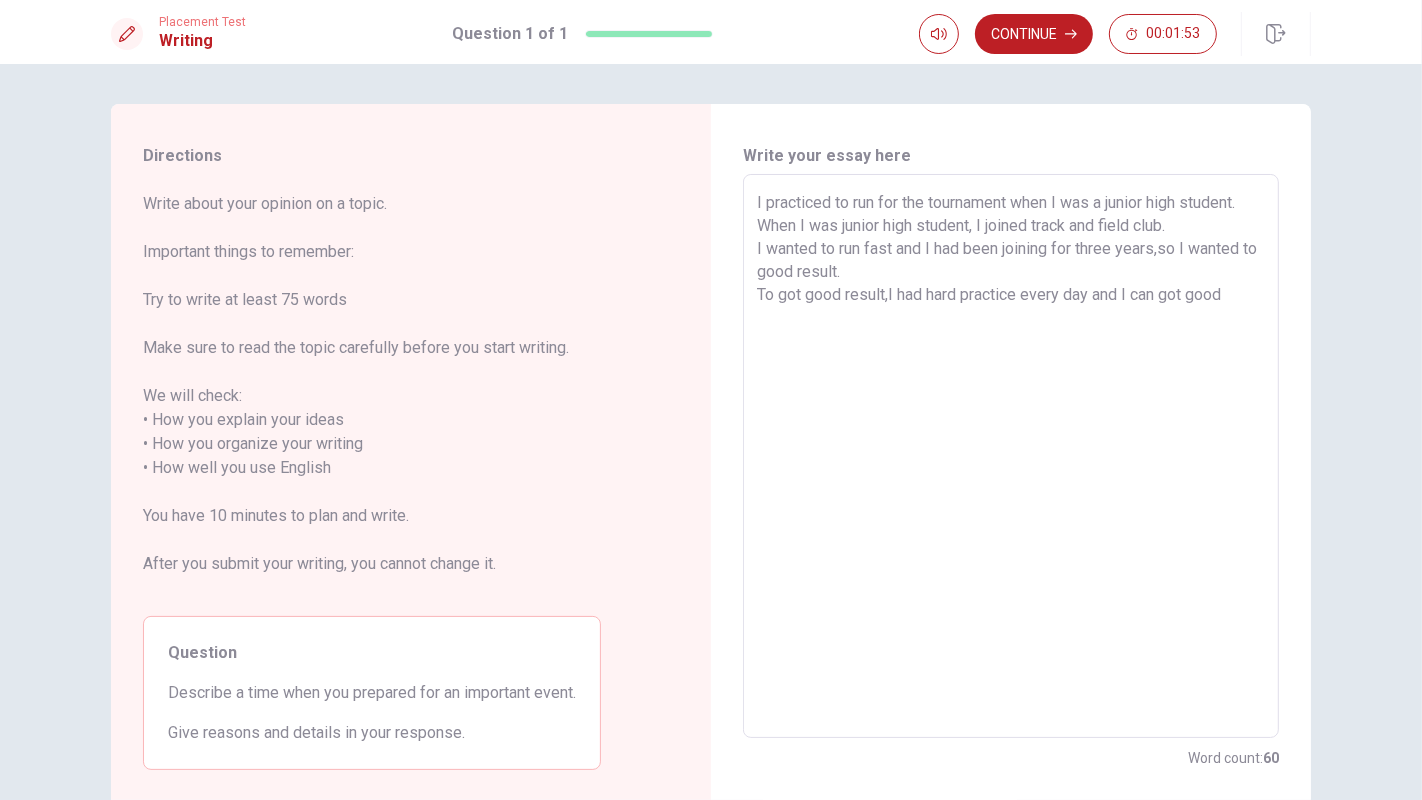 click on "I practiced to run for the tournament when I was a junior high student.
When I was junior high student, I joined track and field club.
I wanted to run fast and I had been joining for three years,so I wanted to good result.
To got good result,I had hard practice every day and I can got good" at bounding box center (1011, 456) 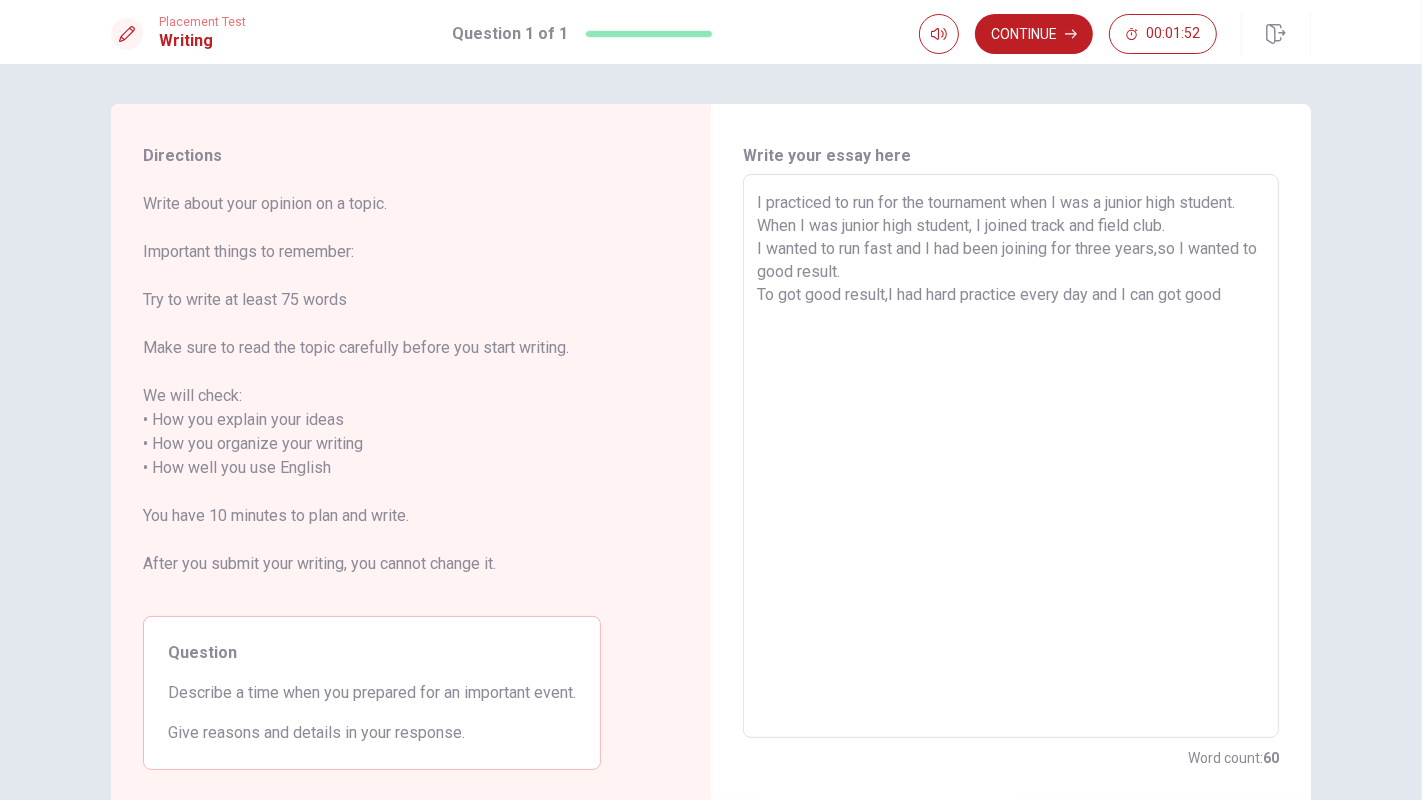 click on "I practiced to run for the tournament when I was a junior high student.
When I was junior high student, I joined track and field club.
I wanted to run fast and I had been joining for three years,so I wanted to good result.
To got good result,I had hard practice every day and I can got good" at bounding box center [1011, 456] 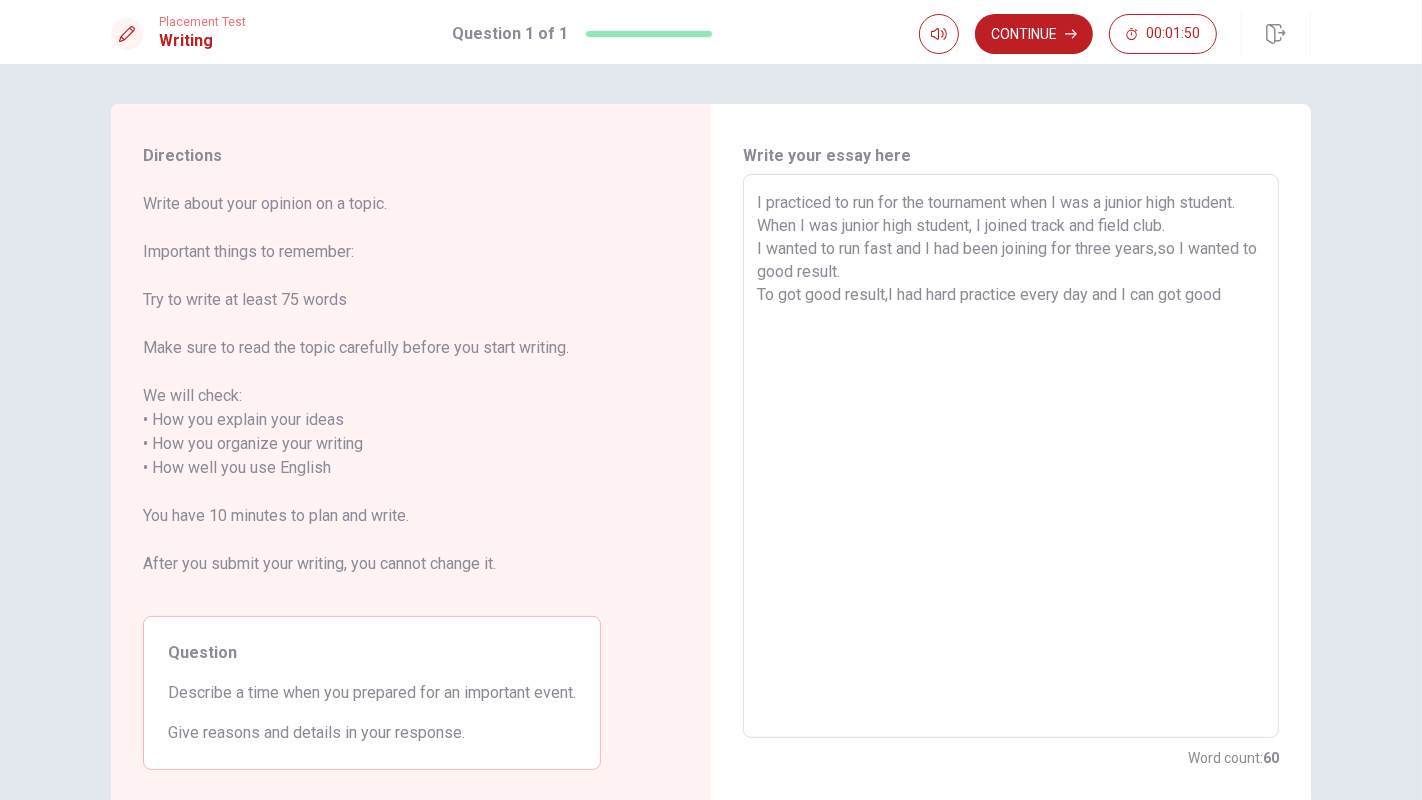 click on "I practiced to run for the tournament when I was a junior high student.
When I was junior high student, I joined track and field club.
I wanted to run fast and I had been joining for three years,so I wanted to good result.
To got good result,I had hard practice every day and I can got good x ​" at bounding box center (1011, 456) 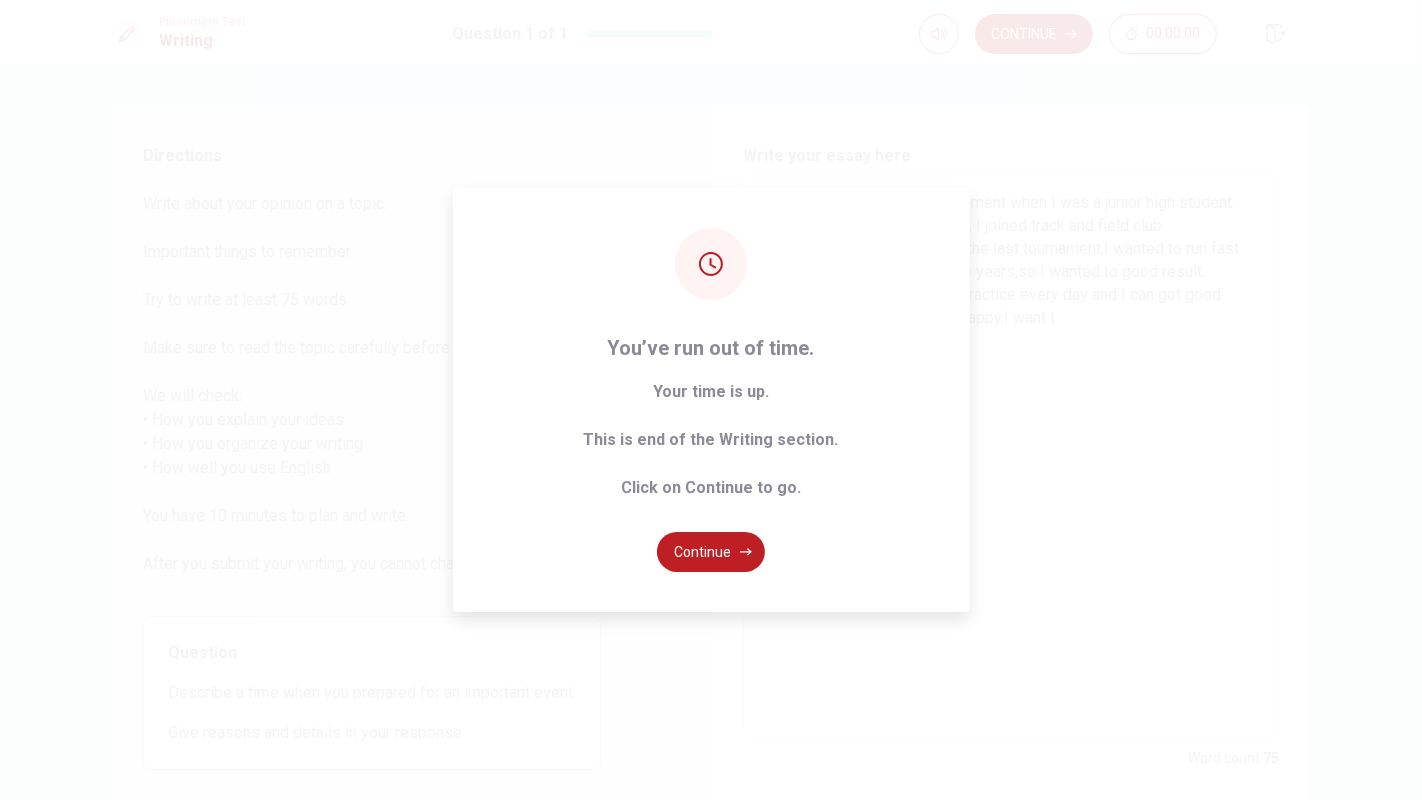 click on "You’ve run out of time. Your time is up. This is end of the Writing section. Click on Continue to go. Continue" at bounding box center [711, 400] 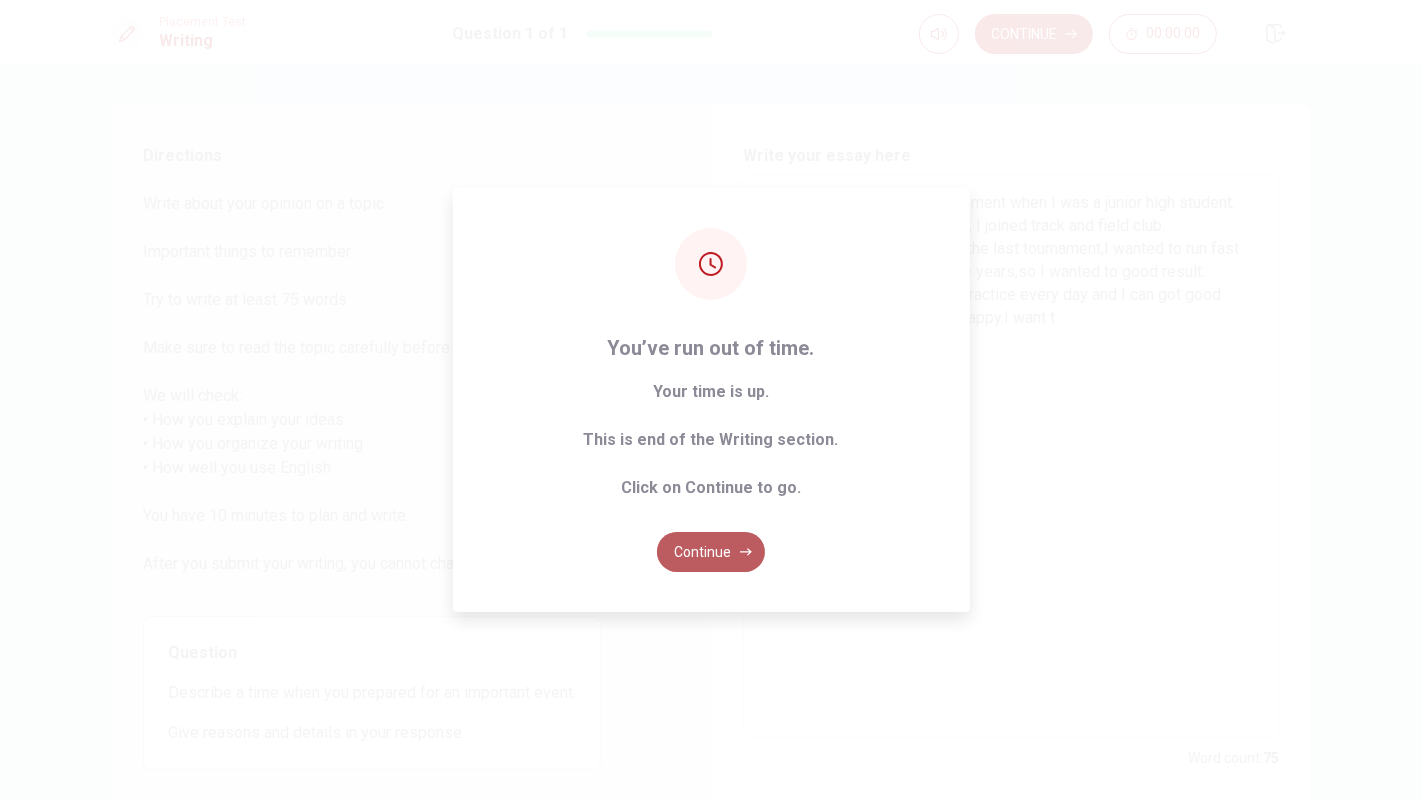 click on "Continue" at bounding box center [711, 552] 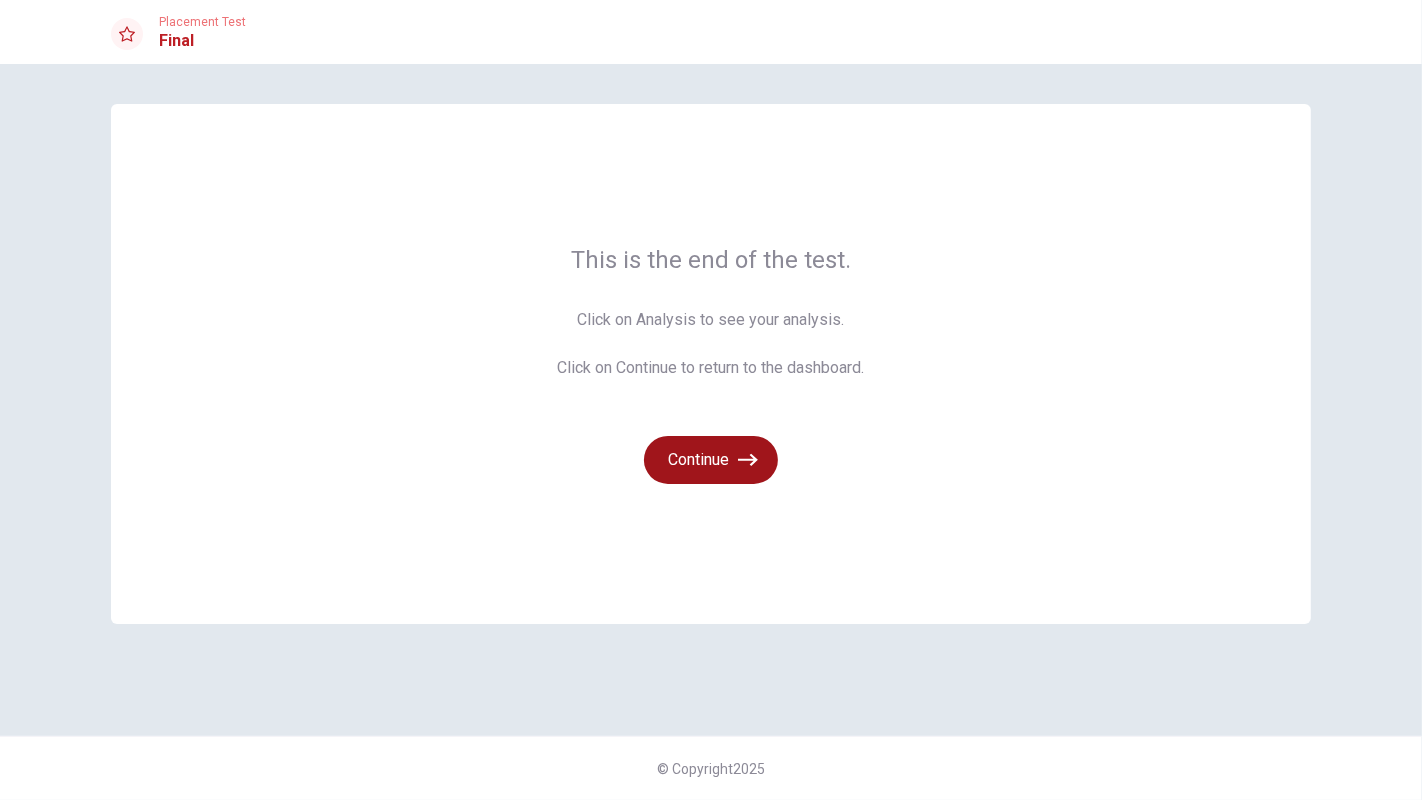 click on "Continue" at bounding box center [711, 460] 